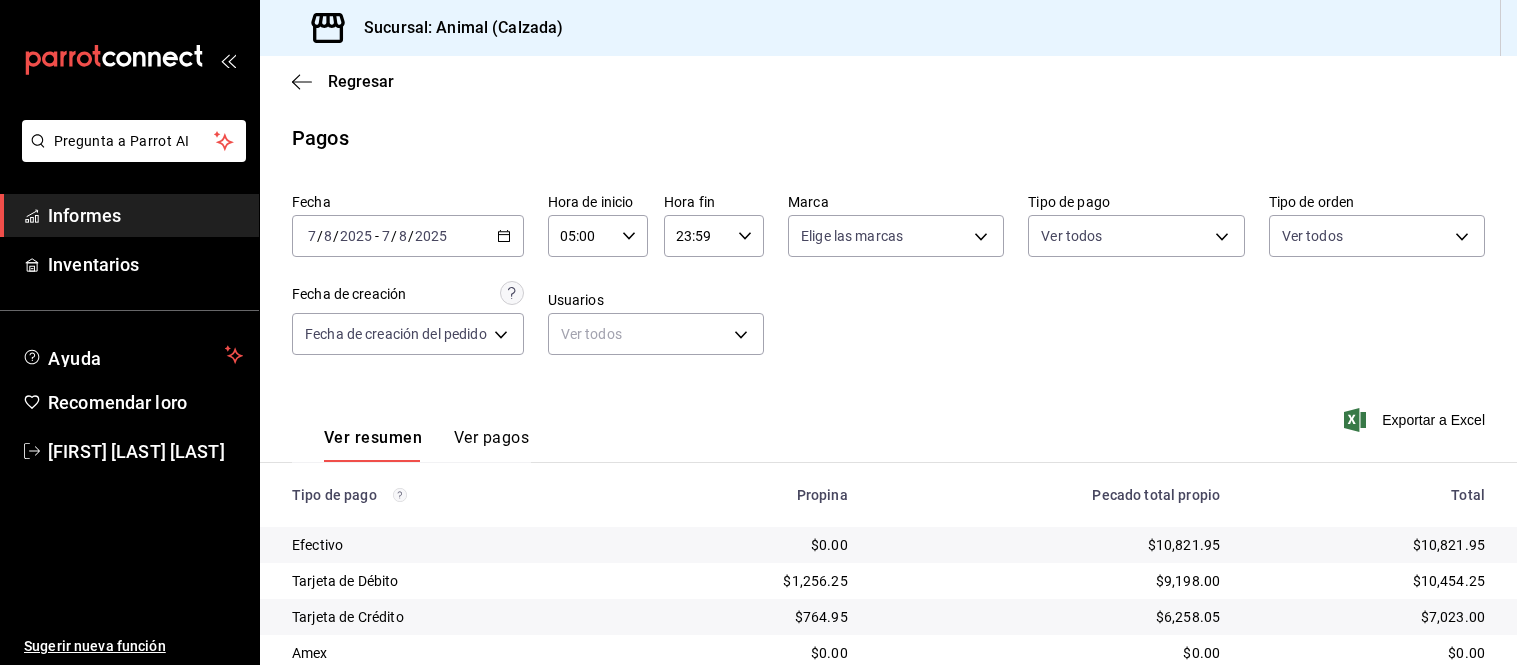 scroll, scrollTop: 0, scrollLeft: 0, axis: both 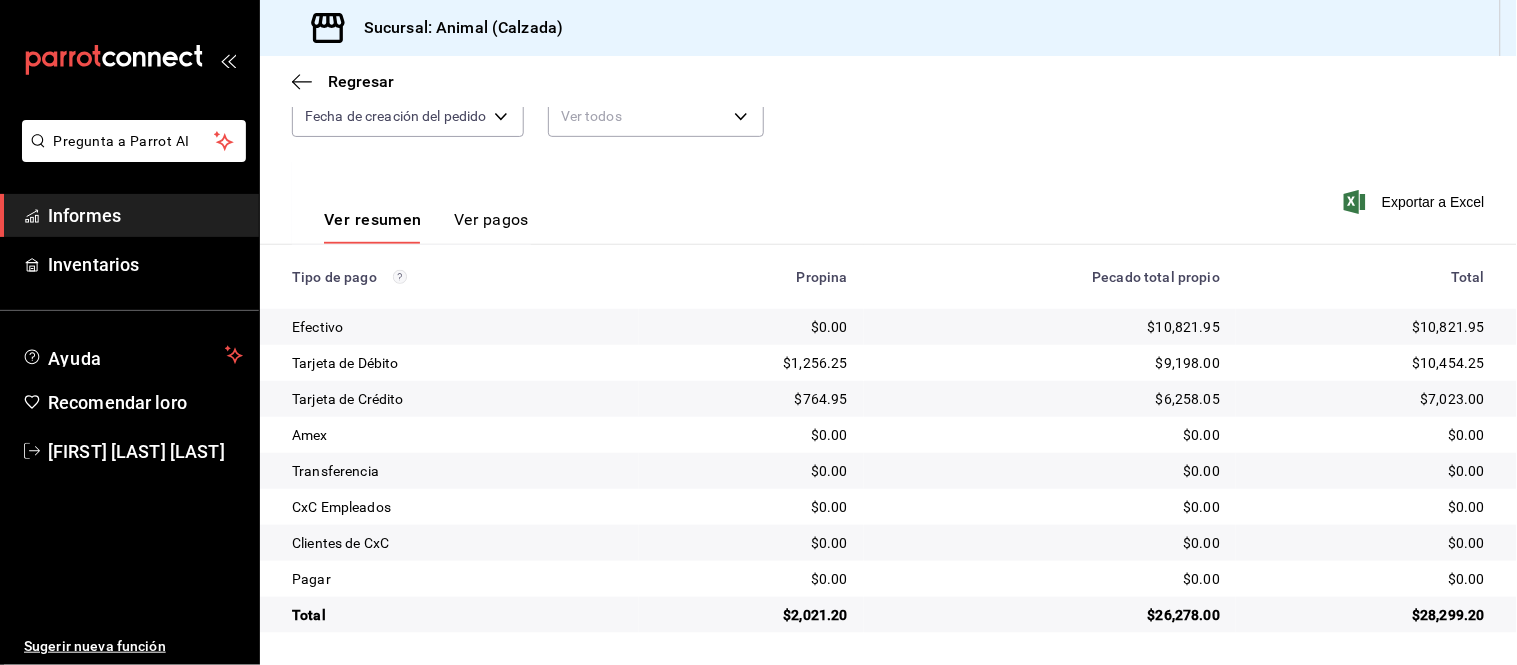 click on "Ver pagos" at bounding box center (491, 219) 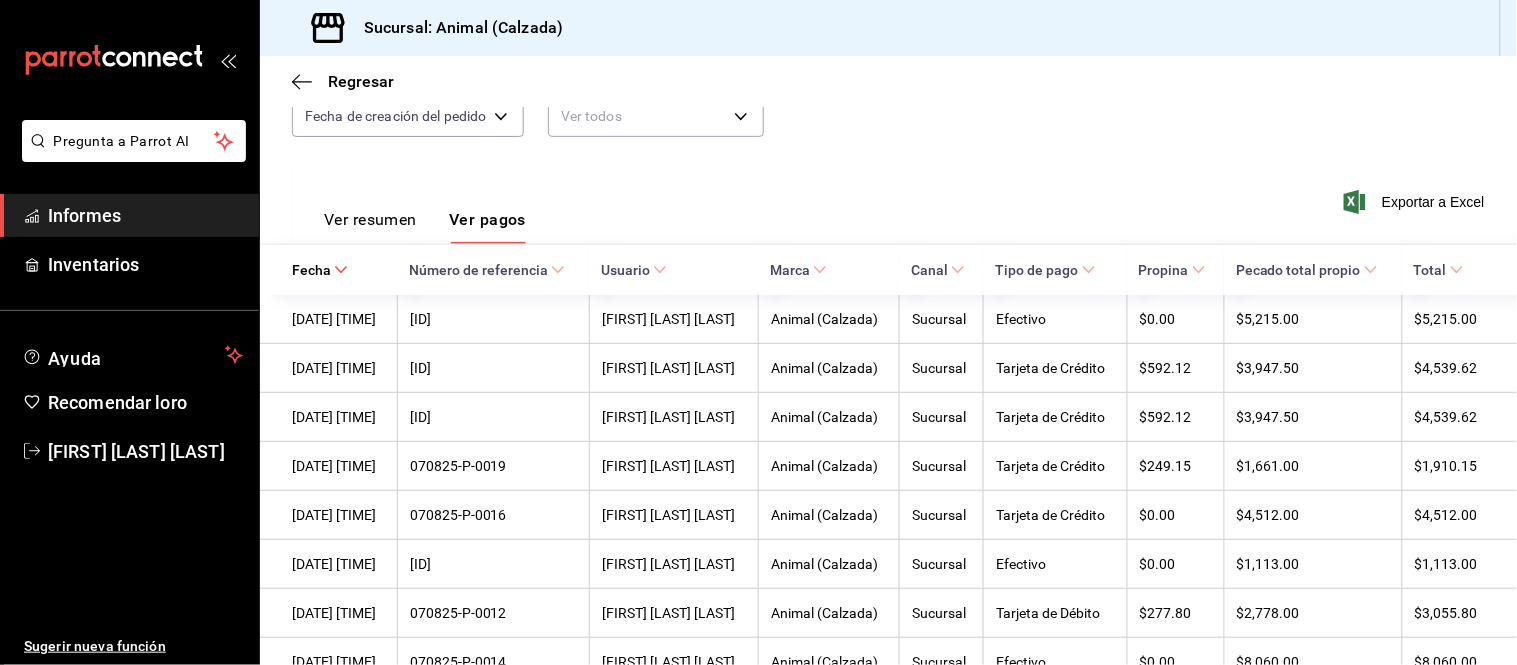 click on "Ver resumen" at bounding box center [370, 219] 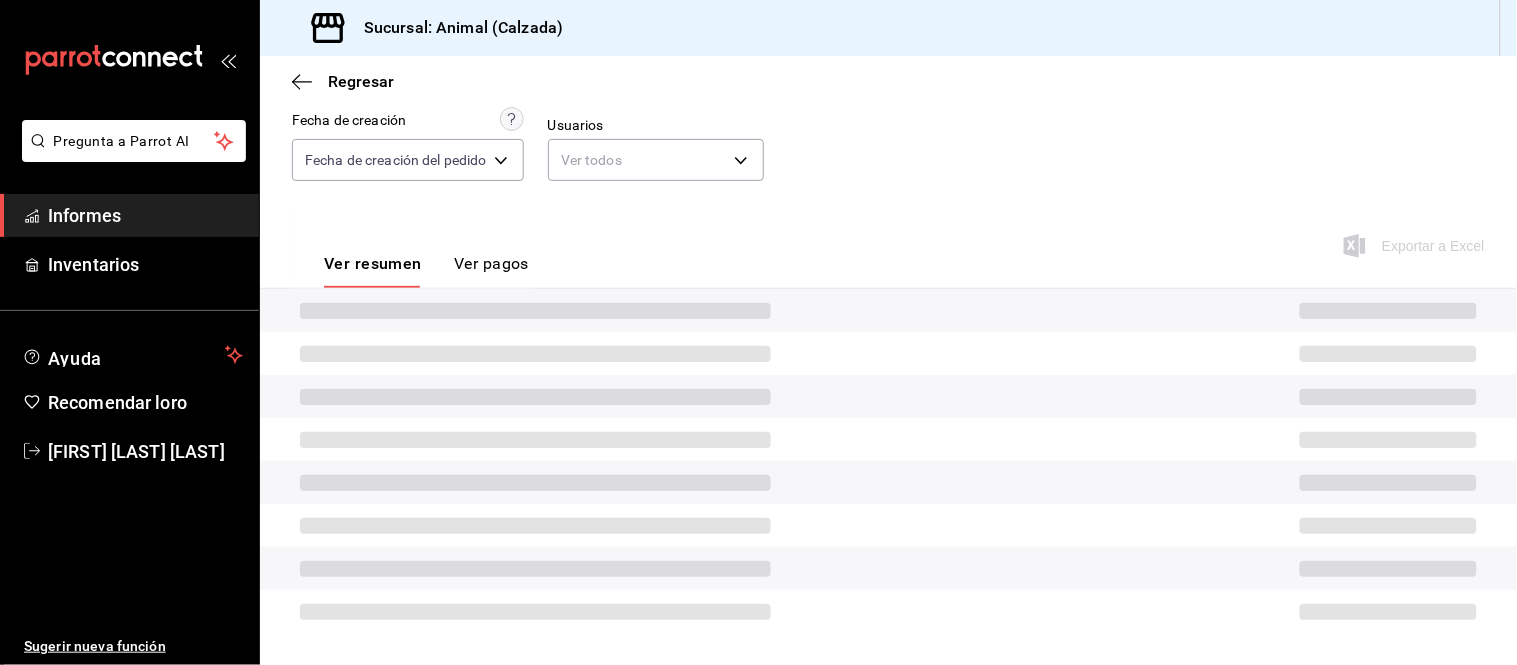 scroll, scrollTop: 218, scrollLeft: 0, axis: vertical 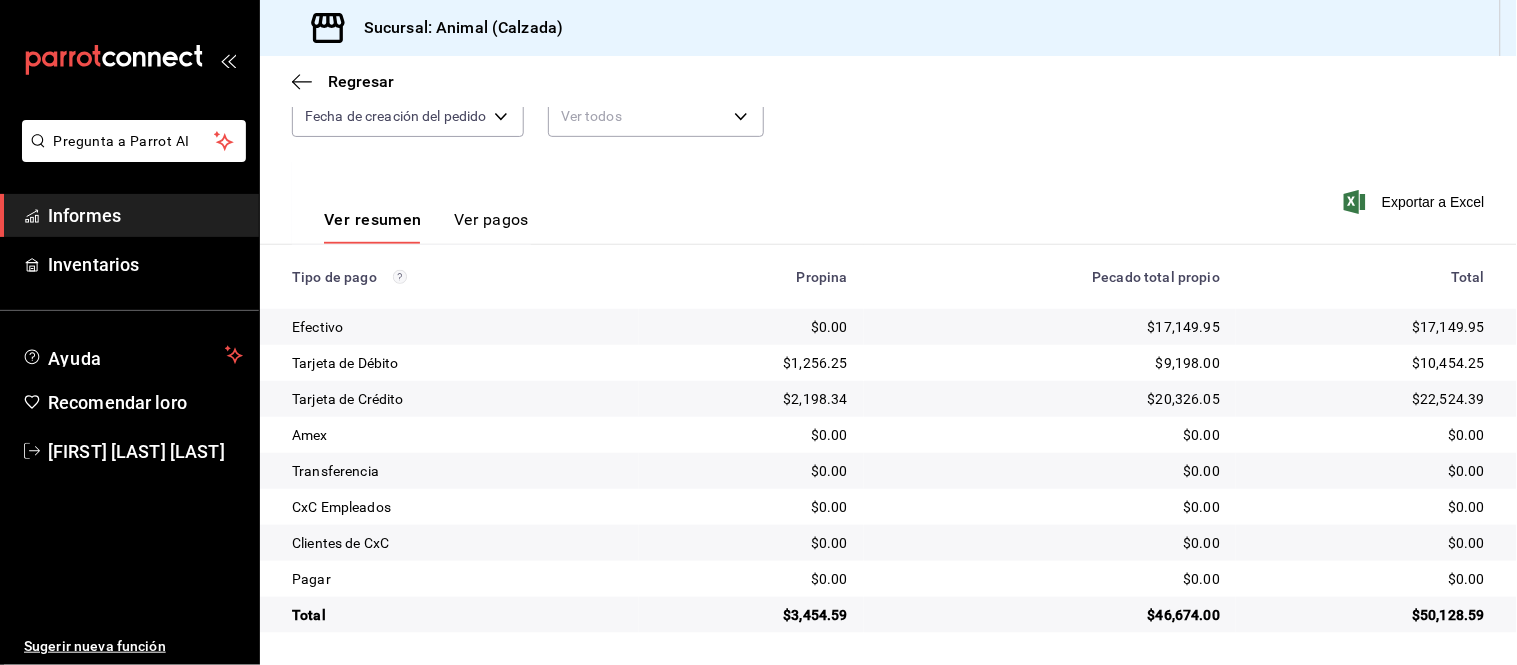 click on "Ver pagos" at bounding box center (491, 219) 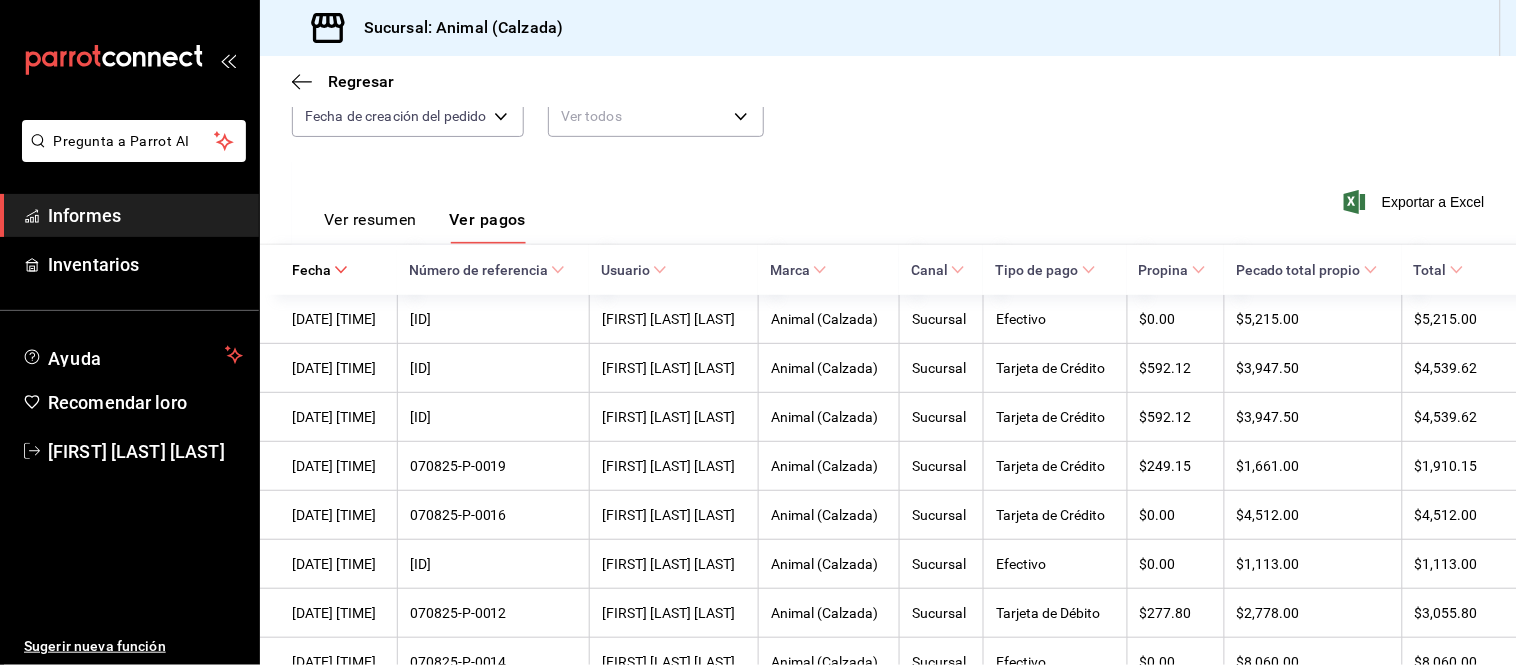 click on "Ver resumen" at bounding box center (370, 219) 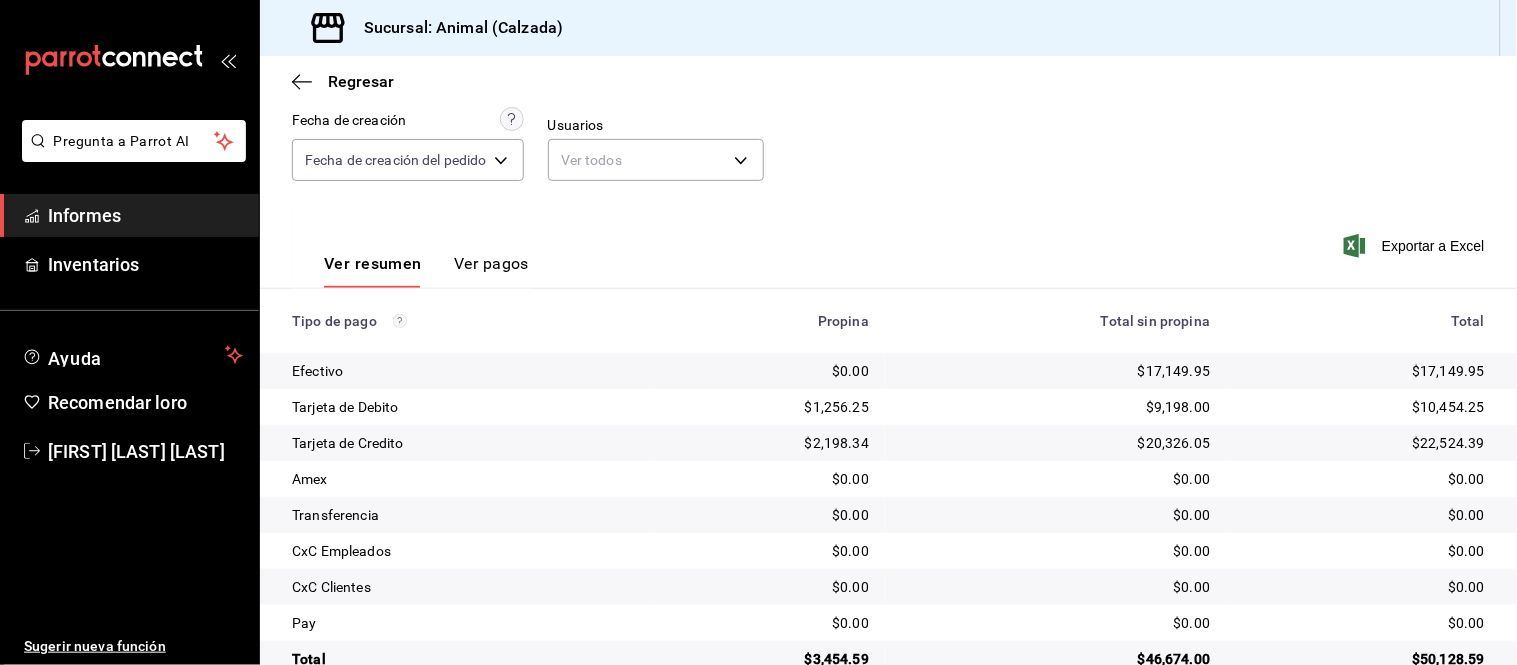 scroll, scrollTop: 218, scrollLeft: 0, axis: vertical 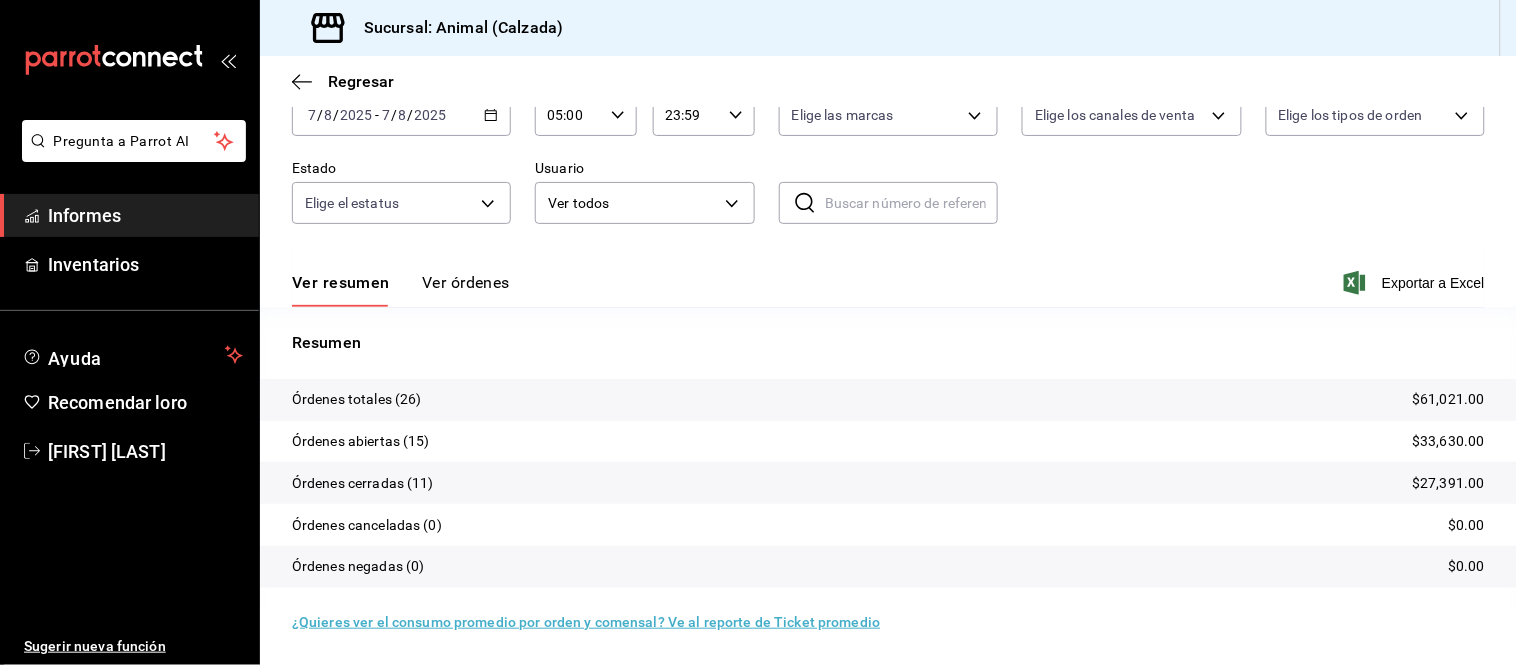 click on "Ver órdenes" at bounding box center [466, 282] 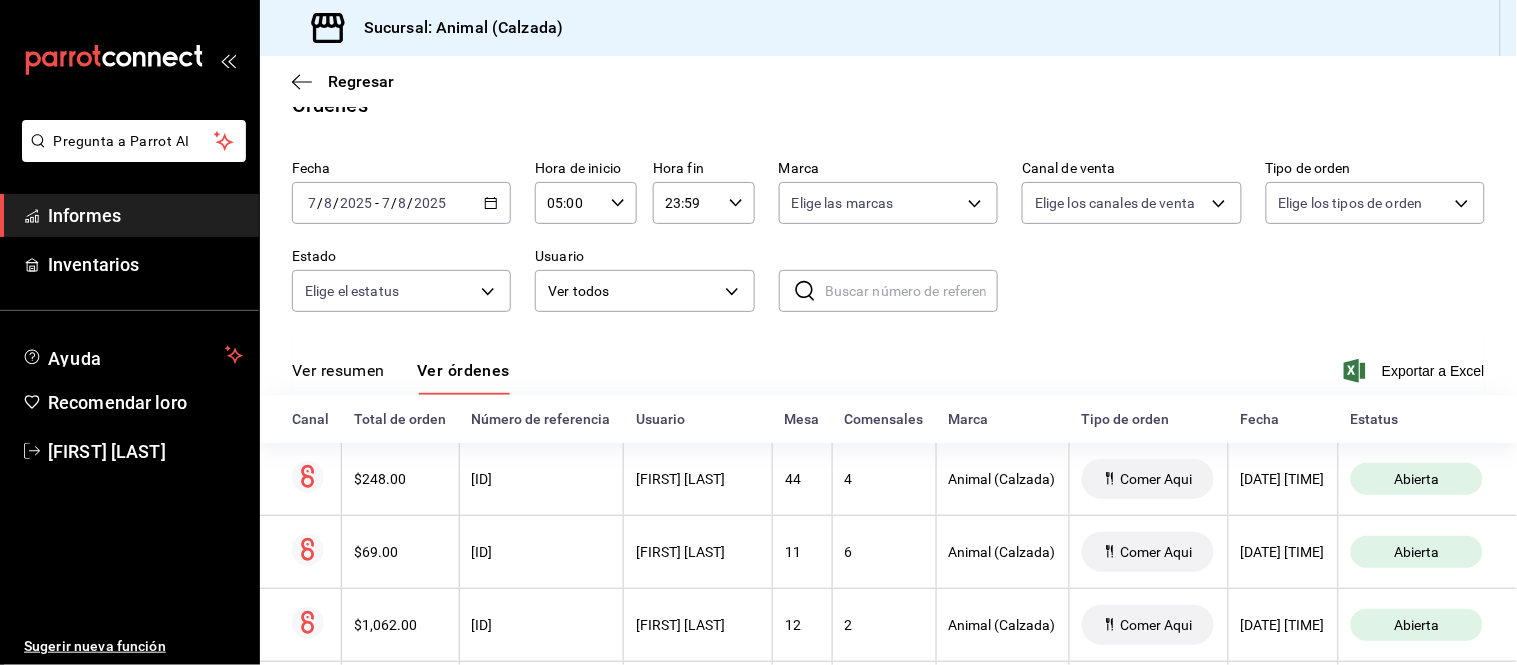 scroll, scrollTop: 121, scrollLeft: 0, axis: vertical 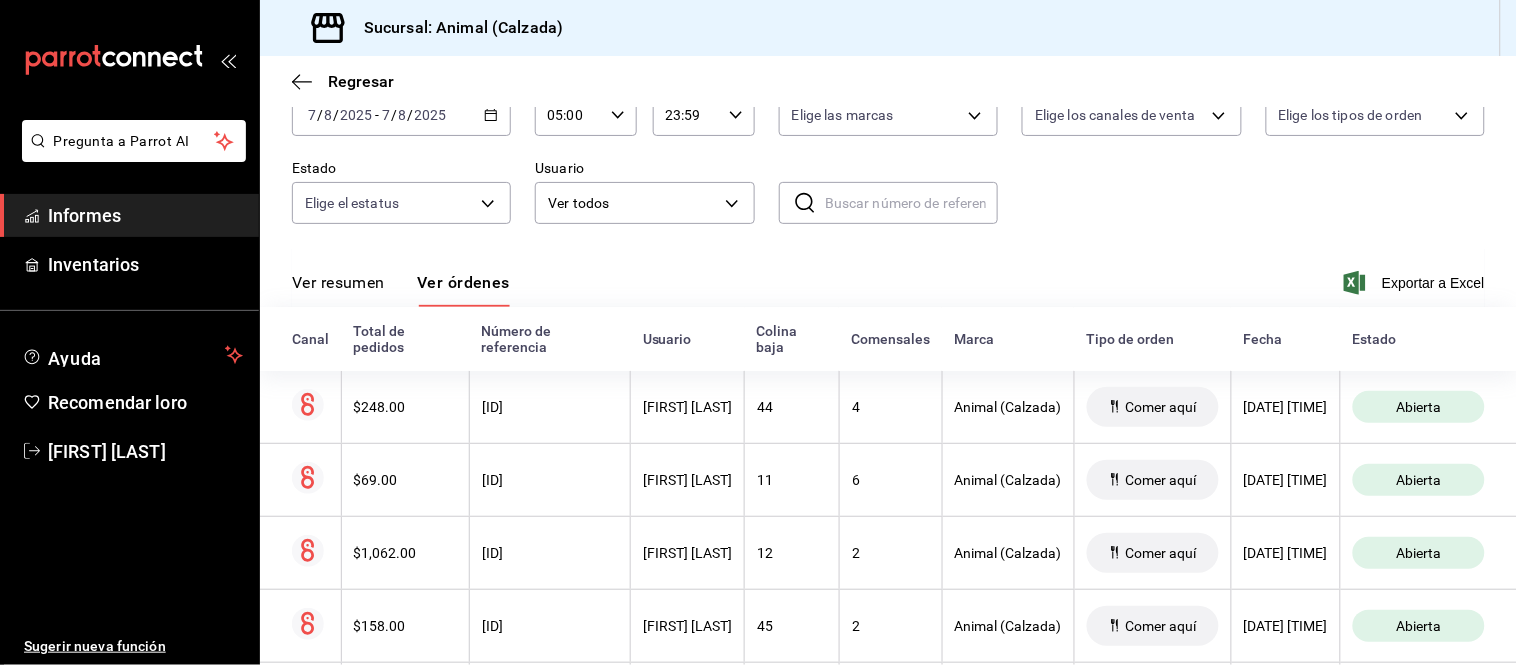 click on "Ver resumen" at bounding box center (338, 282) 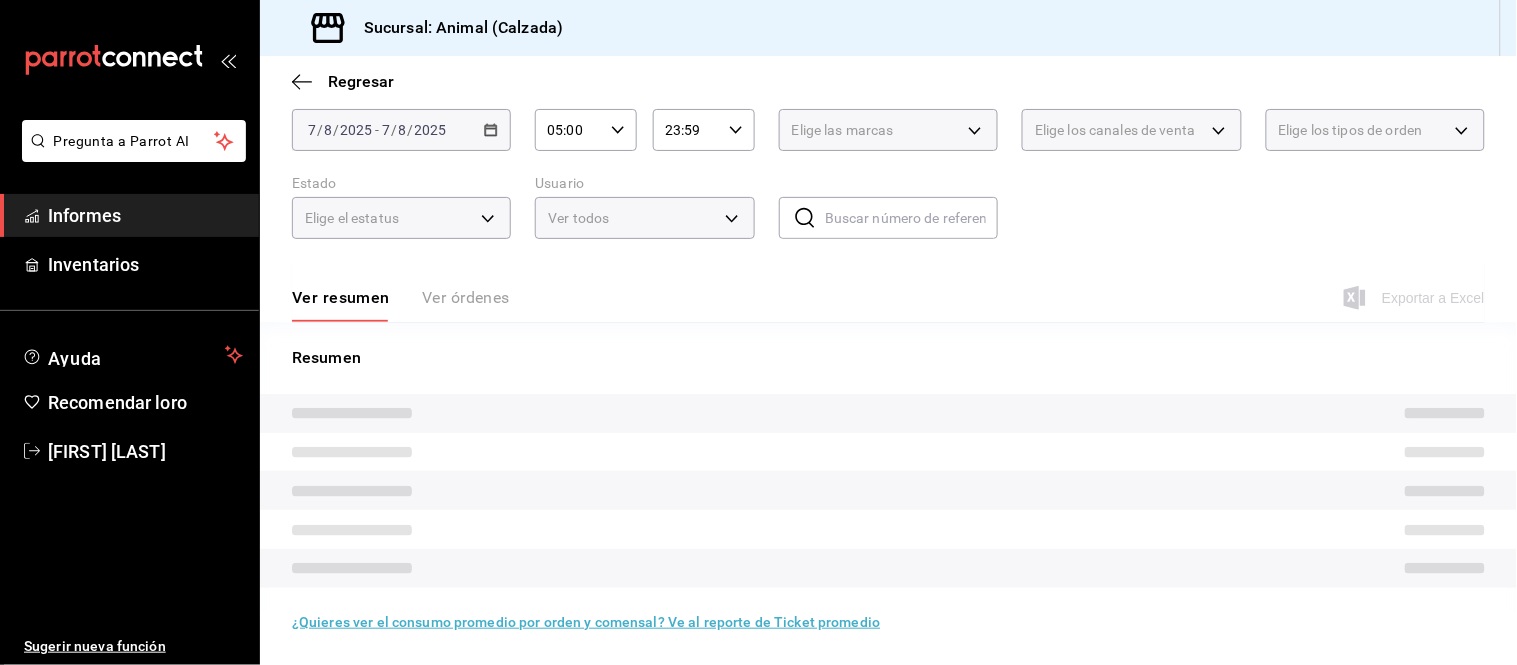 scroll, scrollTop: 121, scrollLeft: 0, axis: vertical 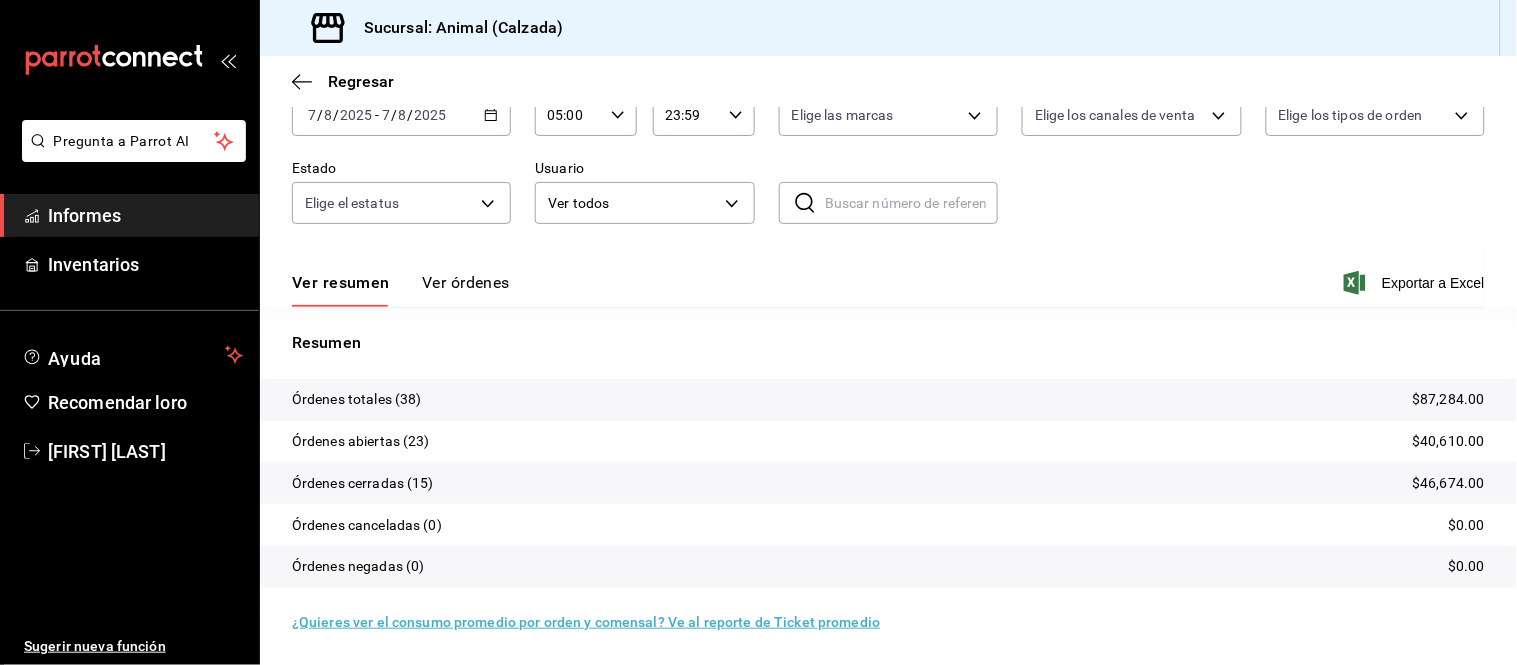 click on "Ver órdenes" at bounding box center [466, 282] 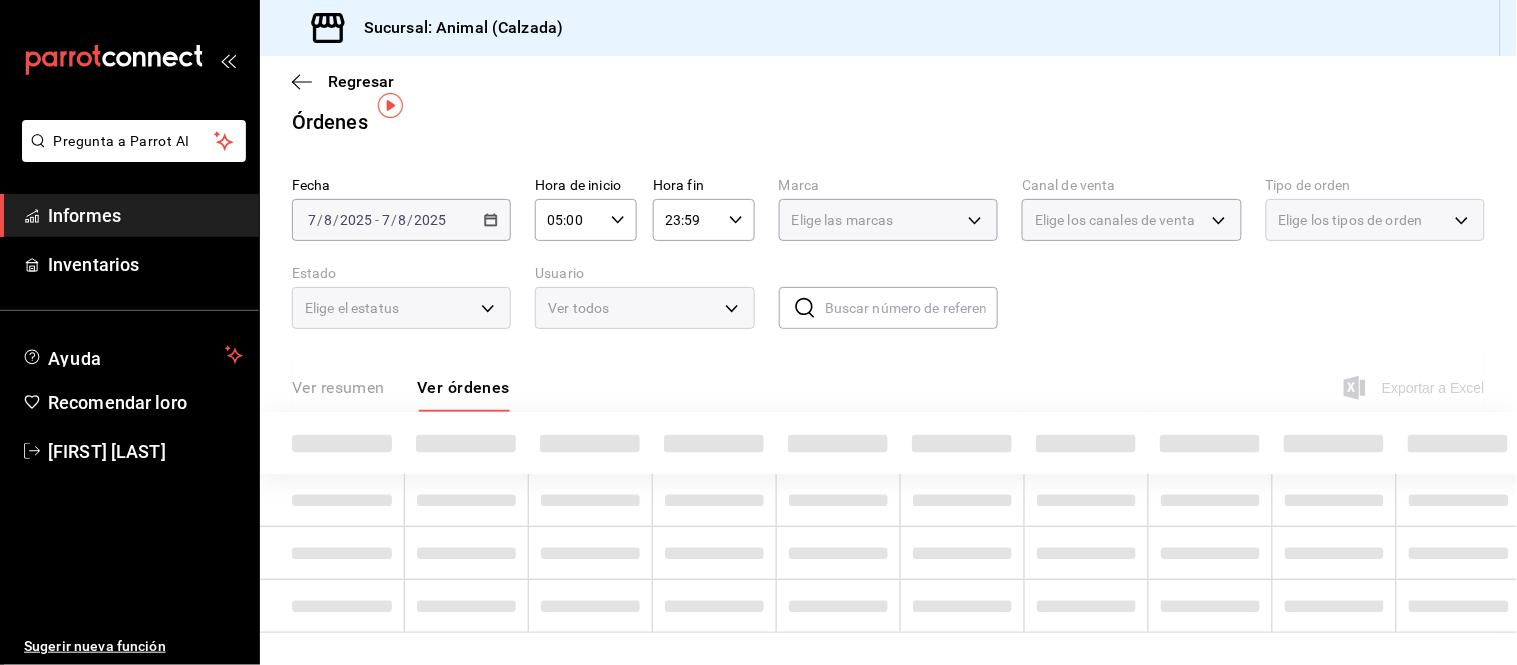 scroll, scrollTop: 121, scrollLeft: 0, axis: vertical 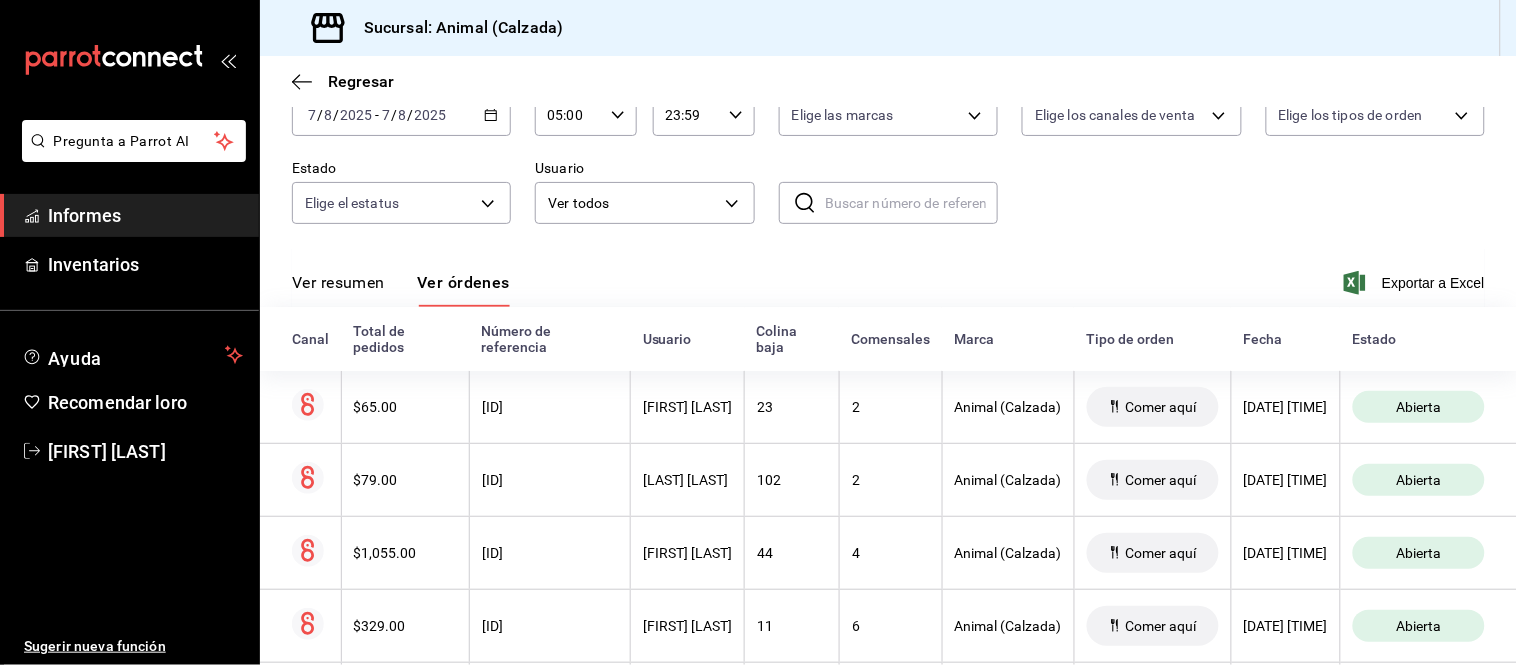click on "Ver resumen" at bounding box center (338, 289) 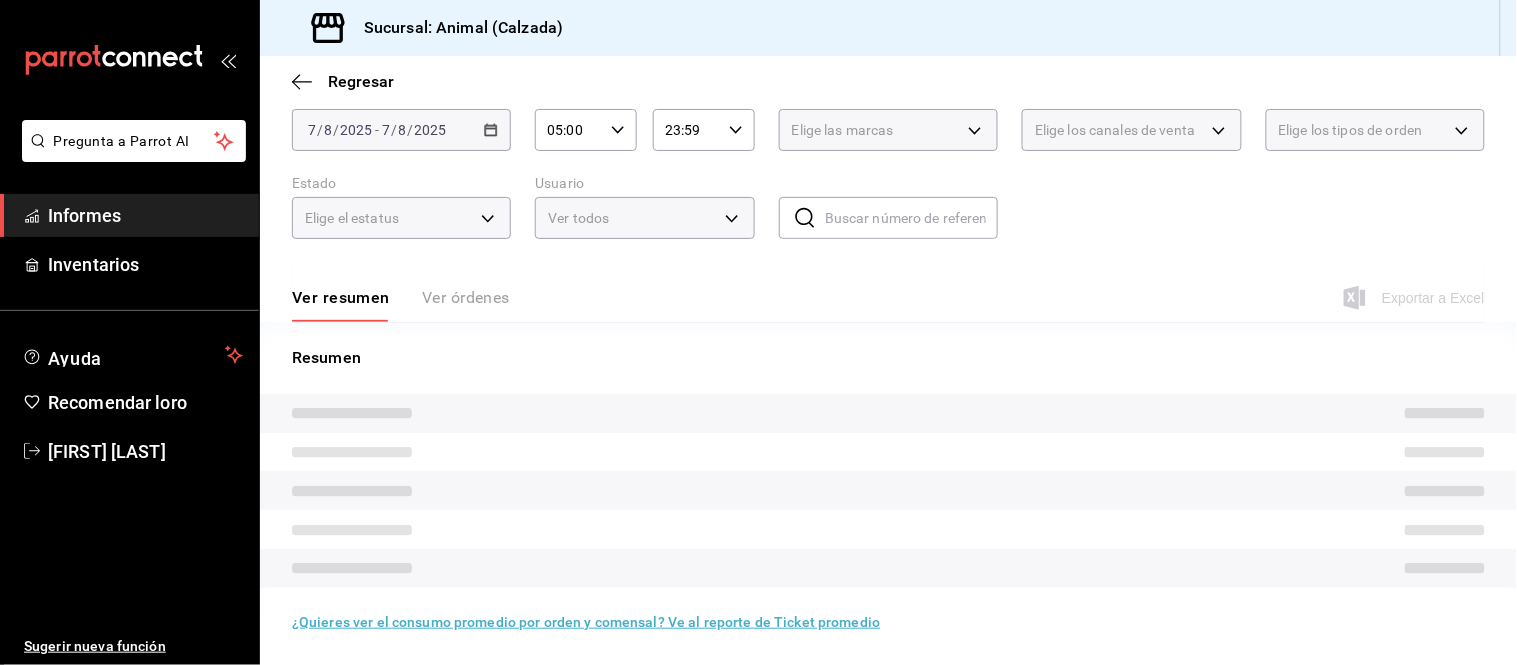 scroll, scrollTop: 121, scrollLeft: 0, axis: vertical 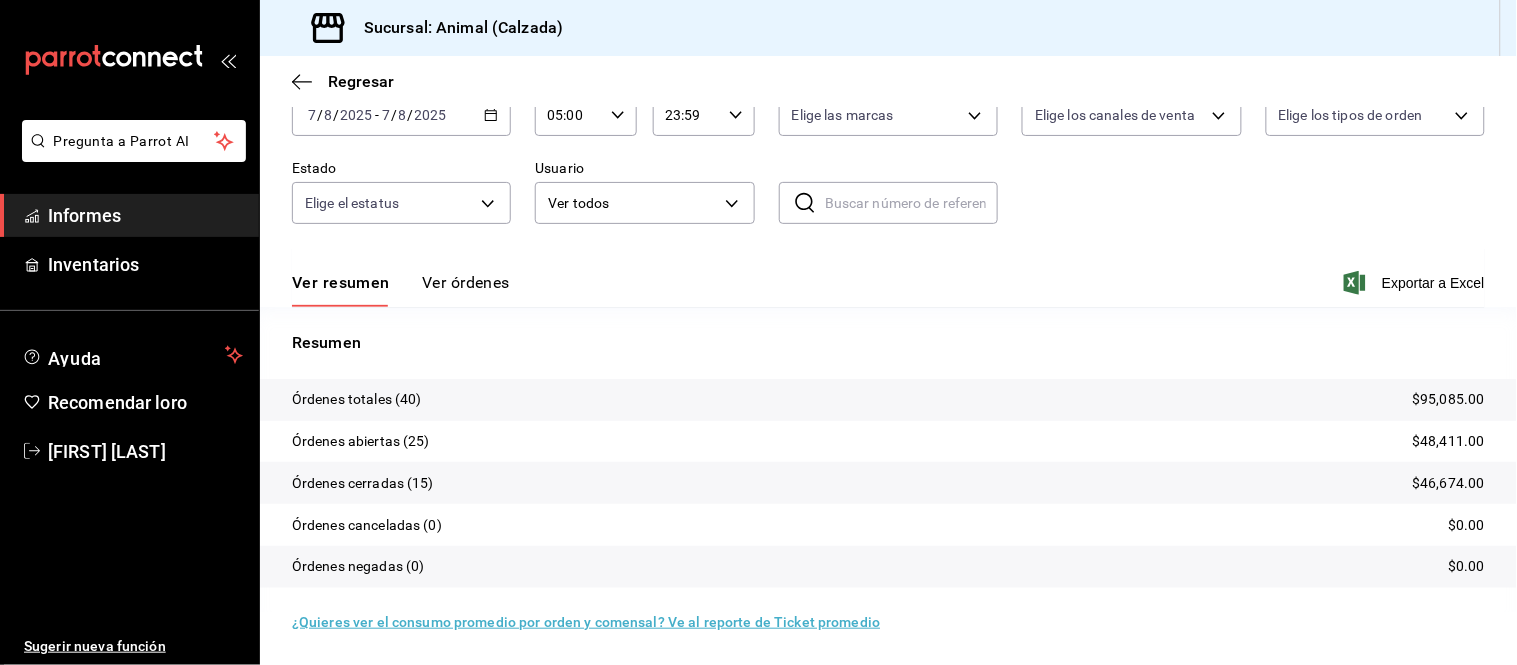 click on "Ver órdenes" at bounding box center [466, 282] 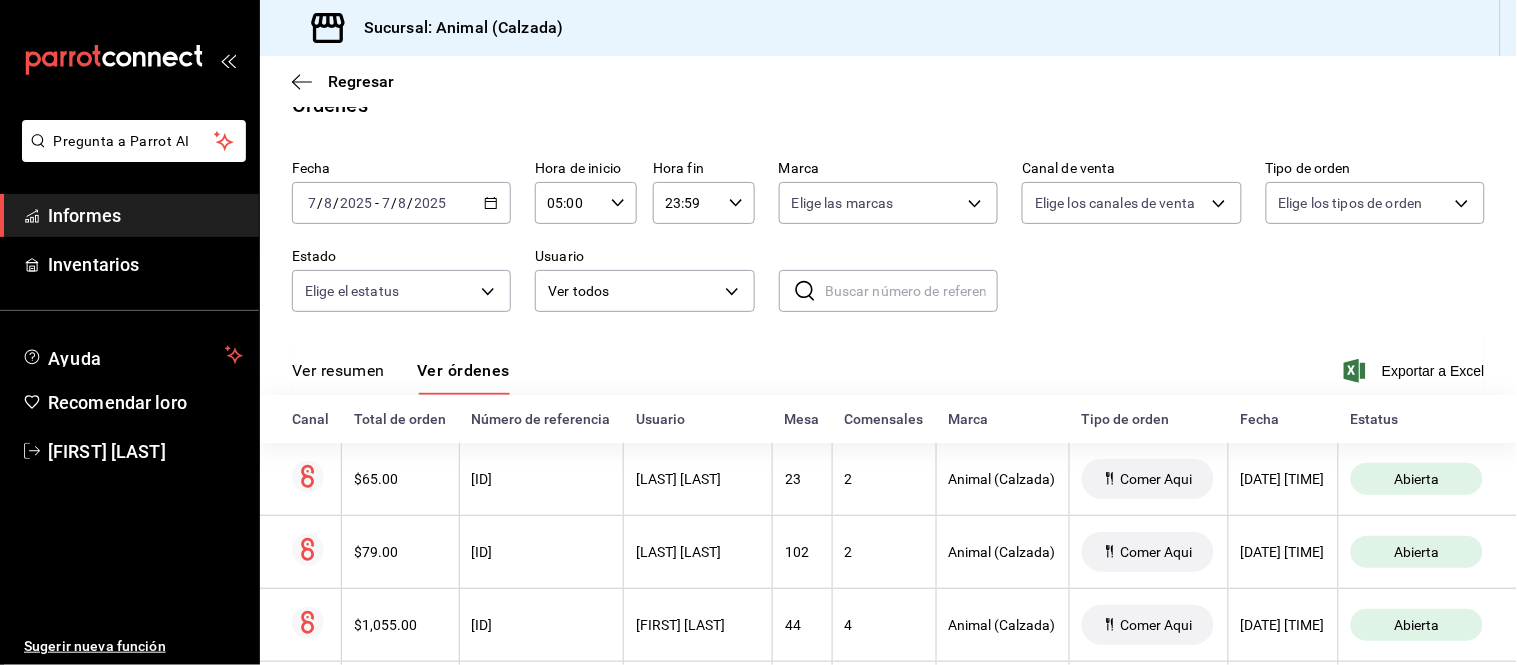 scroll, scrollTop: 121, scrollLeft: 0, axis: vertical 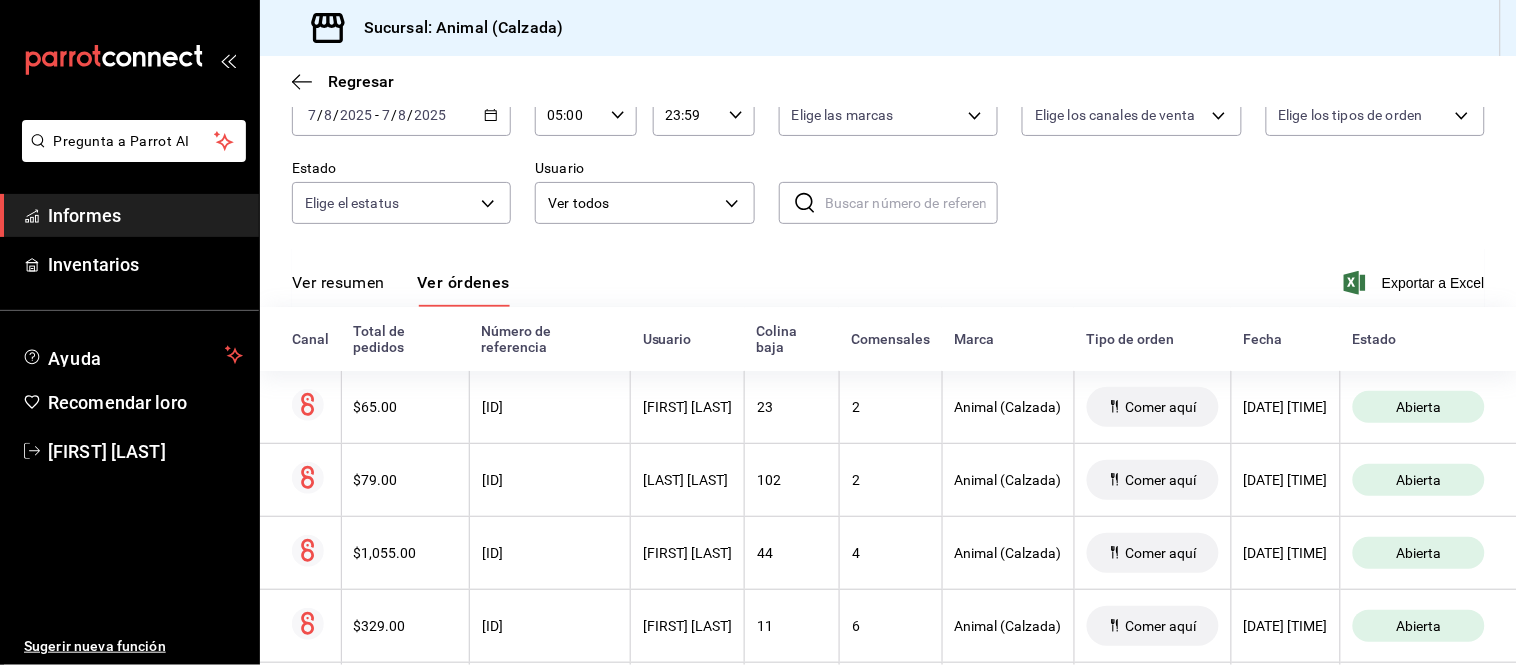 click on "Ver resumen" at bounding box center (338, 282) 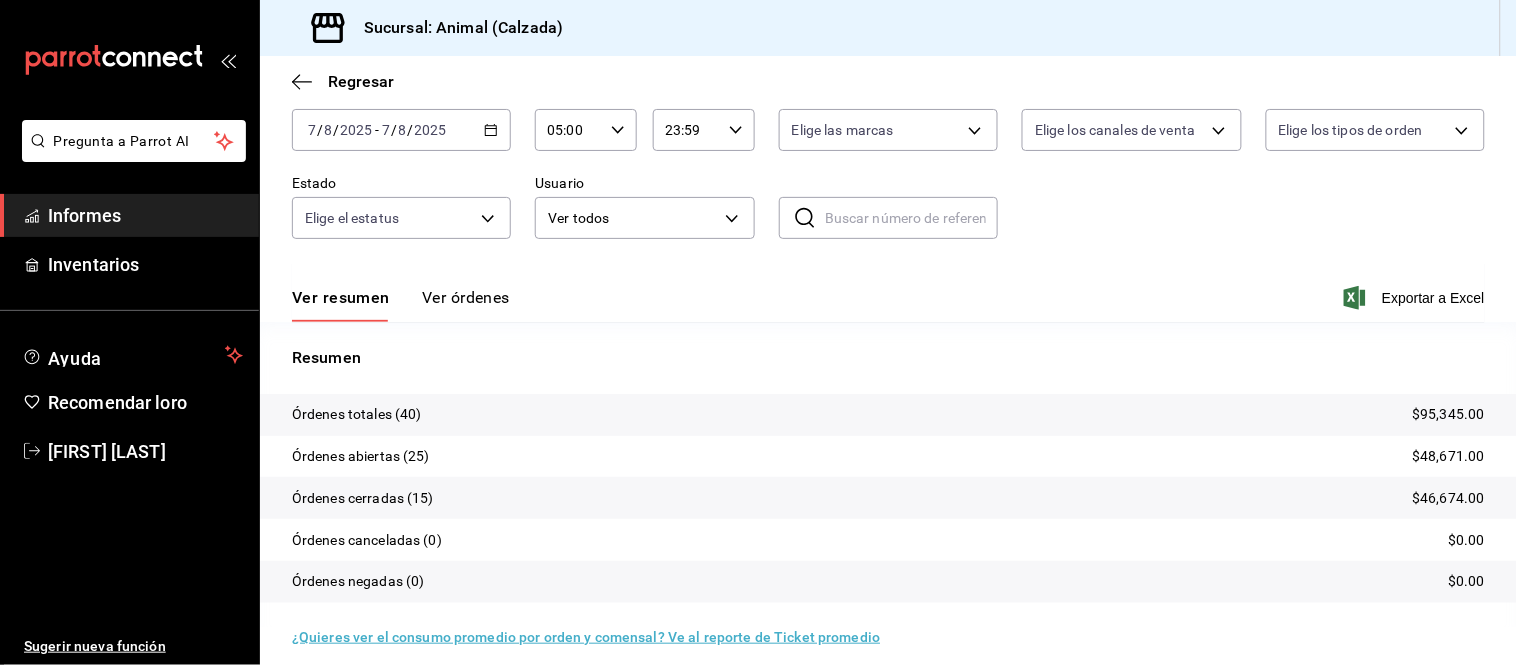 scroll, scrollTop: 121, scrollLeft: 0, axis: vertical 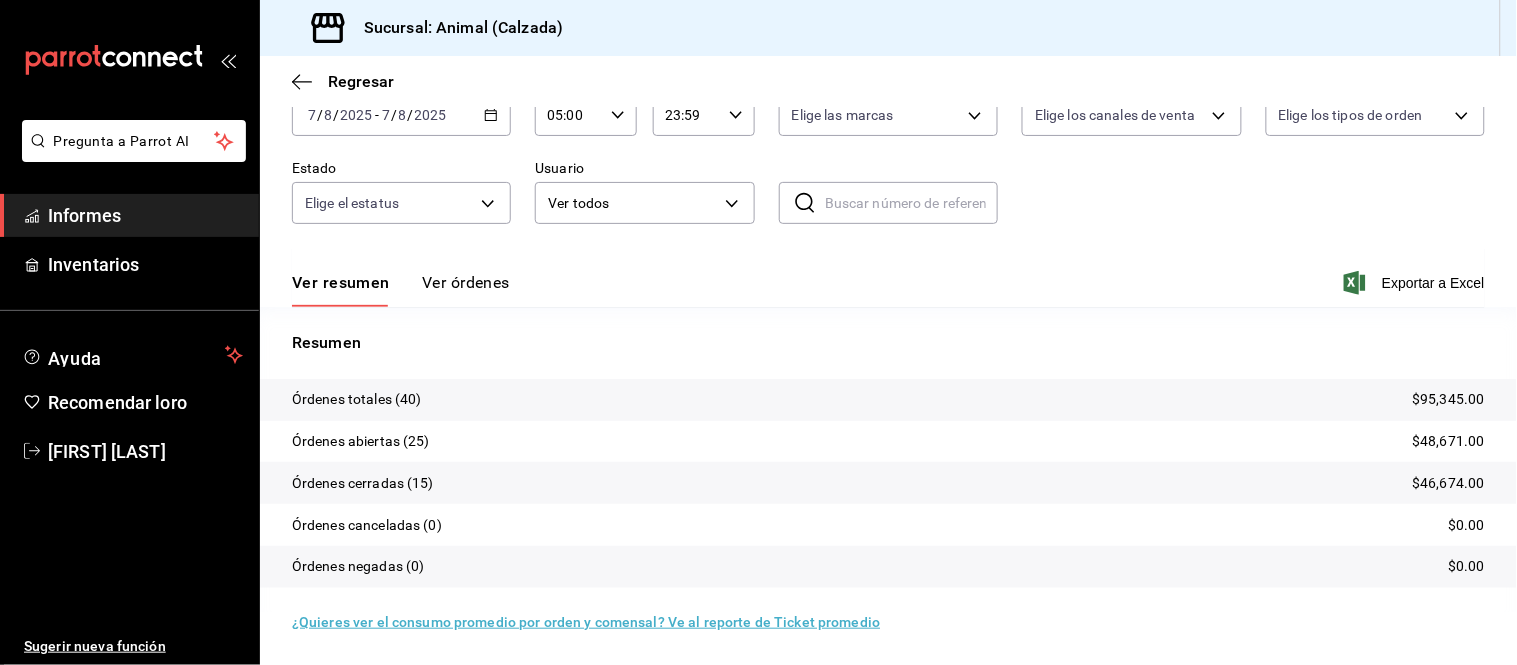 click on "Ver resumen Ver órdenes Exportar a Excel" at bounding box center [888, 277] 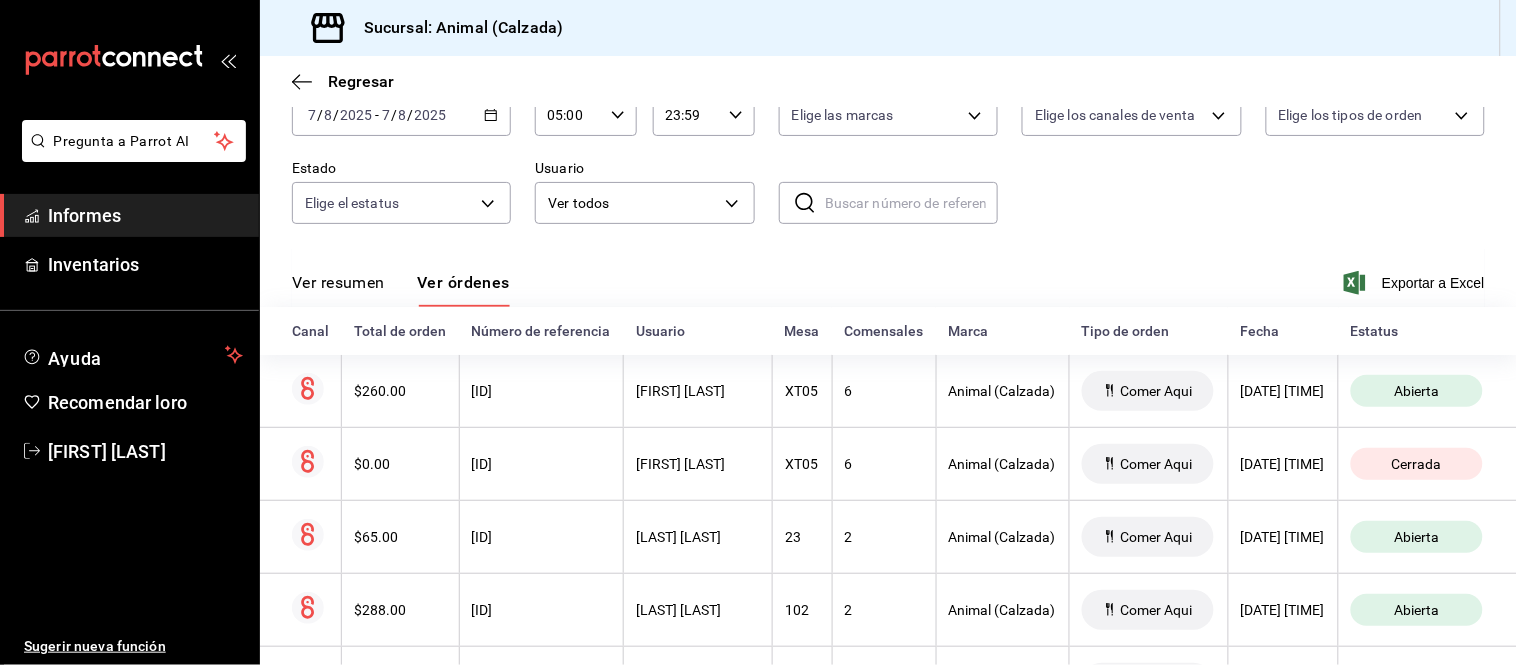 click on "Ver resumen" at bounding box center (338, 289) 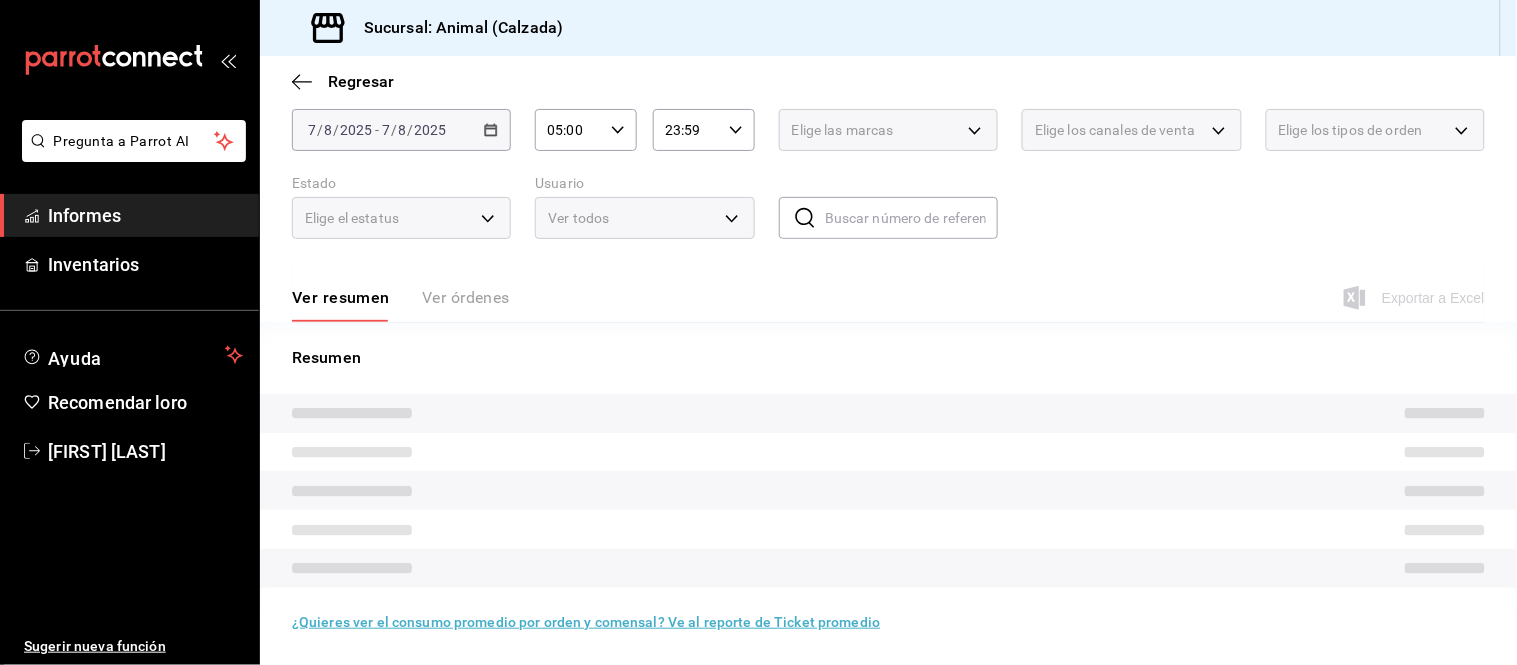 scroll, scrollTop: 121, scrollLeft: 0, axis: vertical 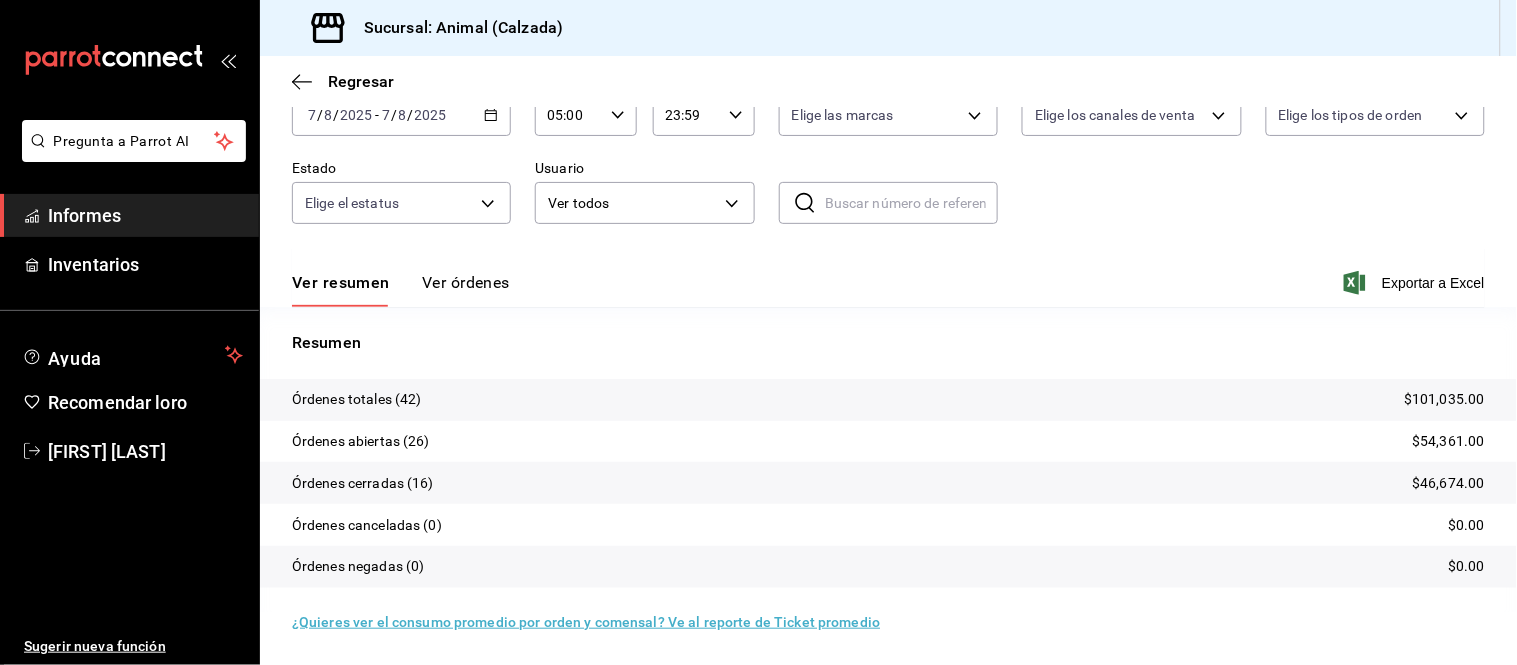 click on "Ver órdenes" at bounding box center (466, 282) 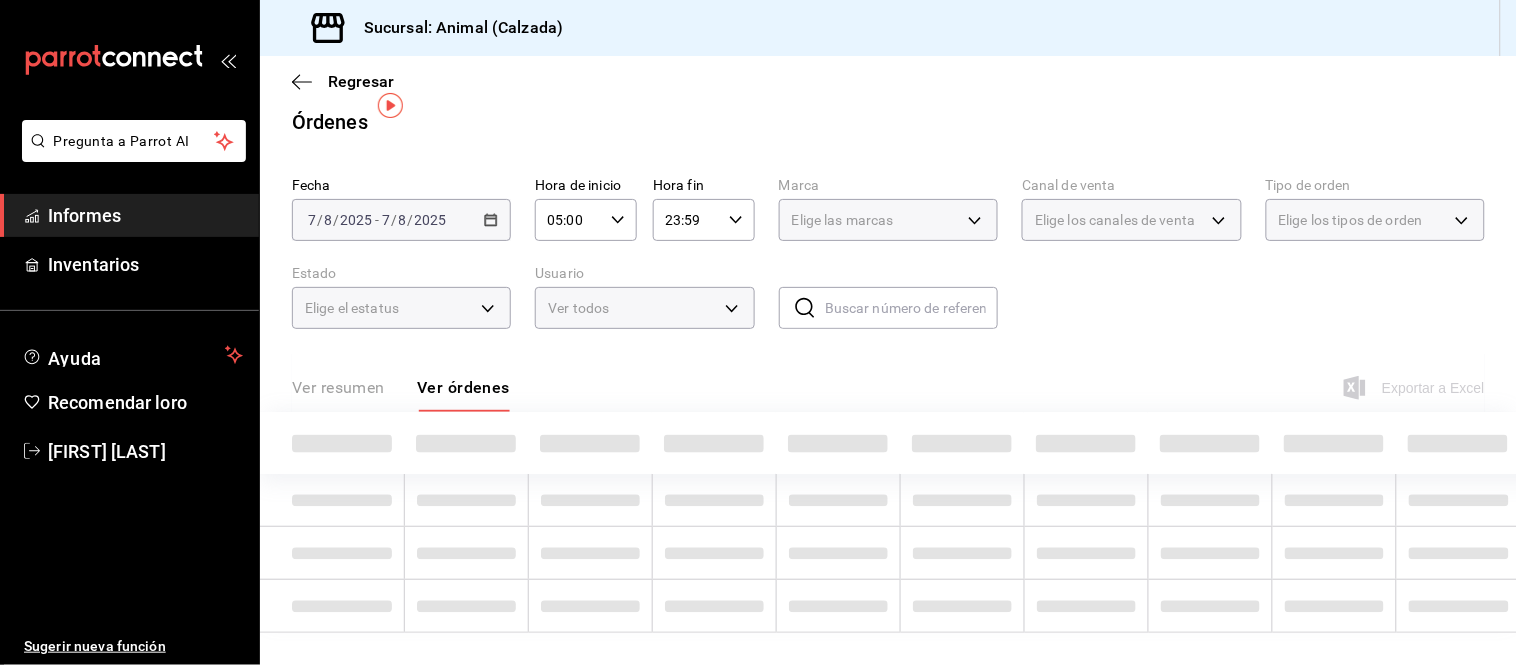 scroll, scrollTop: 121, scrollLeft: 0, axis: vertical 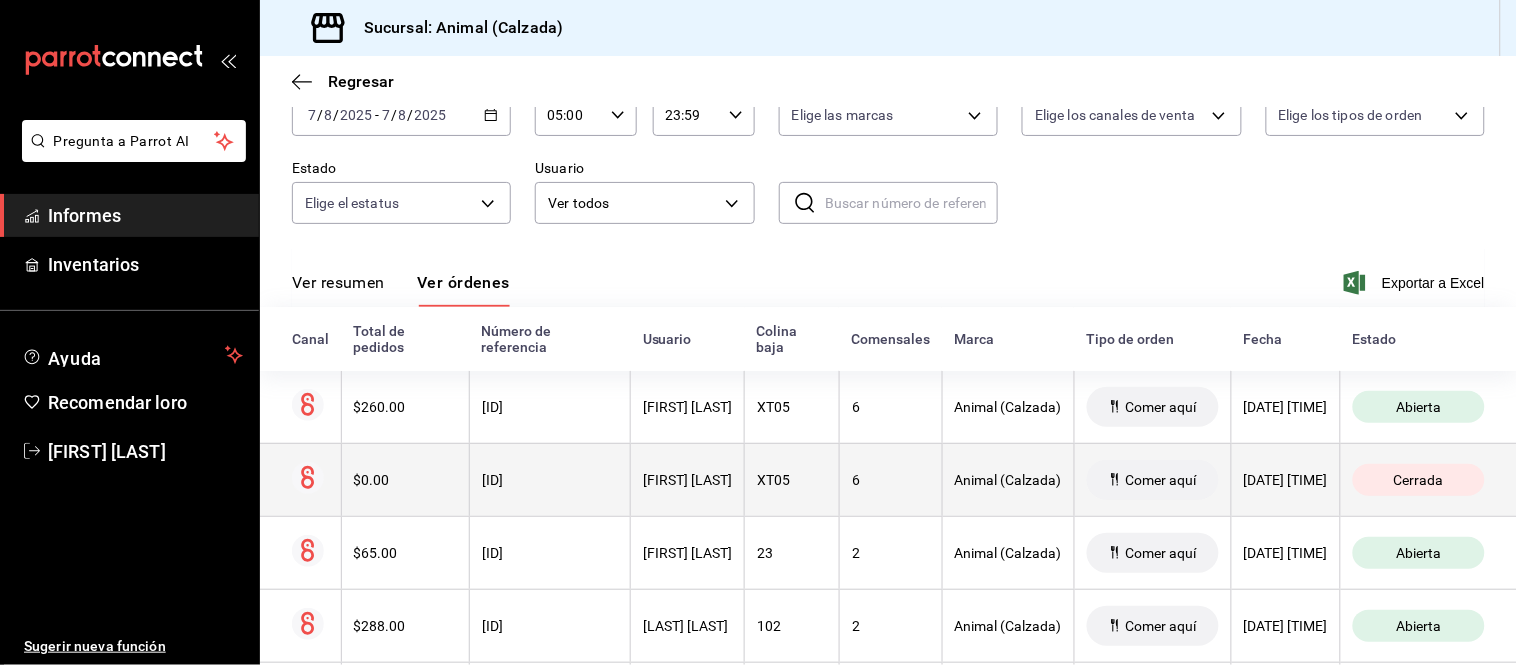 click on "[FIRST] [LAST]" at bounding box center [688, 479] 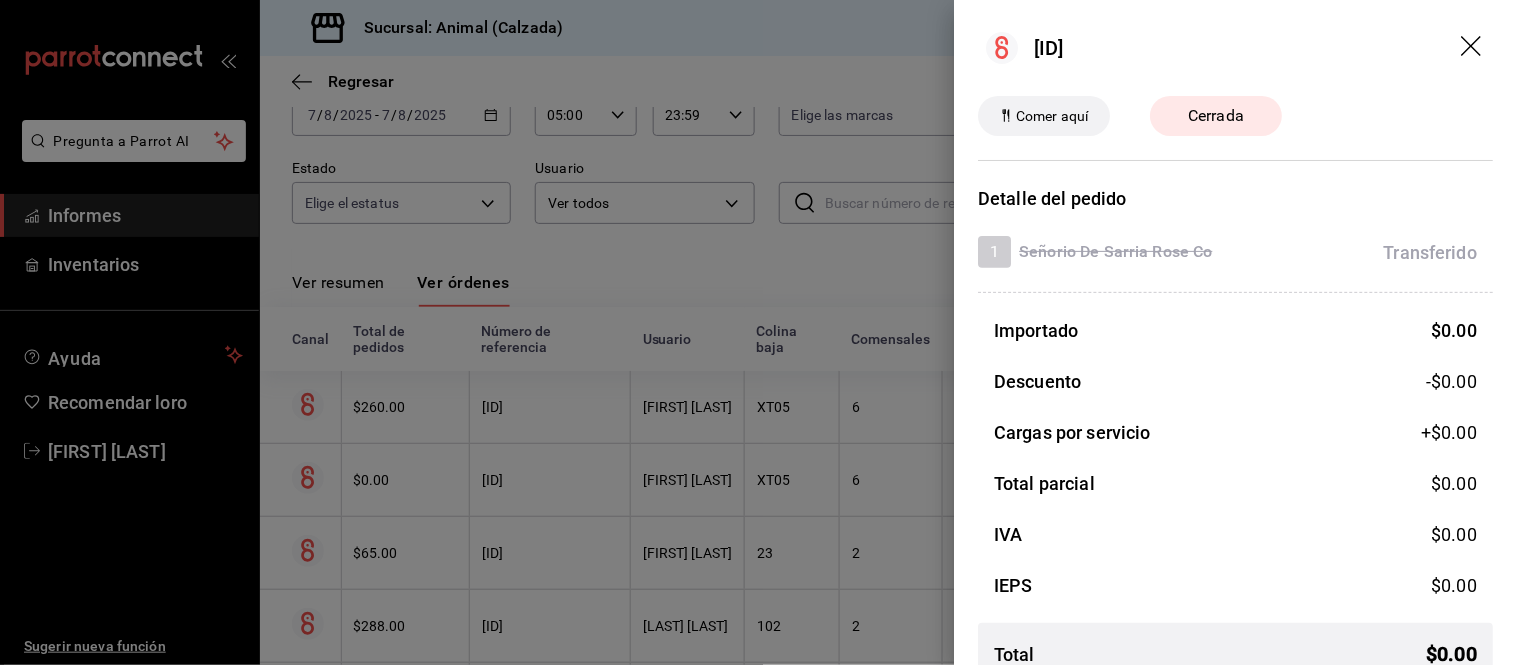 click at bounding box center [758, 332] 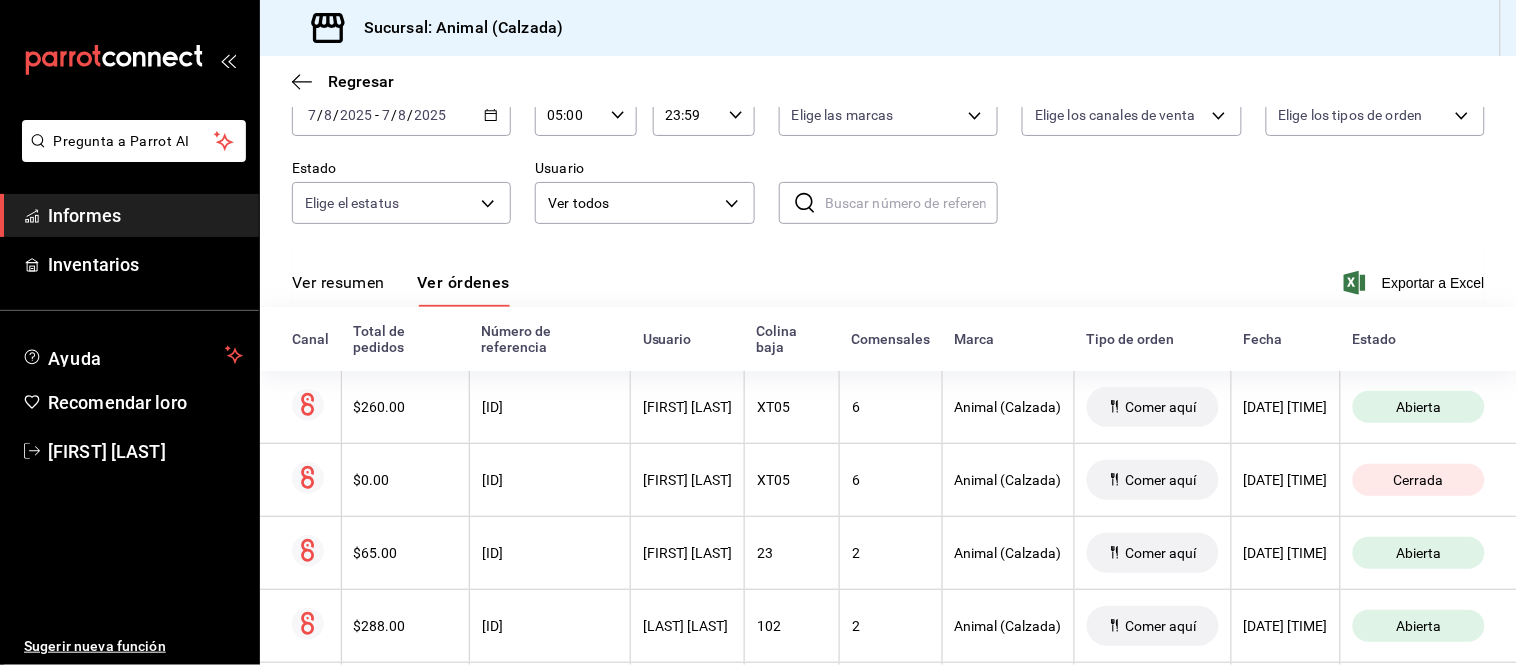 click on "[FIRST] [LAST]" at bounding box center [687, 407] 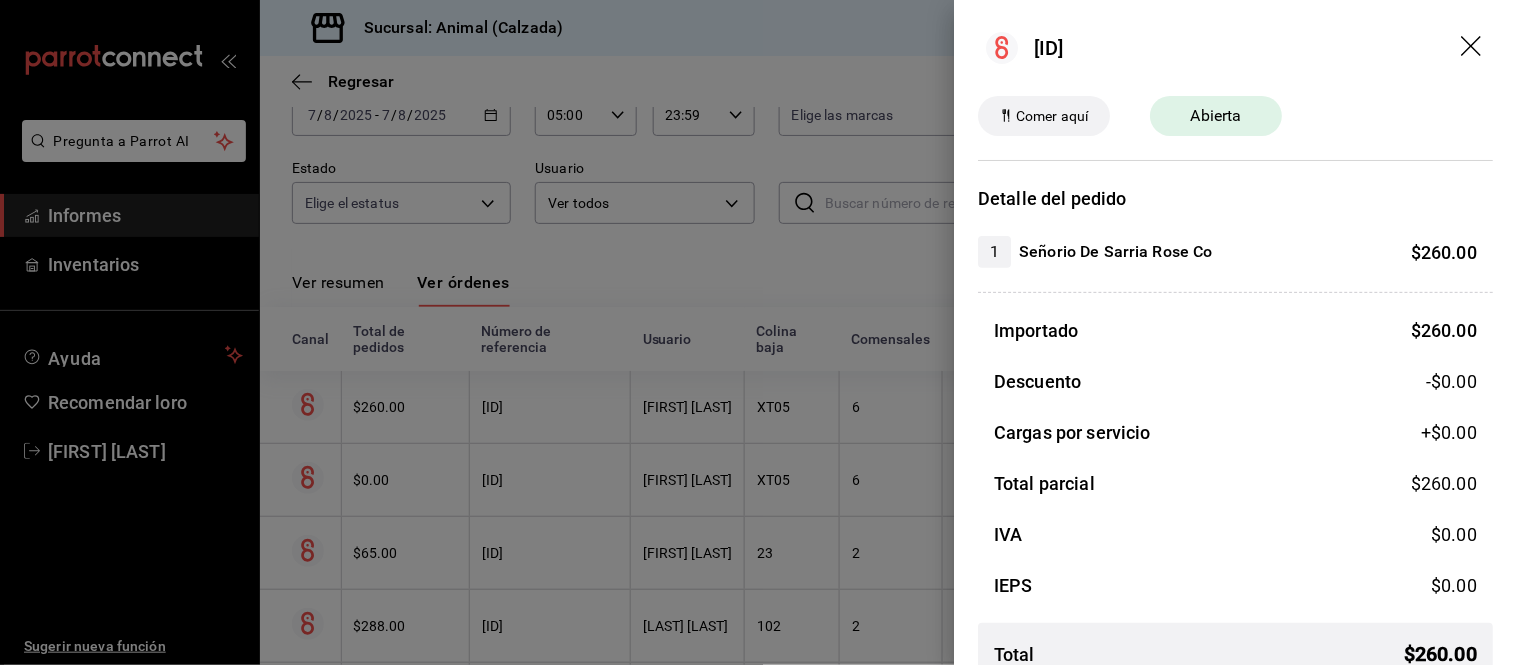 click at bounding box center [758, 332] 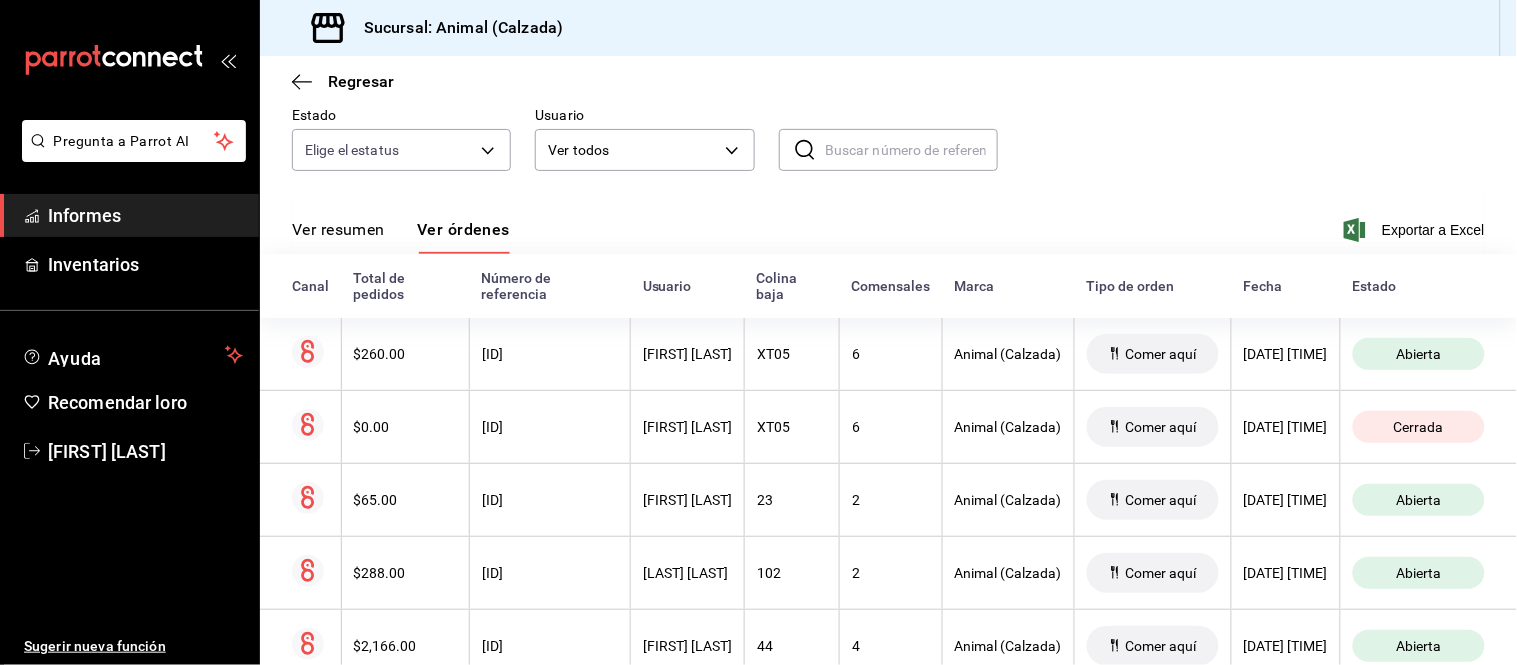scroll, scrollTop: 121, scrollLeft: 0, axis: vertical 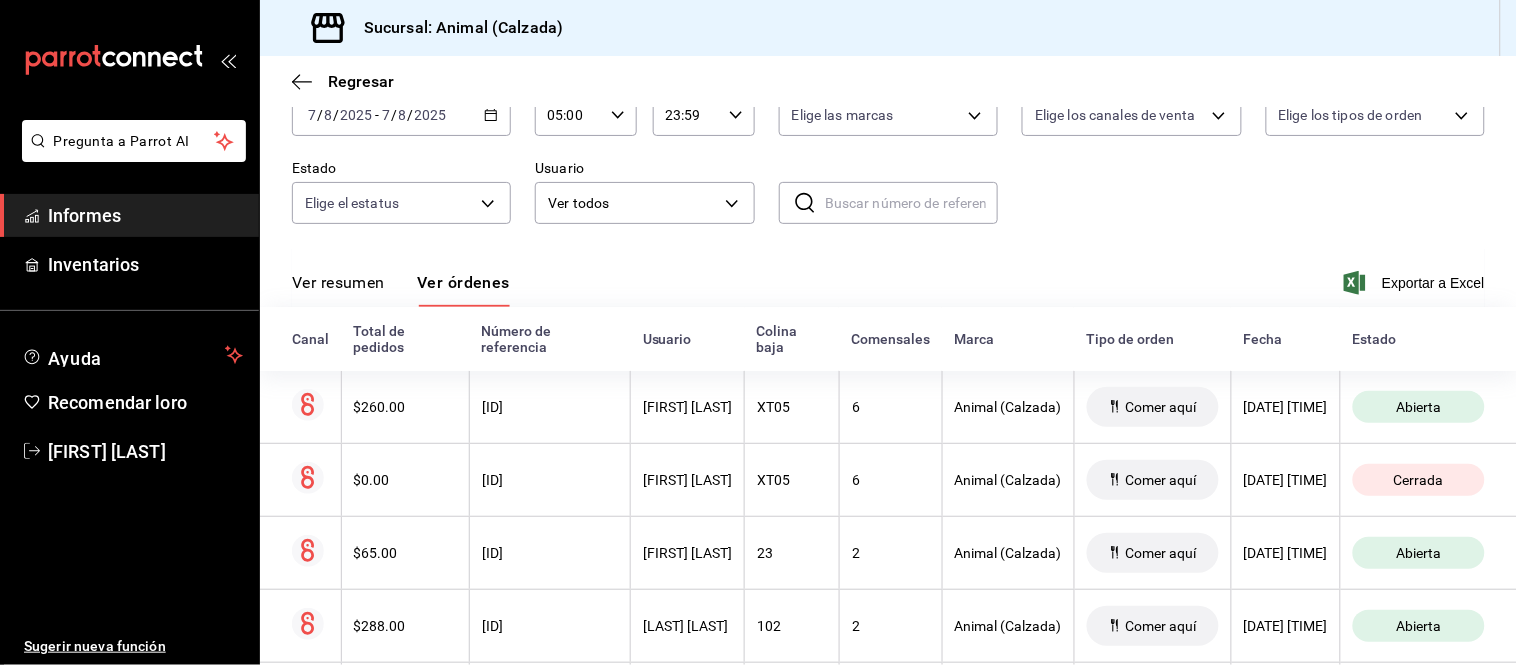 drag, startPoint x: 331, startPoint y: 276, endPoint x: 332, endPoint y: 248, distance: 28.01785 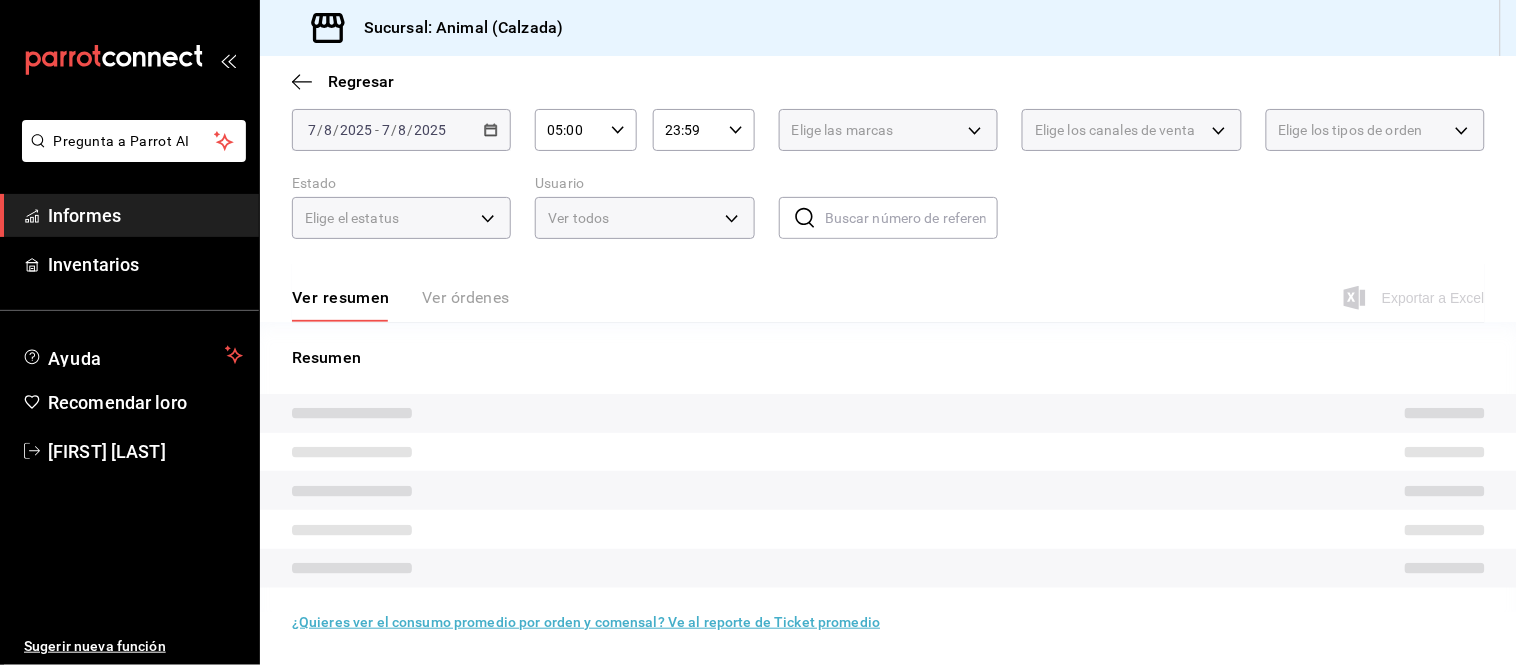 scroll, scrollTop: 121, scrollLeft: 0, axis: vertical 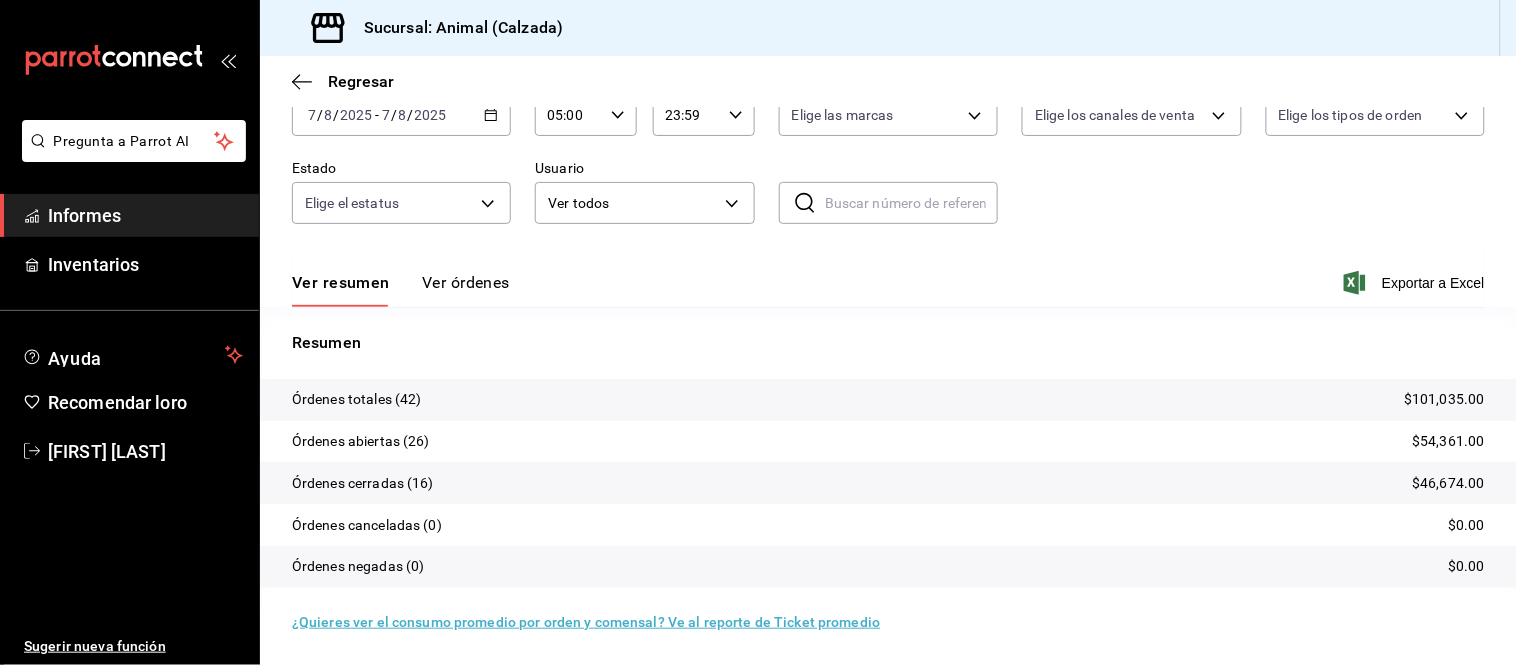 click on "Ver órdenes" at bounding box center [466, 282] 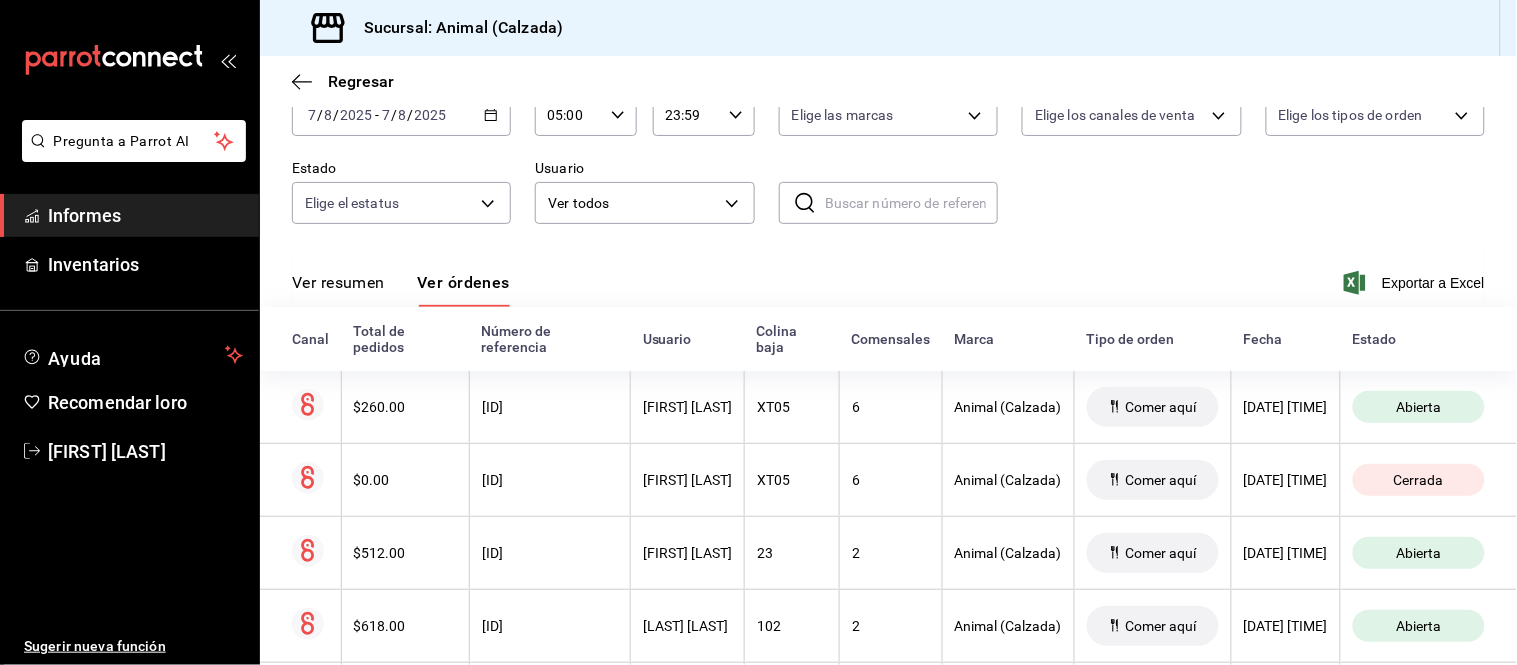 click on "Ver resumen" at bounding box center [338, 282] 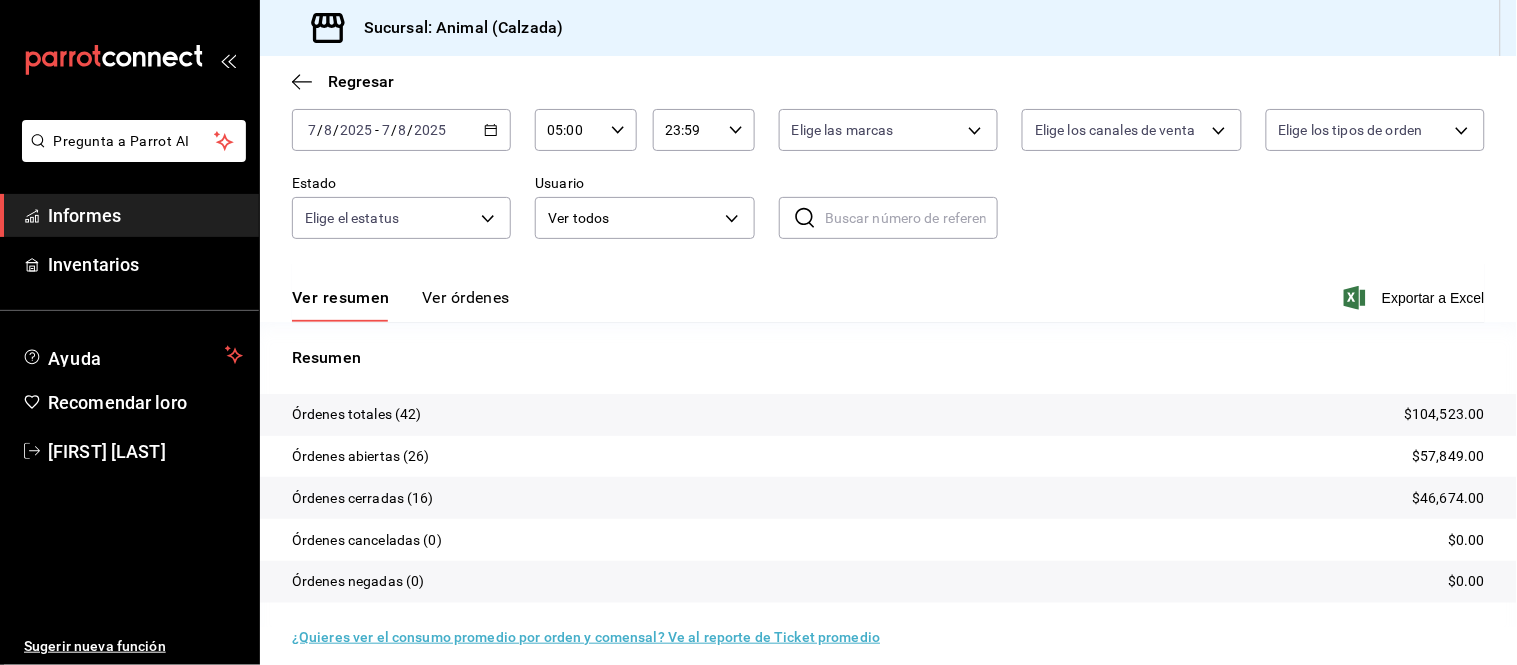 scroll, scrollTop: 121, scrollLeft: 0, axis: vertical 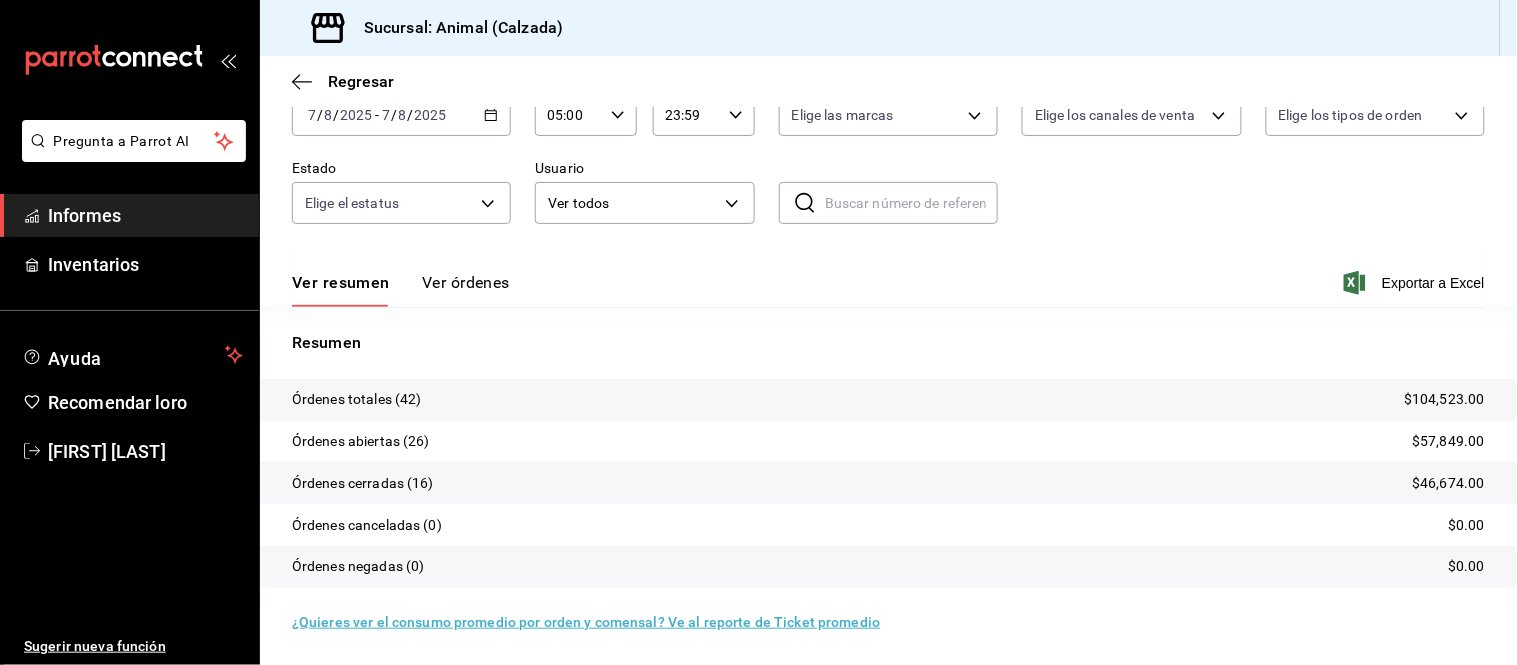 click on "Ver órdenes" at bounding box center (466, 282) 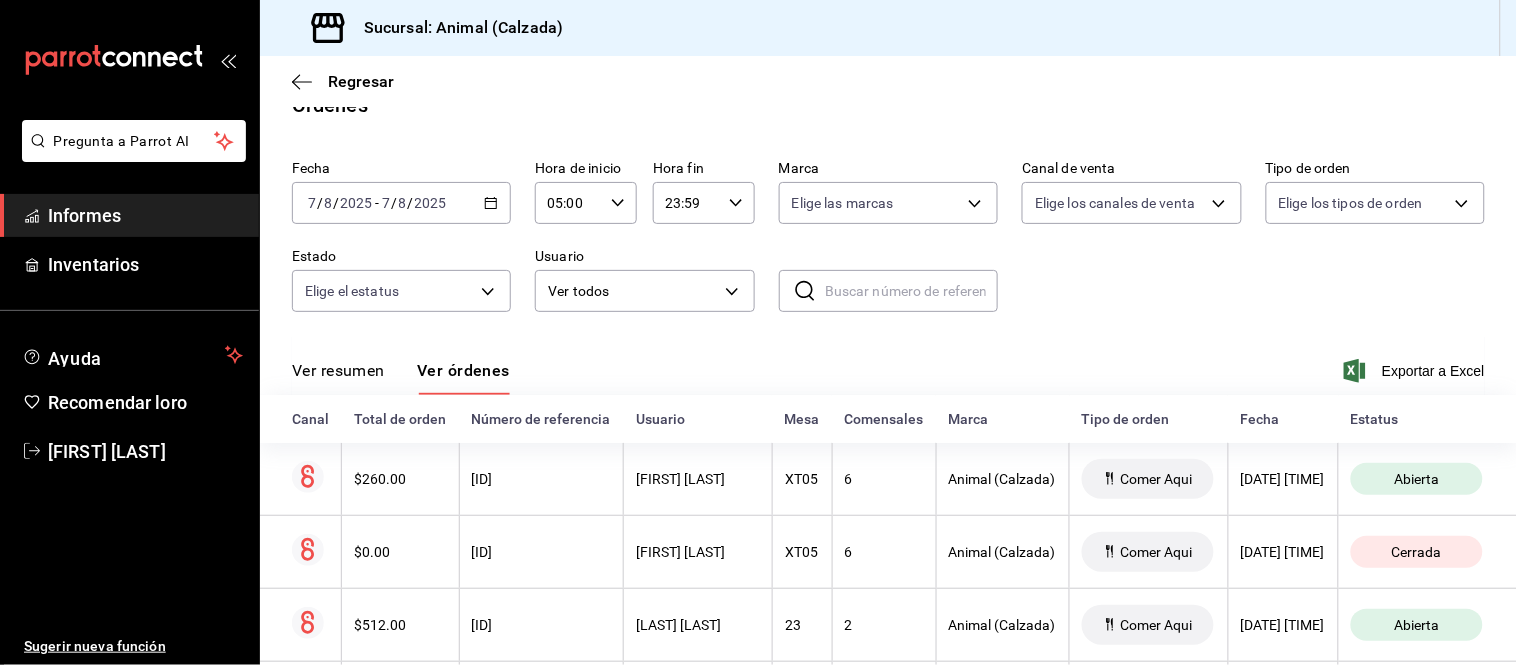 scroll, scrollTop: 121, scrollLeft: 0, axis: vertical 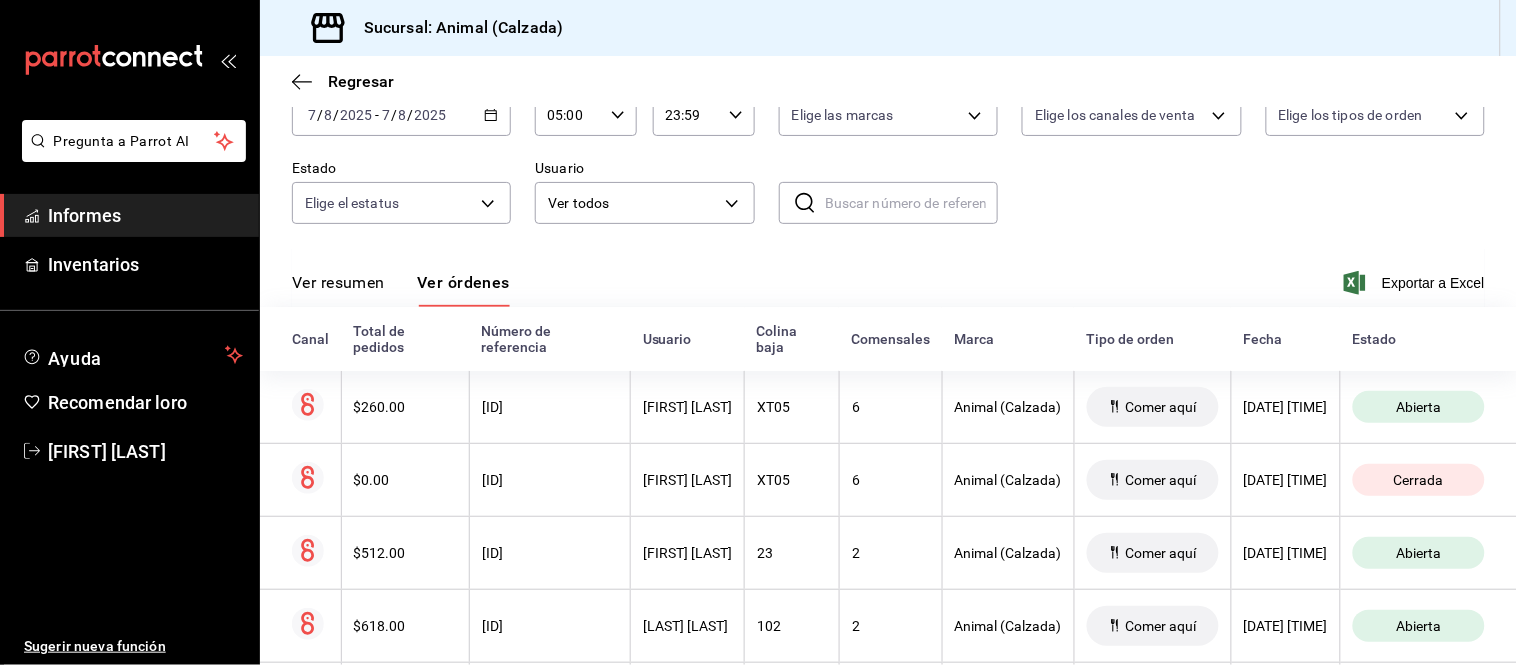 click on "Ver resumen" at bounding box center (338, 282) 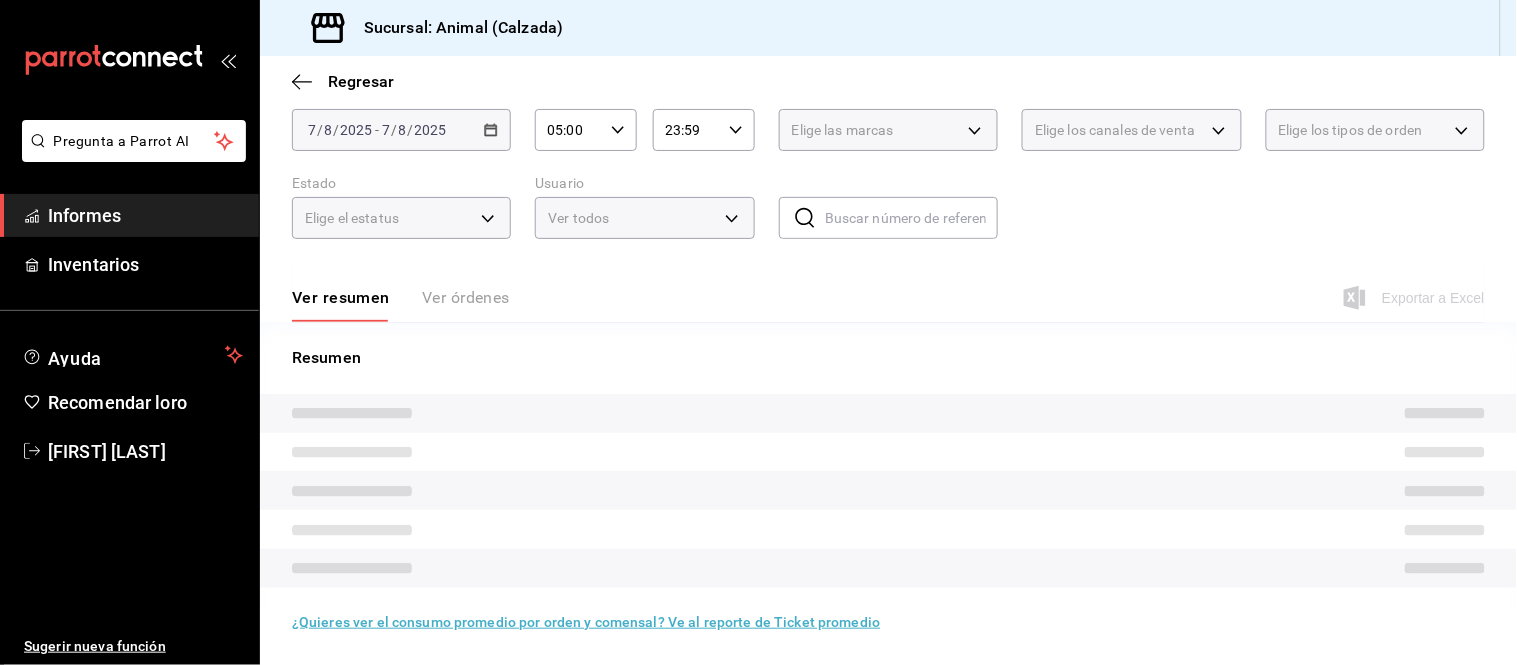 scroll, scrollTop: 121, scrollLeft: 0, axis: vertical 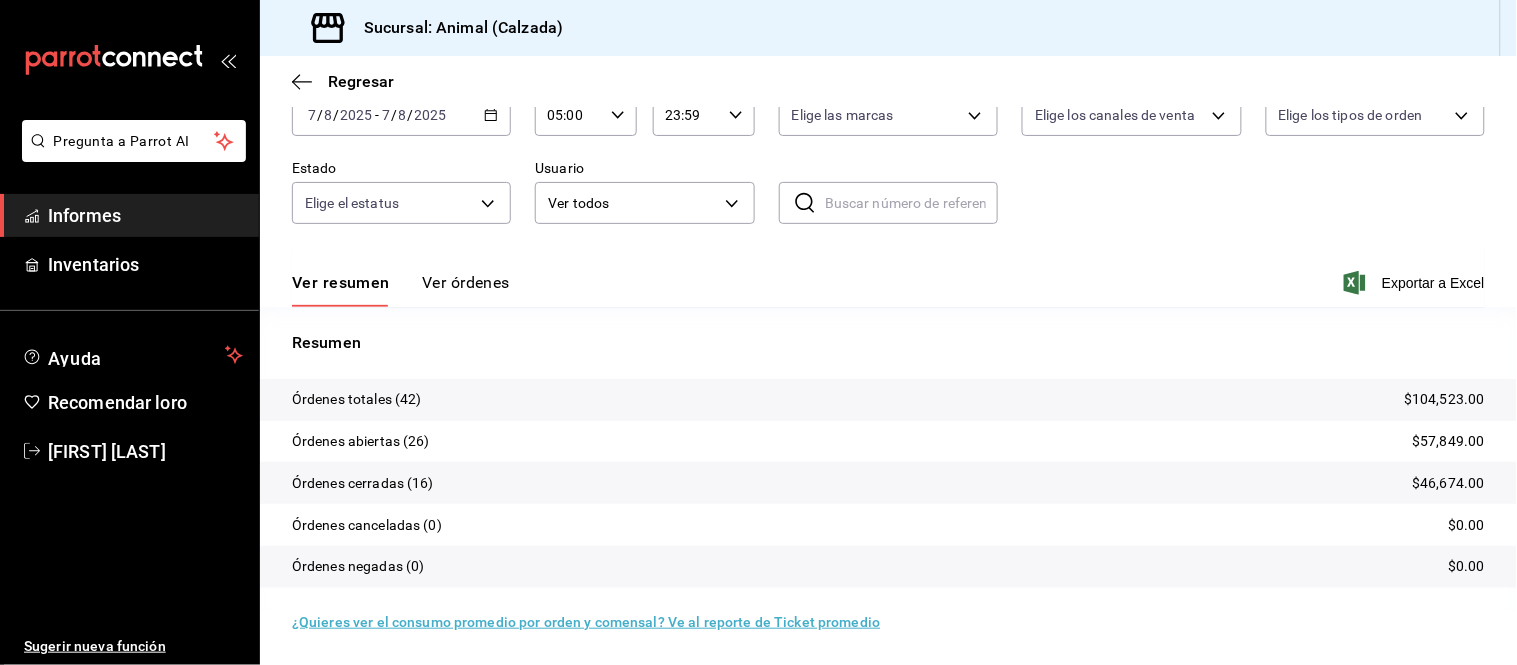 click on "Ver órdenes" at bounding box center [466, 282] 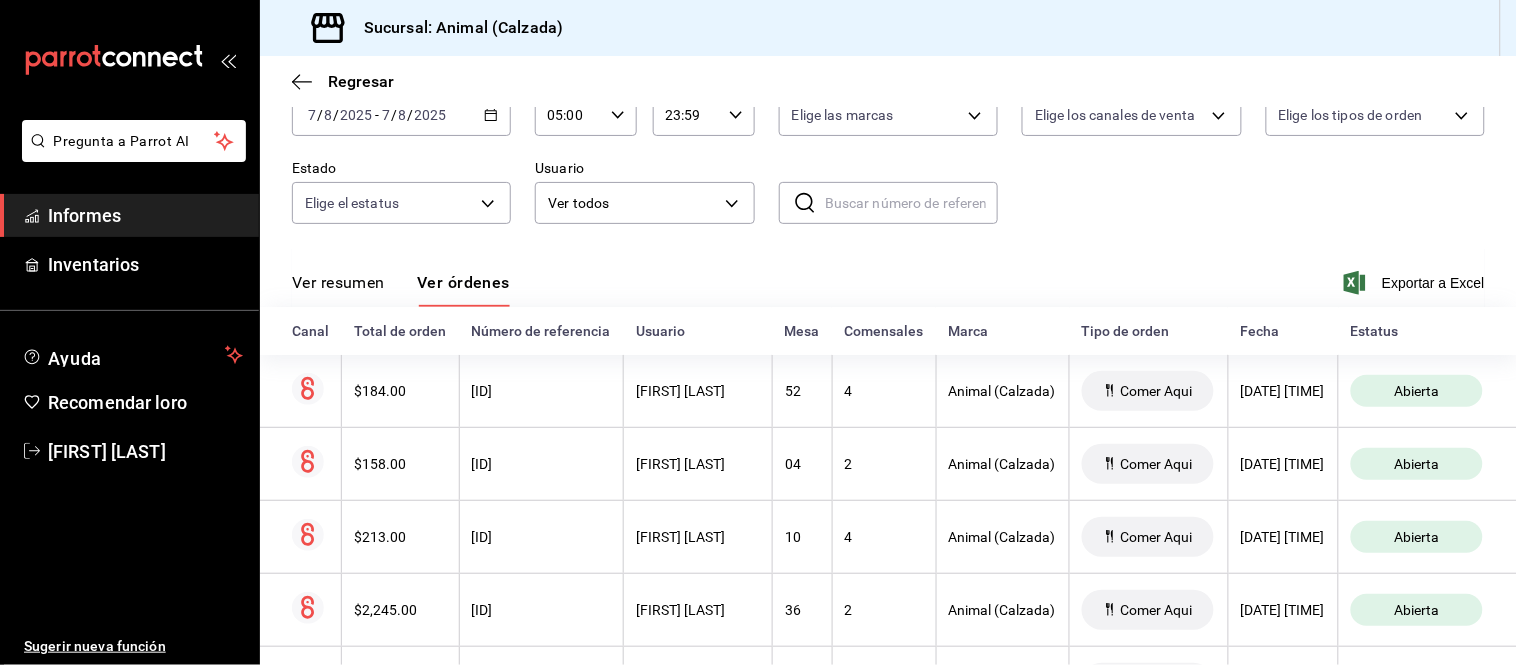click on "Ver resumen" at bounding box center (338, 282) 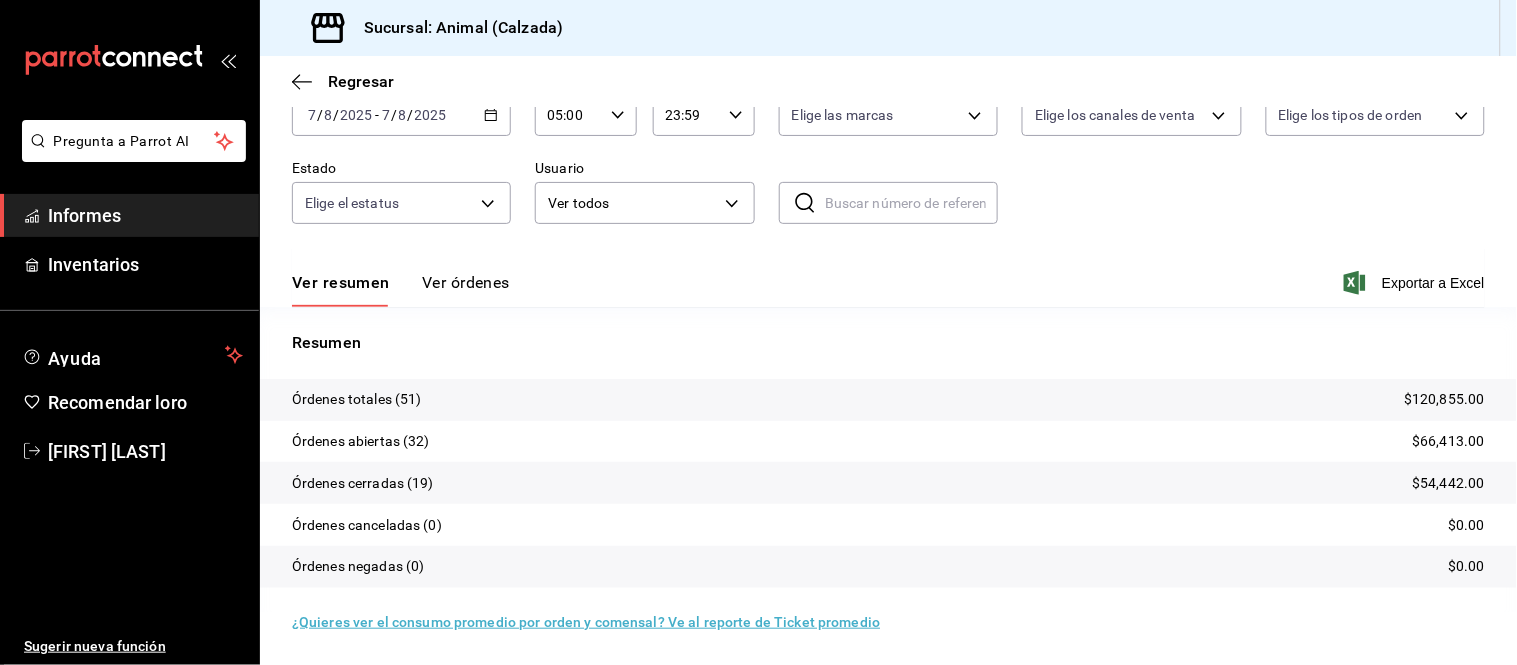 click on "Ver órdenes" at bounding box center (466, 282) 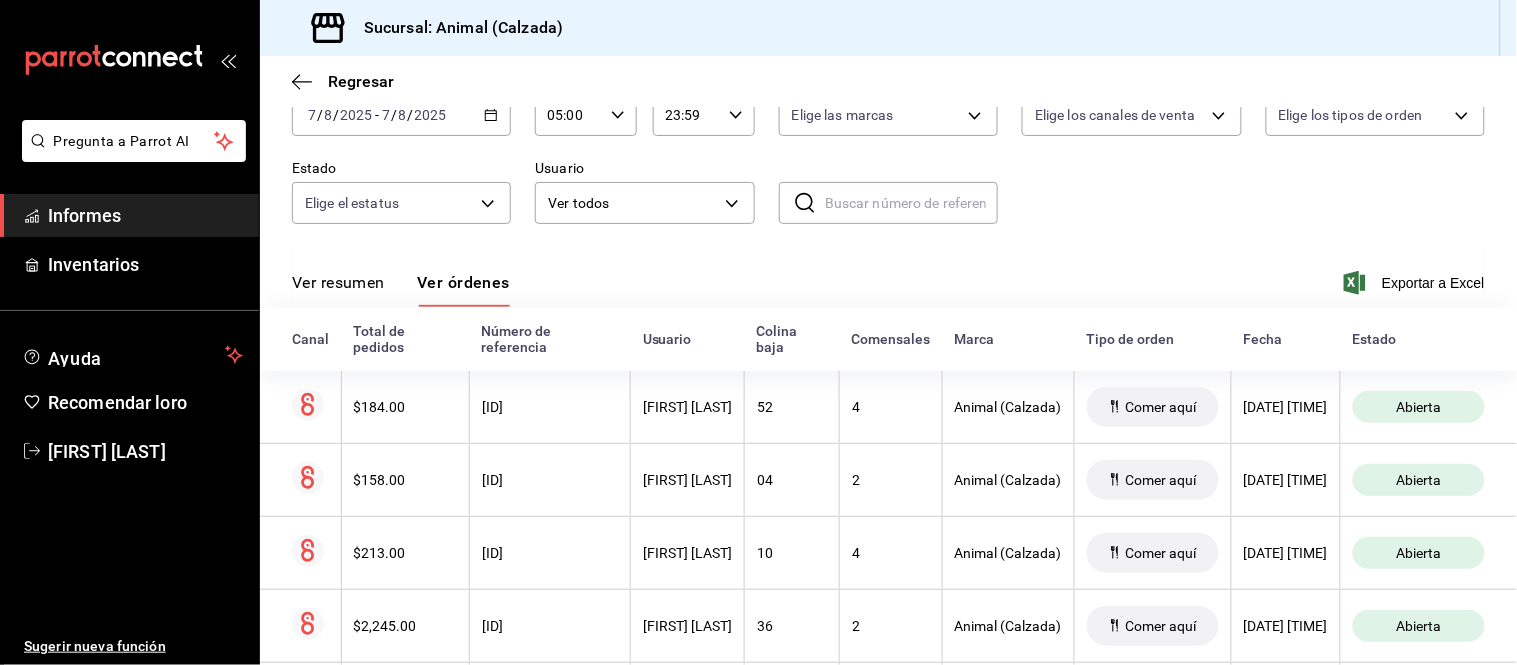 click on "Ver resumen" at bounding box center (338, 282) 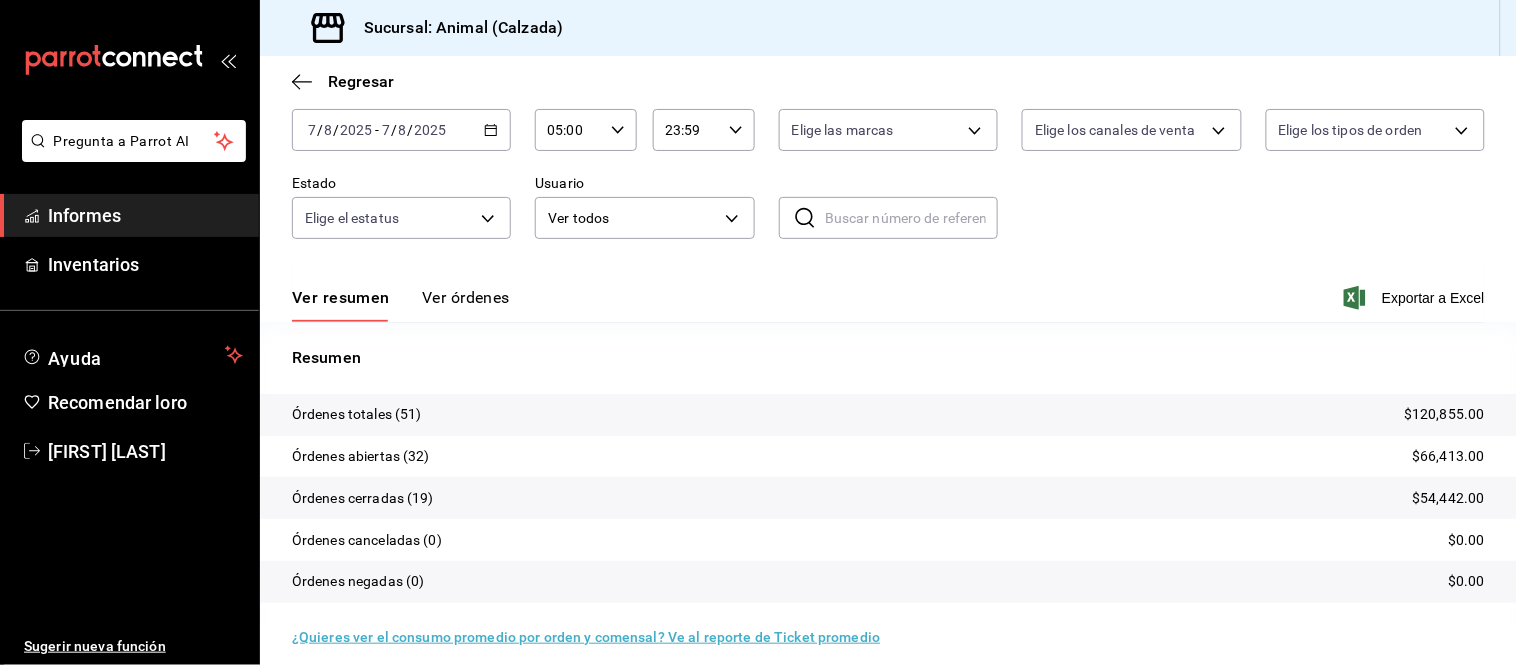 scroll, scrollTop: 121, scrollLeft: 0, axis: vertical 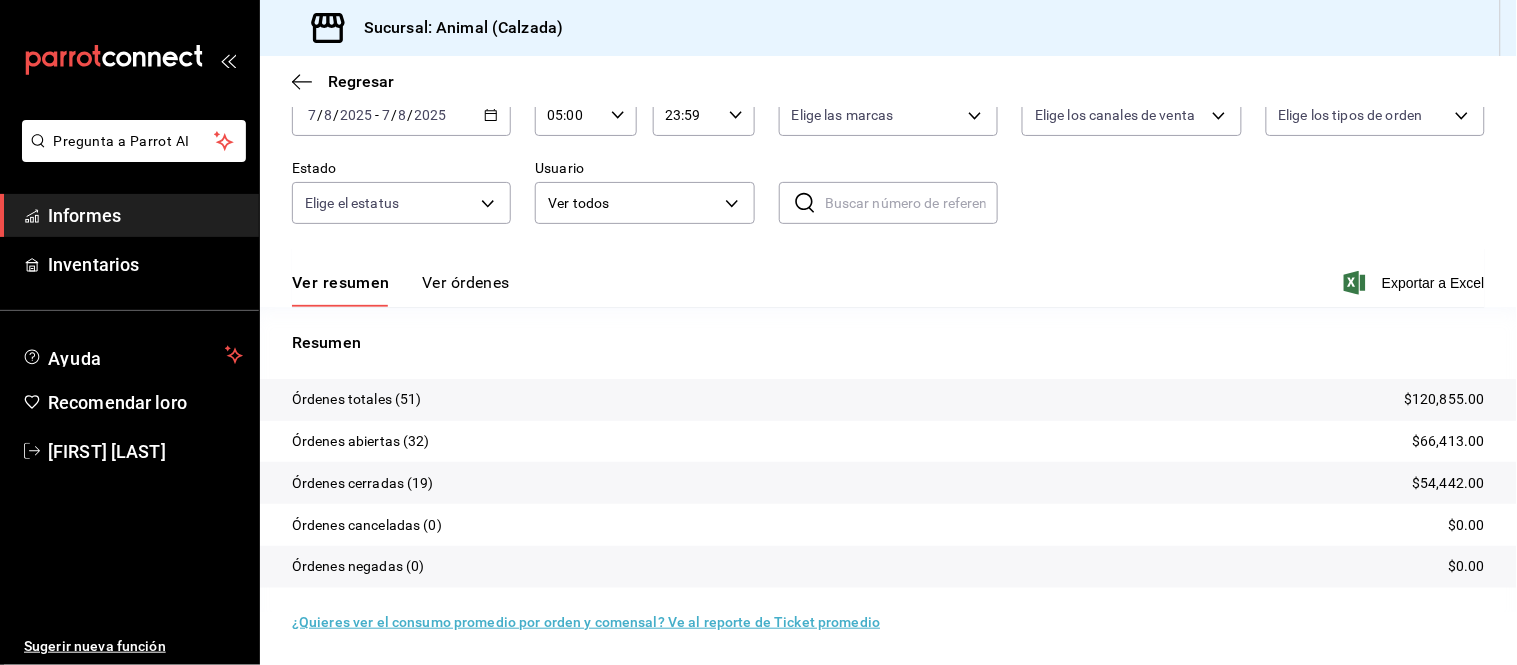 click on "Ver órdenes" at bounding box center [466, 282] 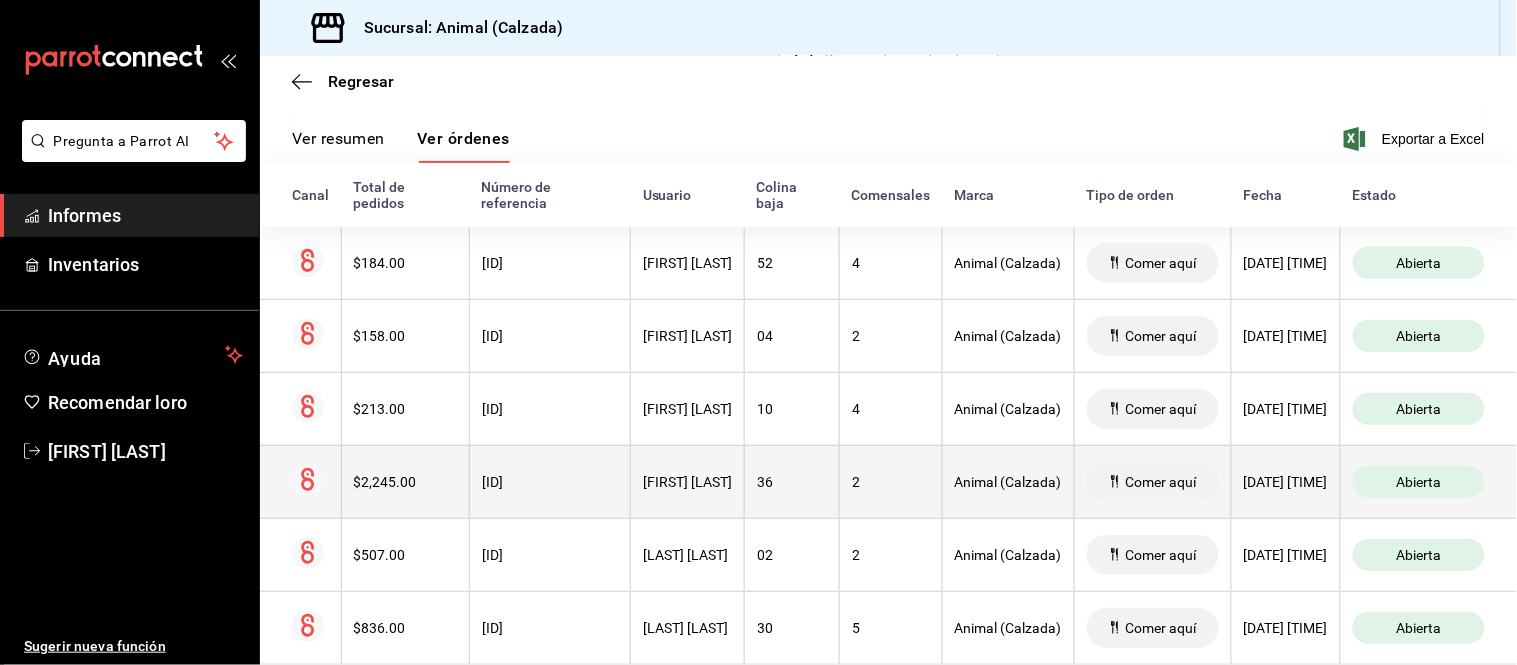 scroll, scrollTop: 232, scrollLeft: 0, axis: vertical 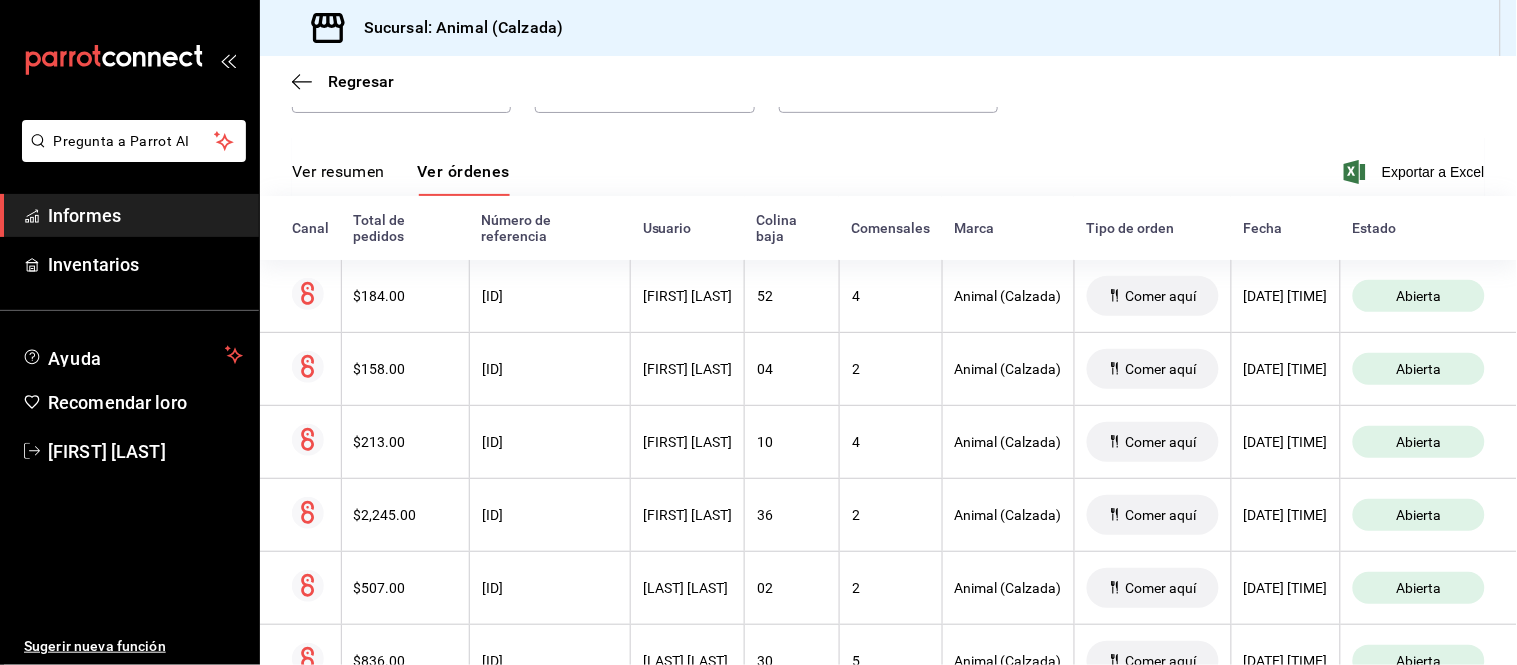 click on "Ver resumen" at bounding box center (338, 171) 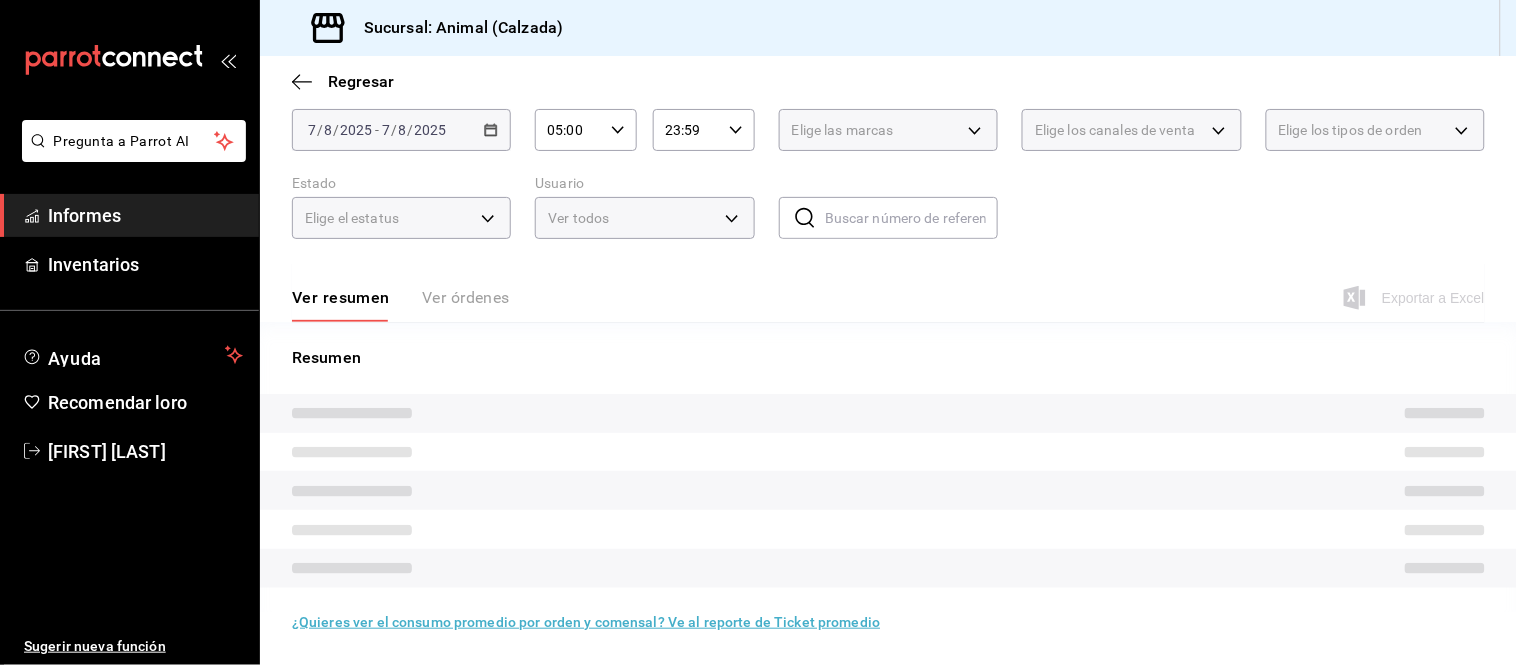 scroll, scrollTop: 121, scrollLeft: 0, axis: vertical 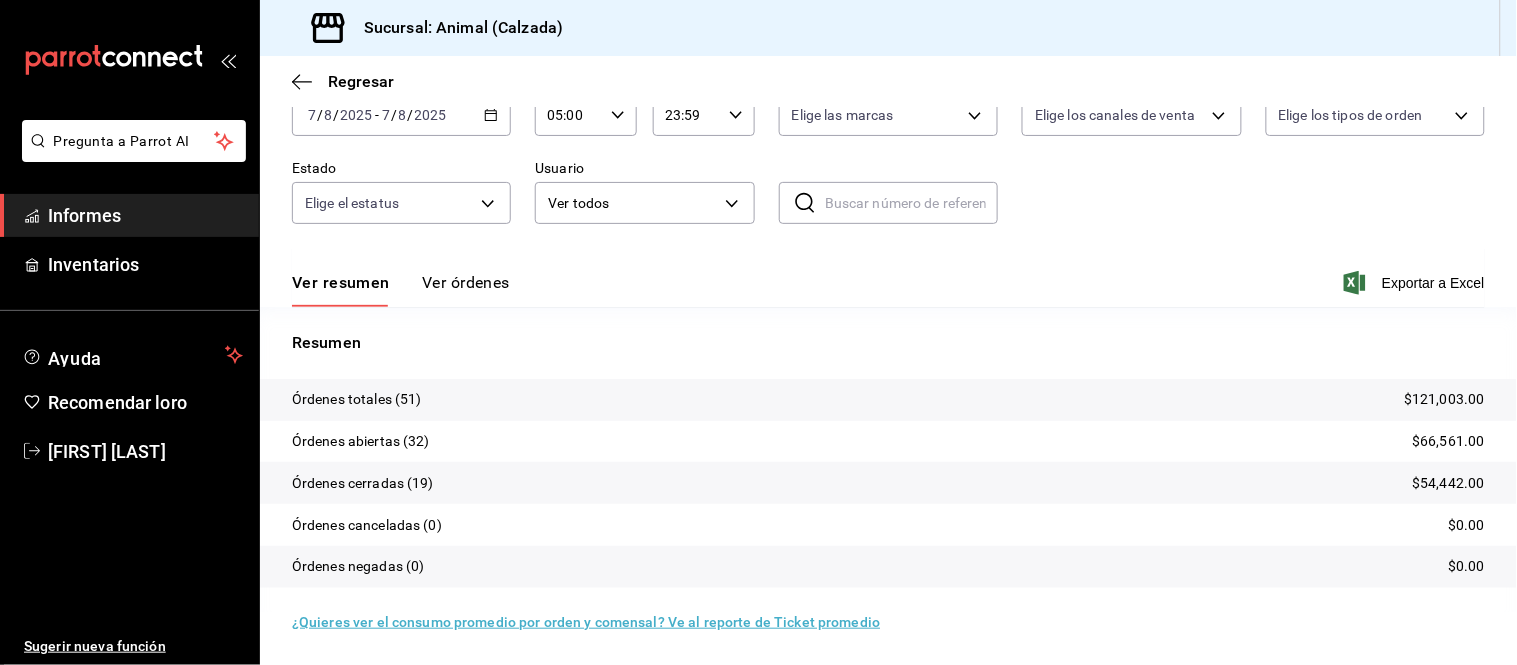 click on "Ver órdenes" at bounding box center [466, 282] 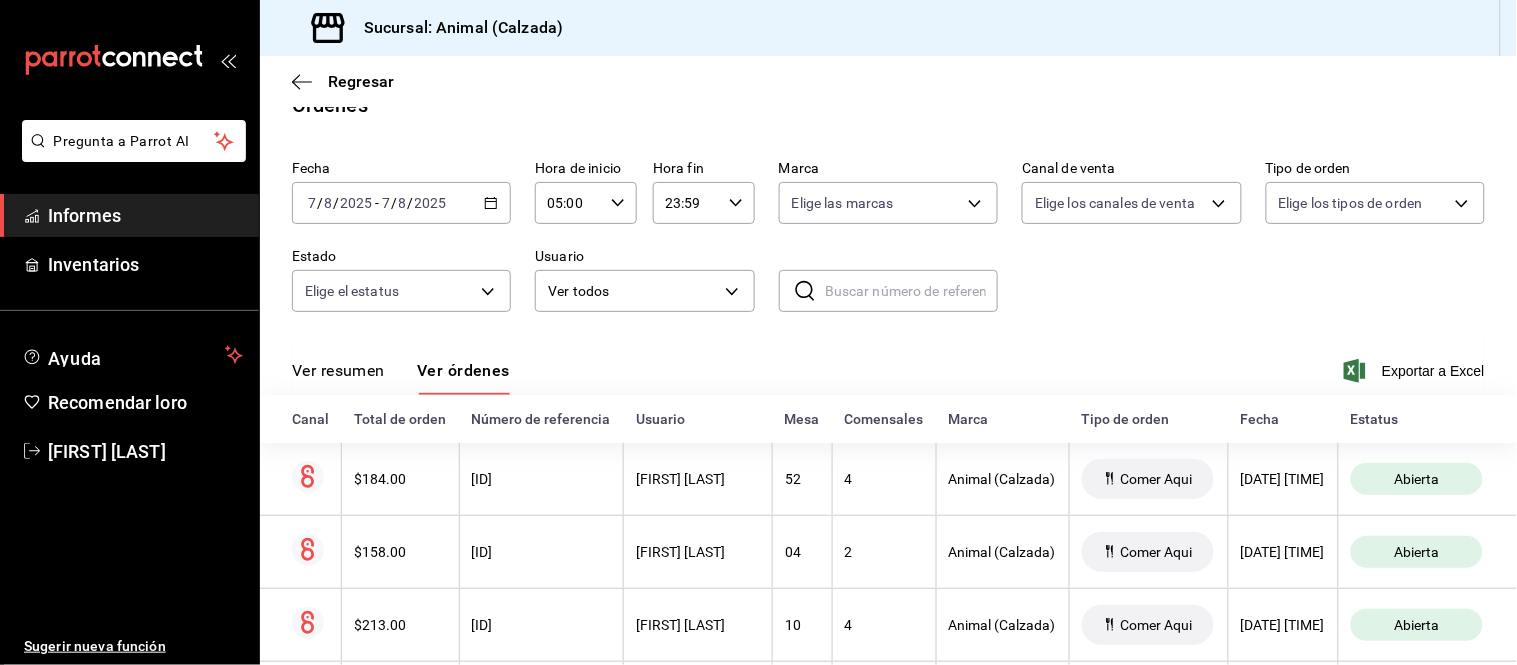 scroll, scrollTop: 121, scrollLeft: 0, axis: vertical 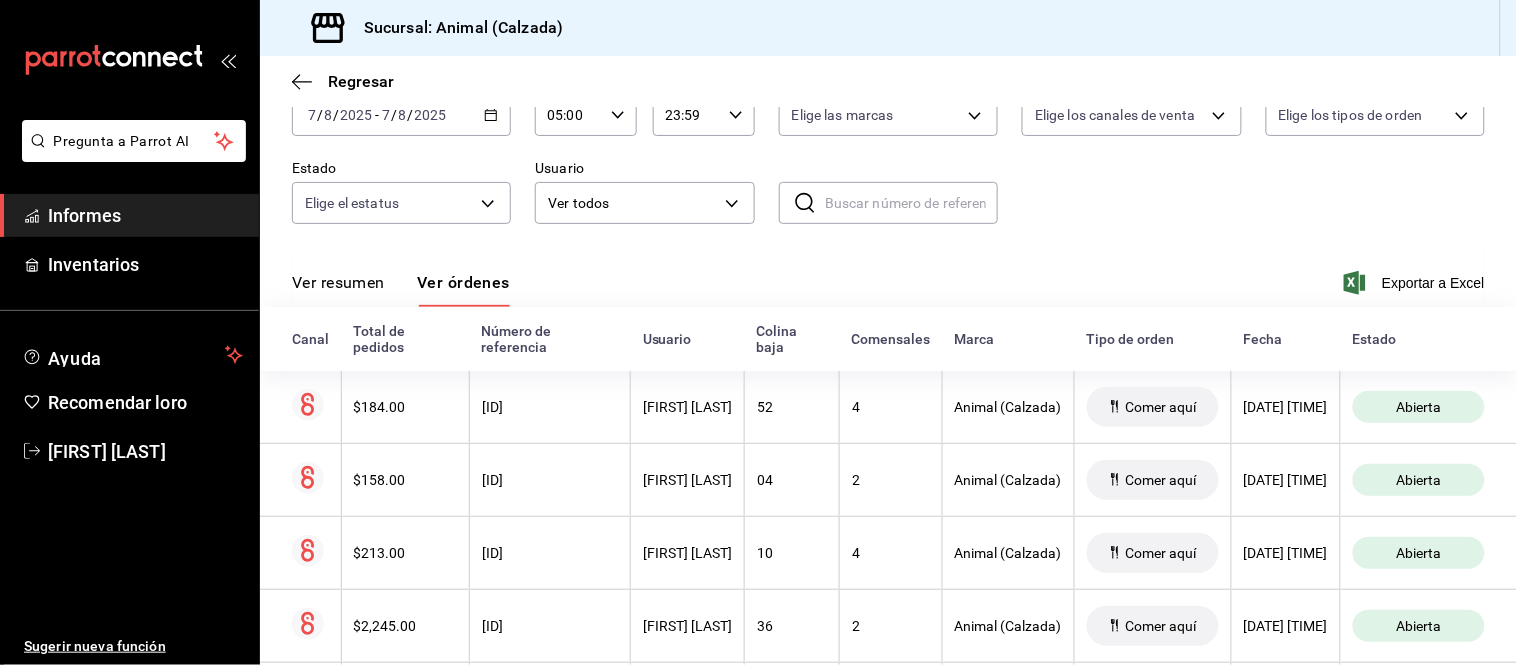 click on "Ver resumen" at bounding box center [338, 282] 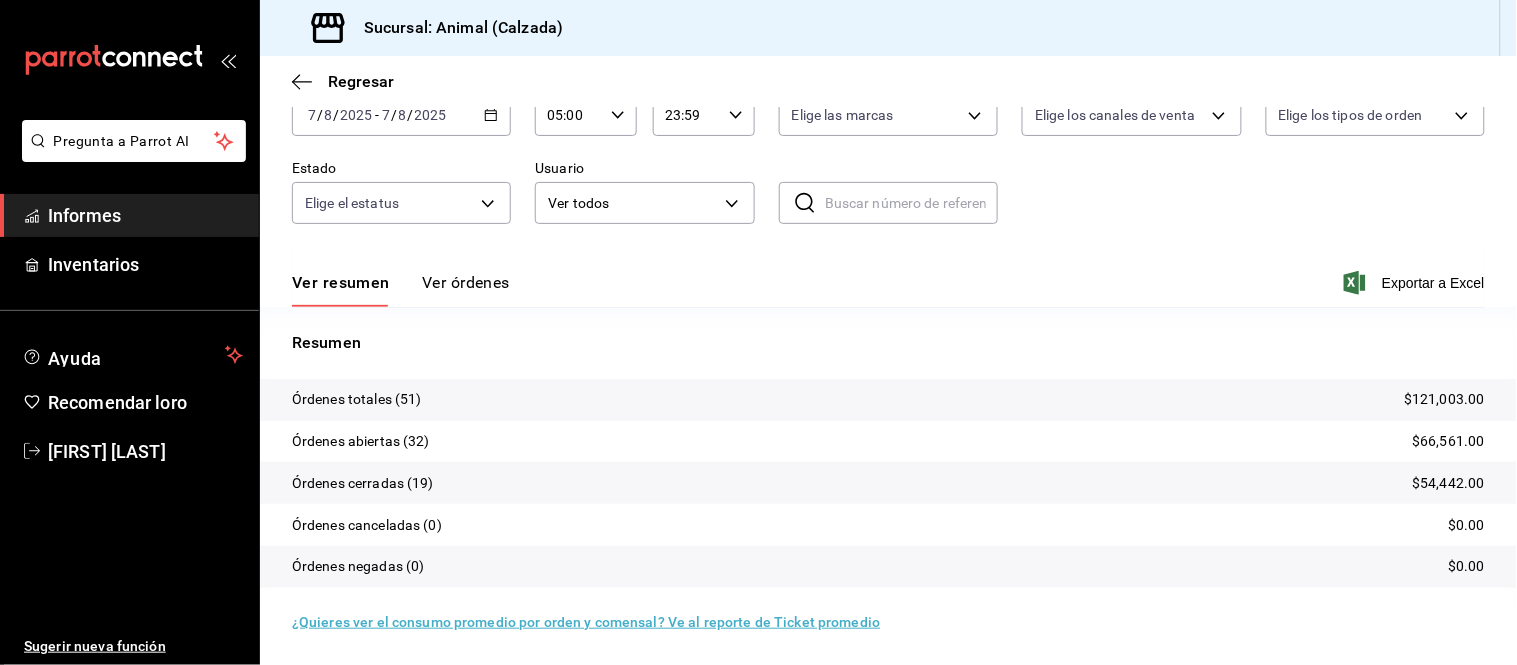 click on "Ver órdenes" at bounding box center (466, 282) 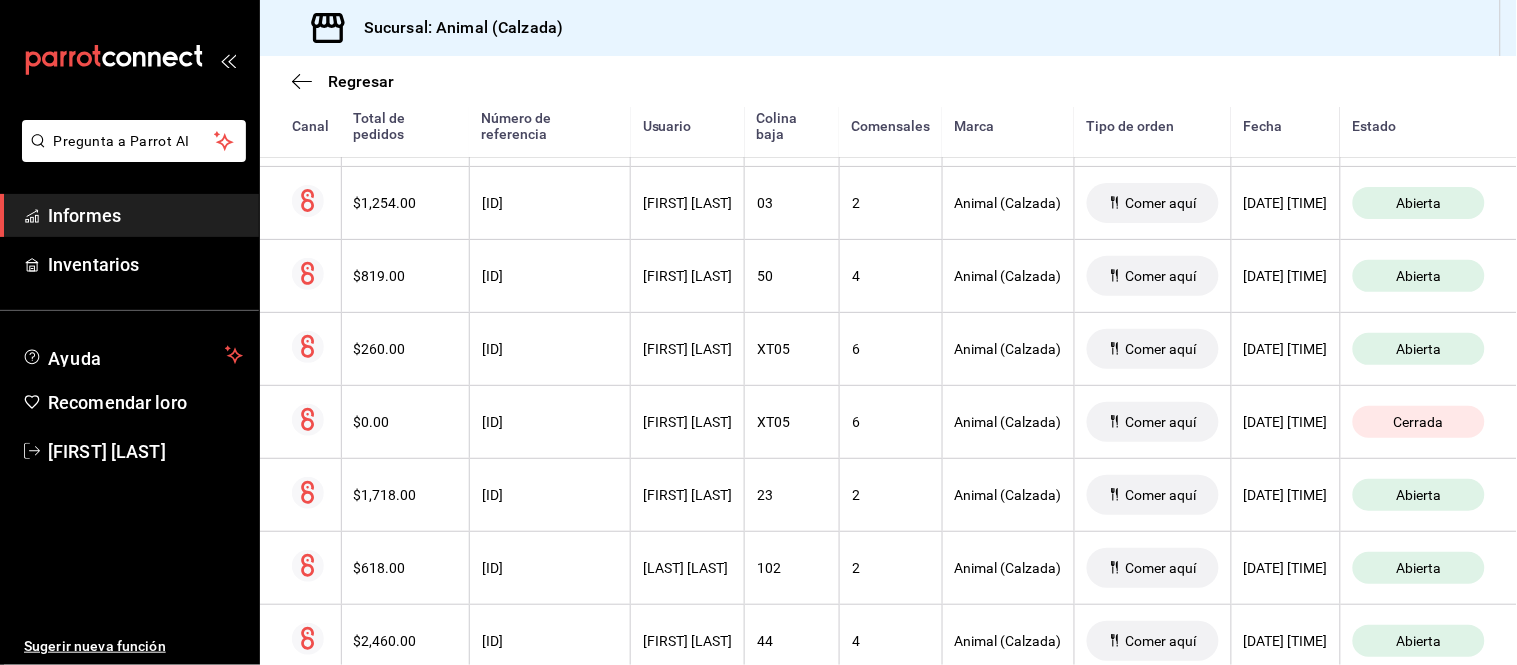scroll, scrollTop: 898, scrollLeft: 0, axis: vertical 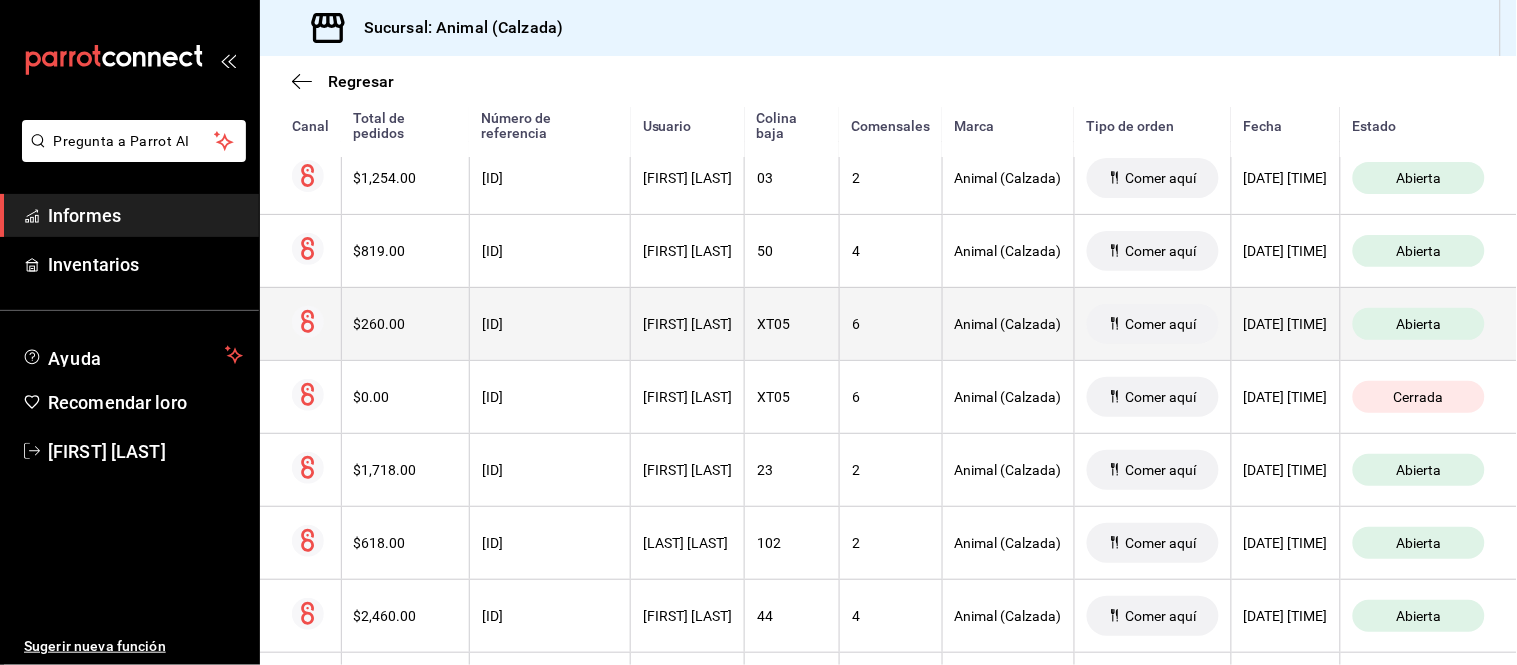click on "[FIRST] [LAST]" at bounding box center [688, 323] 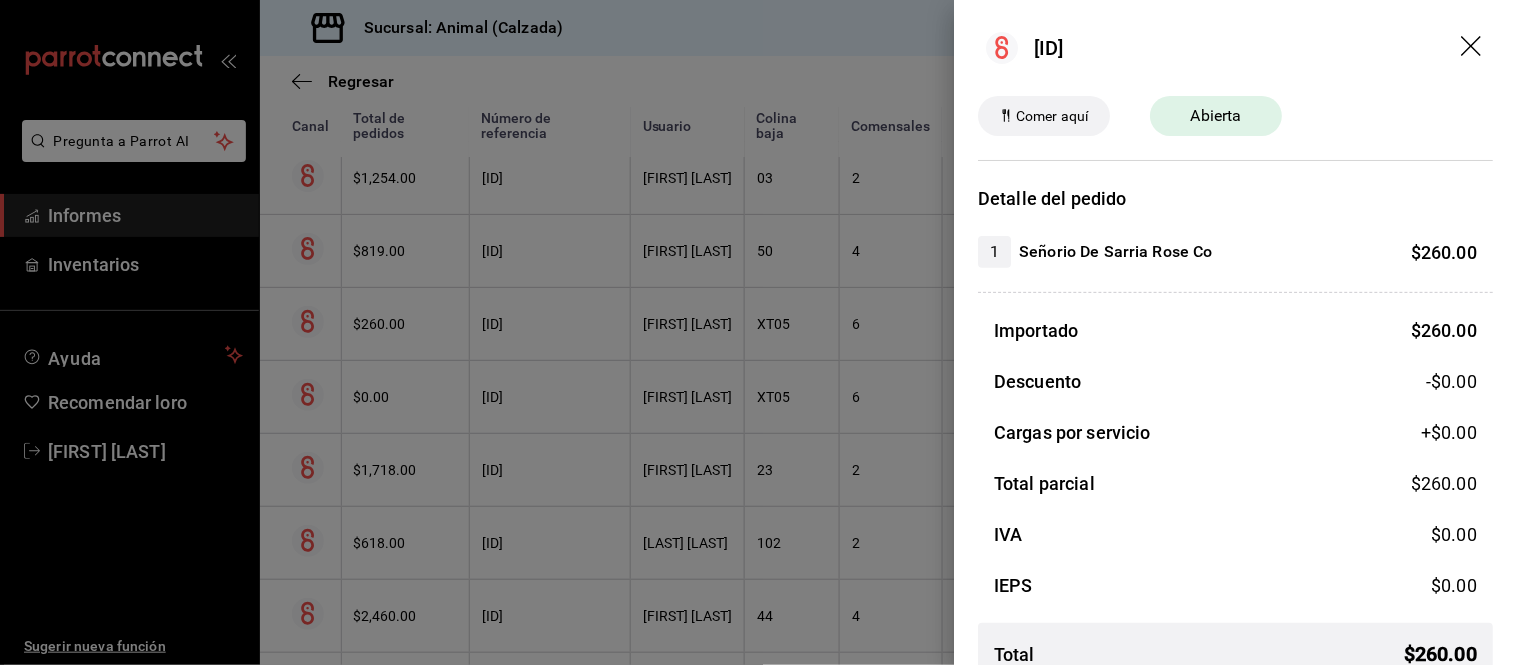 click at bounding box center [758, 332] 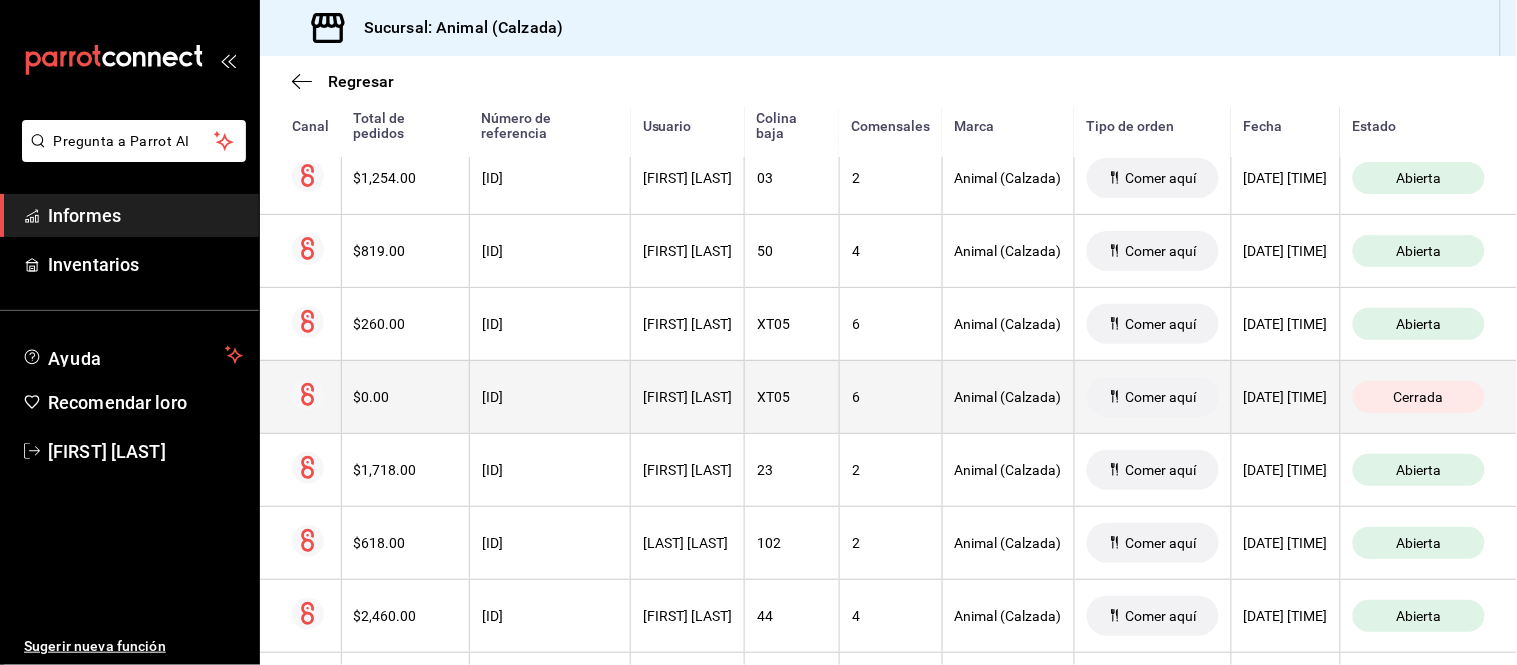 click on "[FIRST] [LAST]" at bounding box center (688, 396) 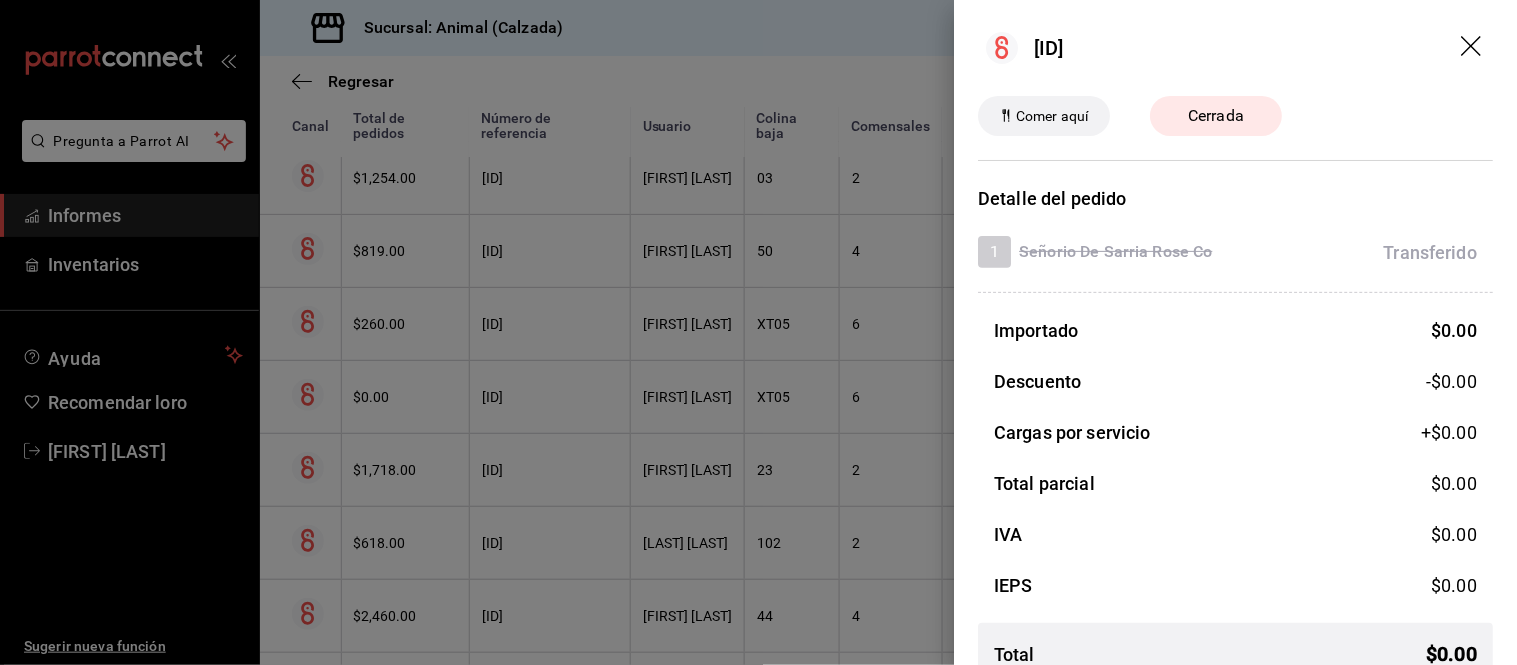 click at bounding box center (758, 332) 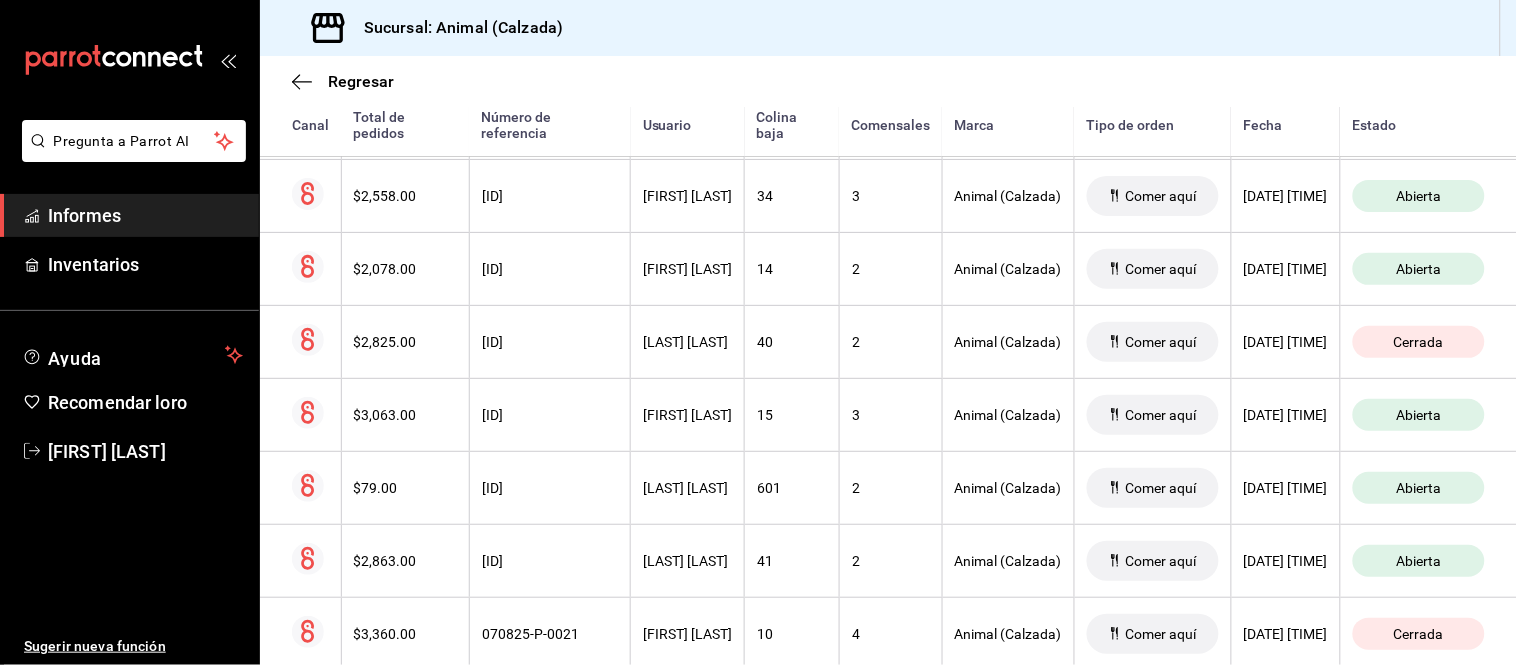scroll, scrollTop: 2232, scrollLeft: 0, axis: vertical 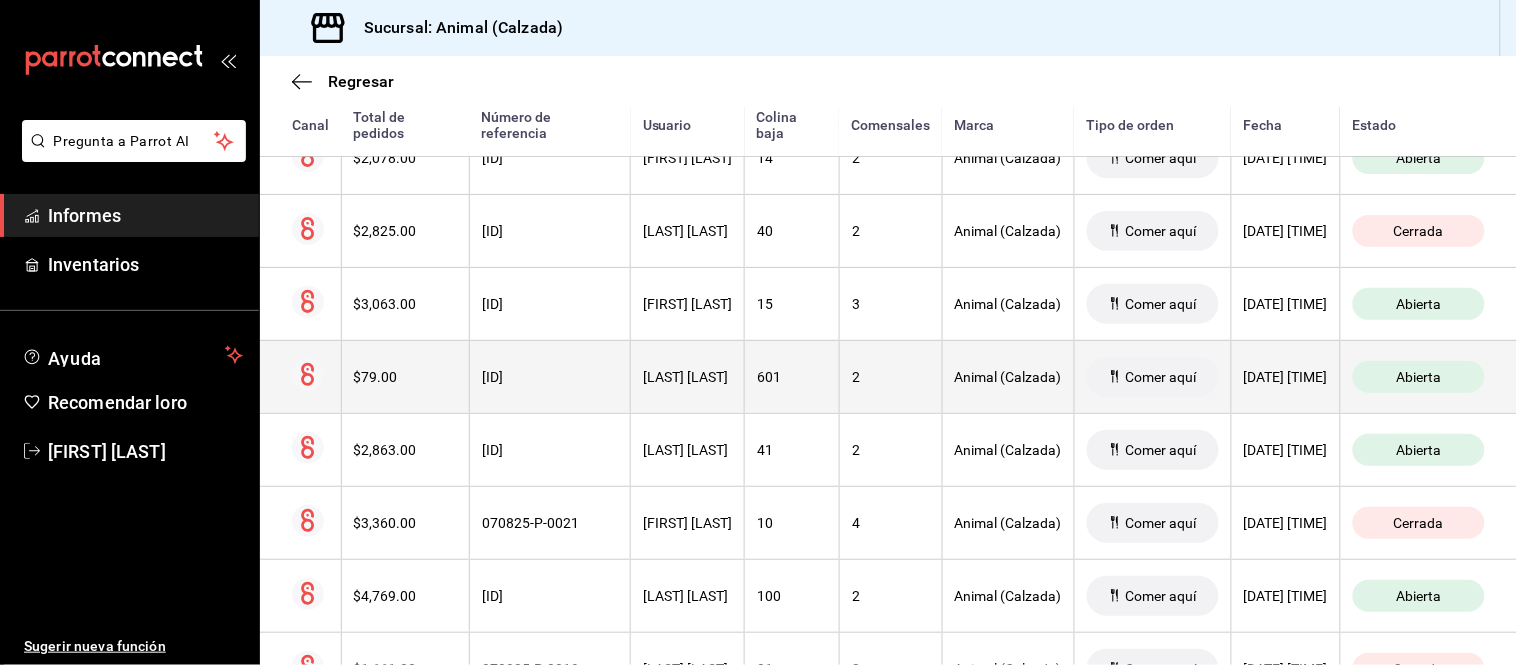 click on "[FIRST] [LAST]" at bounding box center (688, 376) 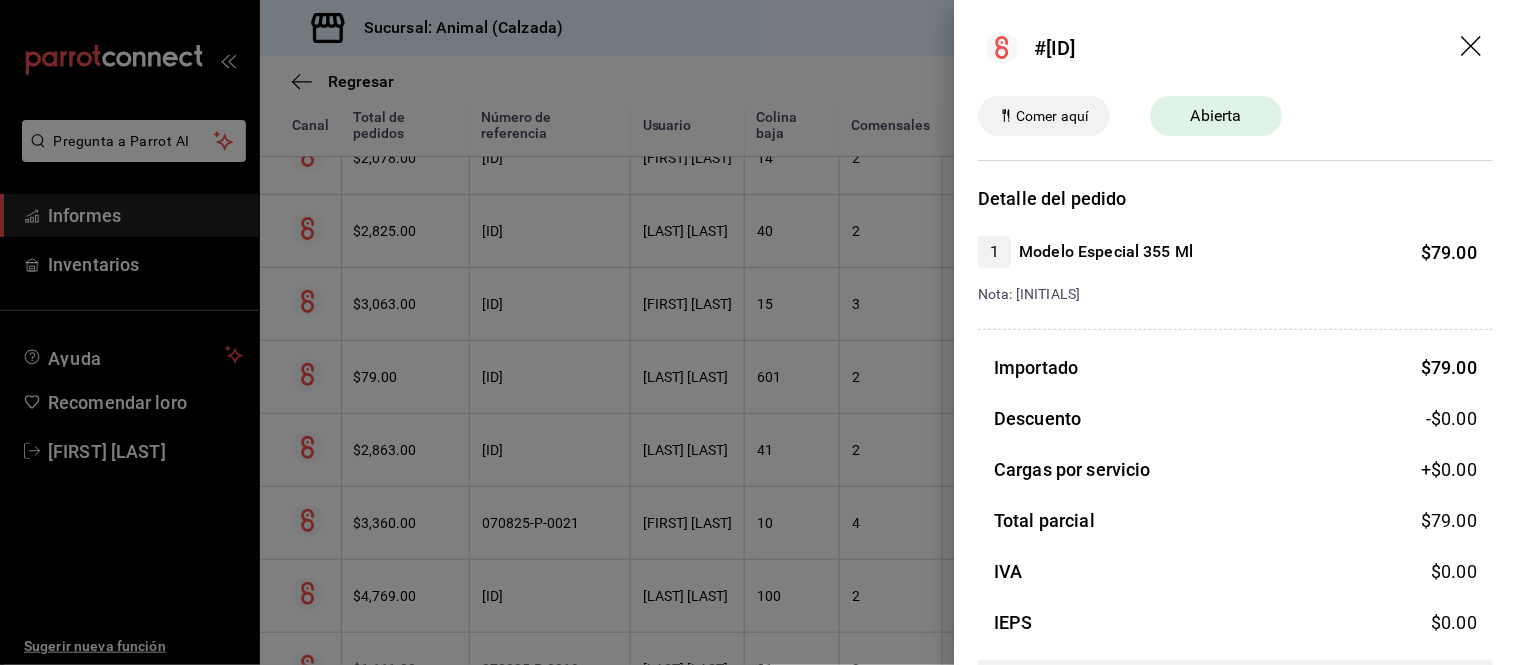 click at bounding box center (758, 332) 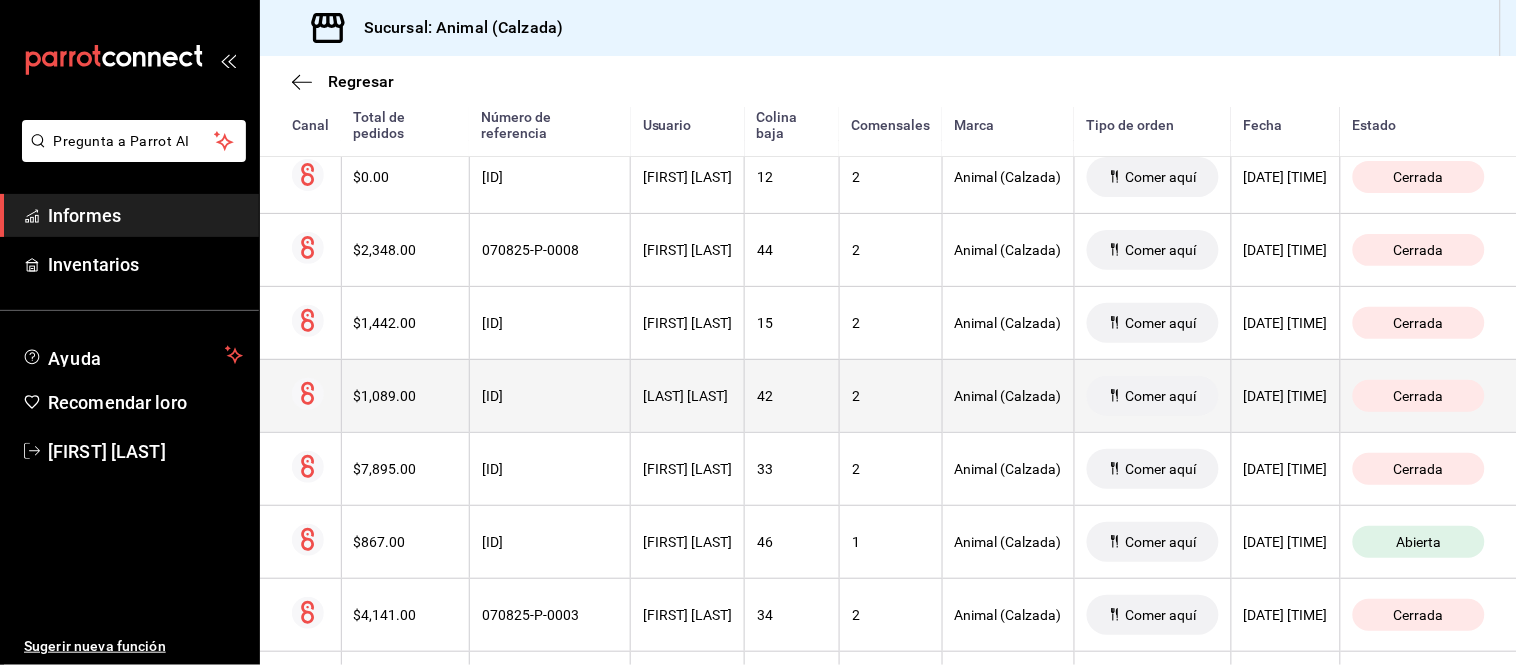 scroll, scrollTop: 3650, scrollLeft: 0, axis: vertical 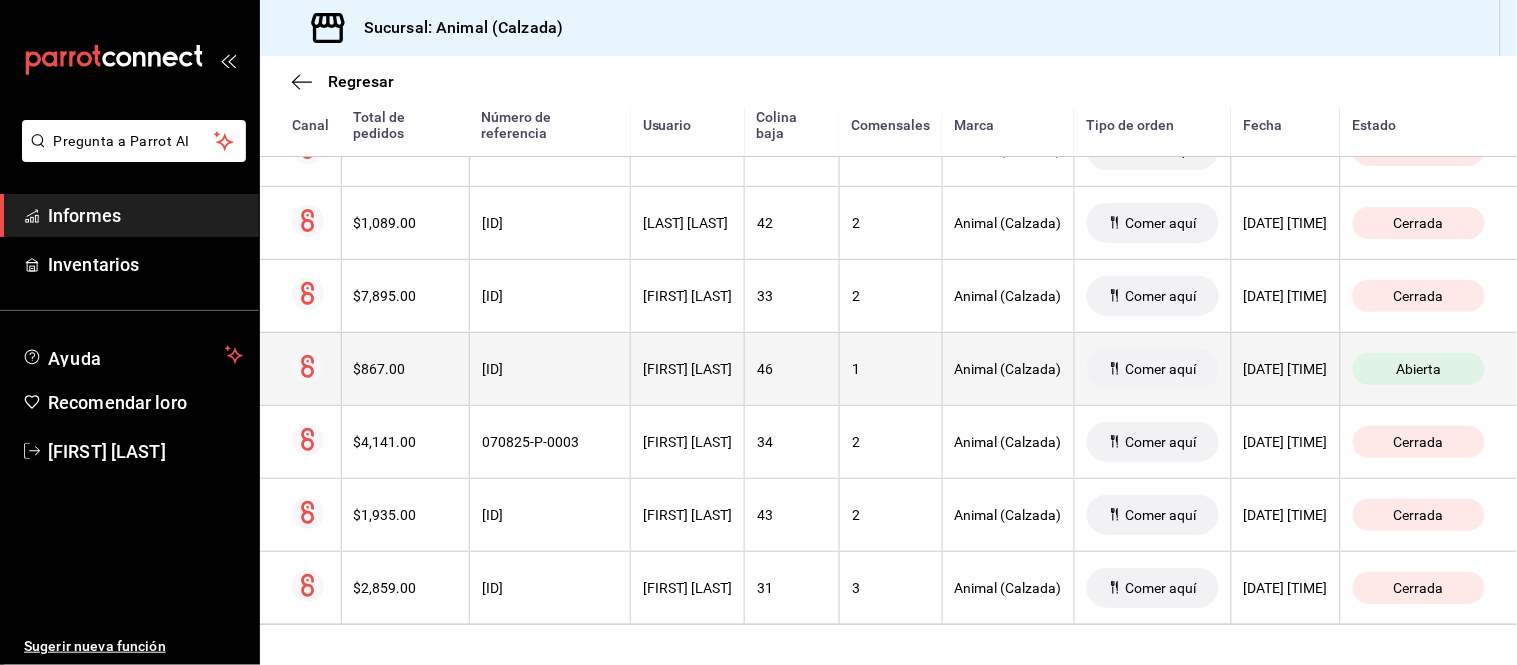 click on "[FIRST] [LAST]" at bounding box center (688, 368) 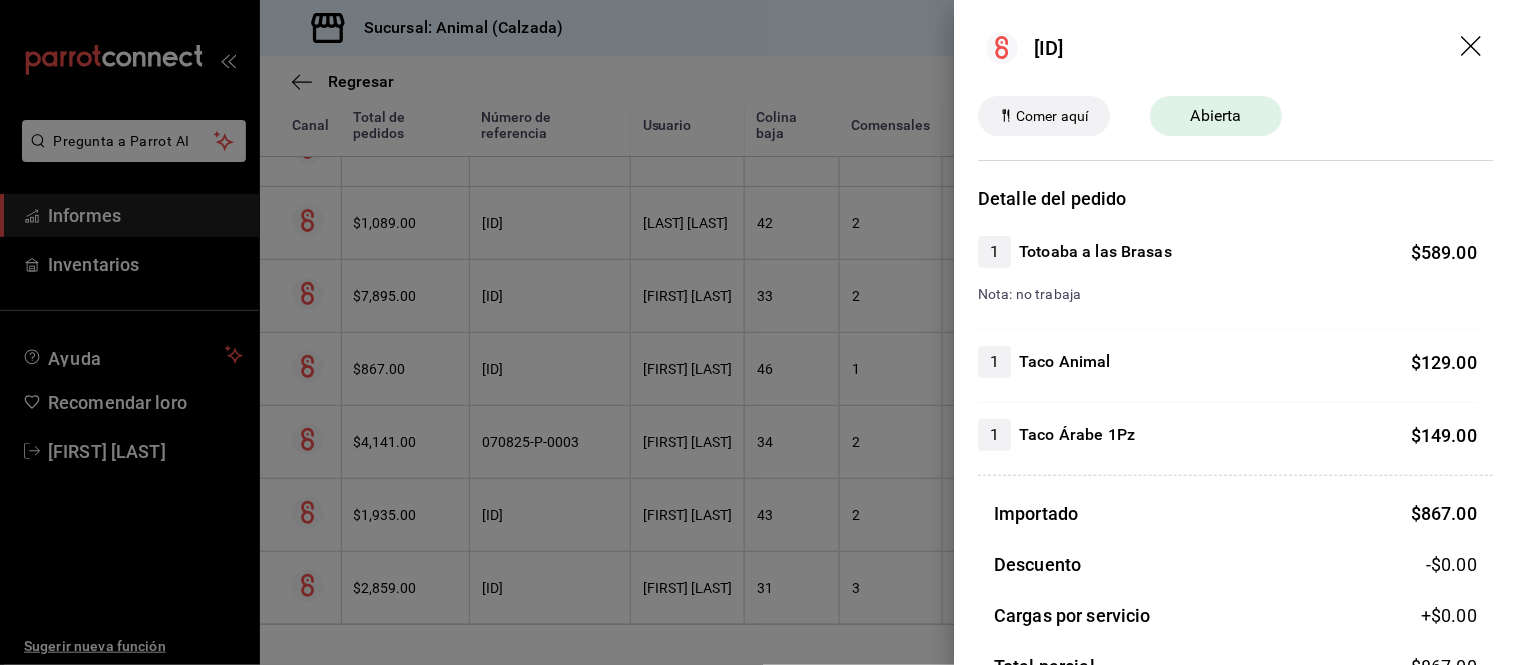 click at bounding box center (758, 332) 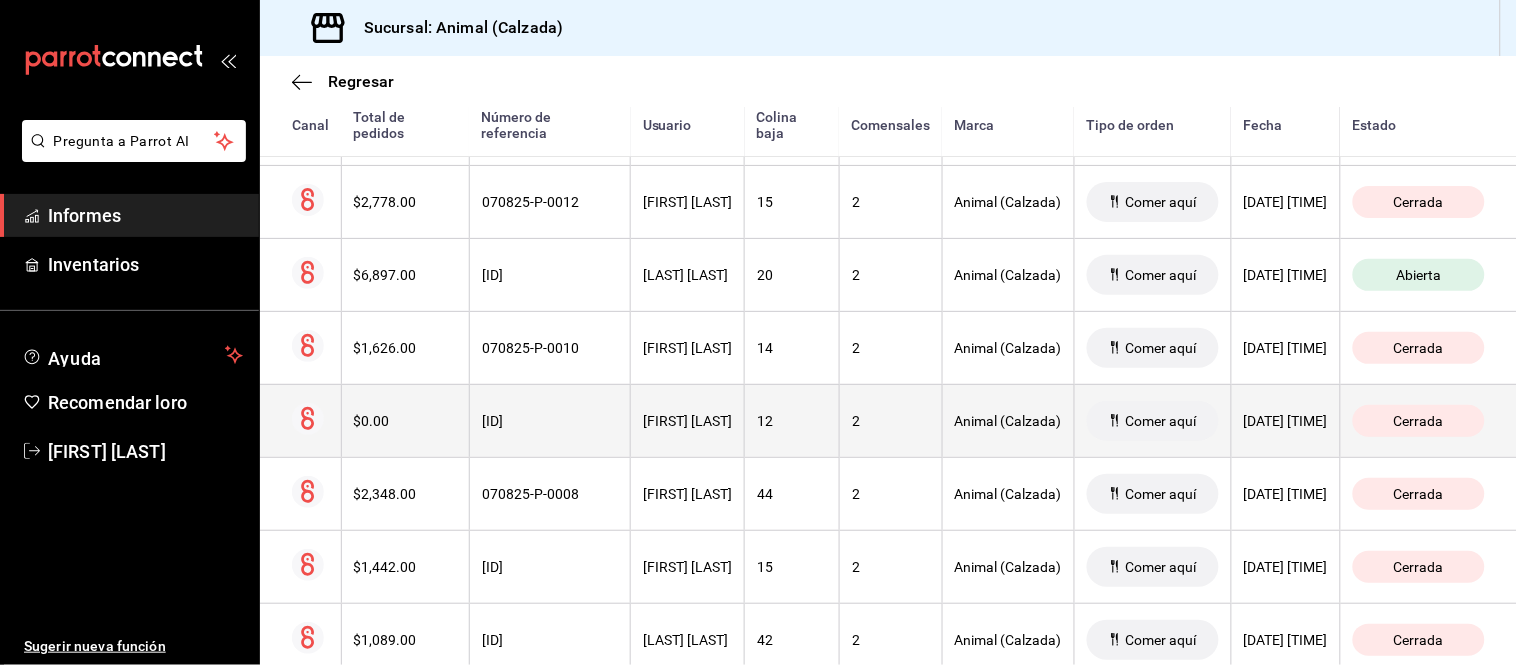 scroll, scrollTop: 3205, scrollLeft: 0, axis: vertical 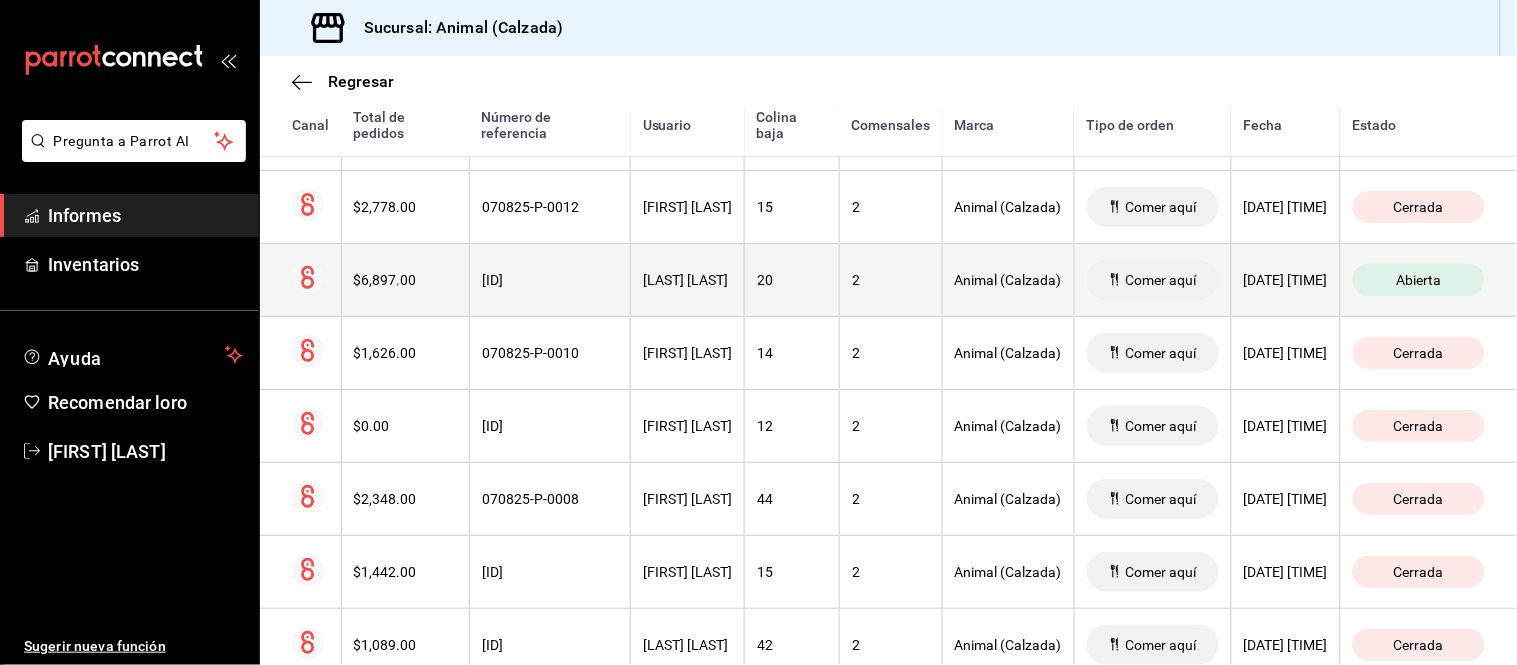 click on "[FIRST] [LAST]" at bounding box center [688, 279] 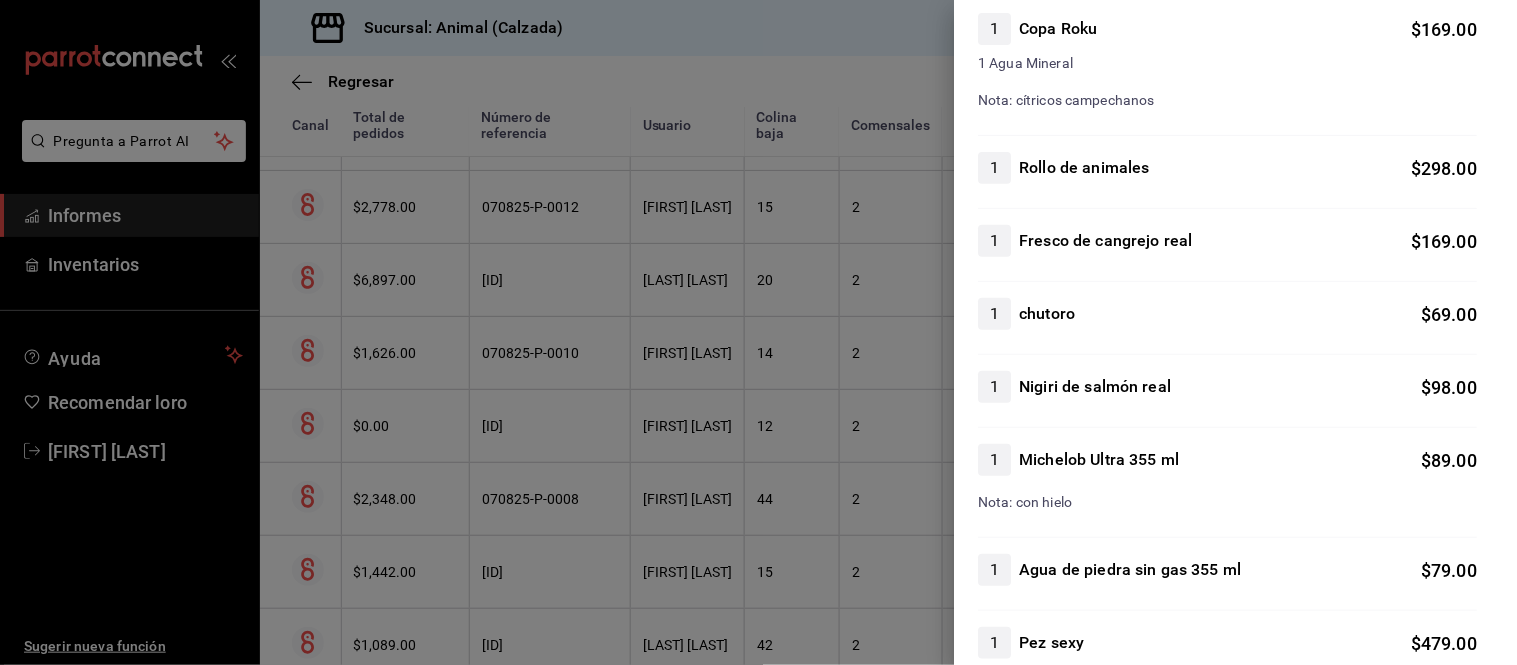 scroll, scrollTop: 2000, scrollLeft: 0, axis: vertical 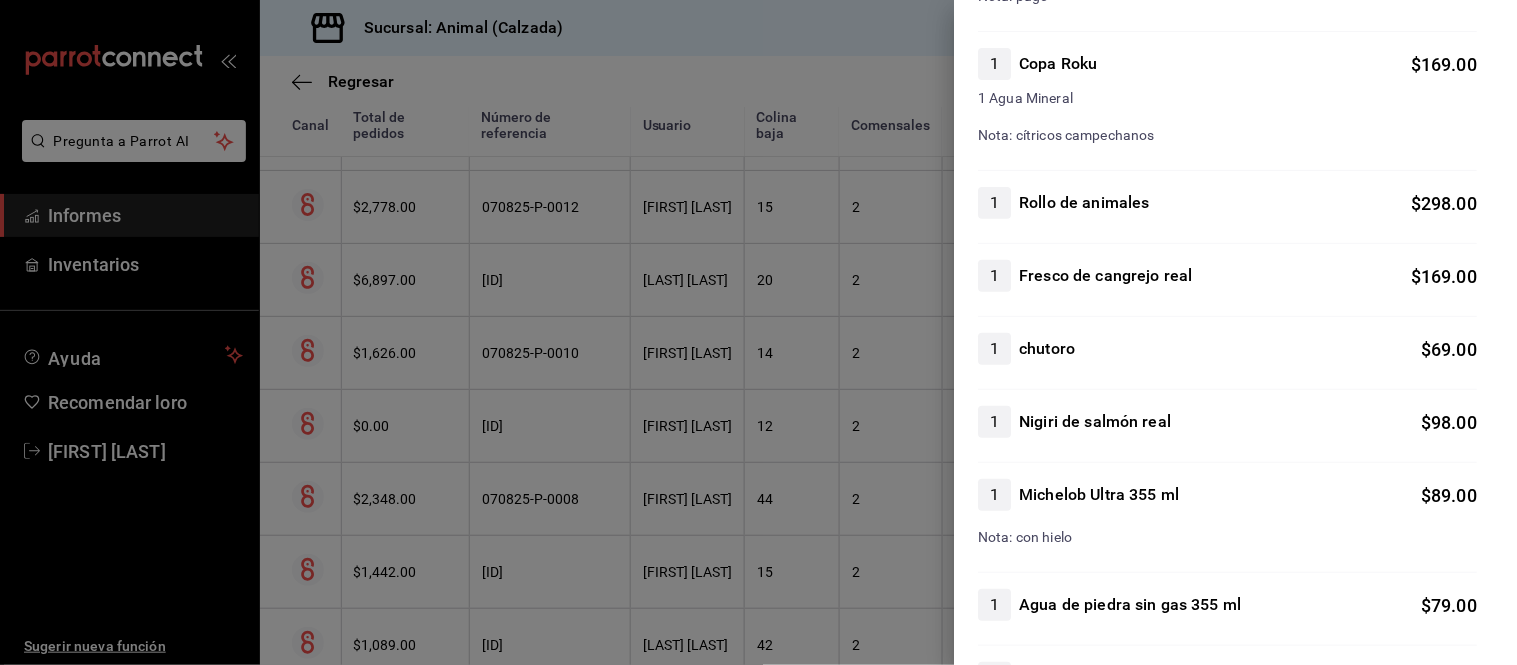 click at bounding box center [758, 332] 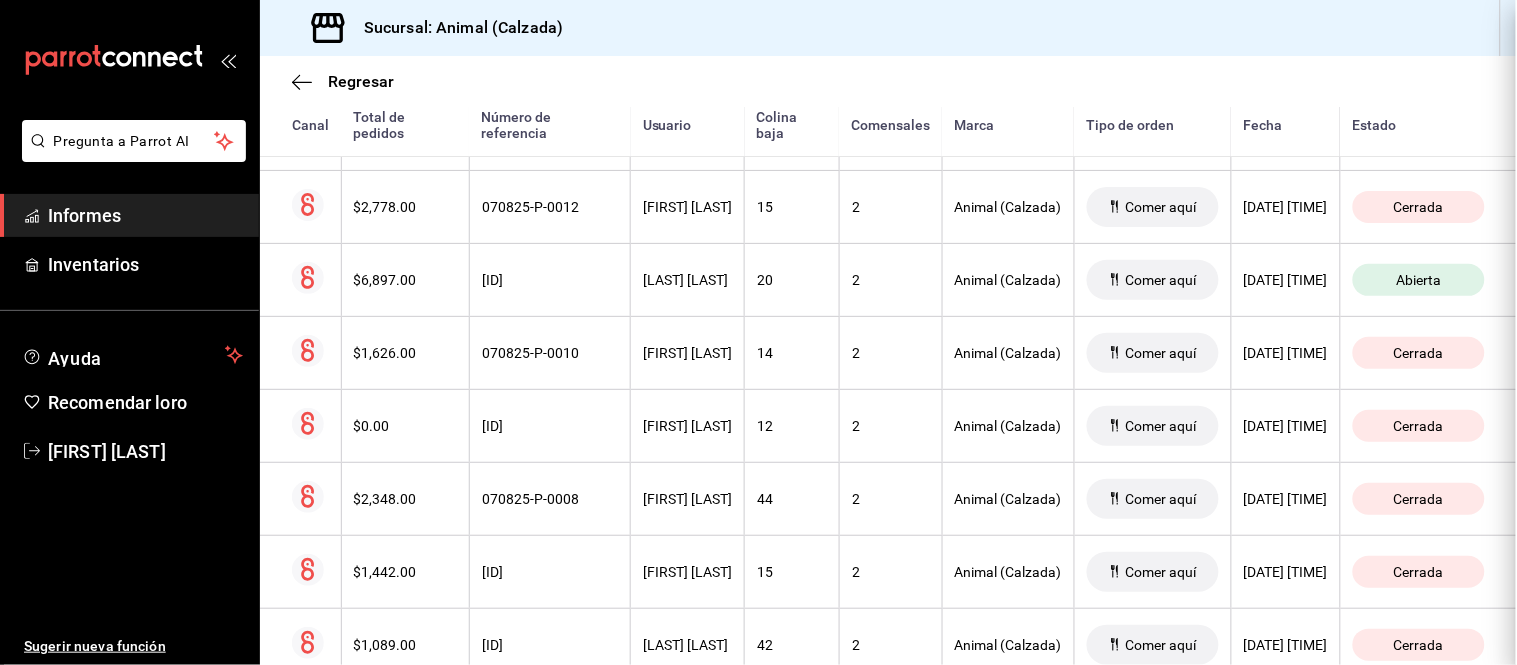 scroll, scrollTop: 0, scrollLeft: 0, axis: both 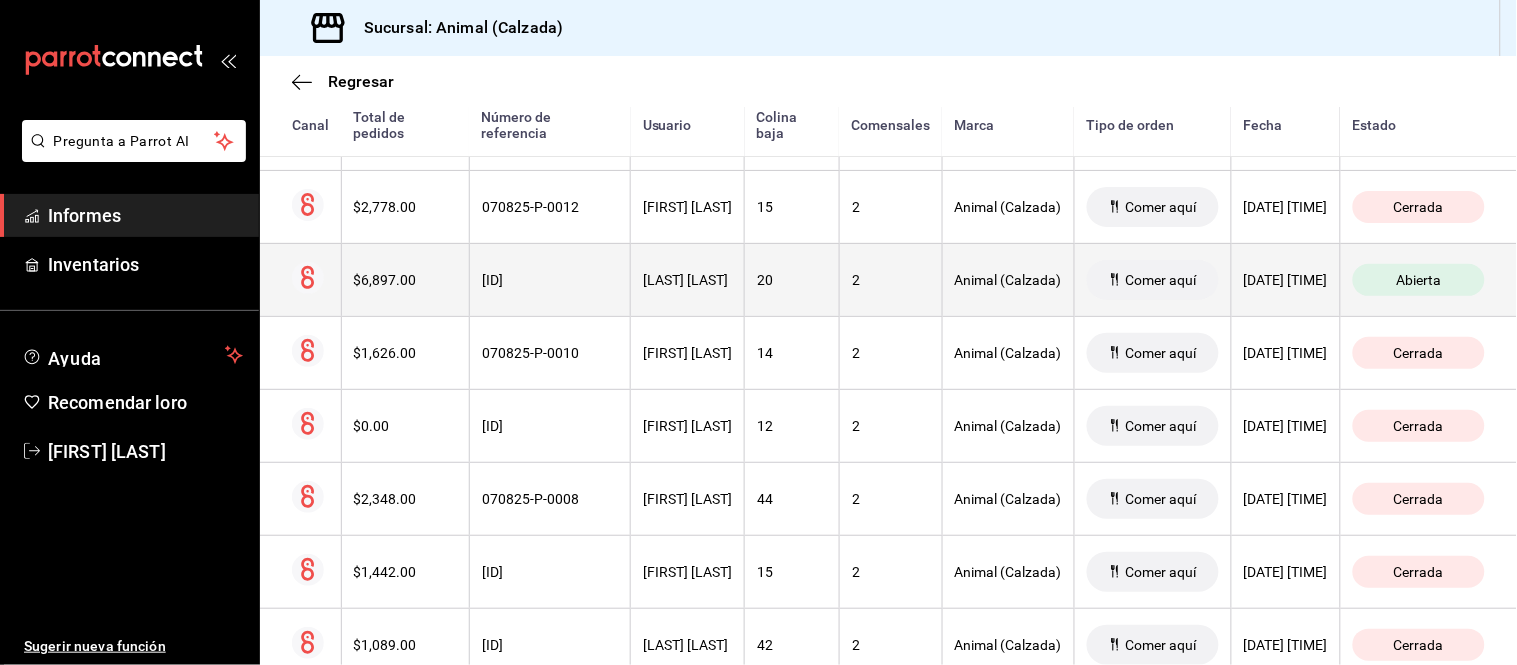 click on "[FIRST] [LAST]" at bounding box center [685, 280] 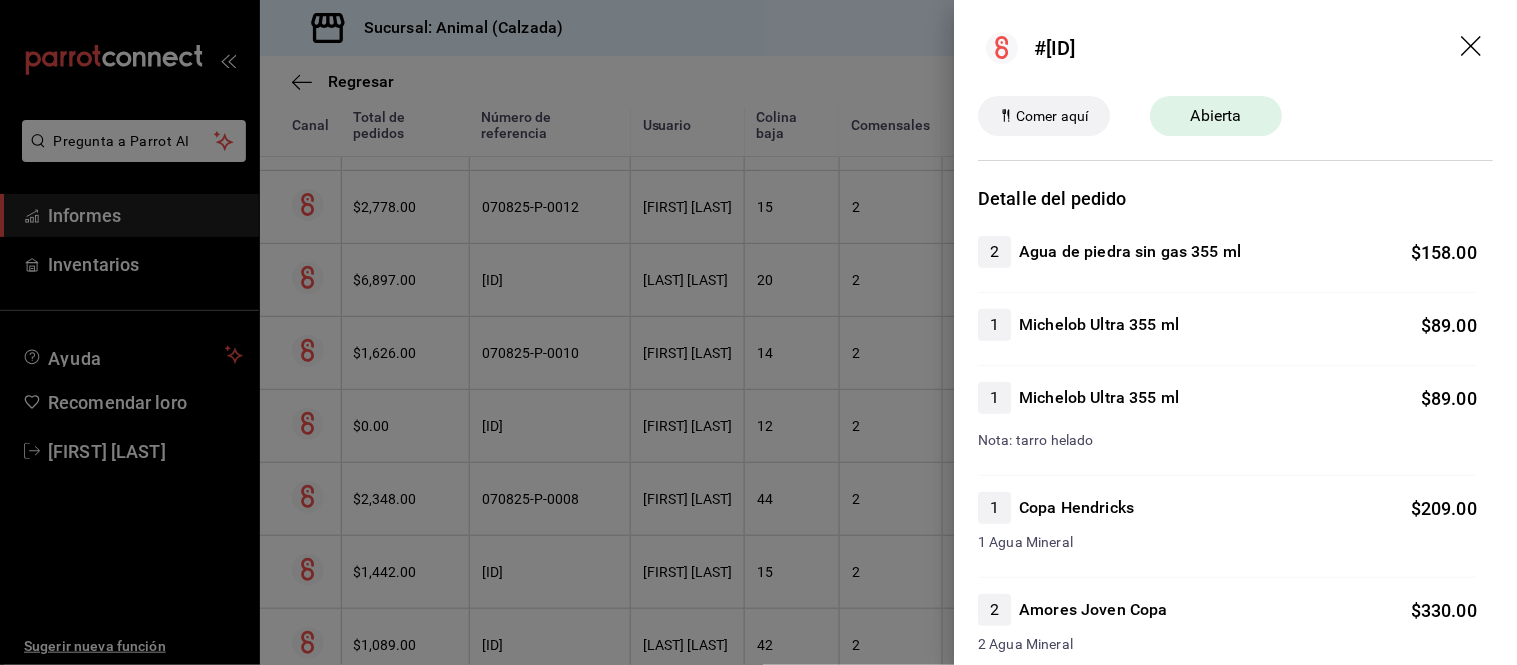 click at bounding box center (758, 332) 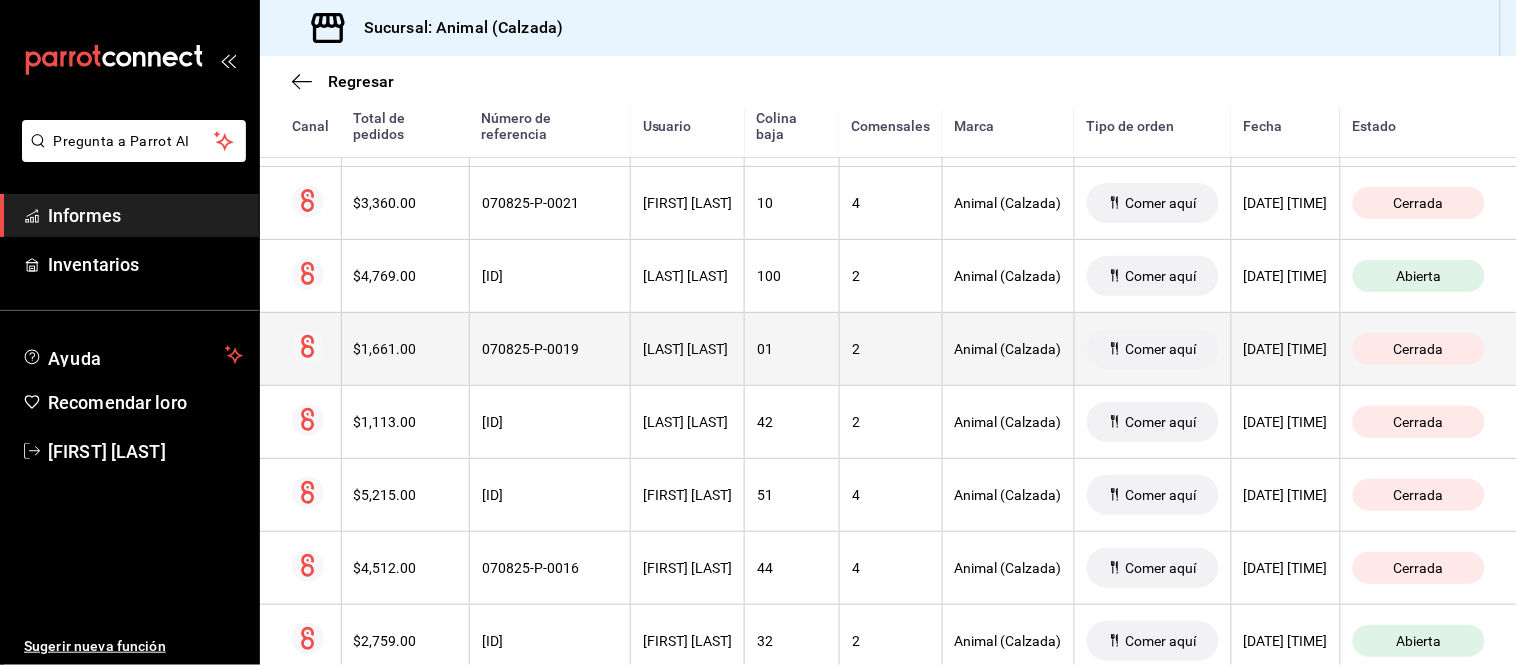scroll, scrollTop: 2538, scrollLeft: 0, axis: vertical 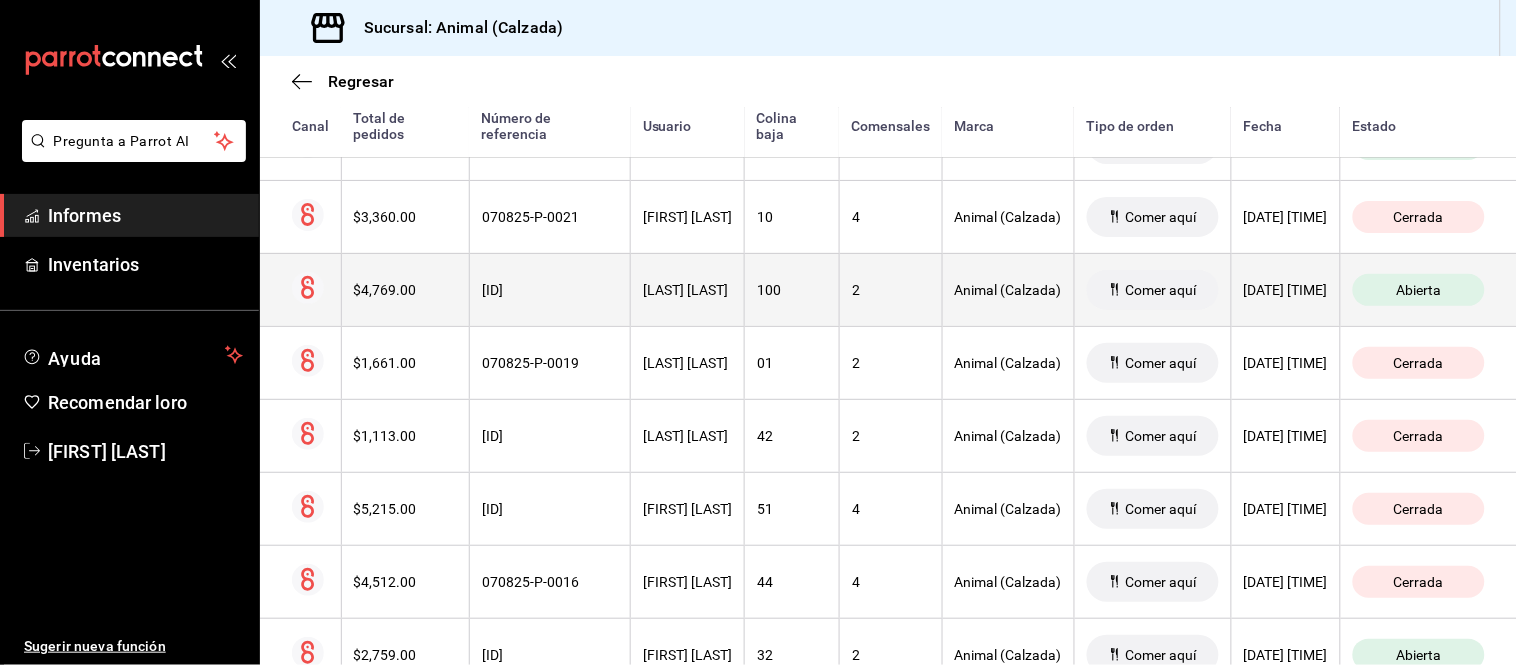 click on "[FIRST] [LAST]" at bounding box center (688, 289) 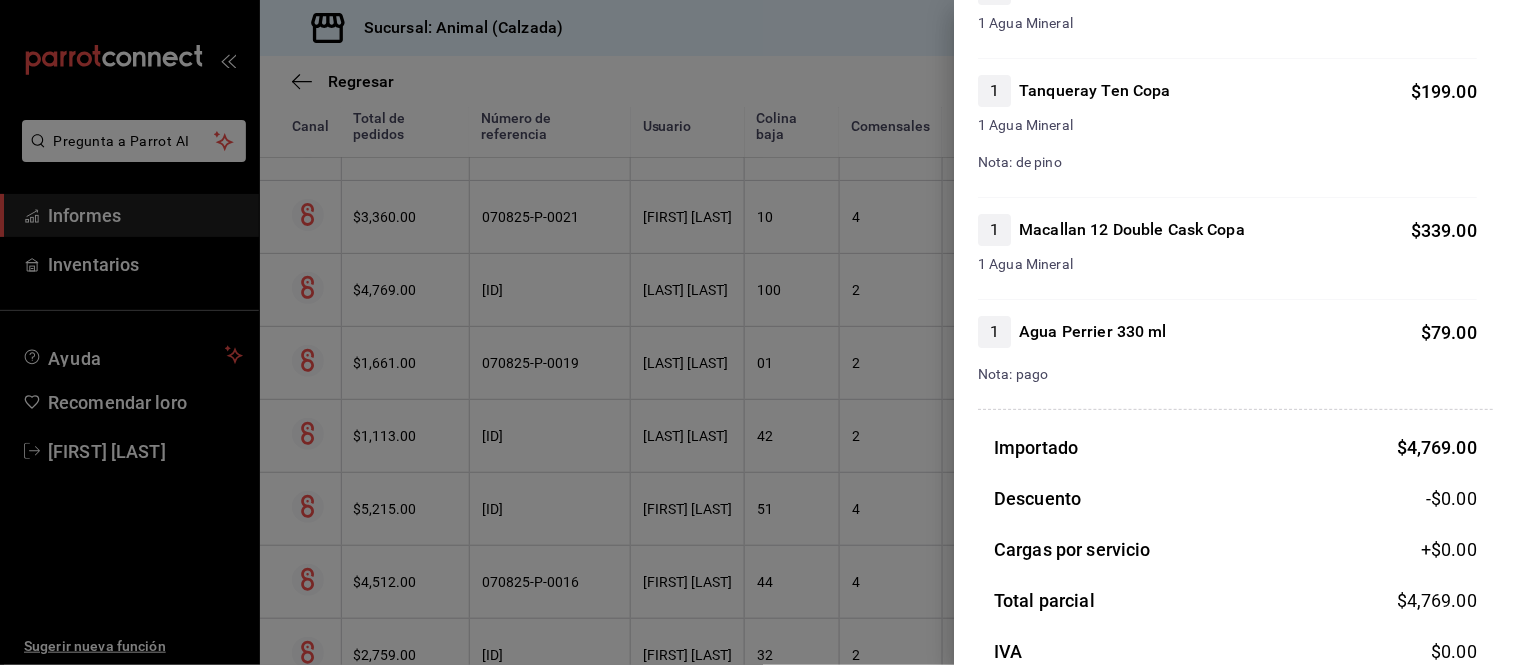 scroll, scrollTop: 1888, scrollLeft: 0, axis: vertical 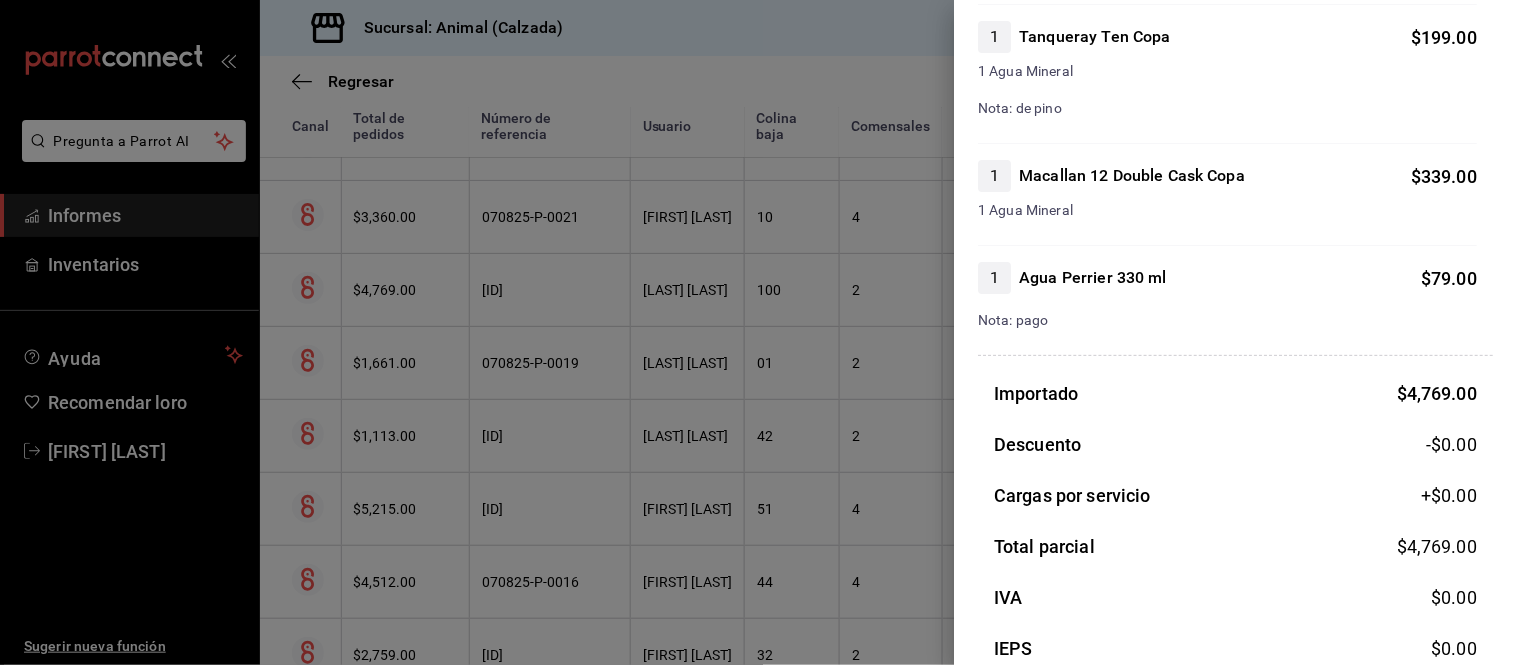 click at bounding box center [758, 332] 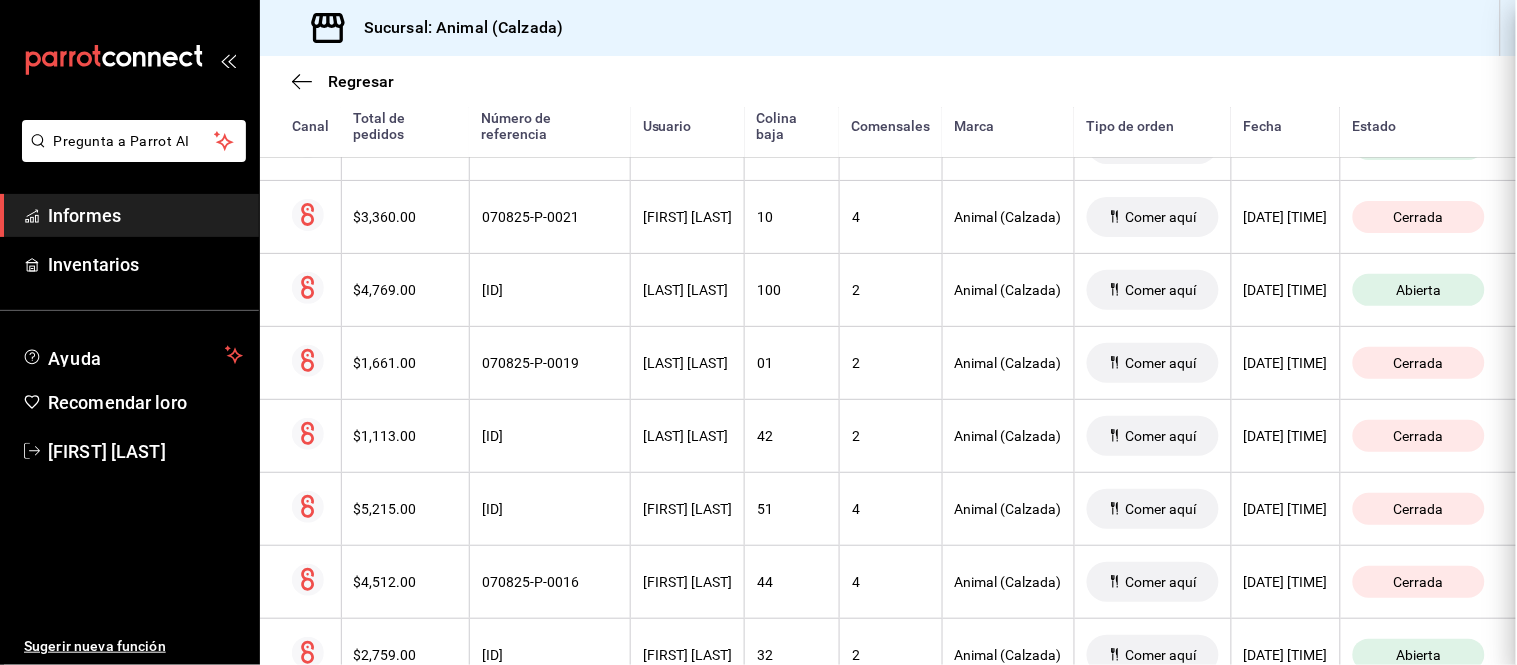 scroll, scrollTop: 0, scrollLeft: 0, axis: both 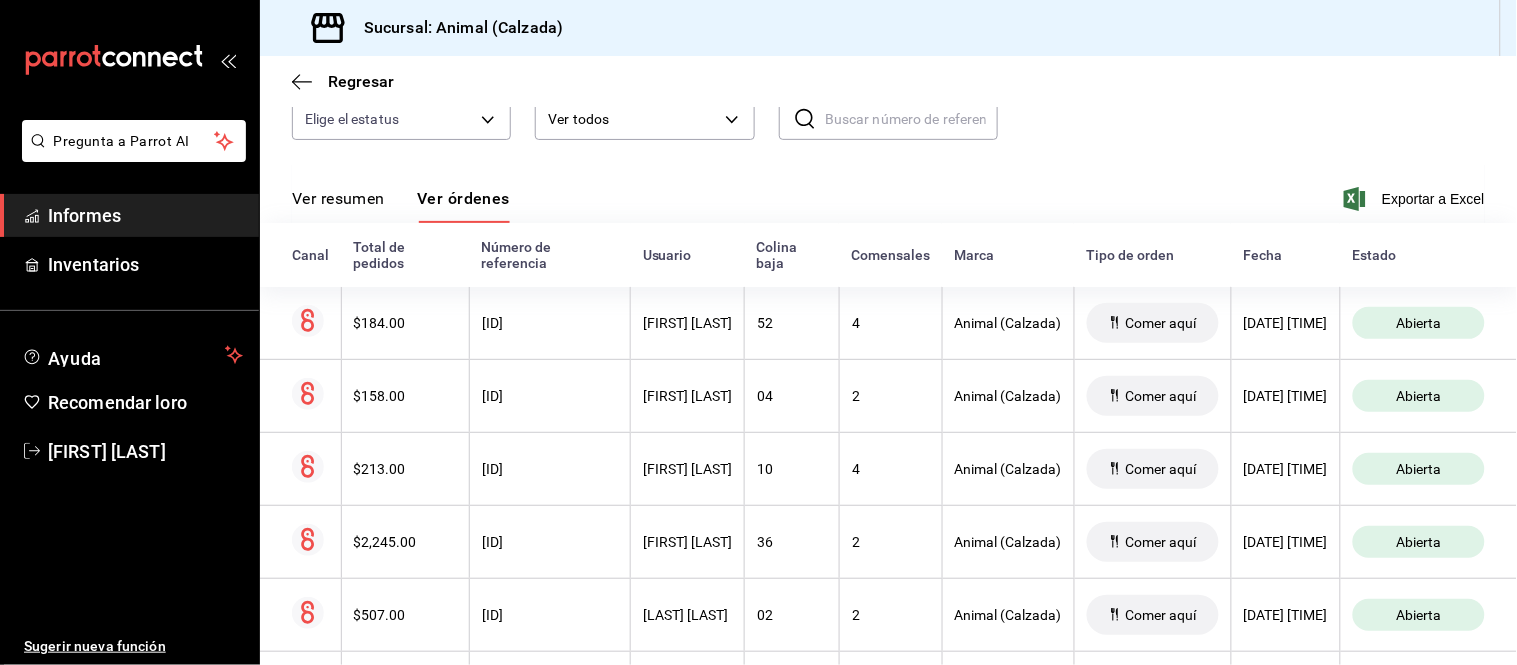 click on "Ver resumen" at bounding box center [338, 198] 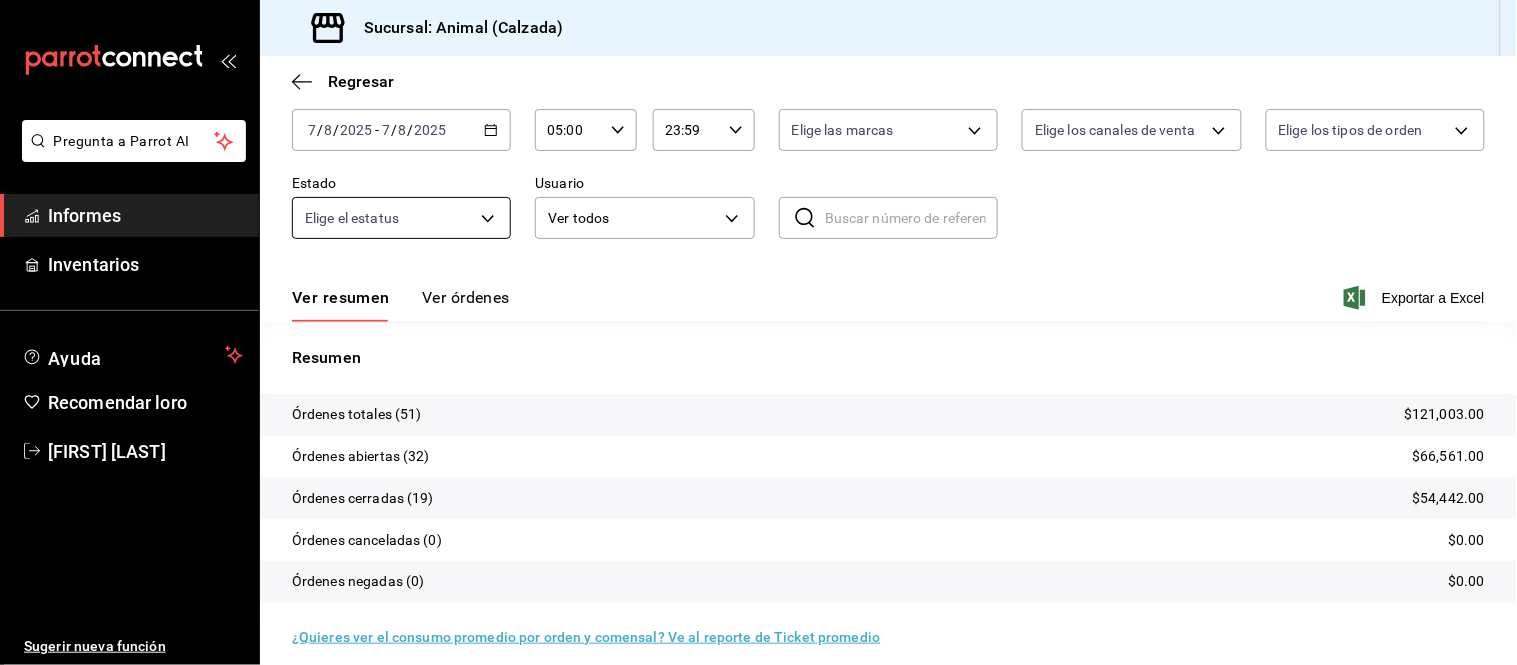 scroll, scrollTop: 121, scrollLeft: 0, axis: vertical 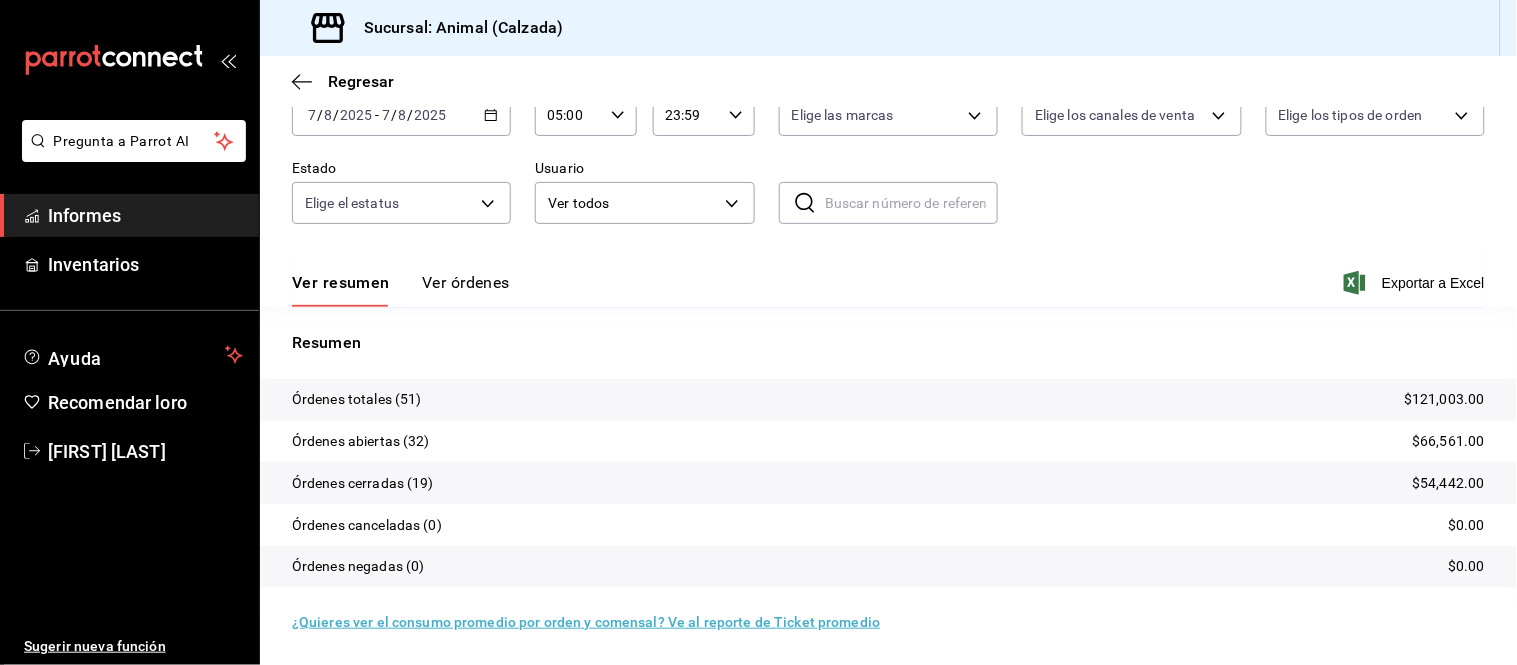 click on "Ver órdenes" at bounding box center (466, 282) 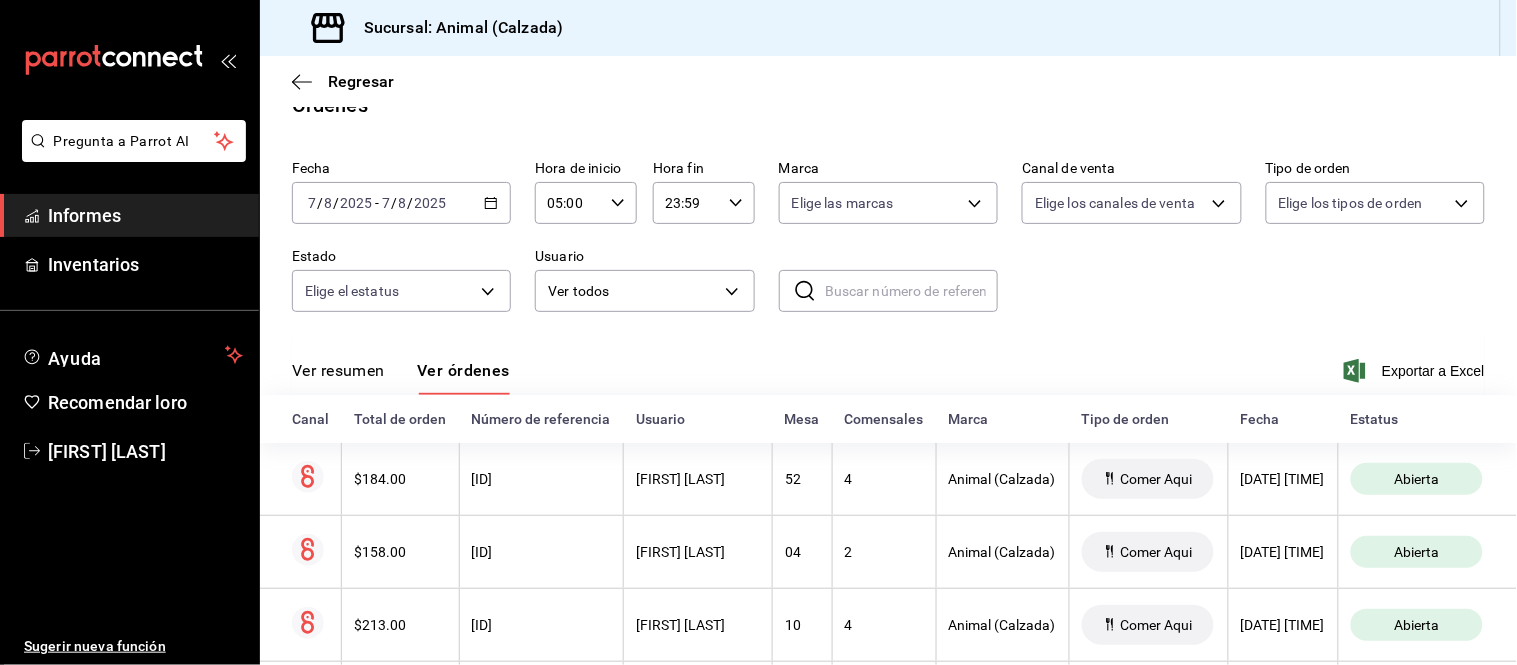 scroll, scrollTop: 121, scrollLeft: 0, axis: vertical 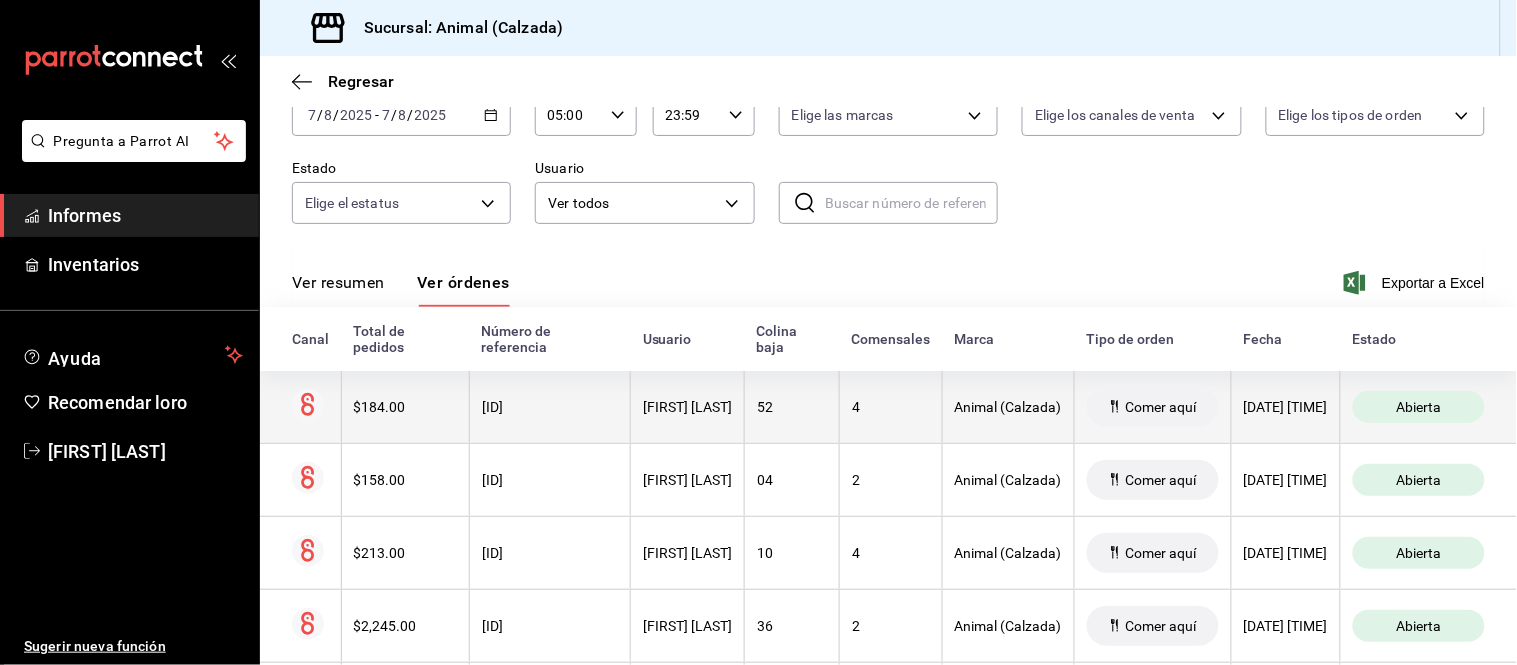 click on "4" at bounding box center [890, 407] 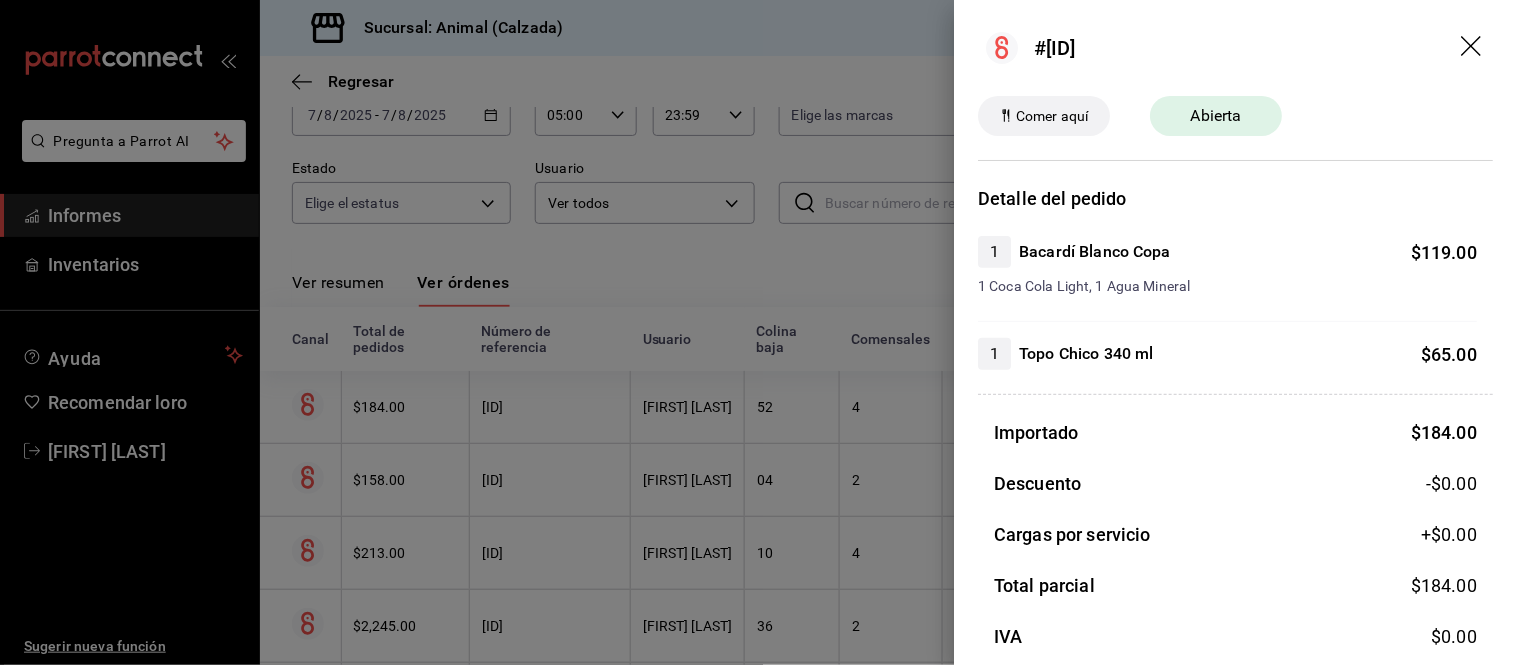 click at bounding box center (758, 332) 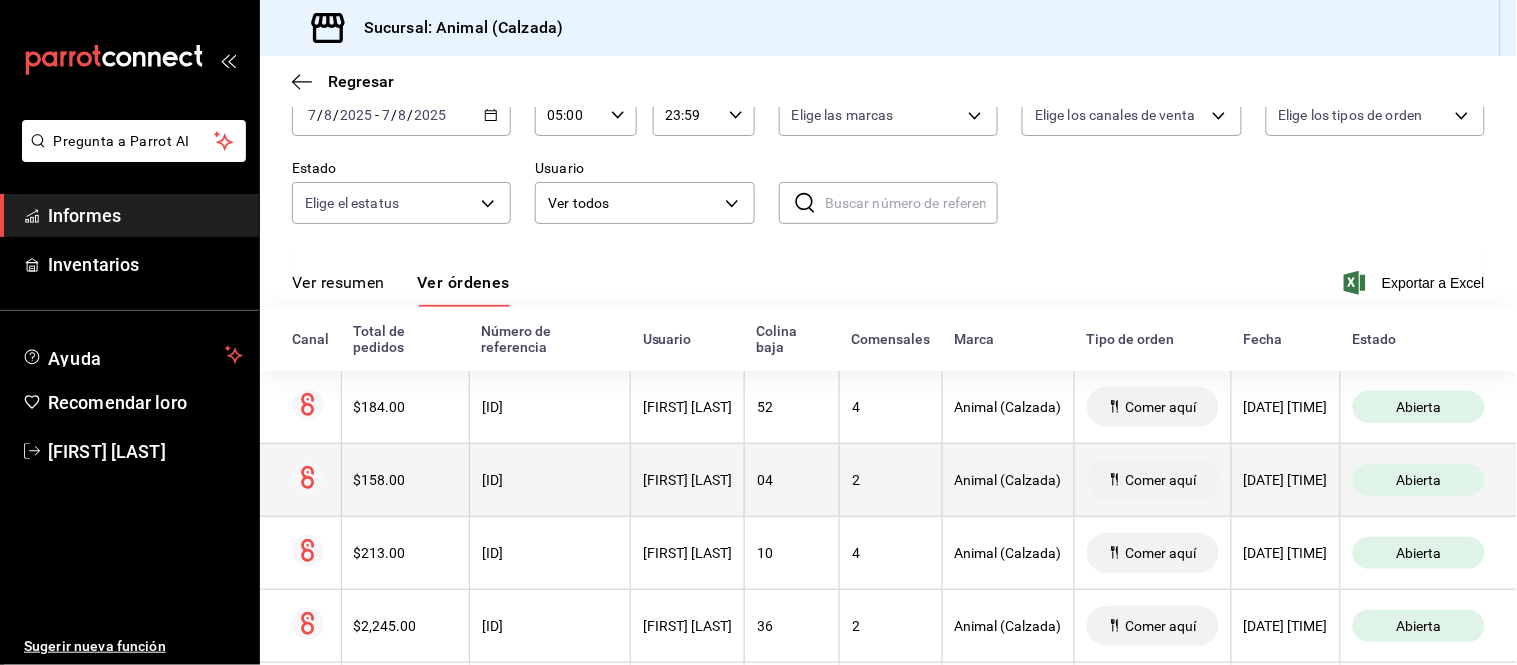 click on "04" at bounding box center (792, 479) 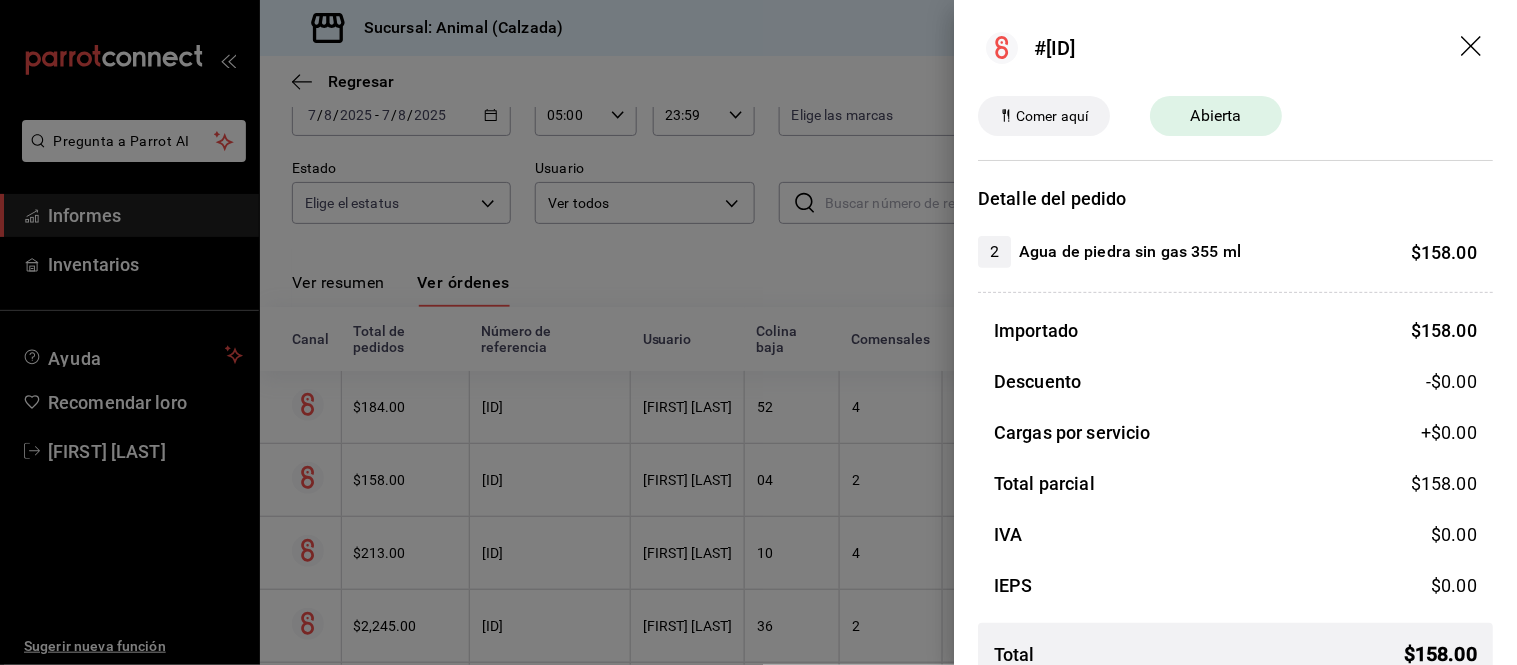 click at bounding box center (758, 332) 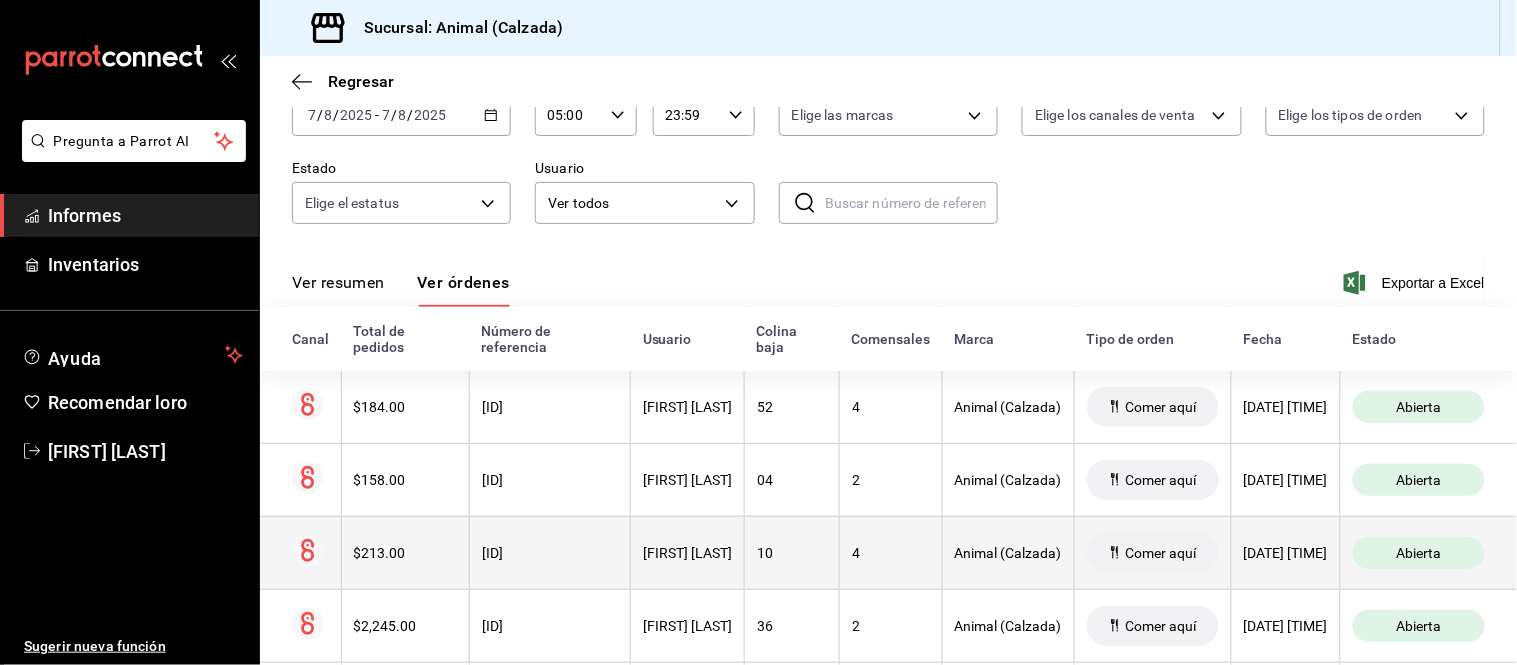 click on "[FIRST] [LAST]" at bounding box center [688, 552] 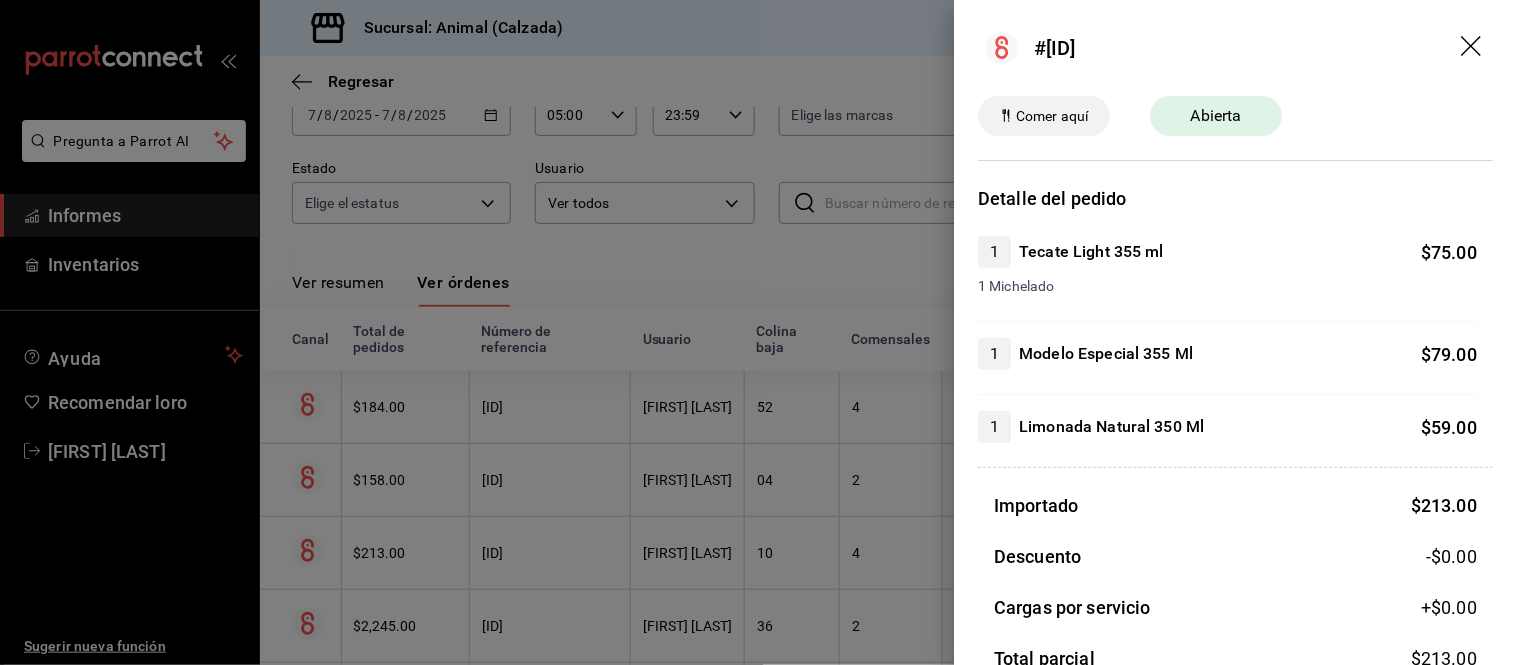 click at bounding box center (758, 332) 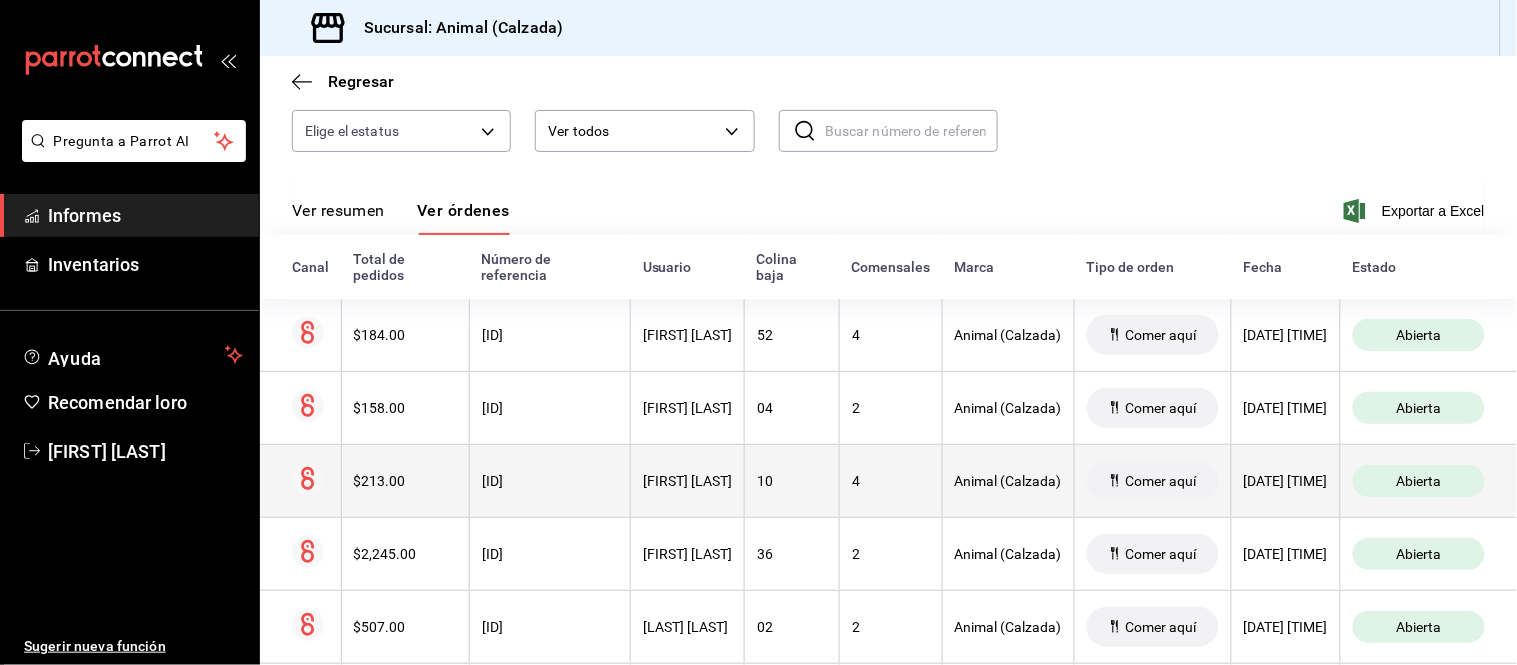 scroll, scrollTop: 232, scrollLeft: 0, axis: vertical 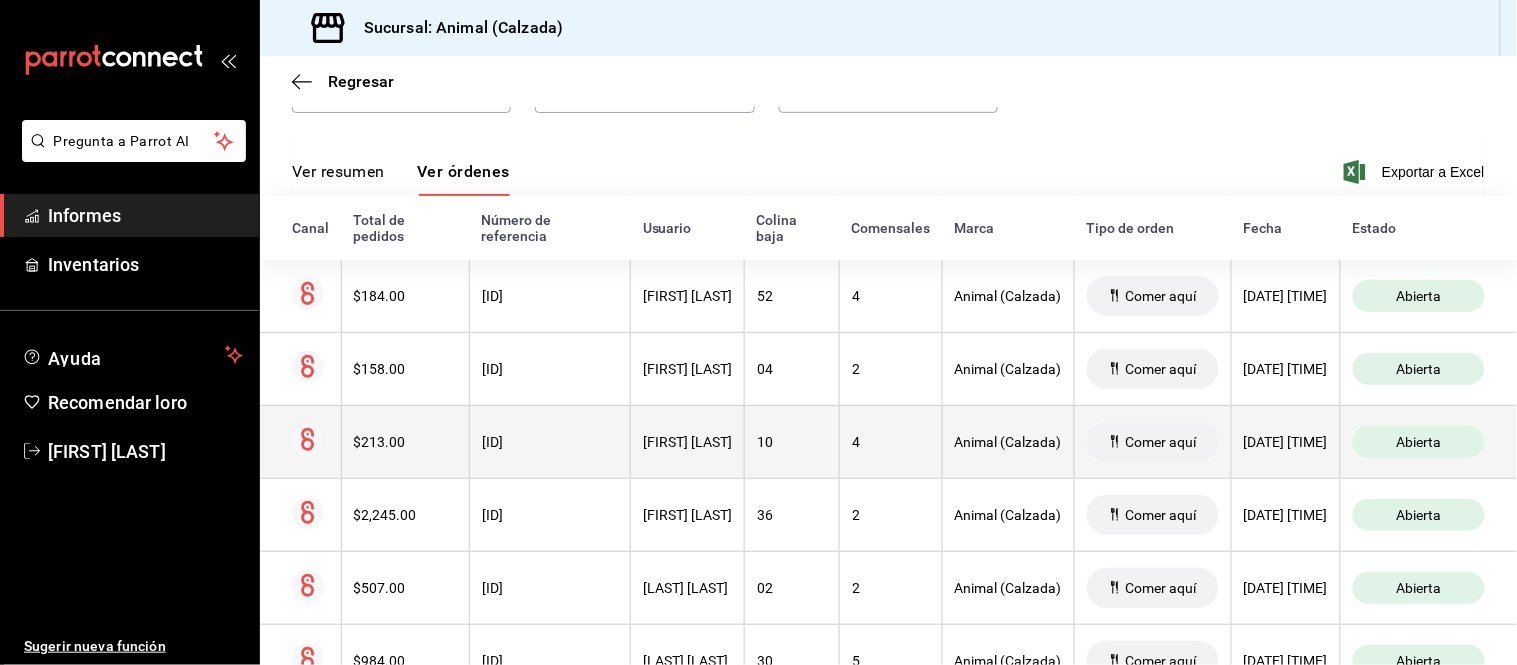 click on "36" at bounding box center [792, 514] 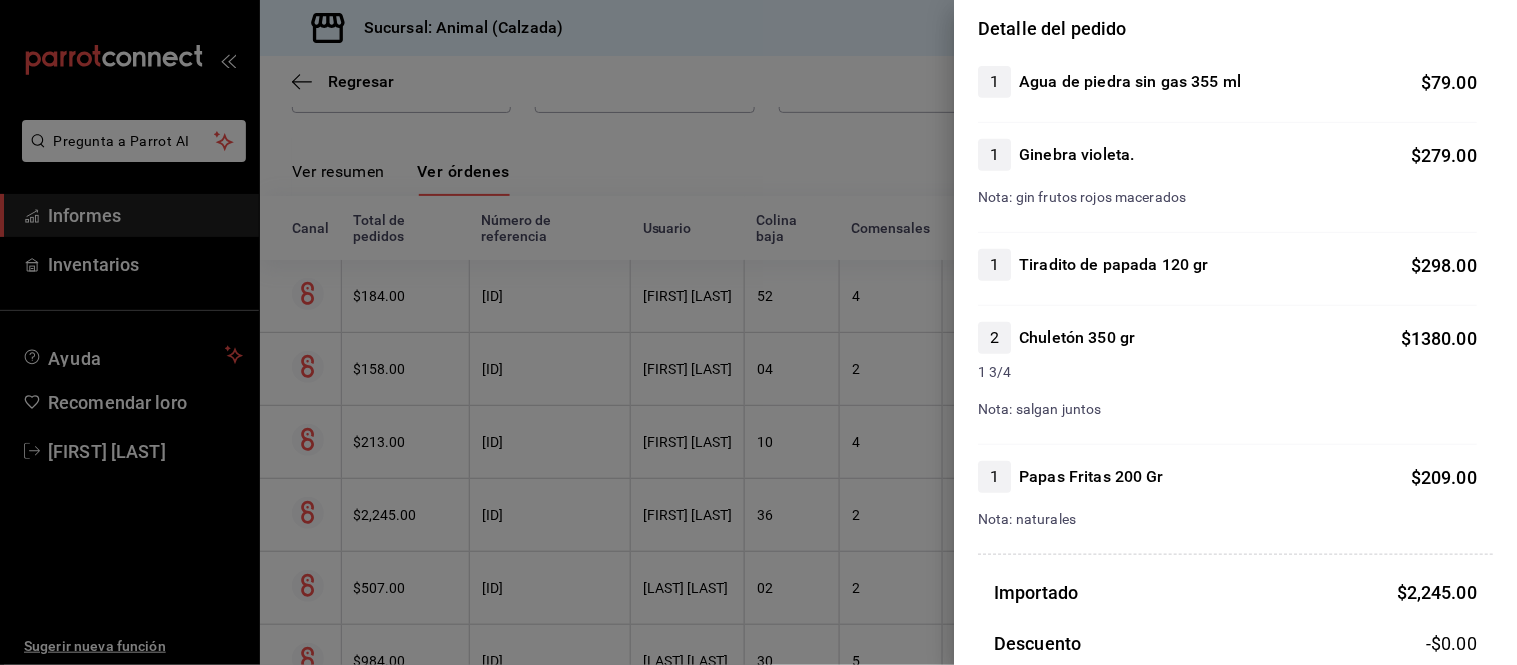 scroll, scrollTop: 222, scrollLeft: 0, axis: vertical 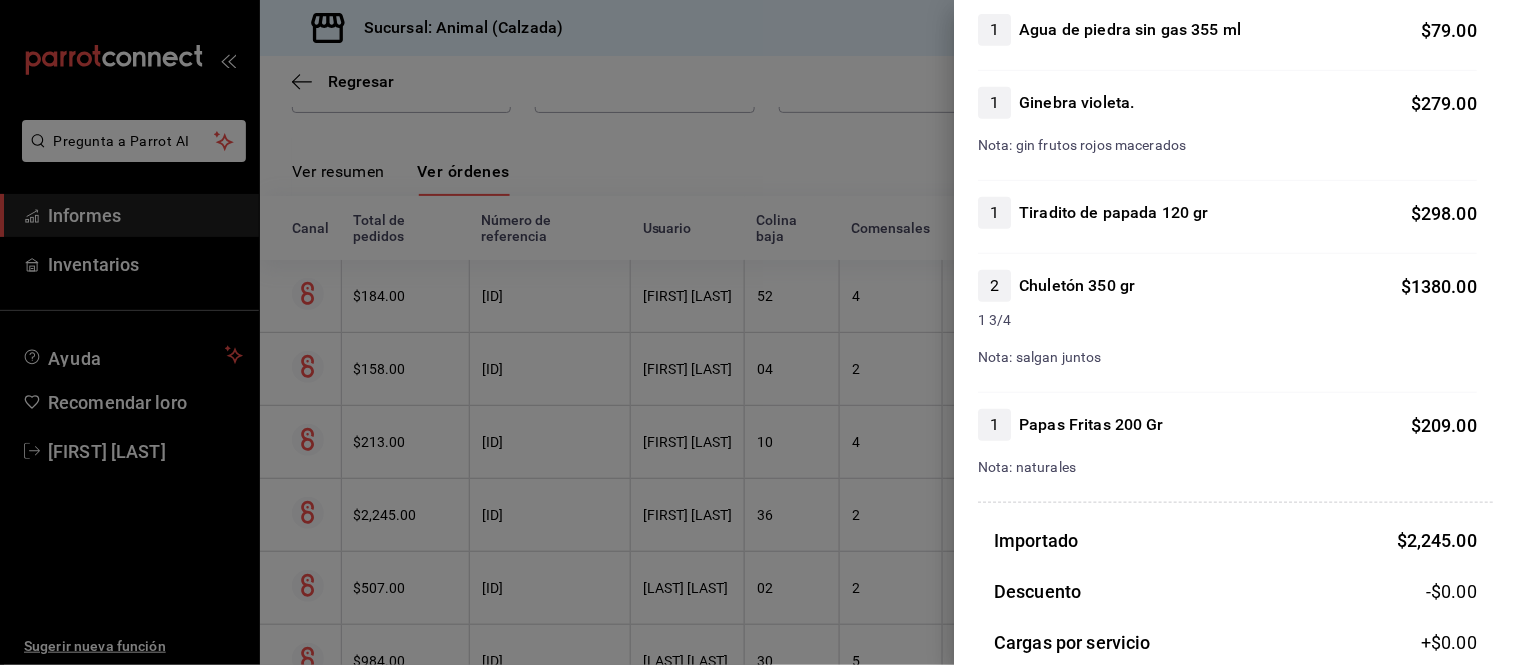 click at bounding box center (758, 332) 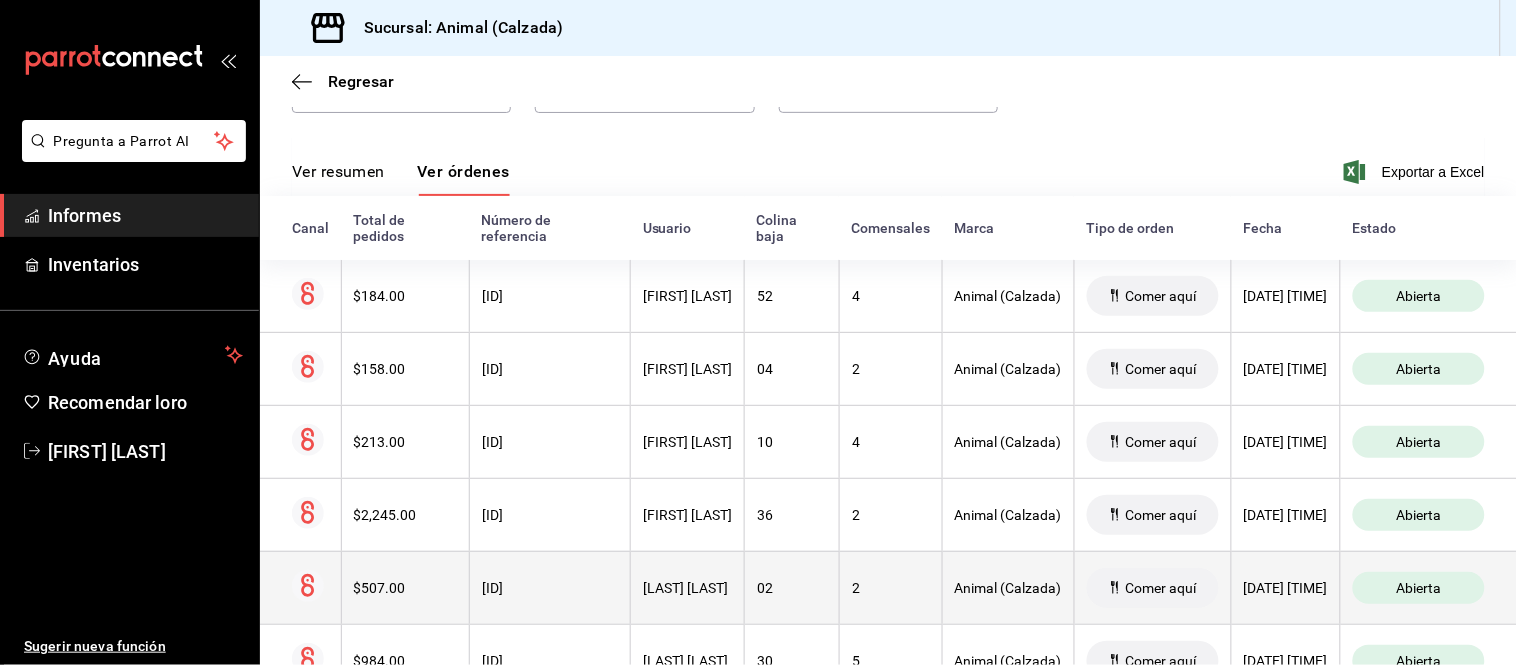 click on "02" at bounding box center [792, 587] 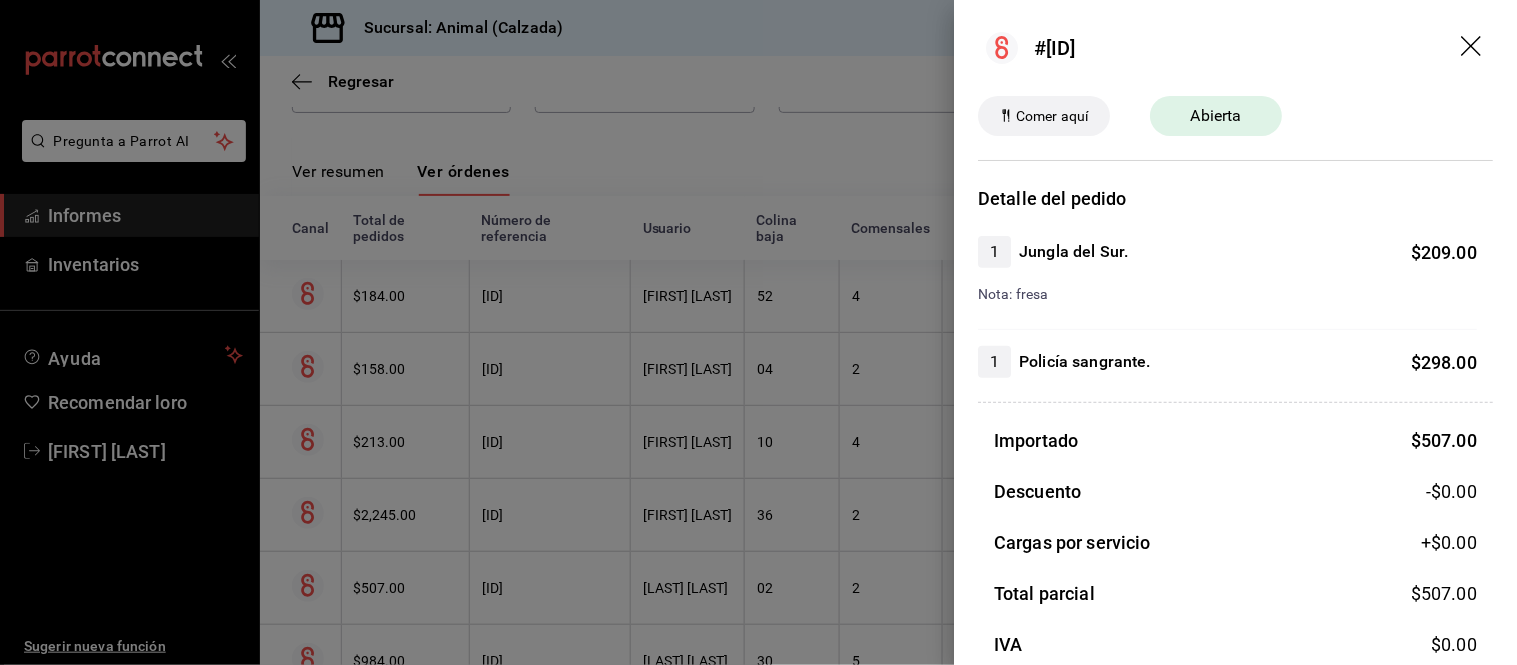 click at bounding box center (758, 332) 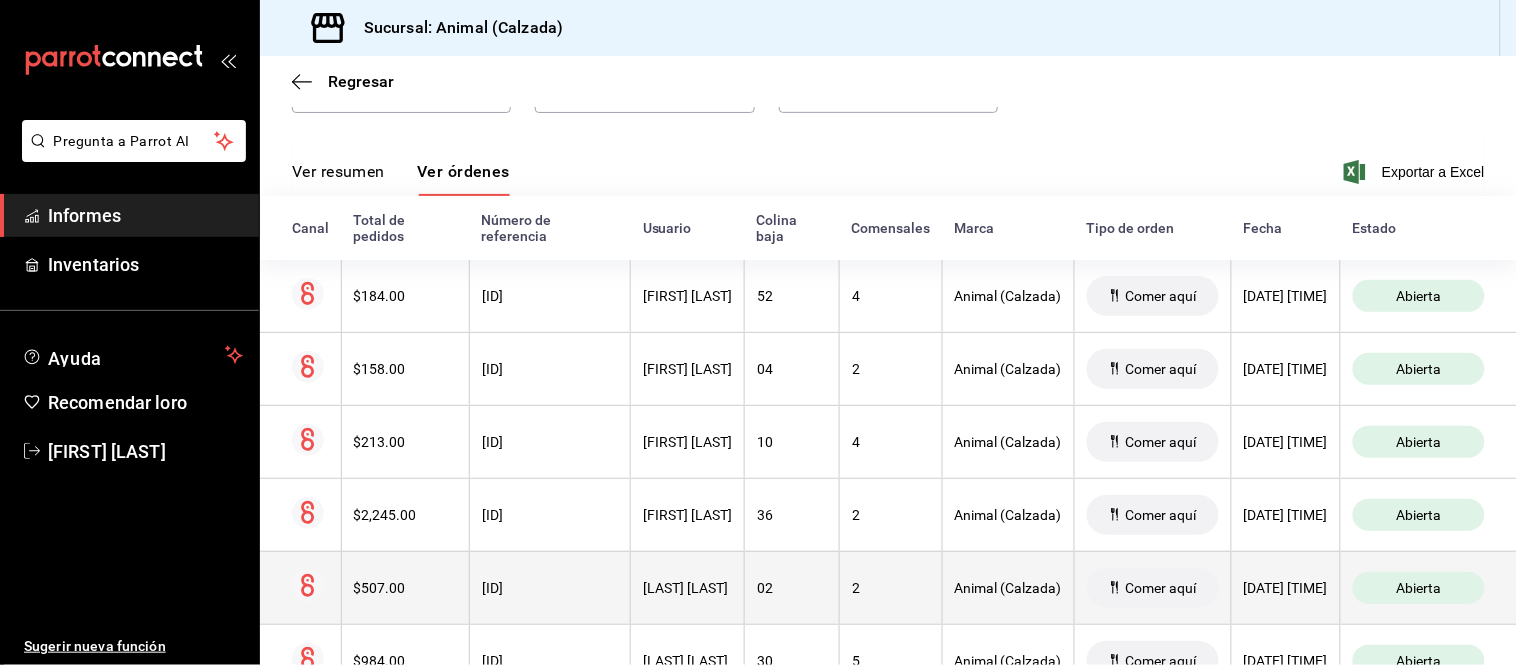 click on "2" at bounding box center (890, 587) 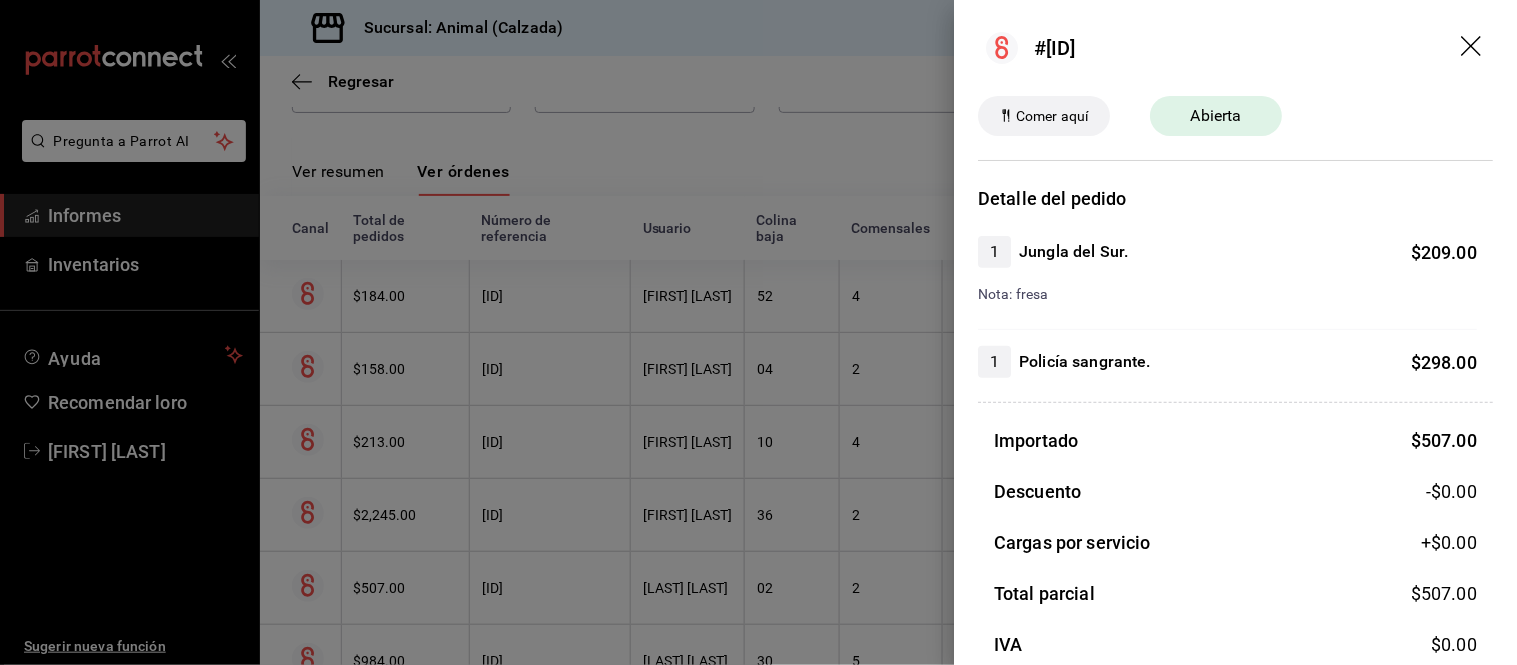 click on "1" at bounding box center [994, 362] 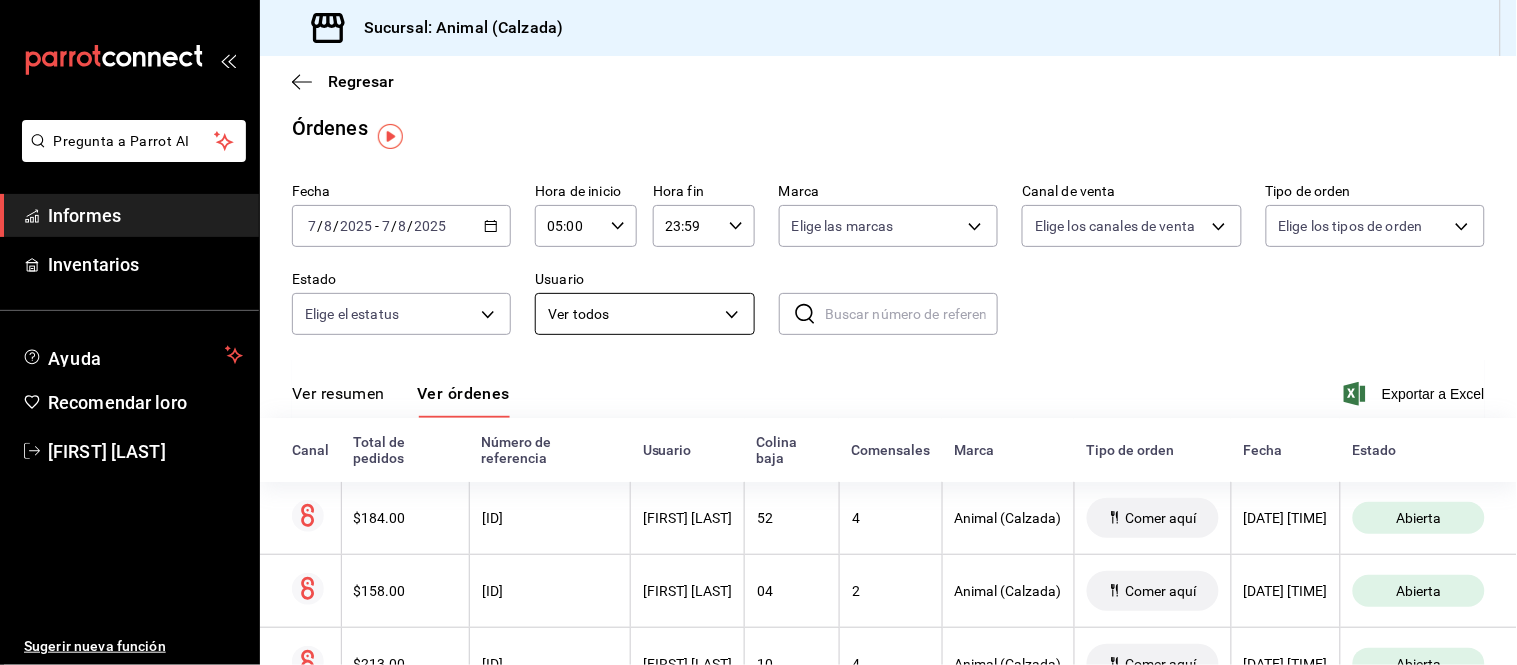 scroll, scrollTop: 0, scrollLeft: 0, axis: both 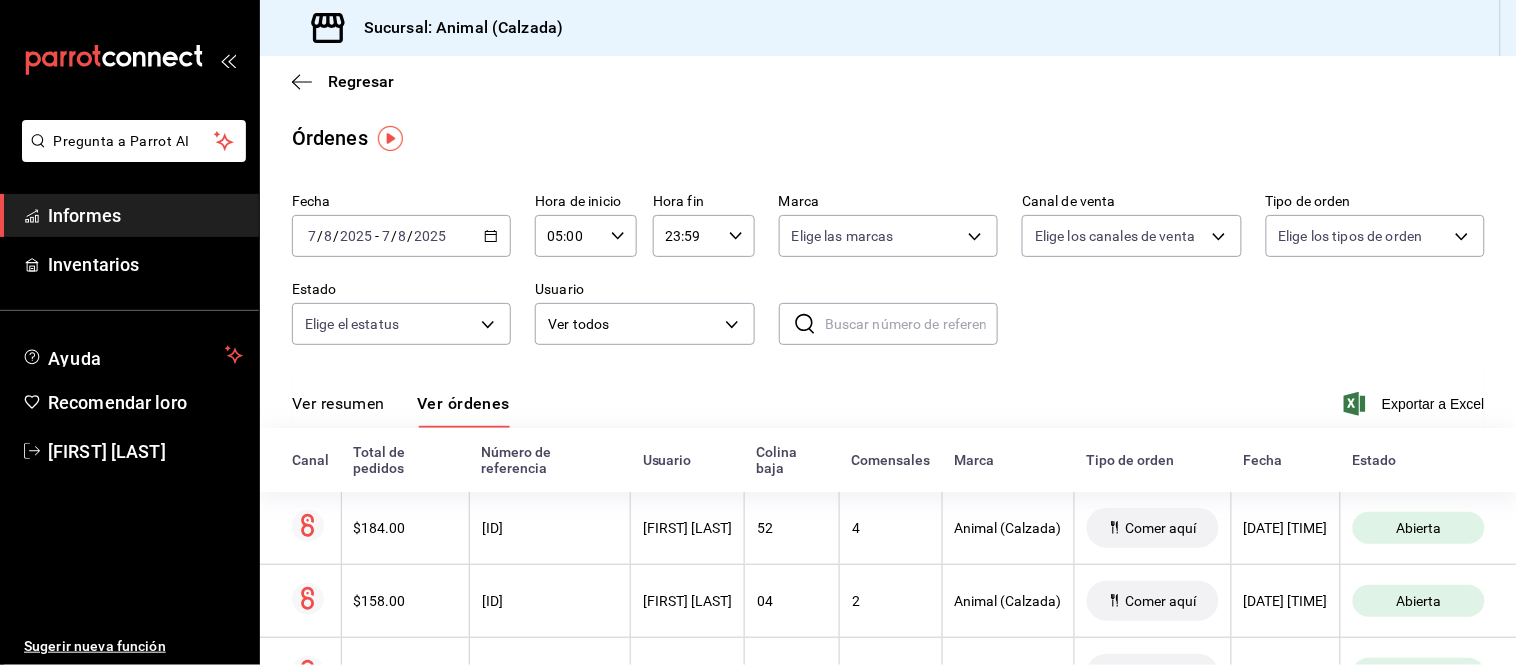 click on "Ver resumen" at bounding box center (338, 403) 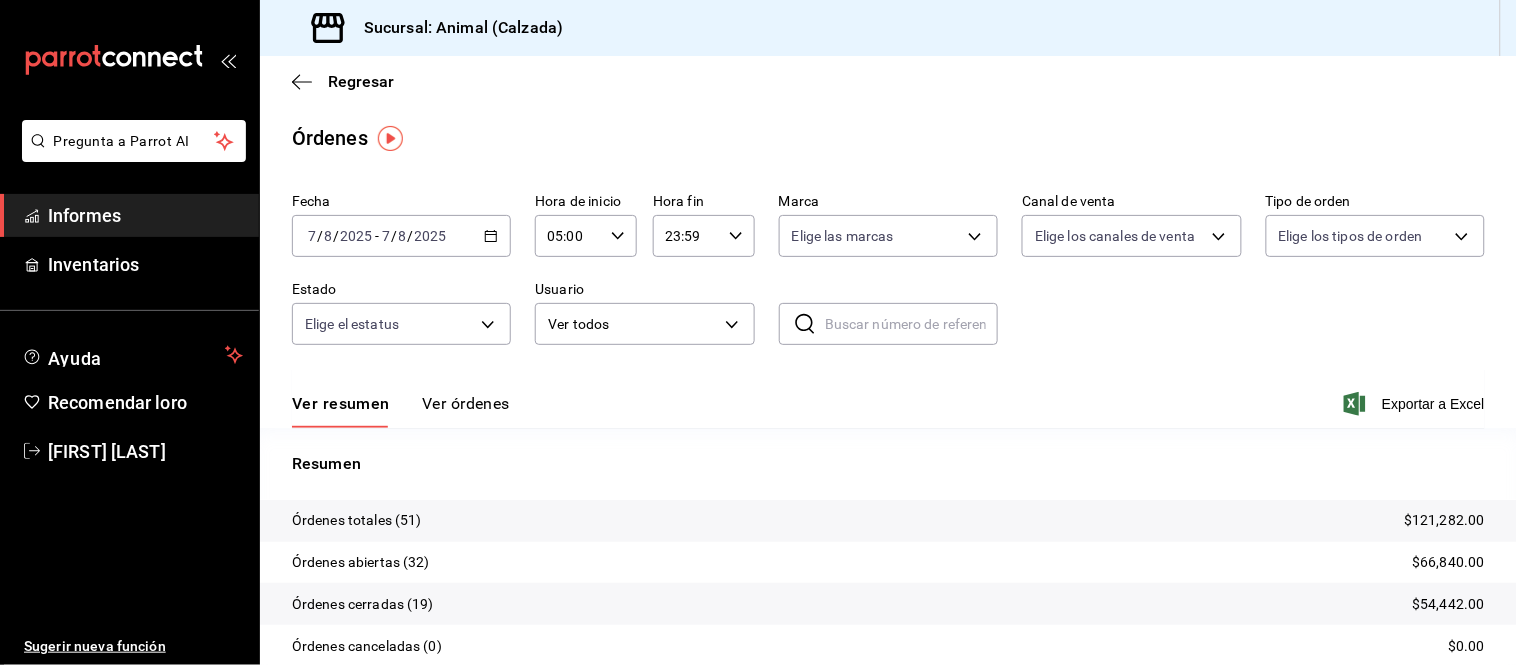click on "Ver órdenes" at bounding box center (466, 403) 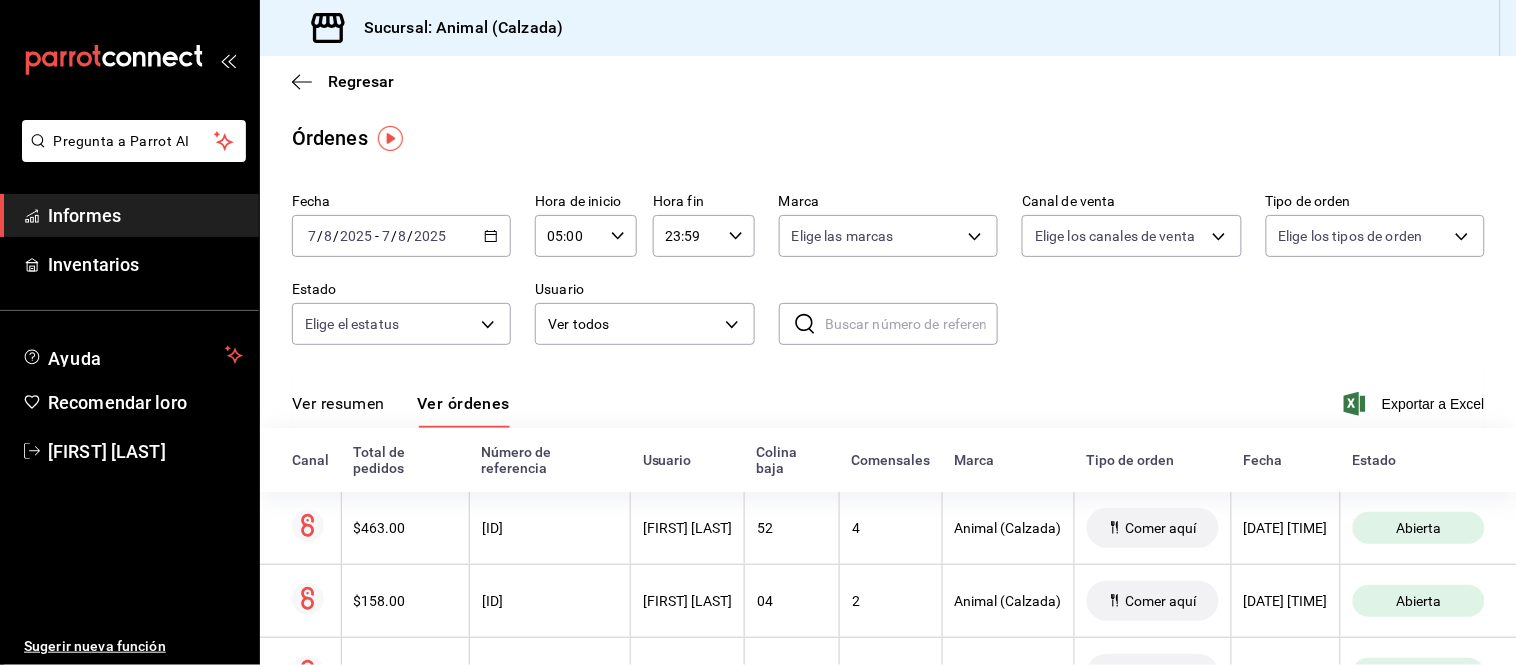 click on "Ver resumen" at bounding box center (338, 410) 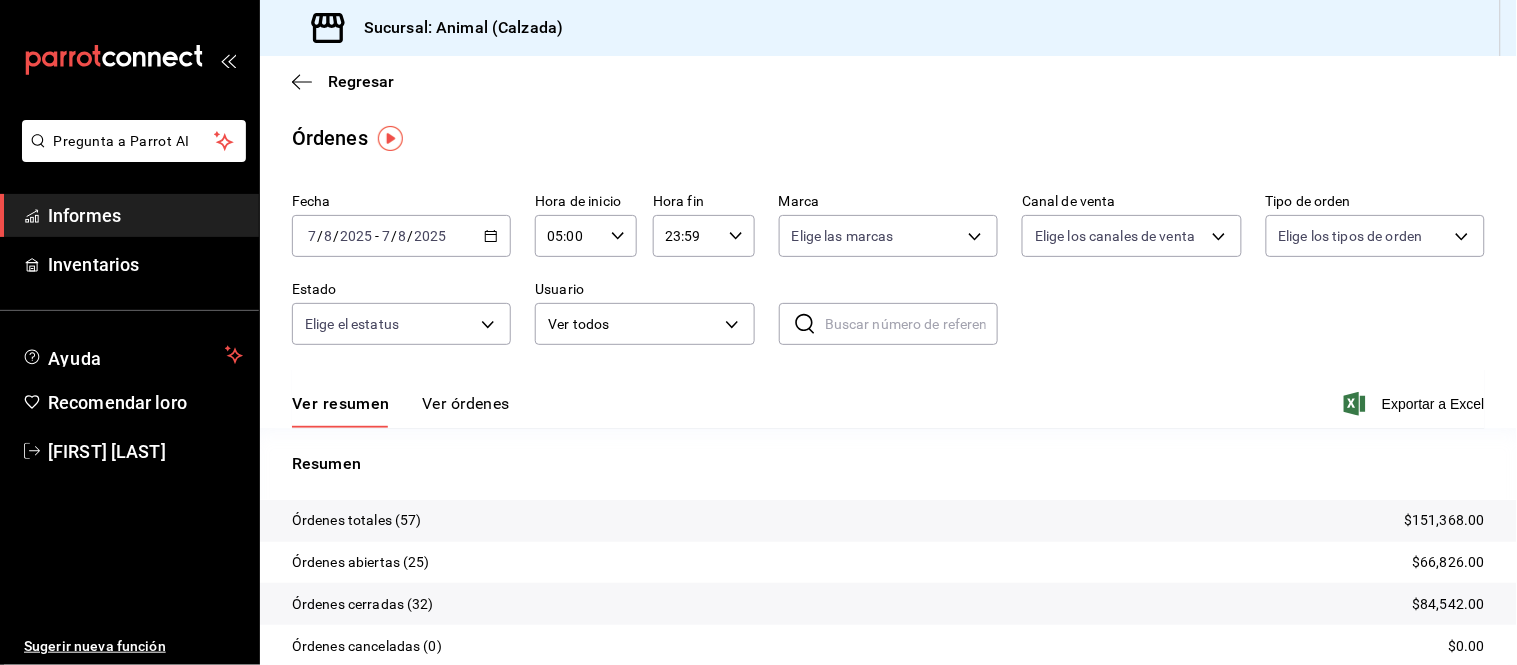 click on "Ver órdenes" at bounding box center [466, 403] 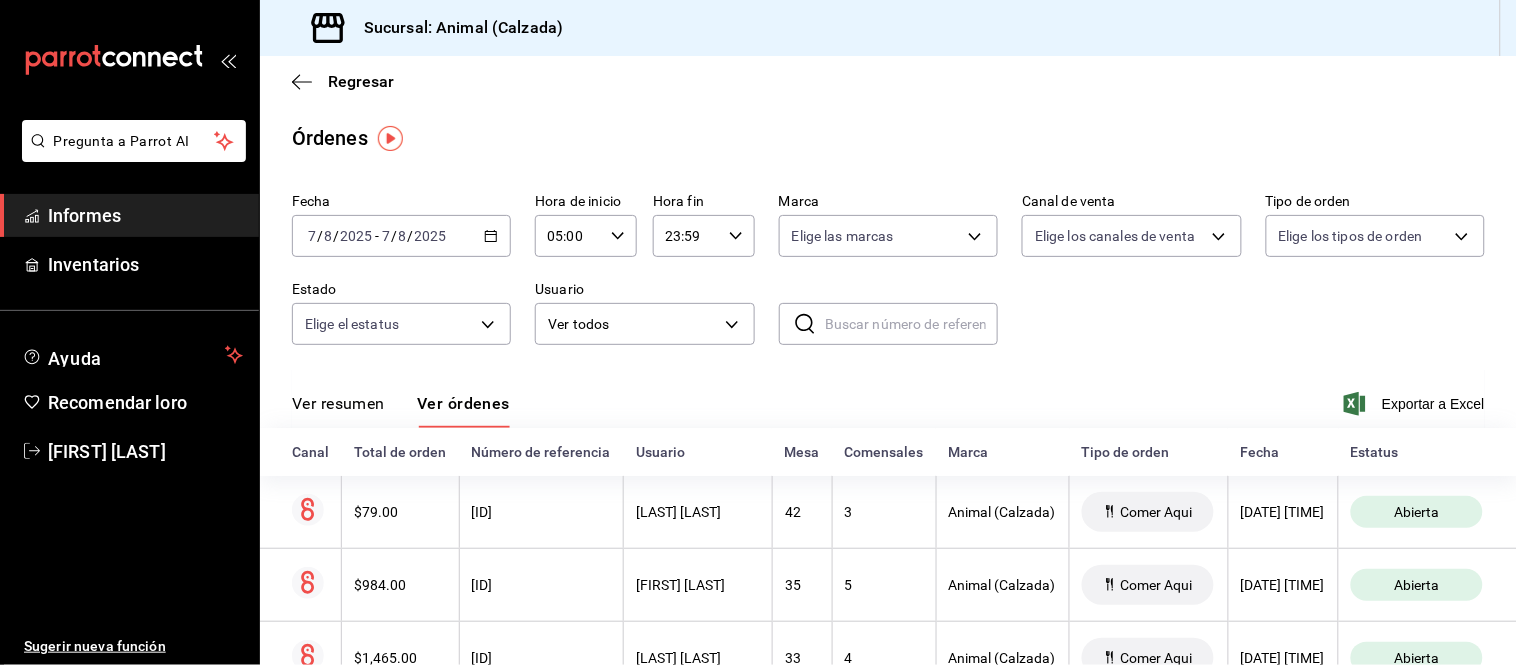 click on "Ver resumen" at bounding box center [338, 403] 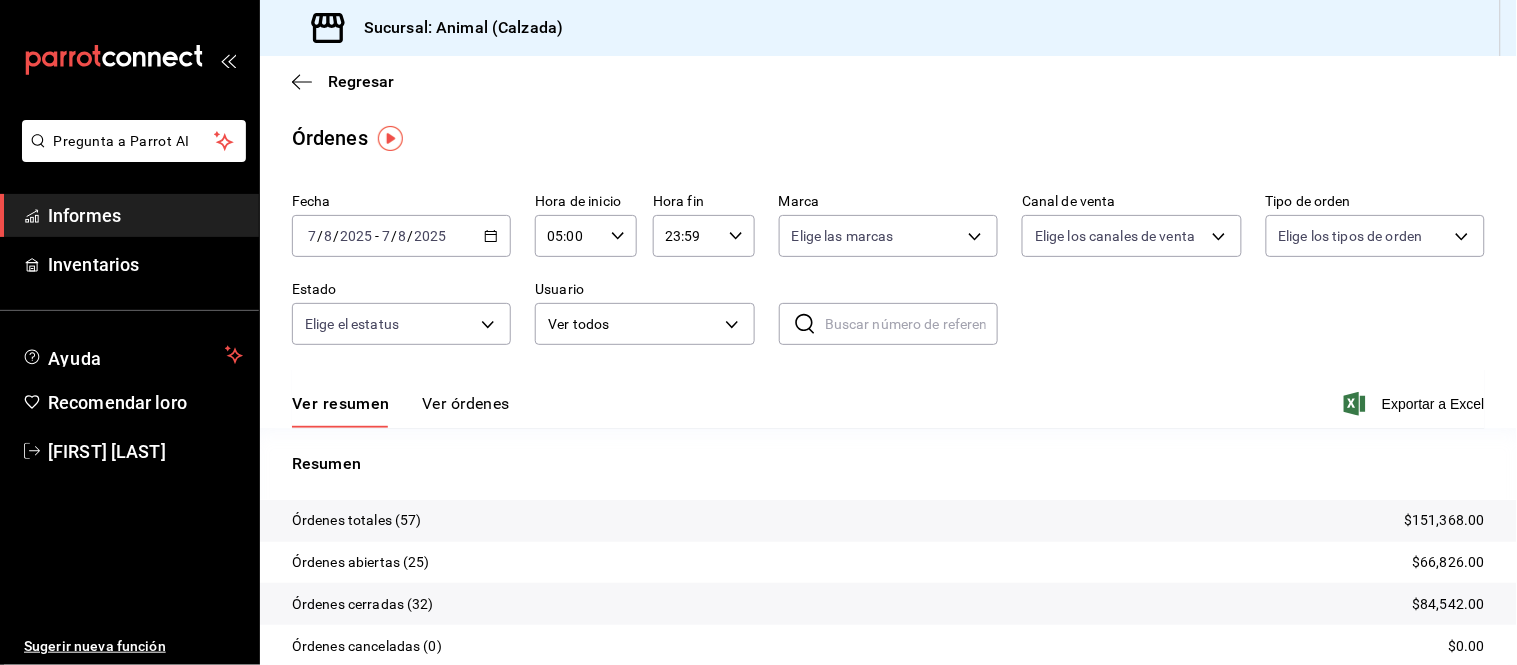 click on "Ver órdenes" at bounding box center [466, 403] 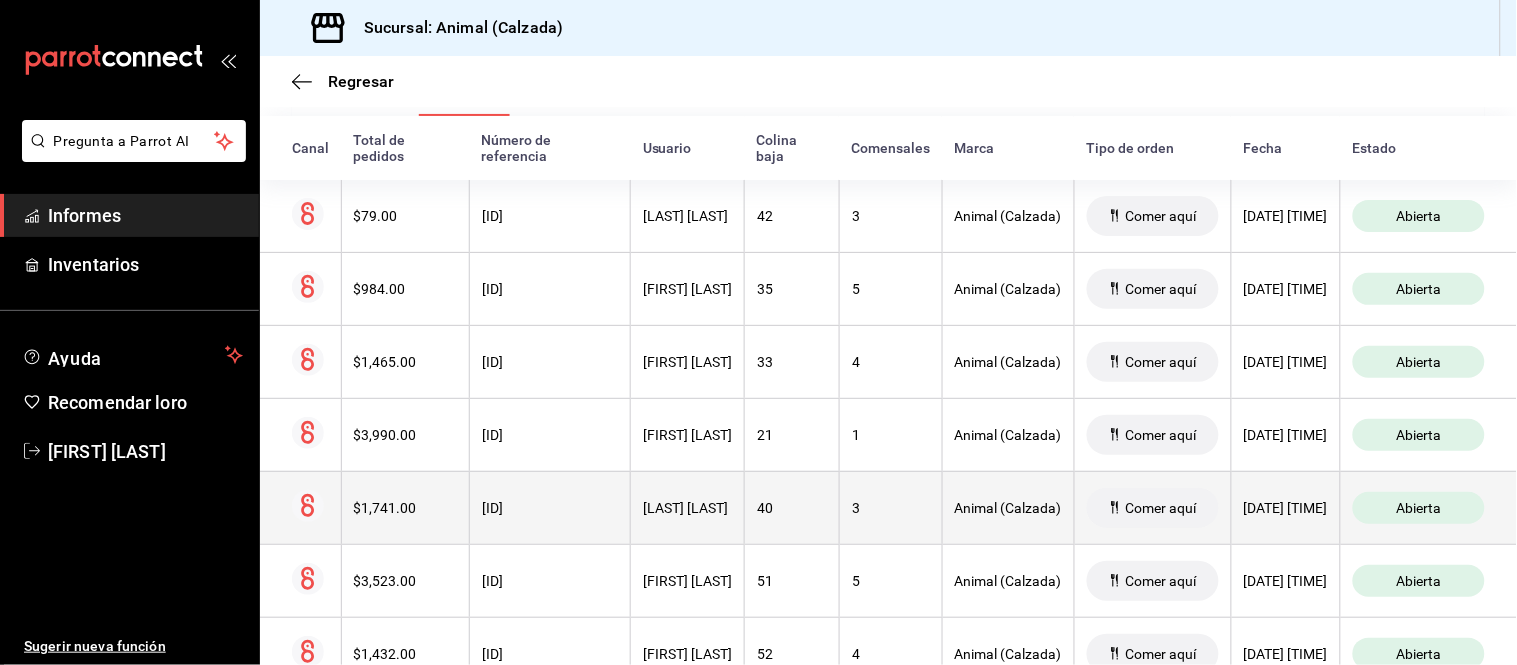 scroll, scrollTop: 333, scrollLeft: 0, axis: vertical 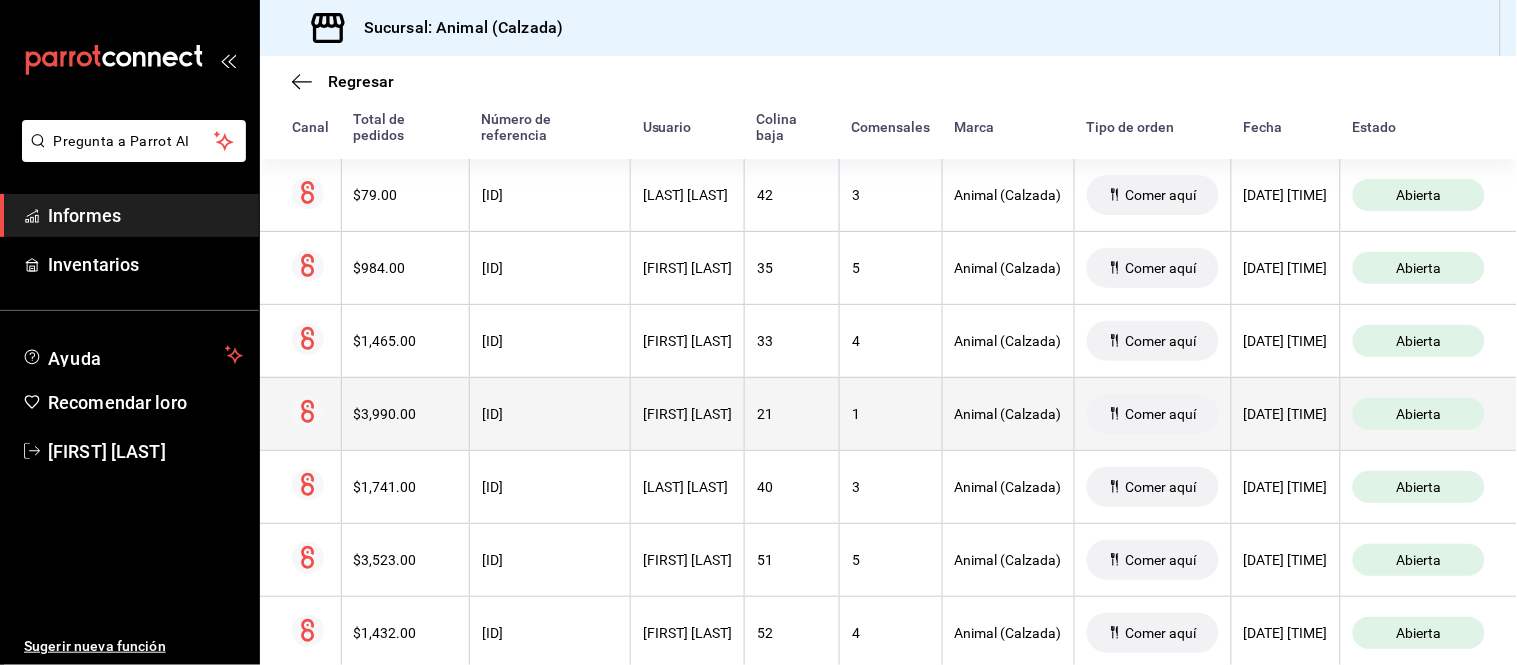 click on "[FIRST] [LAST]" at bounding box center [688, 413] 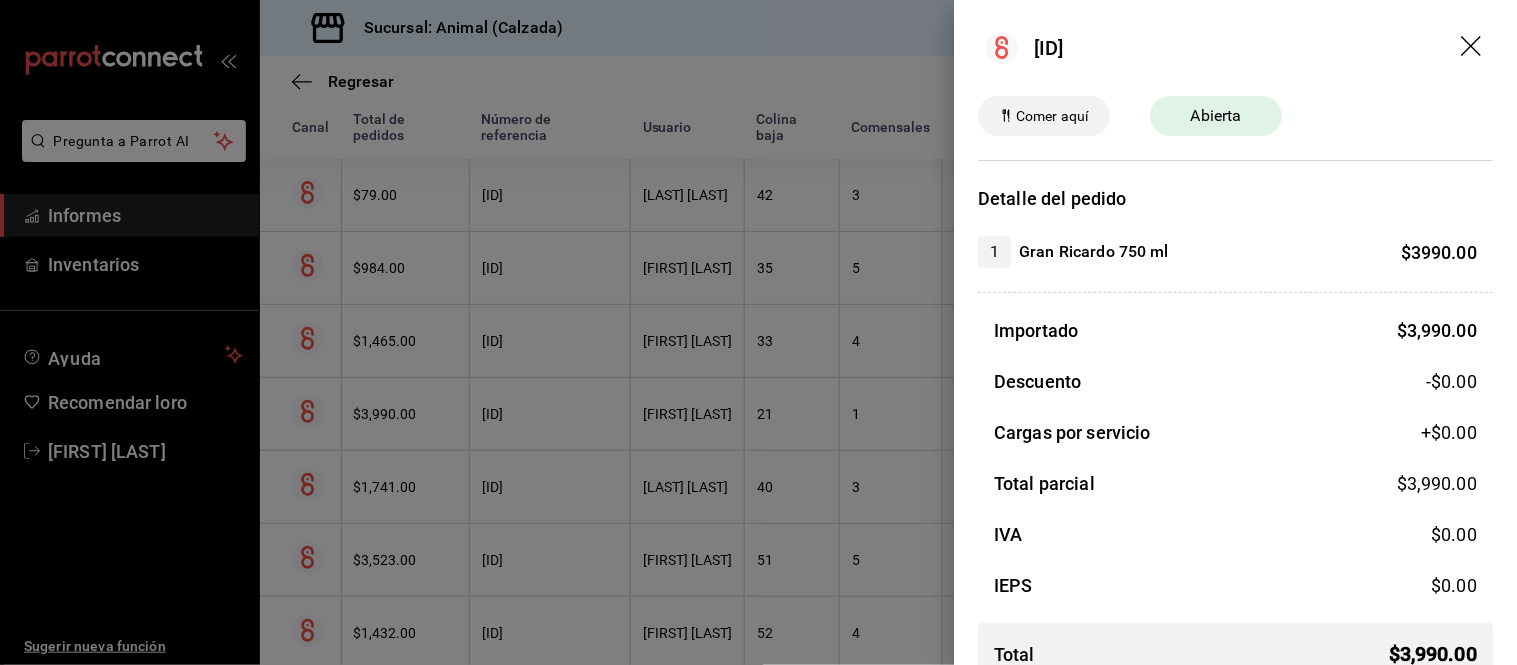 click at bounding box center (758, 332) 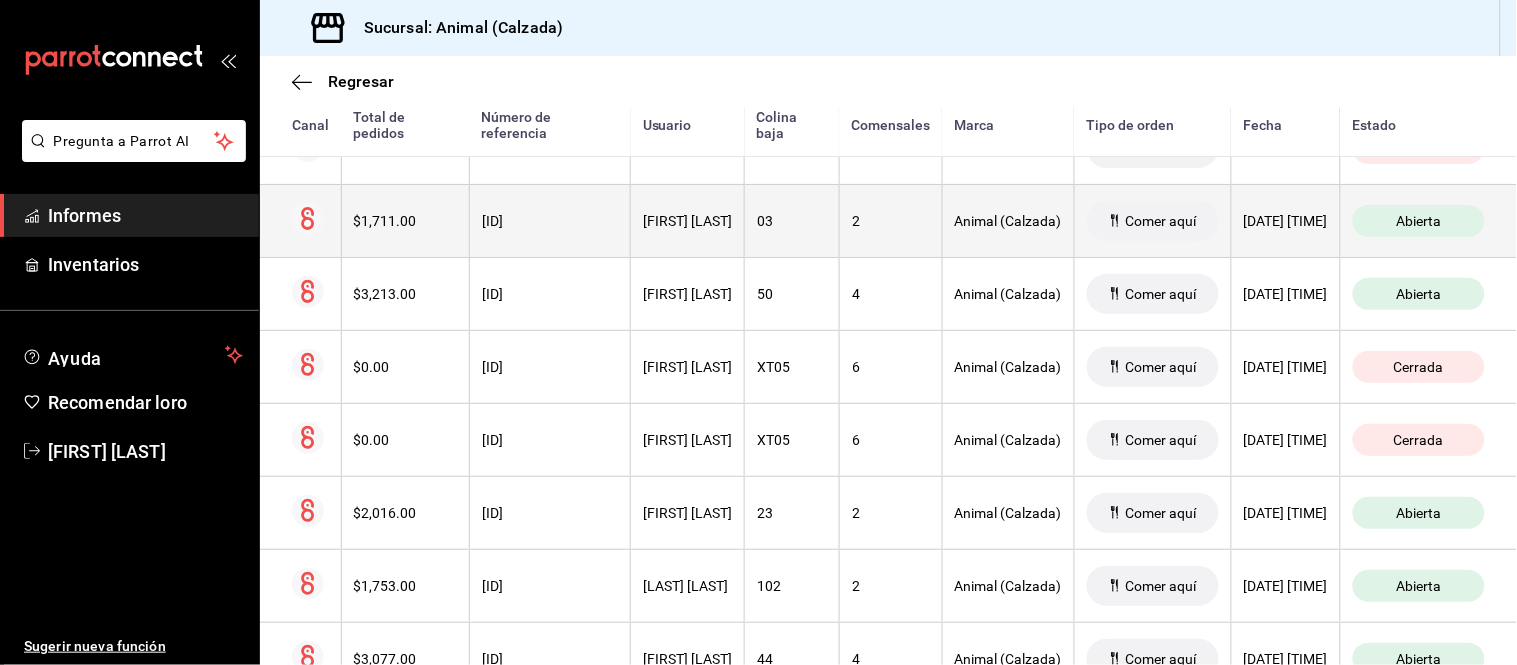 scroll, scrollTop: 1333, scrollLeft: 0, axis: vertical 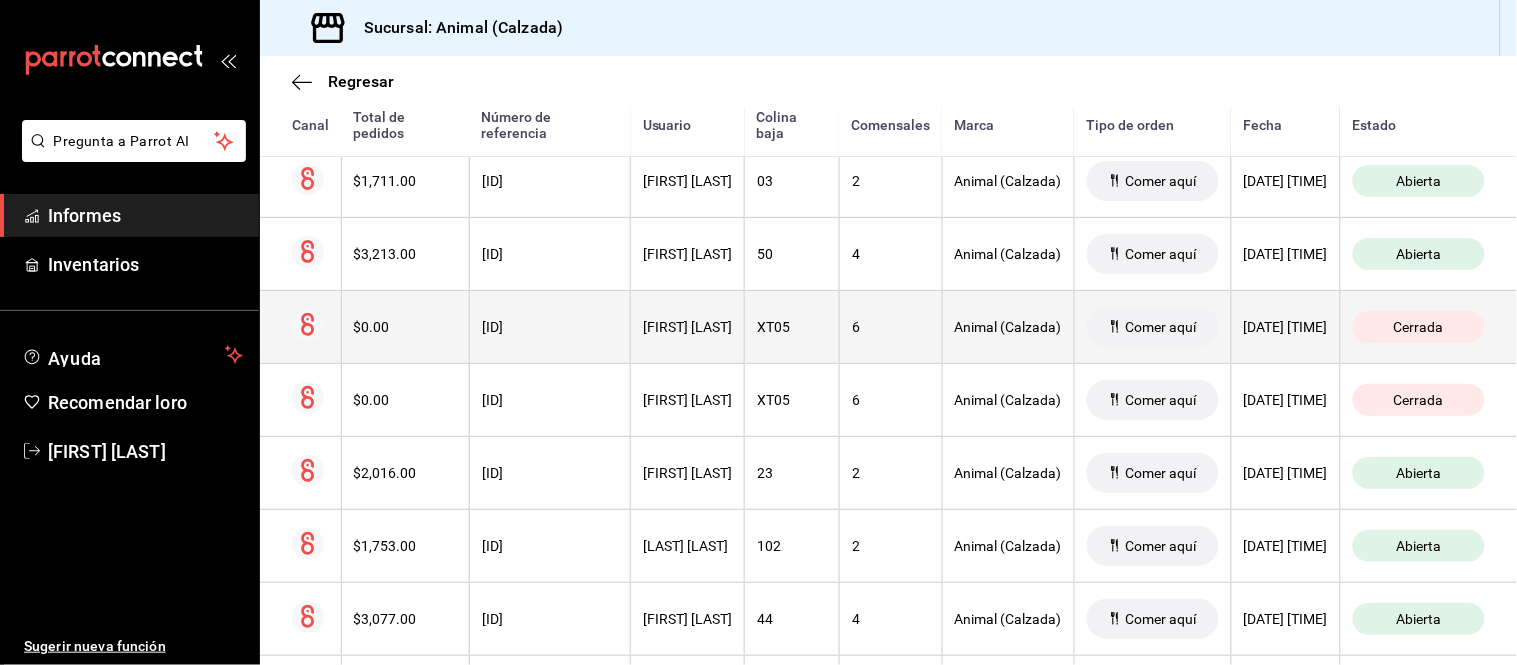 click on "[FIRST] [LAST]" at bounding box center (687, 327) 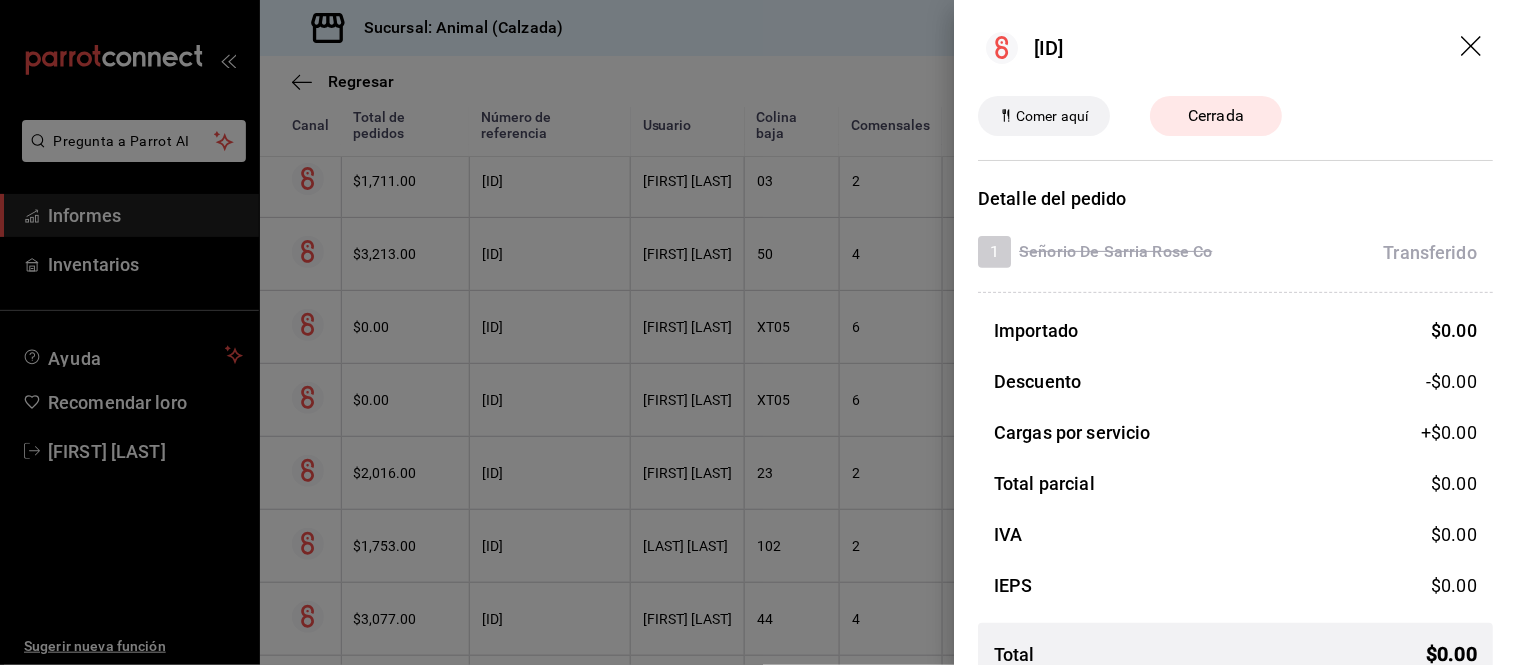 click at bounding box center (758, 332) 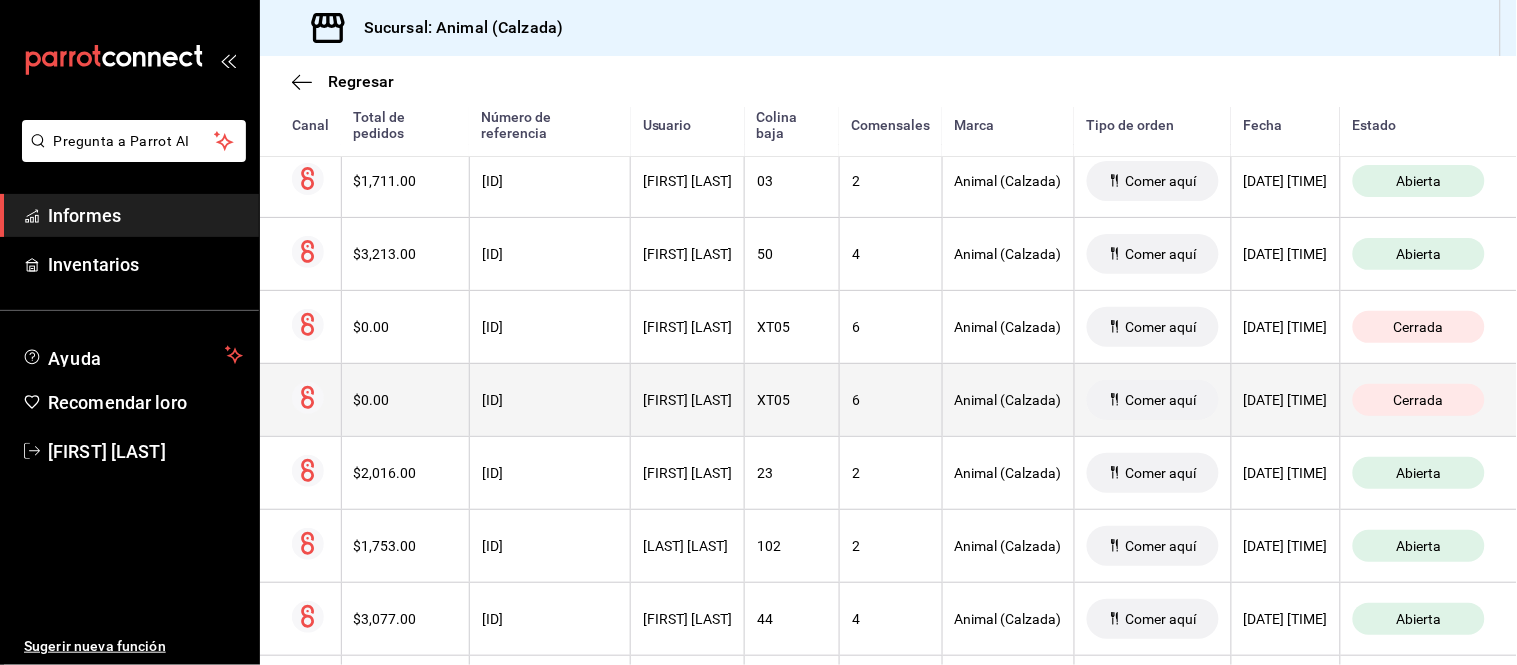 click on "[FIRST] [LAST]" at bounding box center [688, 399] 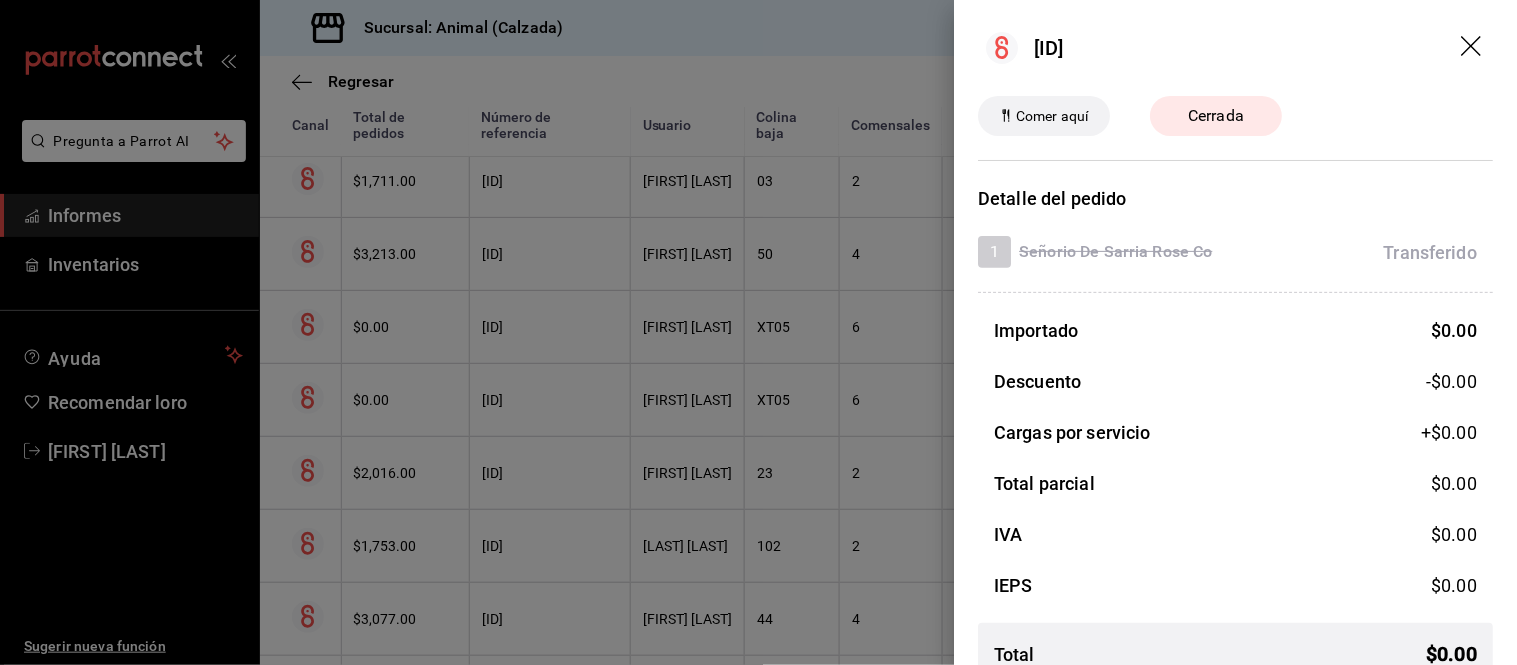 click at bounding box center [758, 332] 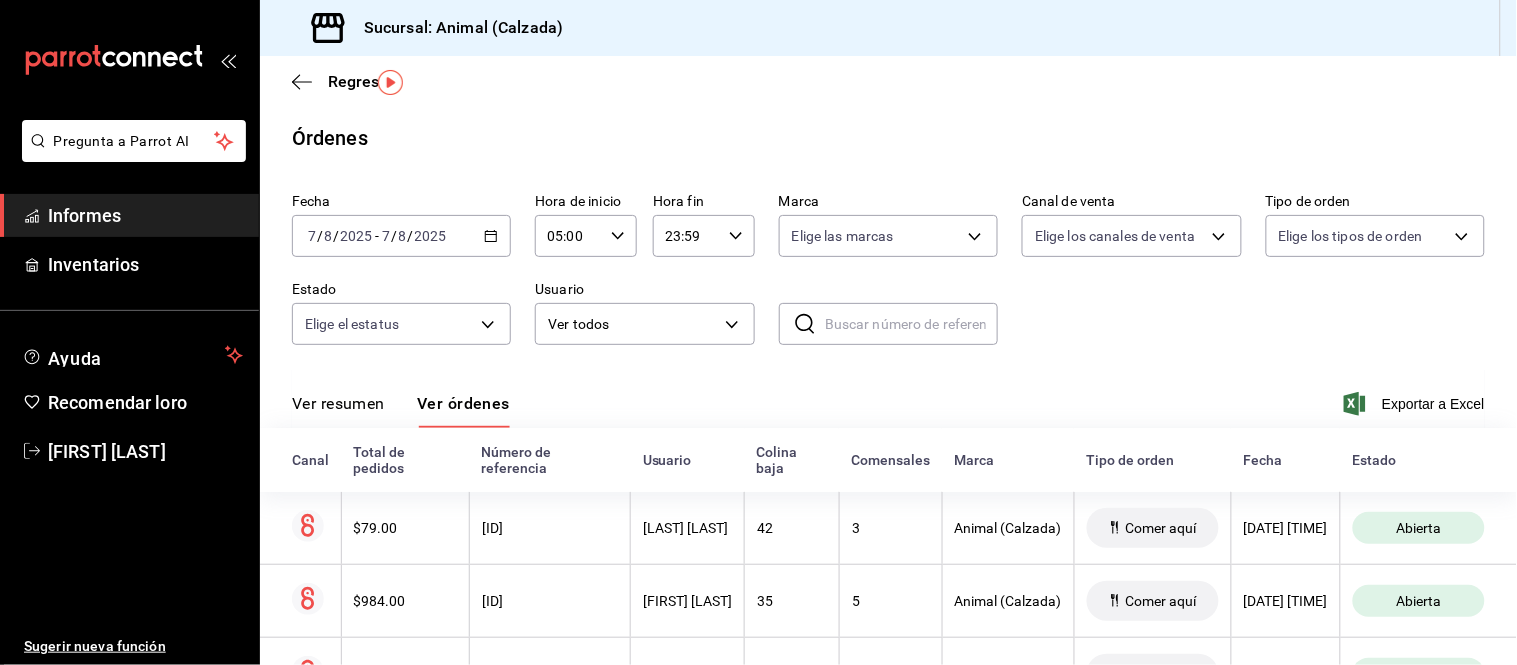scroll, scrollTop: 111, scrollLeft: 0, axis: vertical 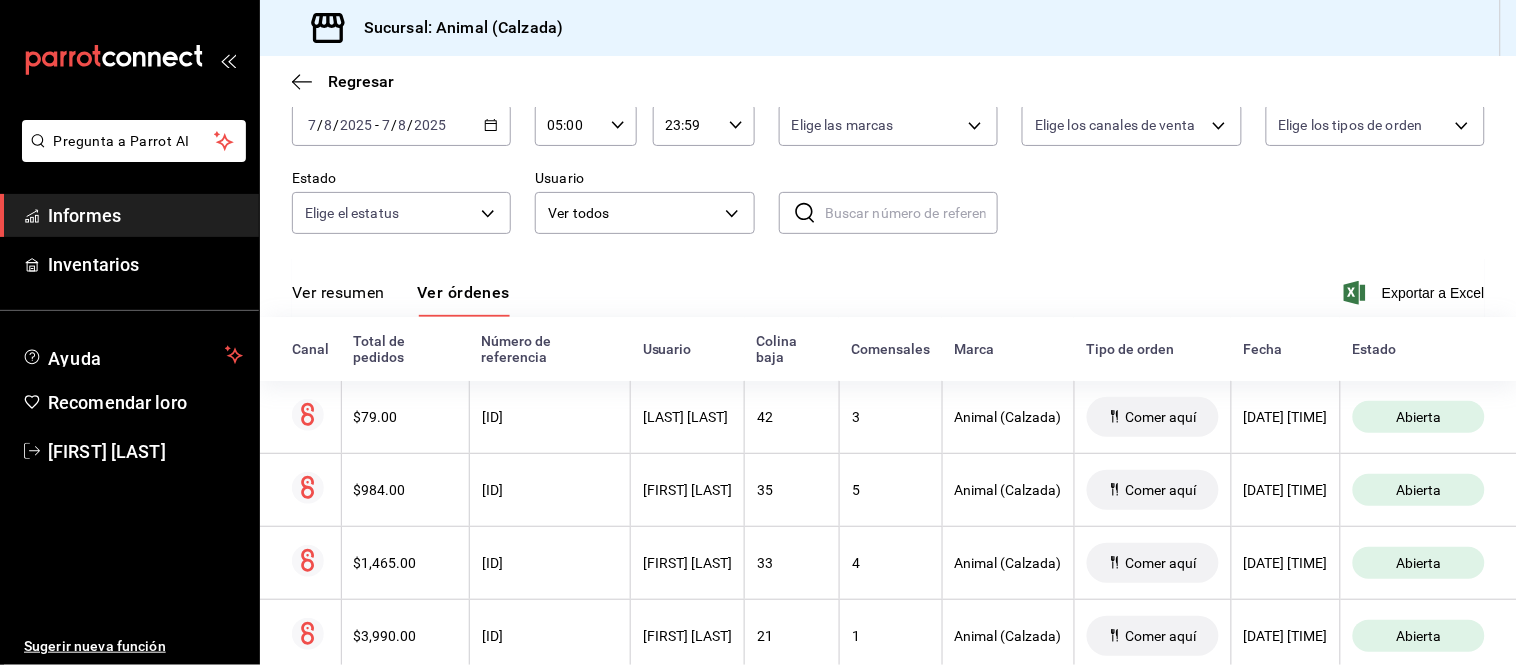 drag, startPoint x: 325, startPoint y: 287, endPoint x: 373, endPoint y: 287, distance: 48 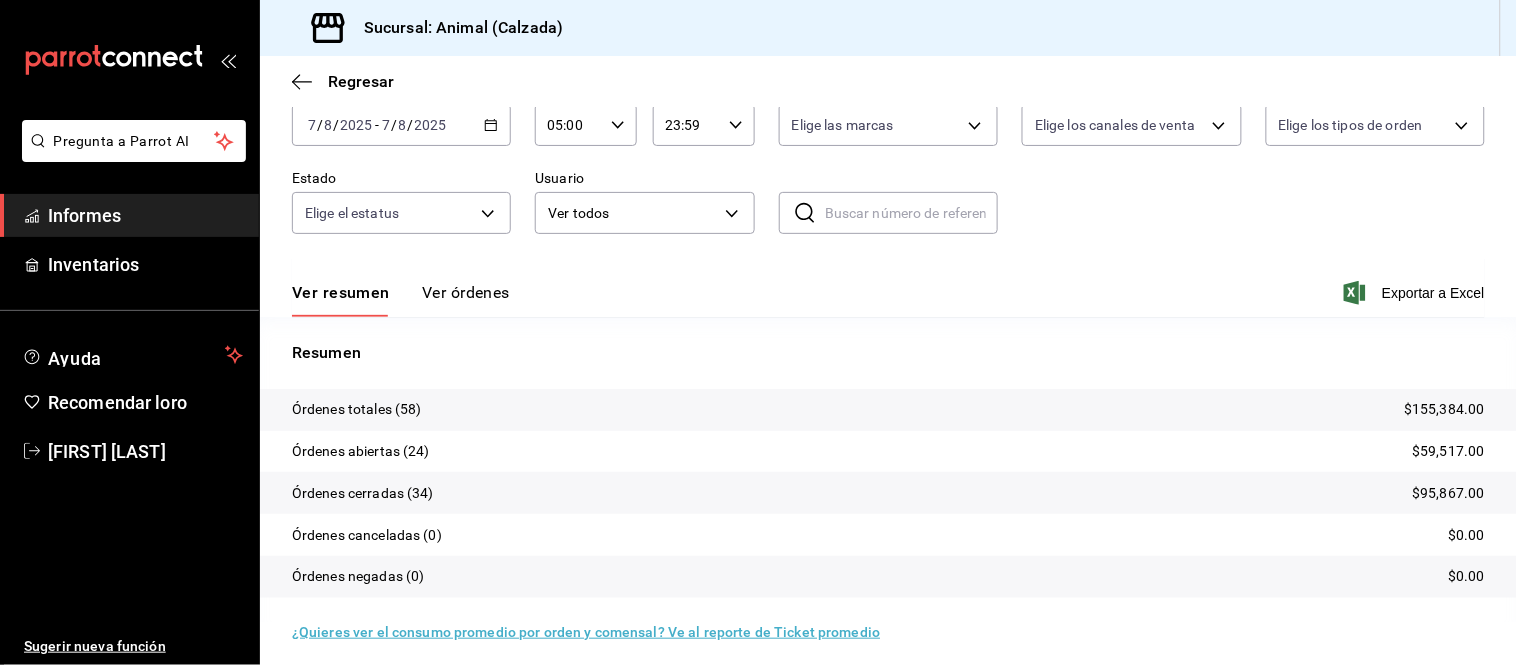 click on "Ver órdenes" at bounding box center [466, 292] 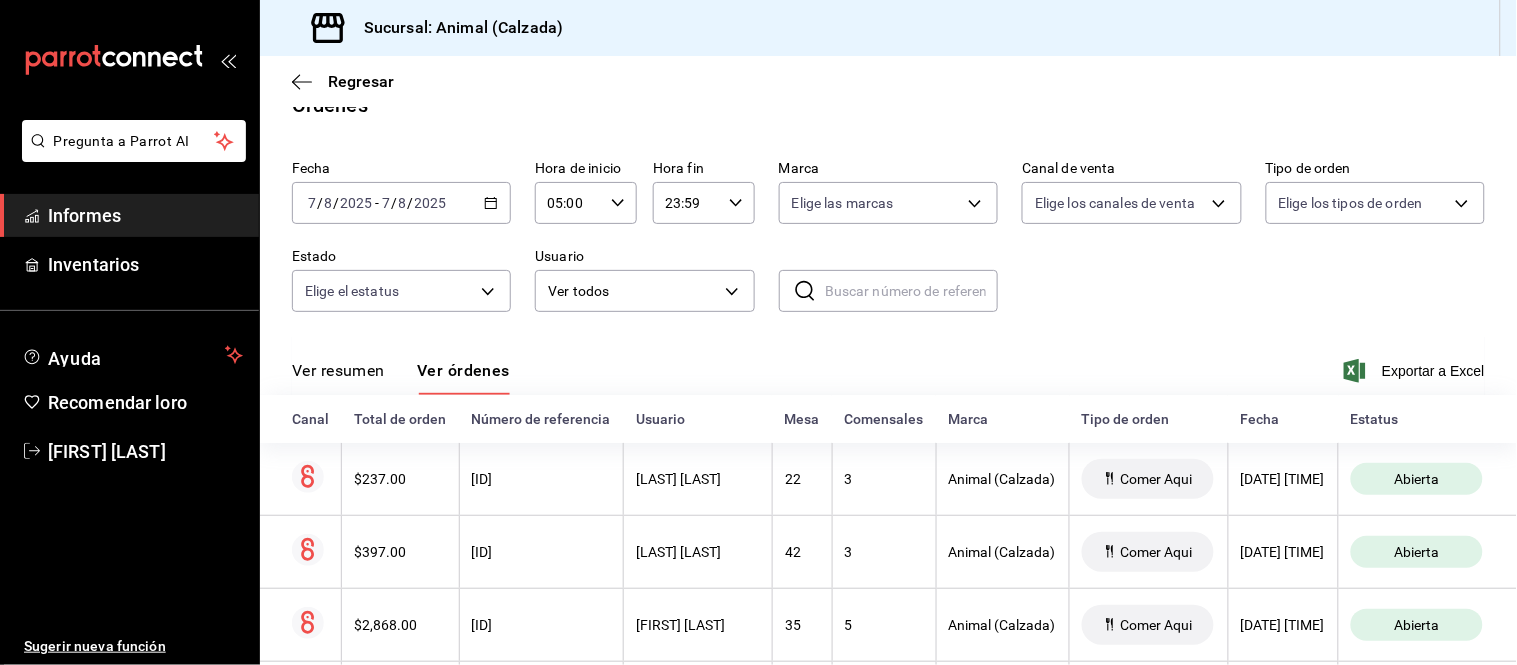 scroll, scrollTop: 111, scrollLeft: 0, axis: vertical 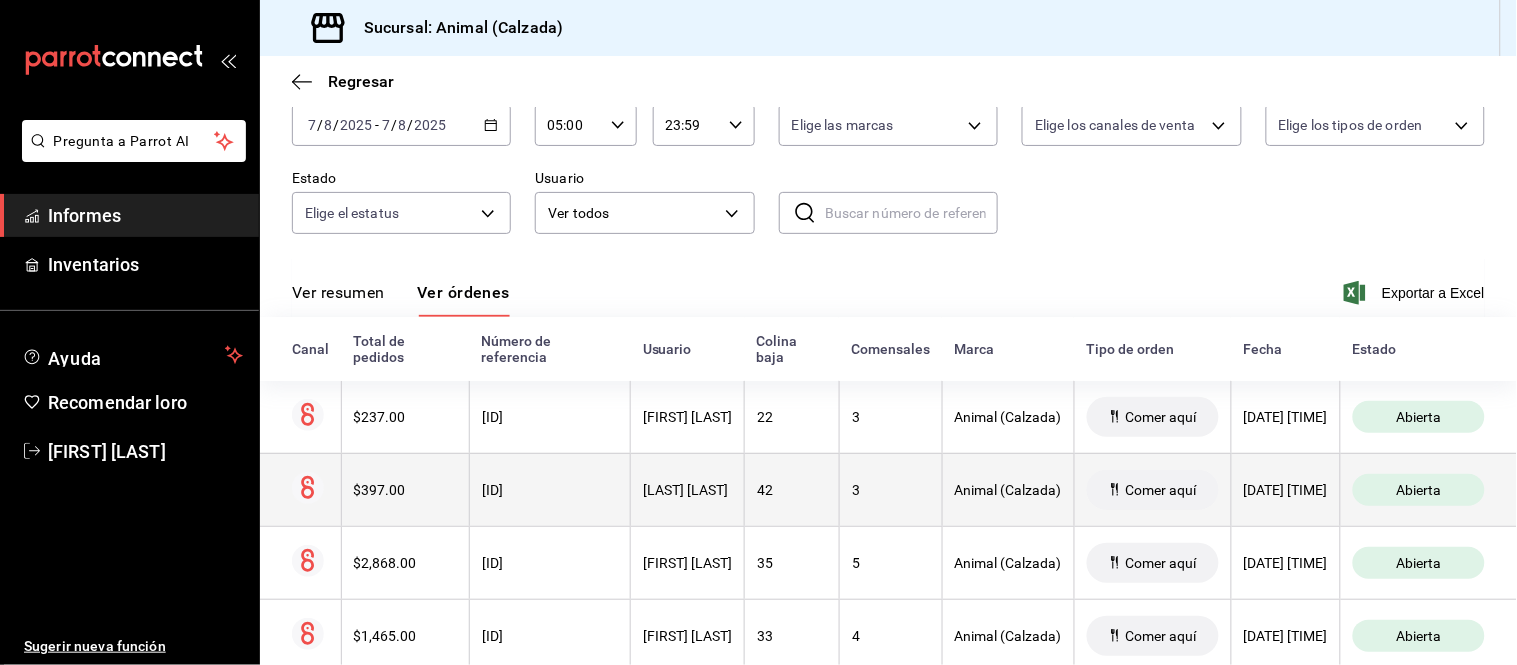 click on "[FIRST] [LAST]" at bounding box center (688, 489) 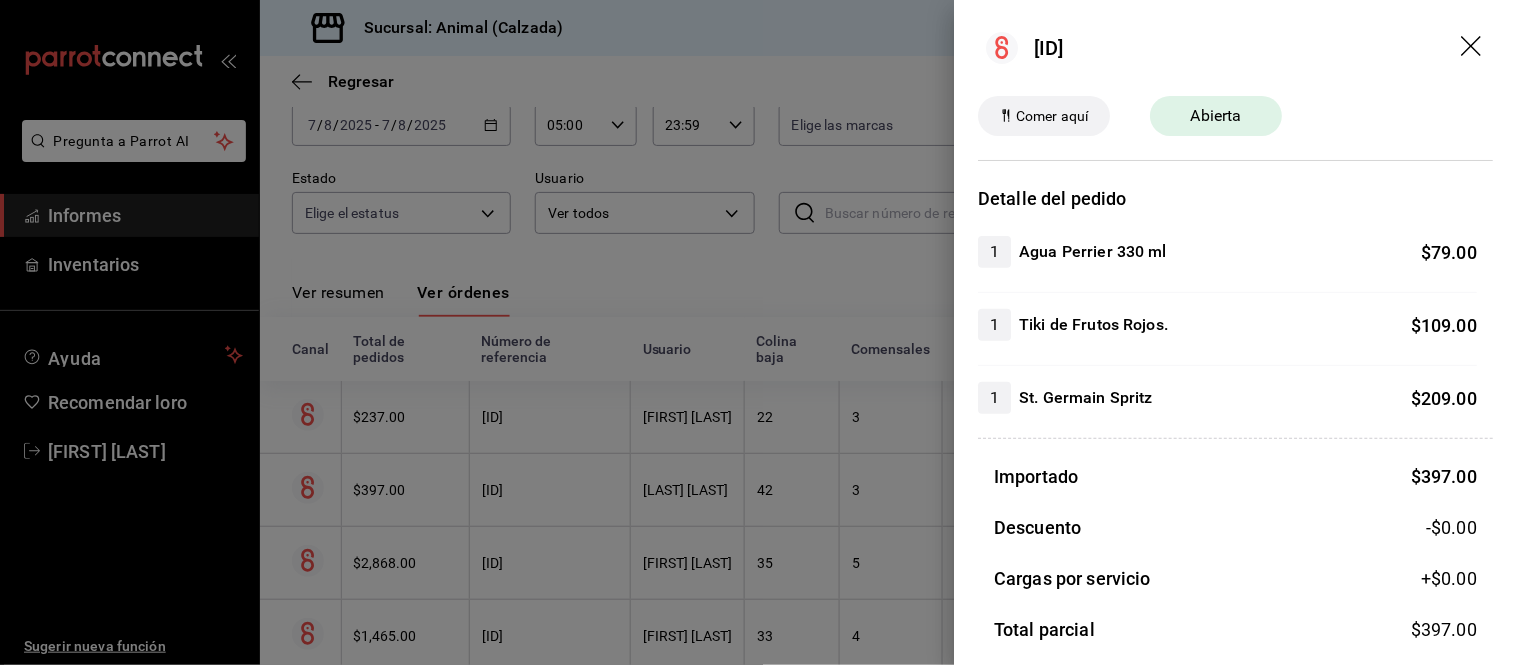 click at bounding box center [758, 332] 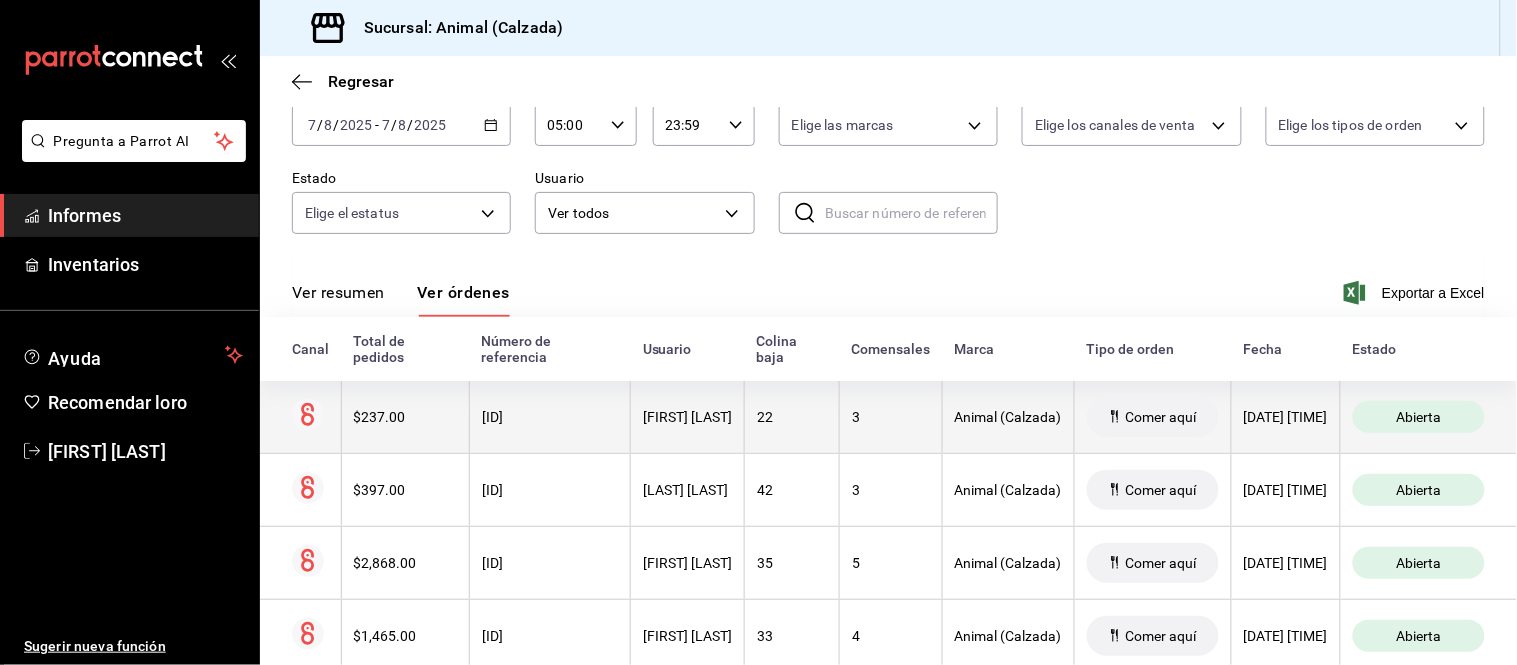 click on "[FIRST] [LAST]" at bounding box center [688, 417] 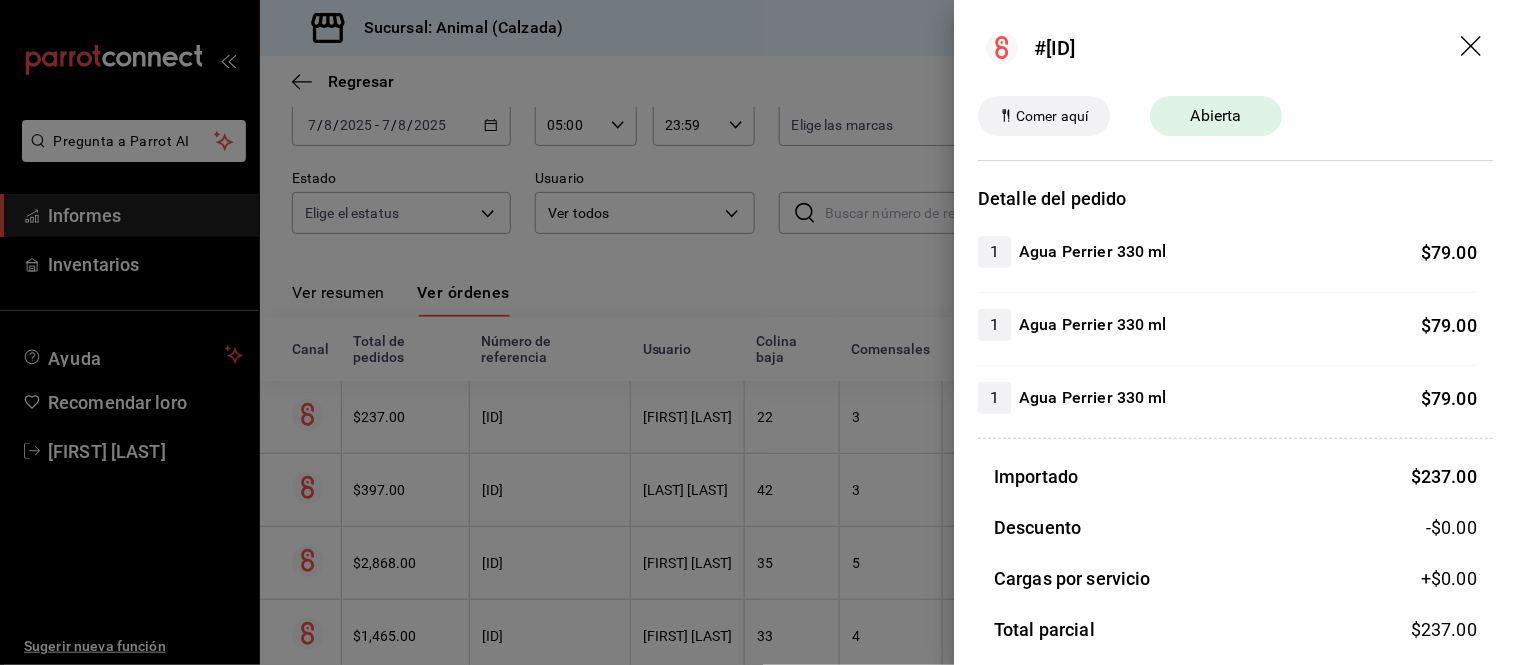 click at bounding box center (758, 332) 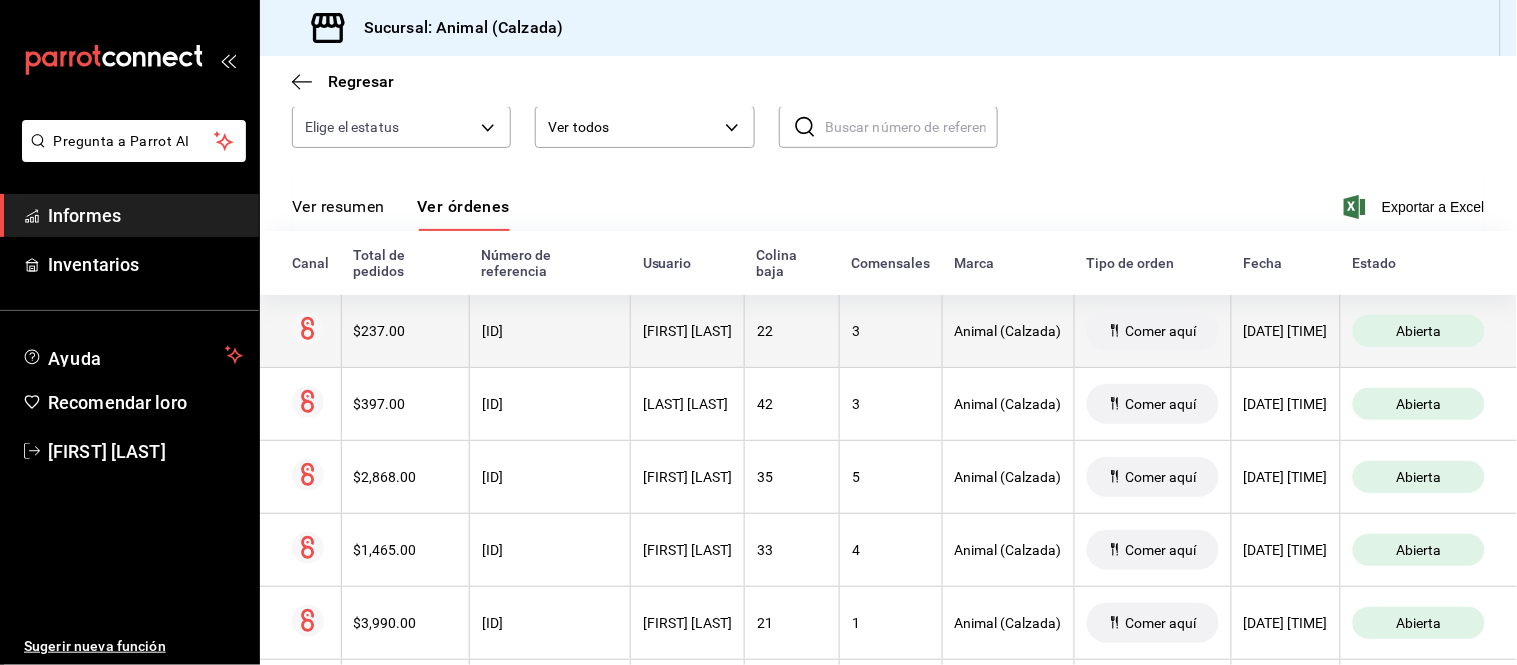 scroll, scrollTop: 50, scrollLeft: 0, axis: vertical 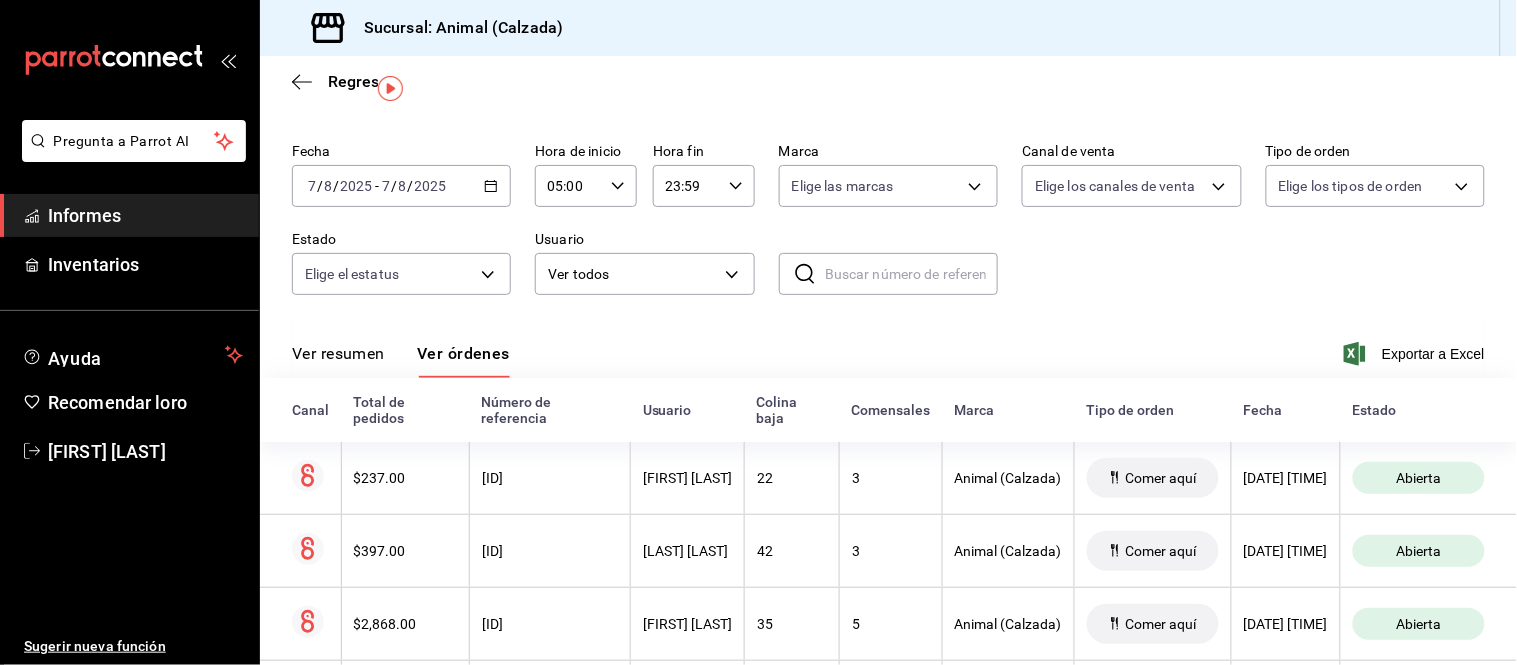 click on "Ver resumen" at bounding box center (338, 353) 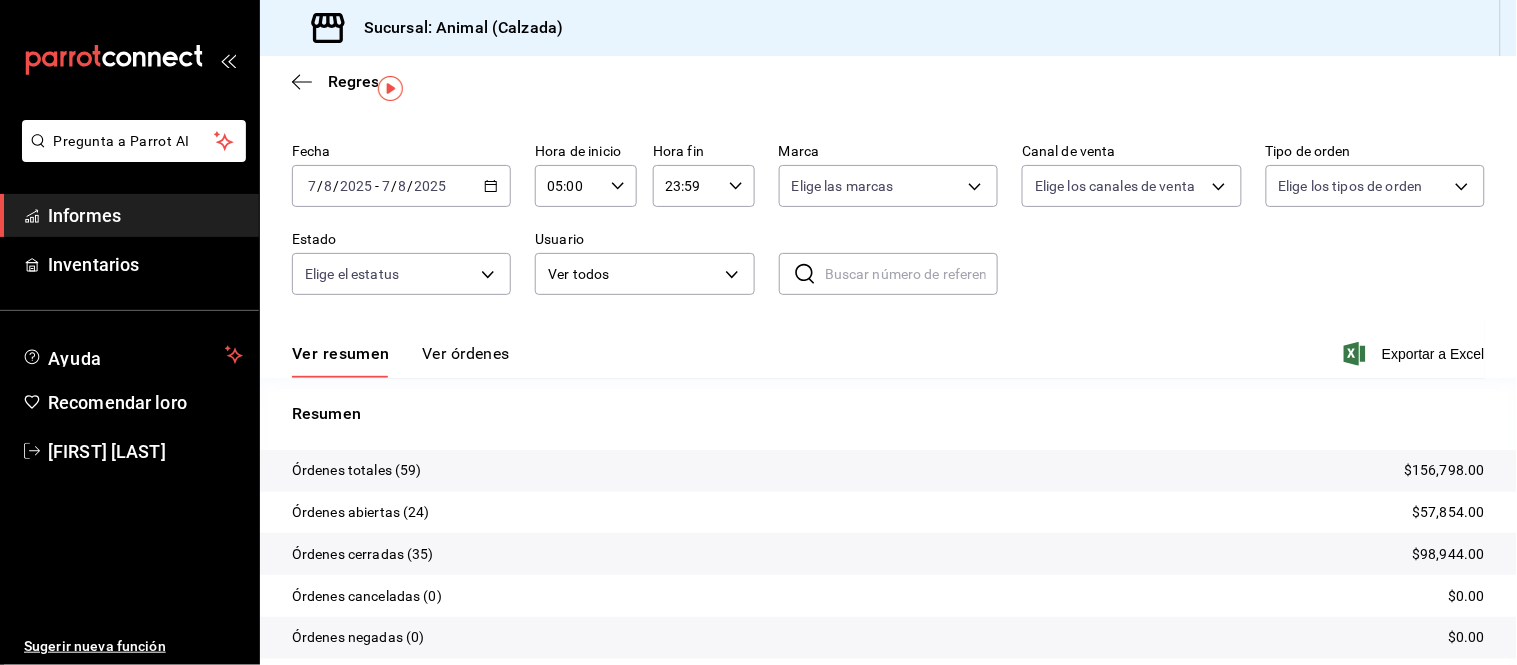 click on "Ver resumen Ver órdenes" at bounding box center [401, 360] 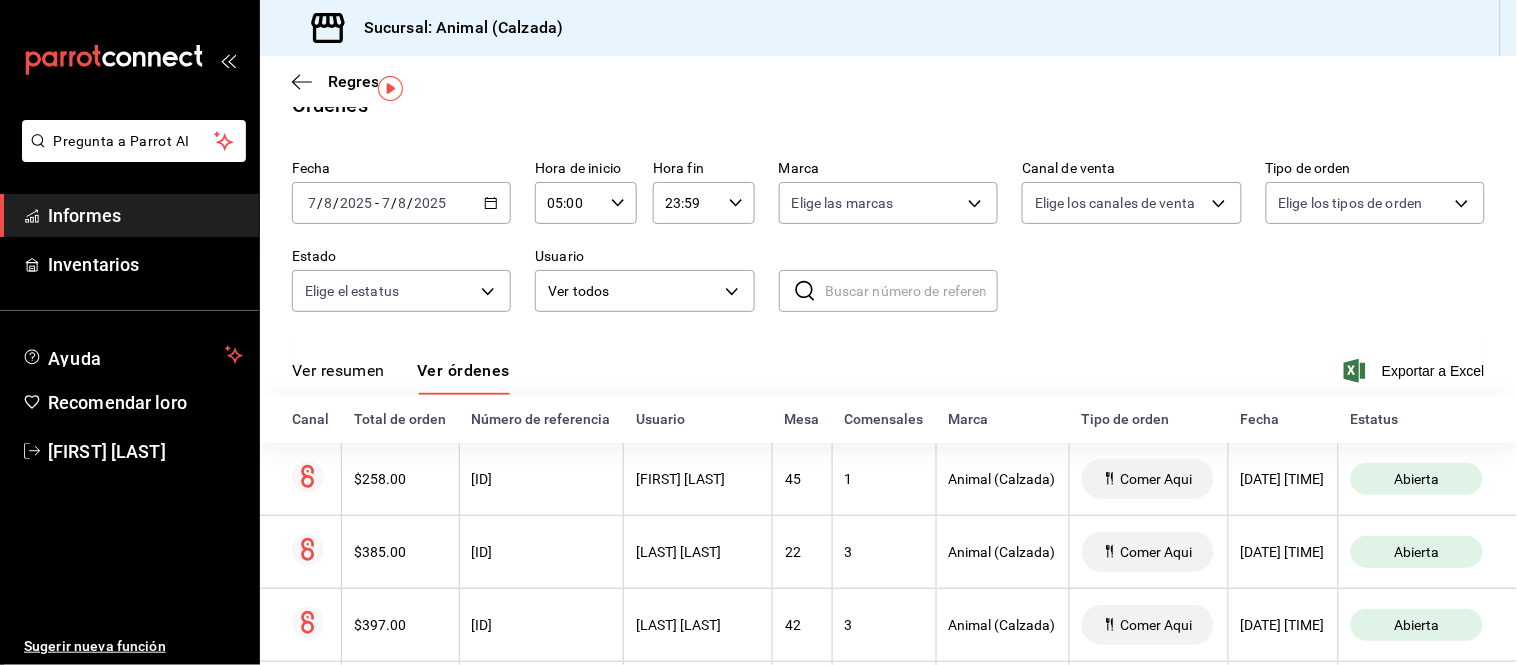 scroll, scrollTop: 50, scrollLeft: 0, axis: vertical 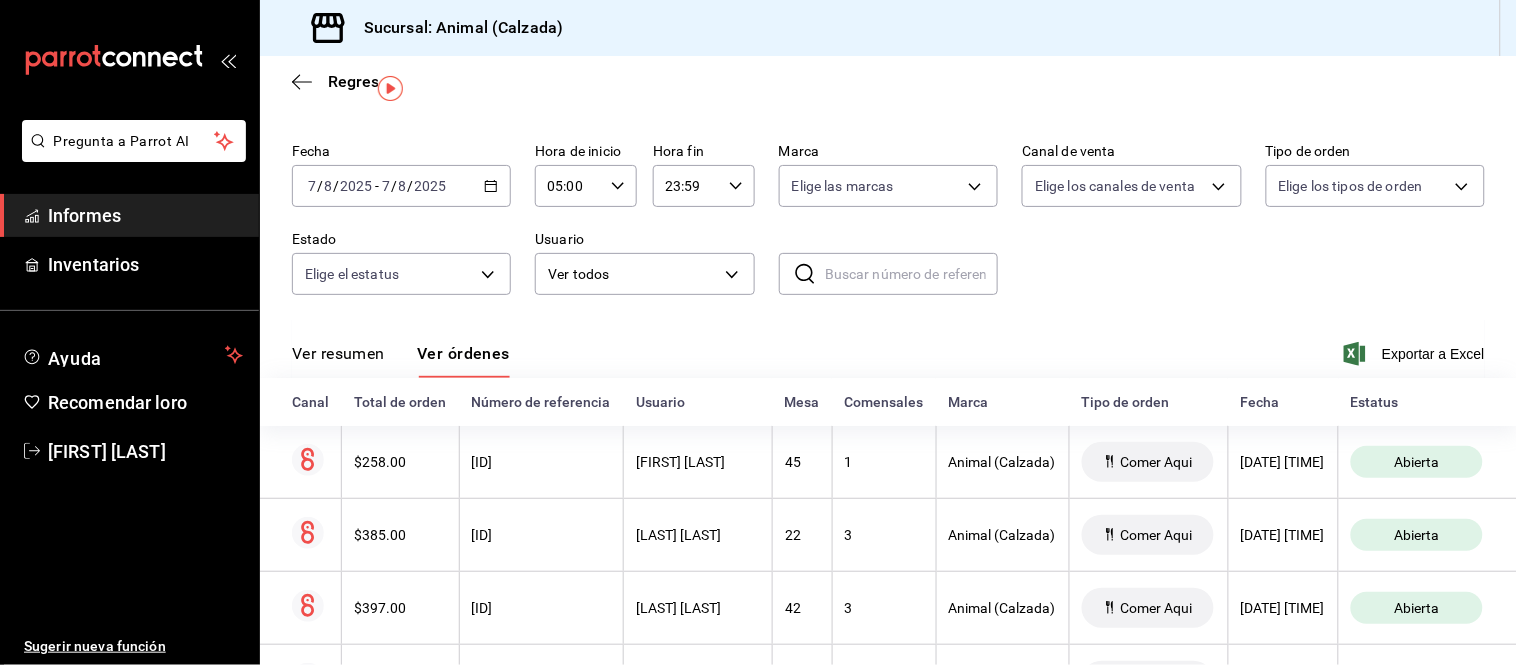 click on "Ver resumen" at bounding box center (338, 353) 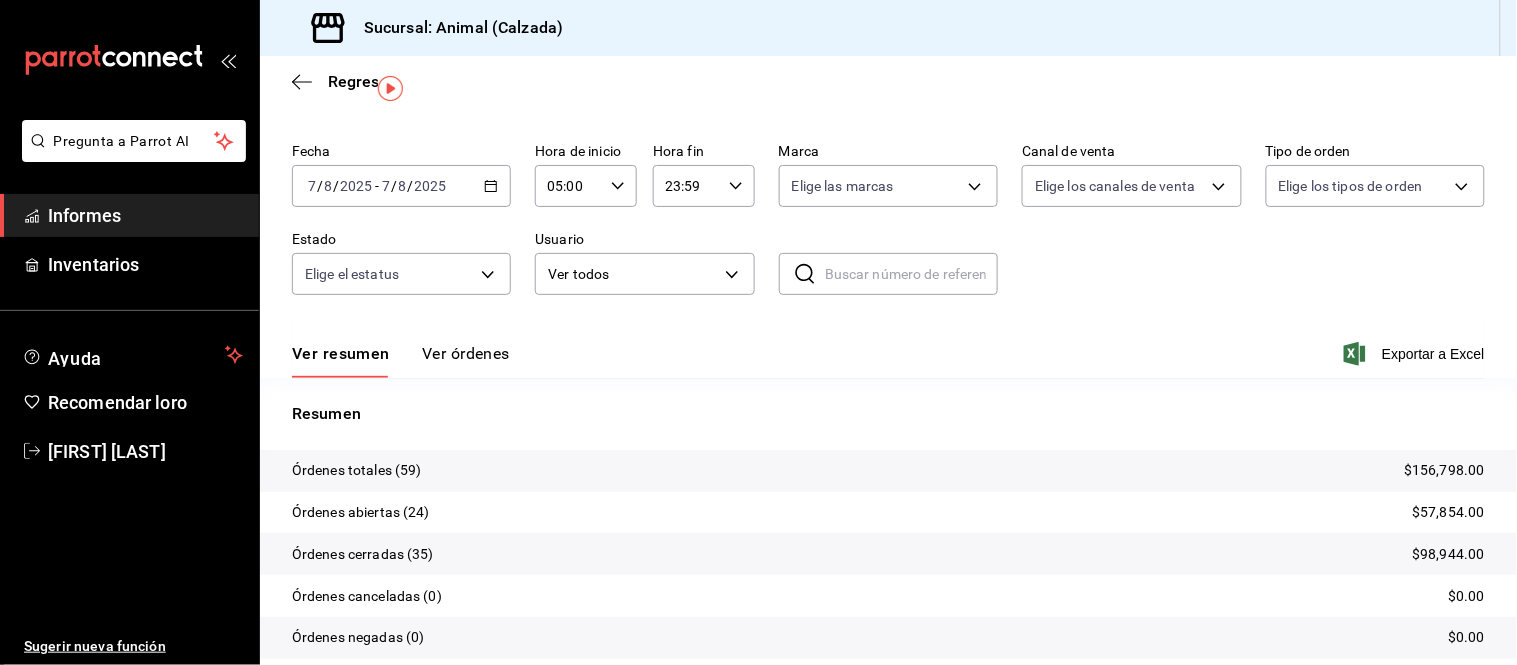click on "Ver órdenes" at bounding box center [466, 353] 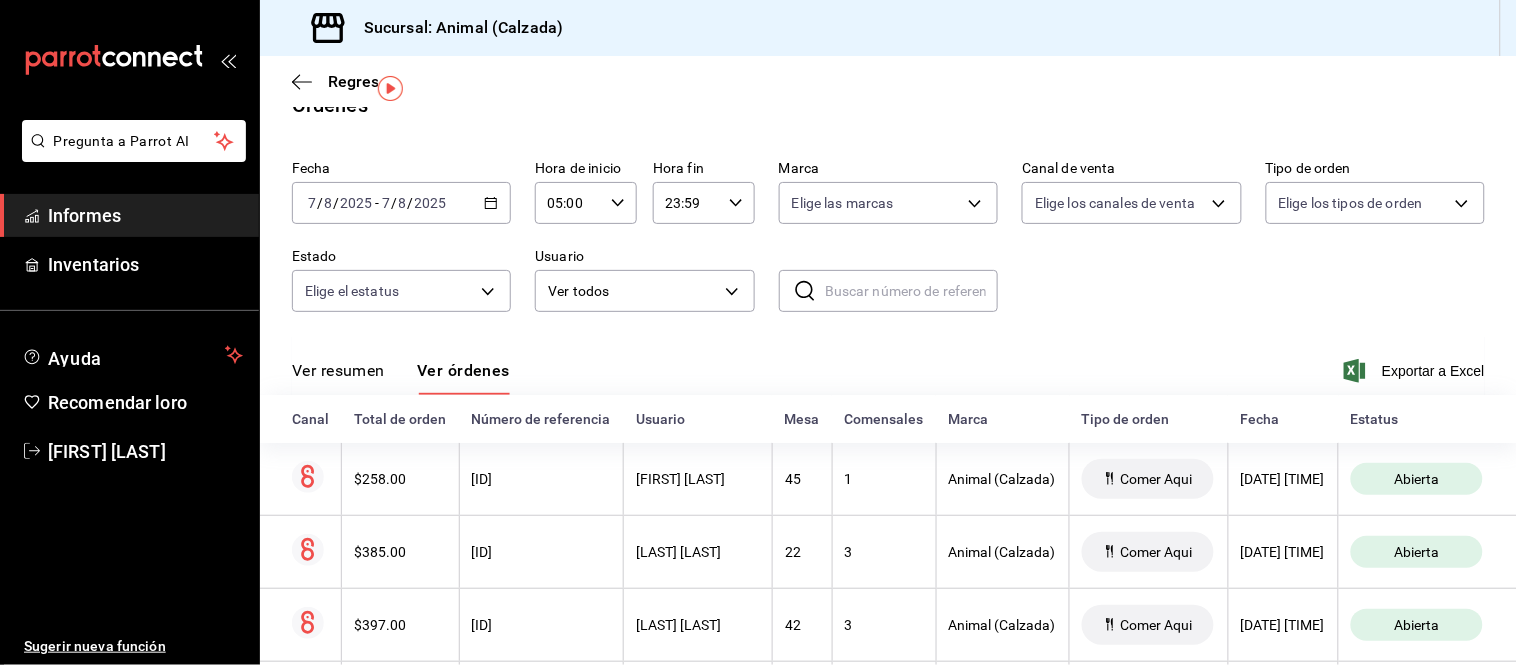 scroll, scrollTop: 50, scrollLeft: 0, axis: vertical 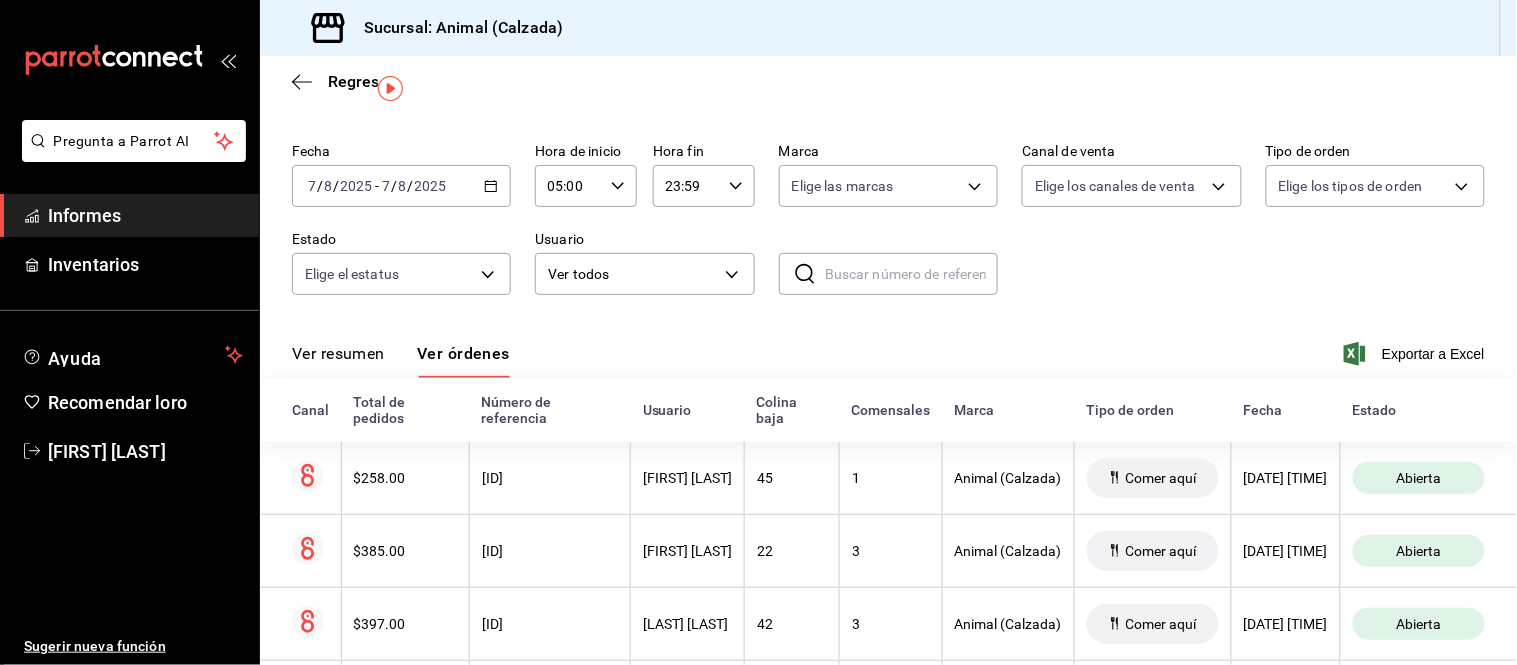 click on "Ver resumen Ver órdenes" at bounding box center [401, 360] 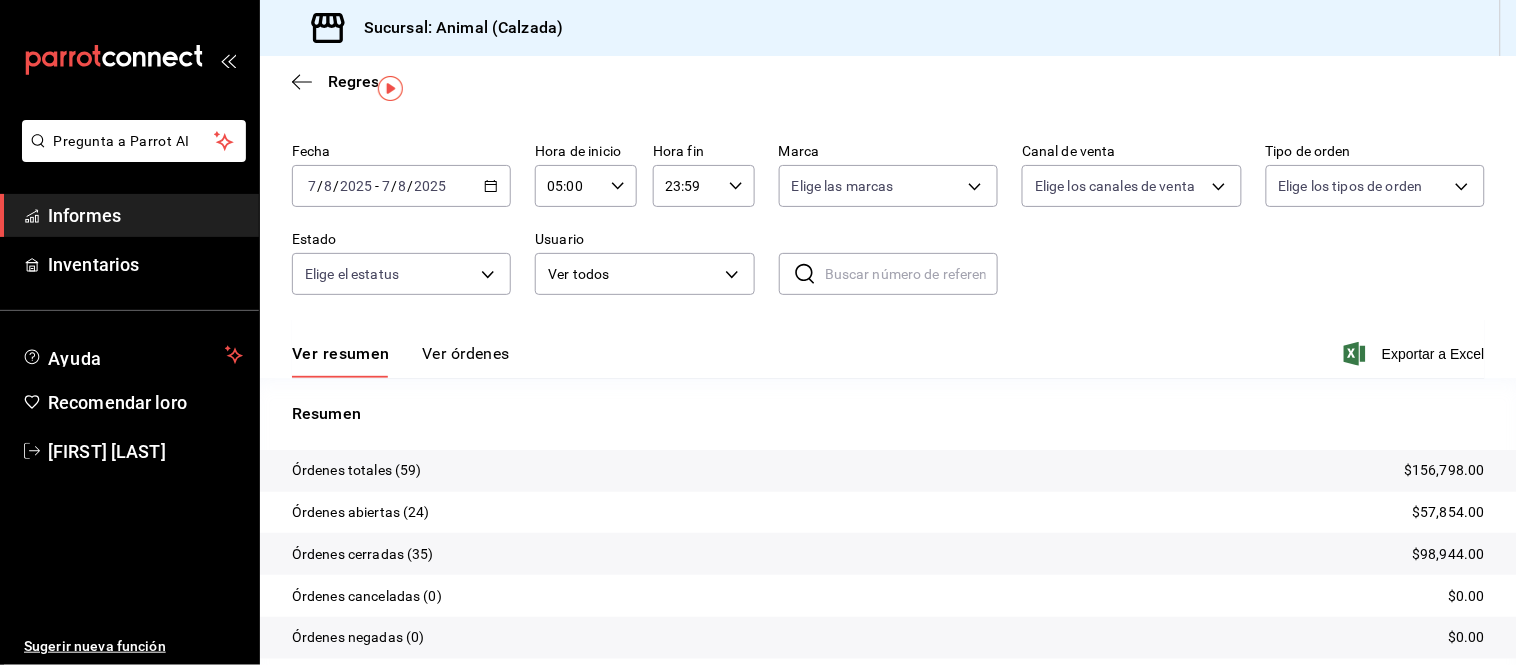 click on "Ver órdenes" at bounding box center [466, 353] 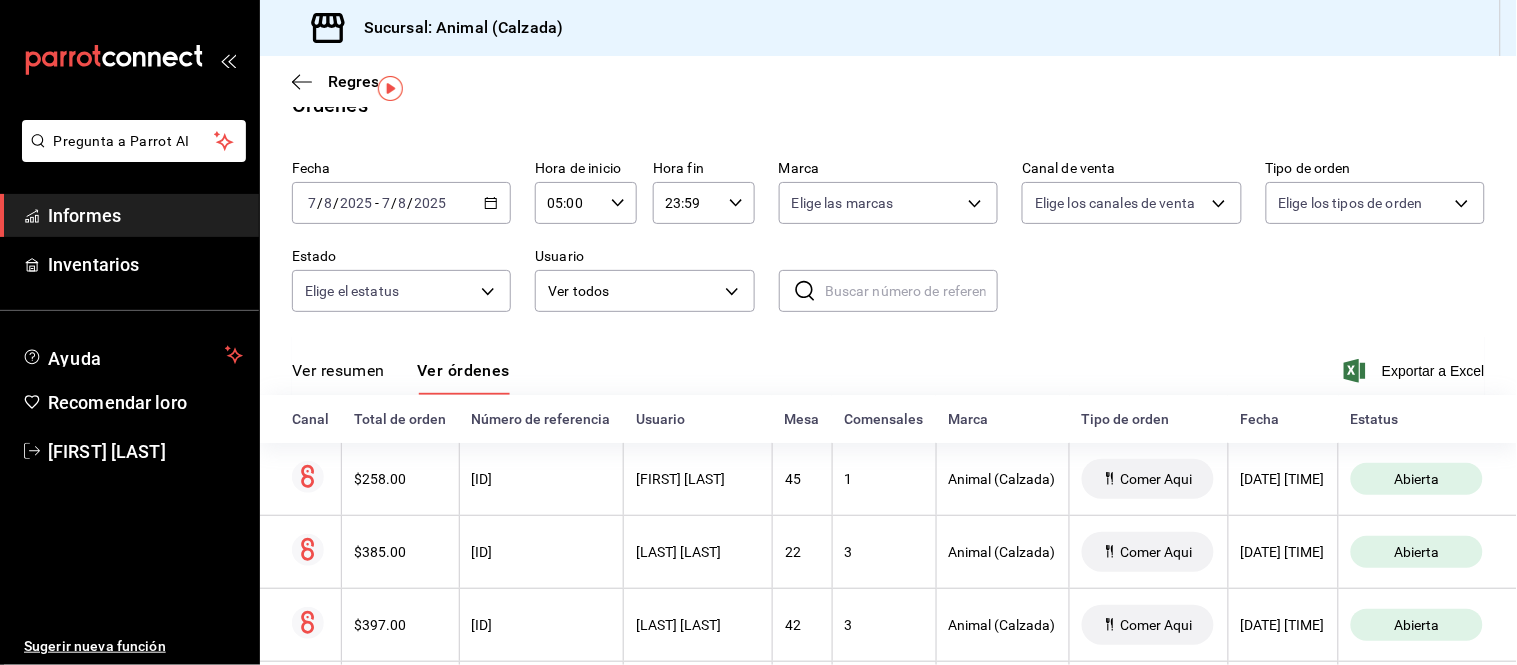 scroll, scrollTop: 50, scrollLeft: 0, axis: vertical 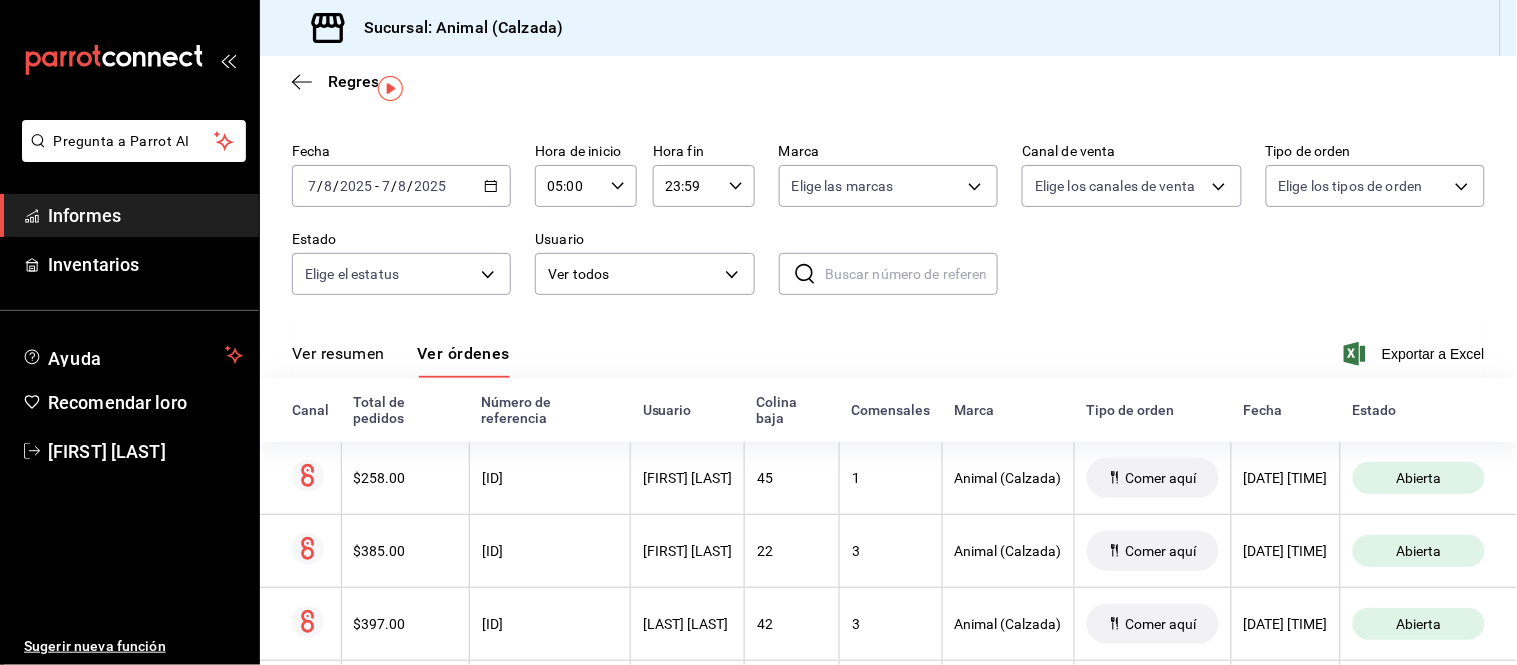click on "Ver resumen" at bounding box center (338, 353) 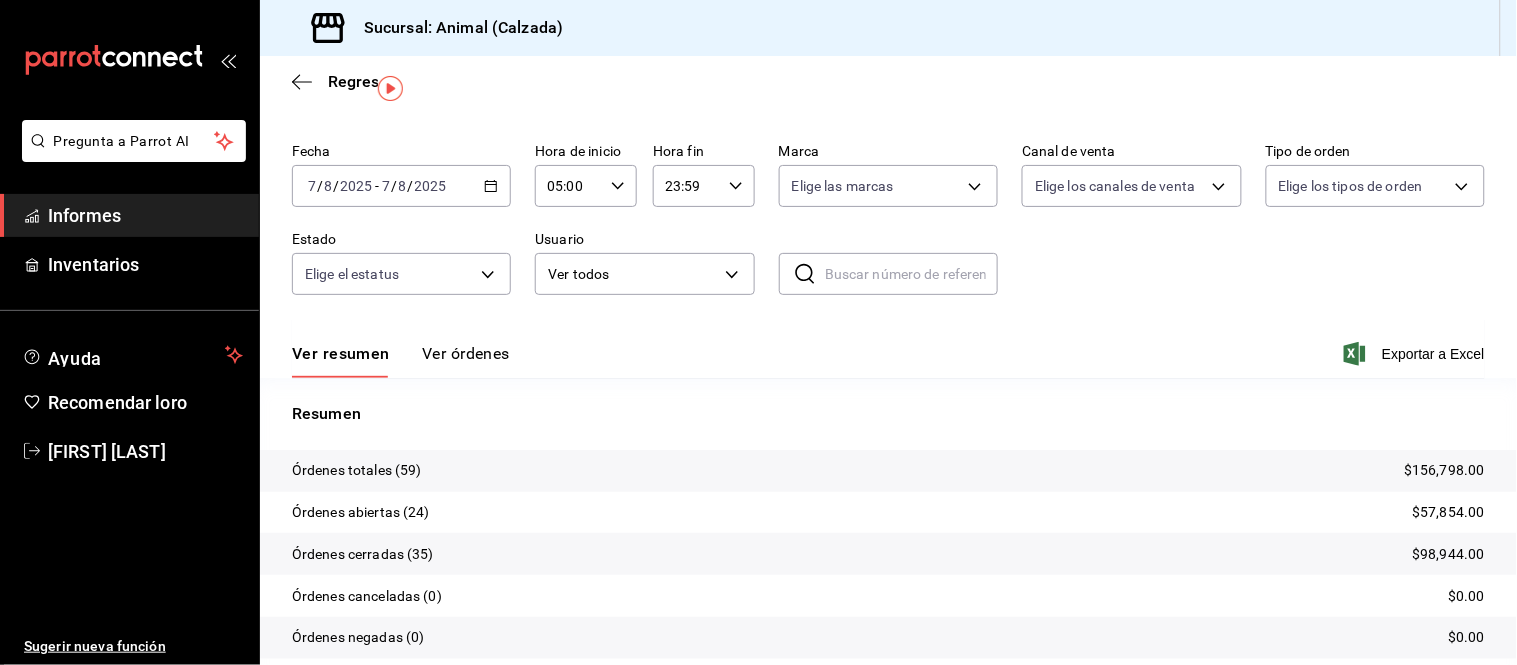 click on "Ver órdenes" at bounding box center [466, 353] 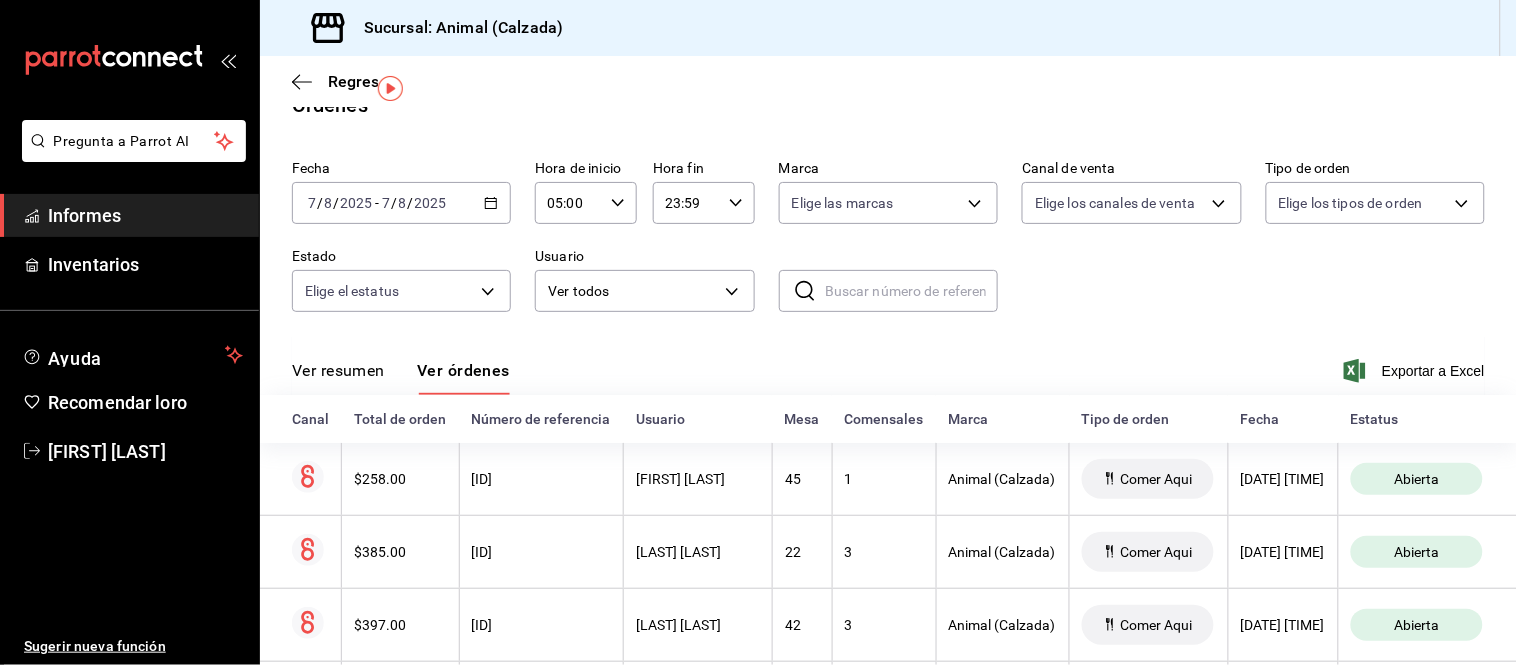 scroll, scrollTop: 50, scrollLeft: 0, axis: vertical 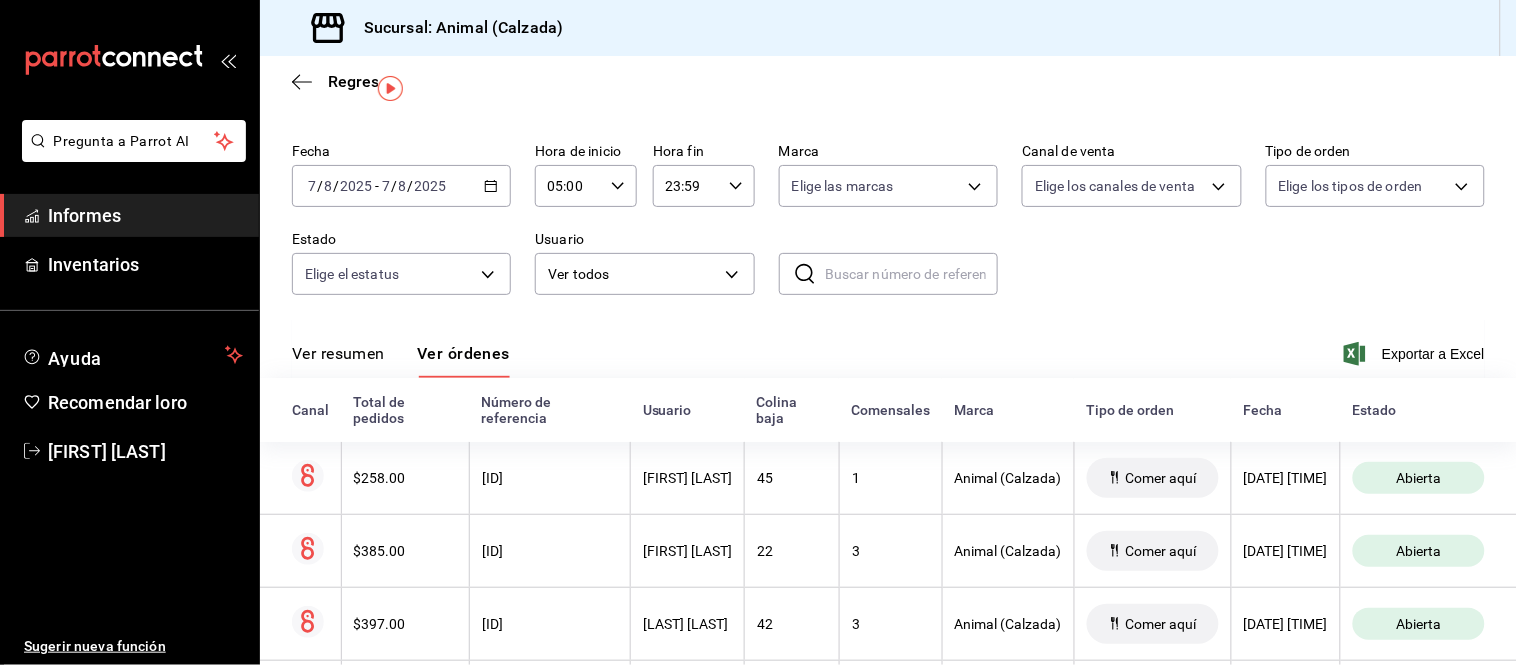 click on "Ver resumen" at bounding box center [338, 353] 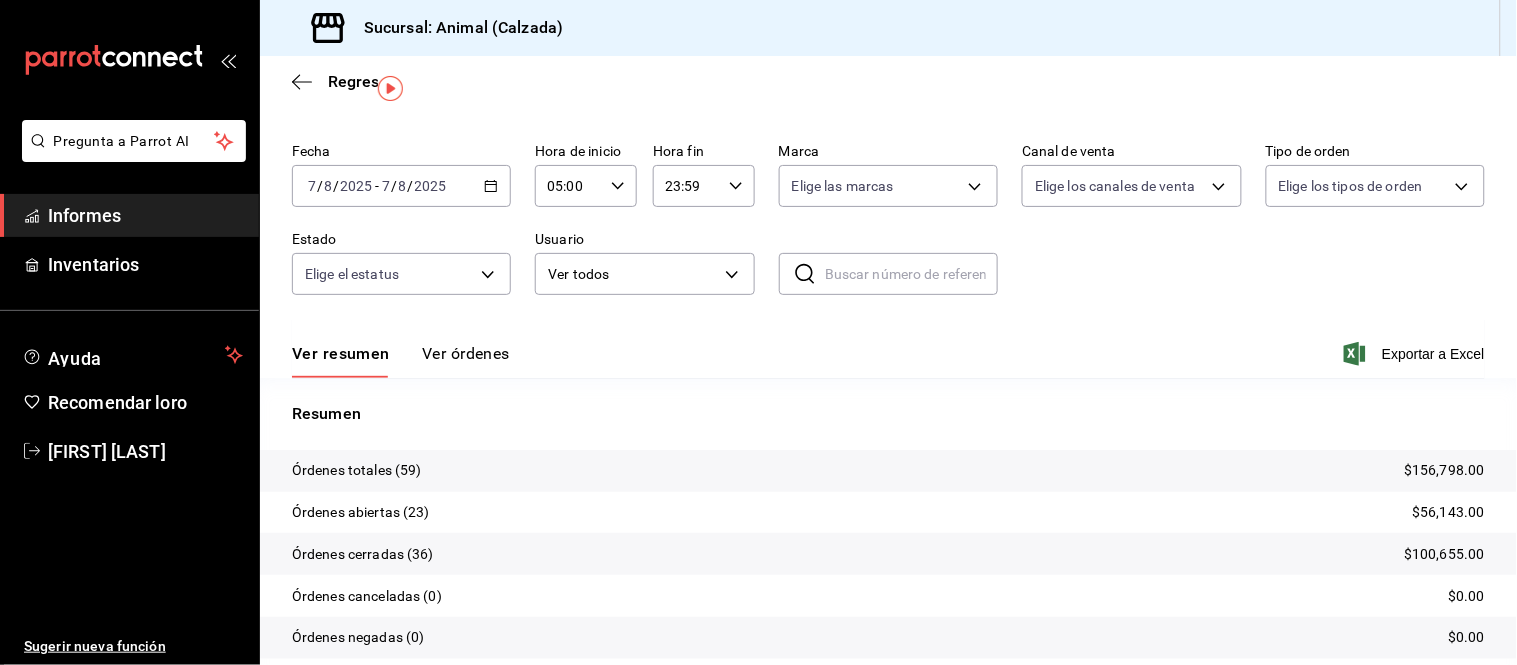 click on "Ver órdenes" at bounding box center (466, 353) 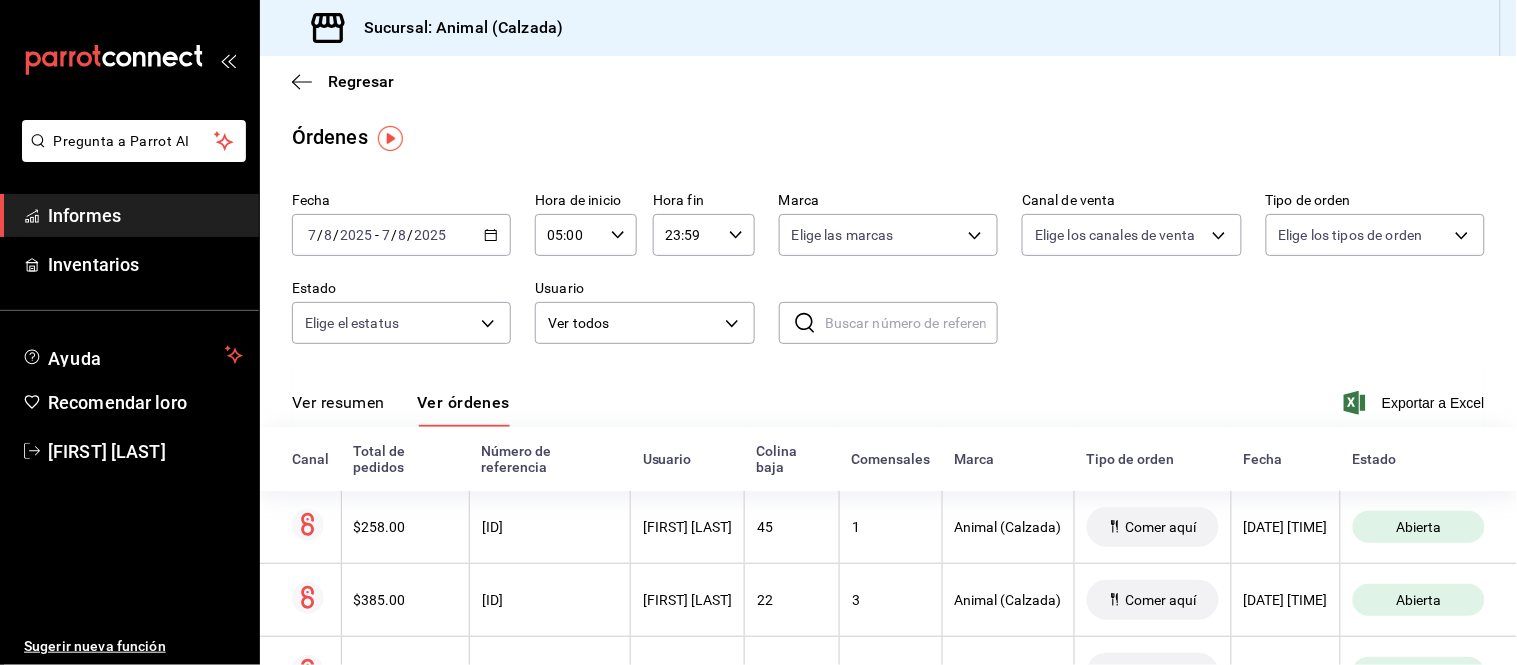 scroll, scrollTop: 0, scrollLeft: 0, axis: both 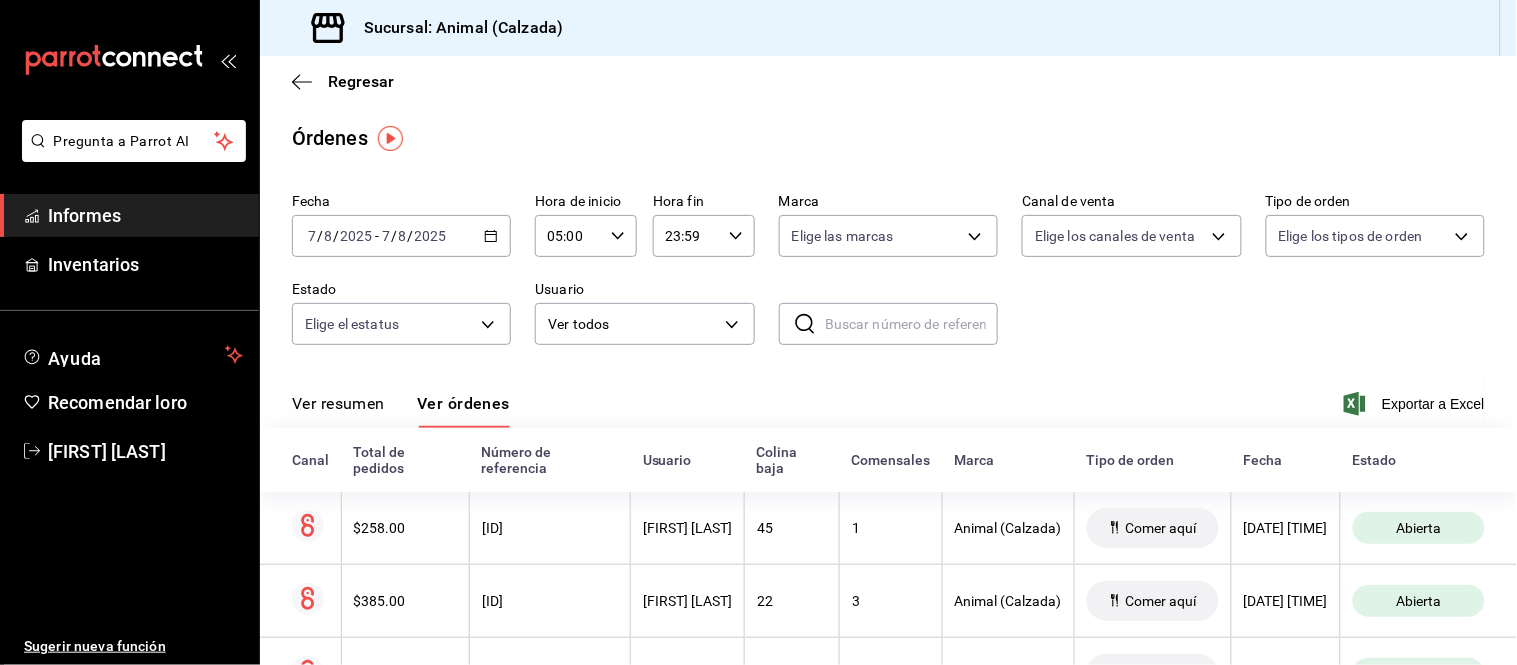 click on "Ver resumen Ver órdenes Exportar a Excel" at bounding box center [888, 398] 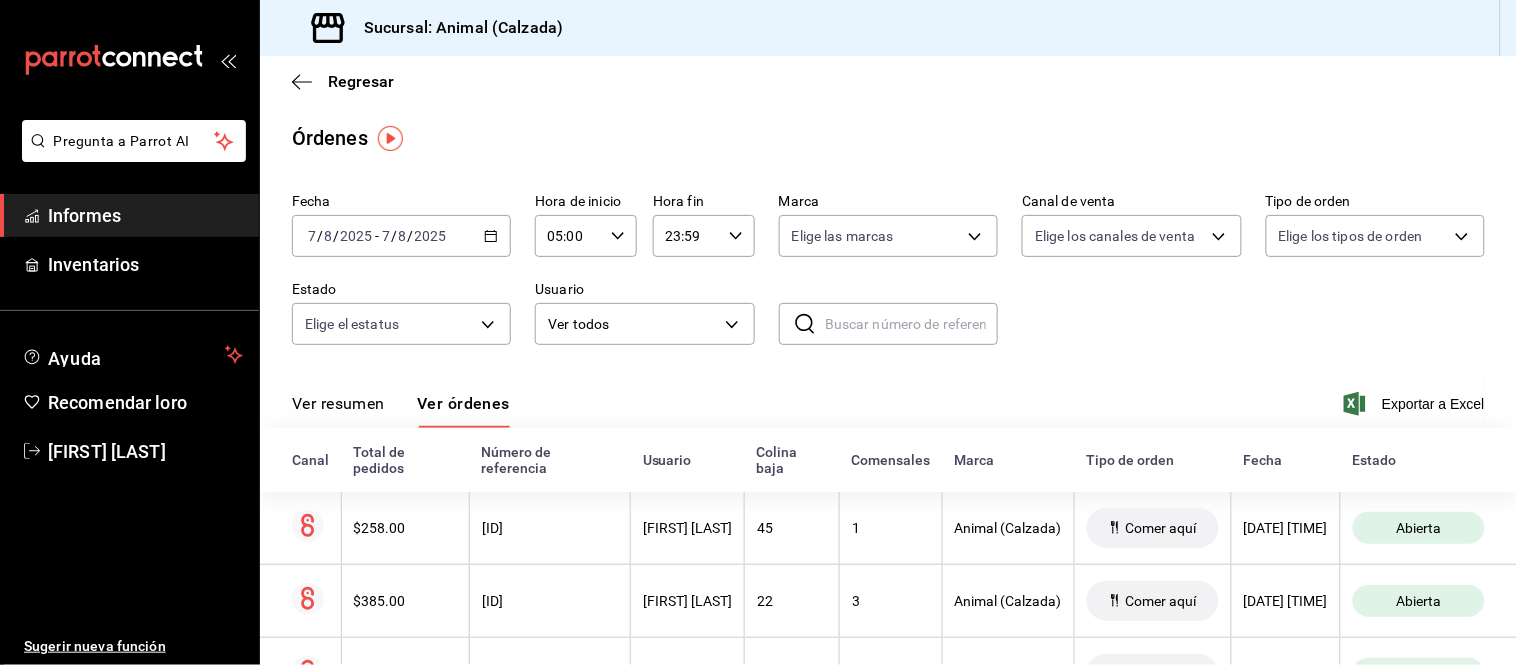 click on "Ver resumen" at bounding box center [338, 403] 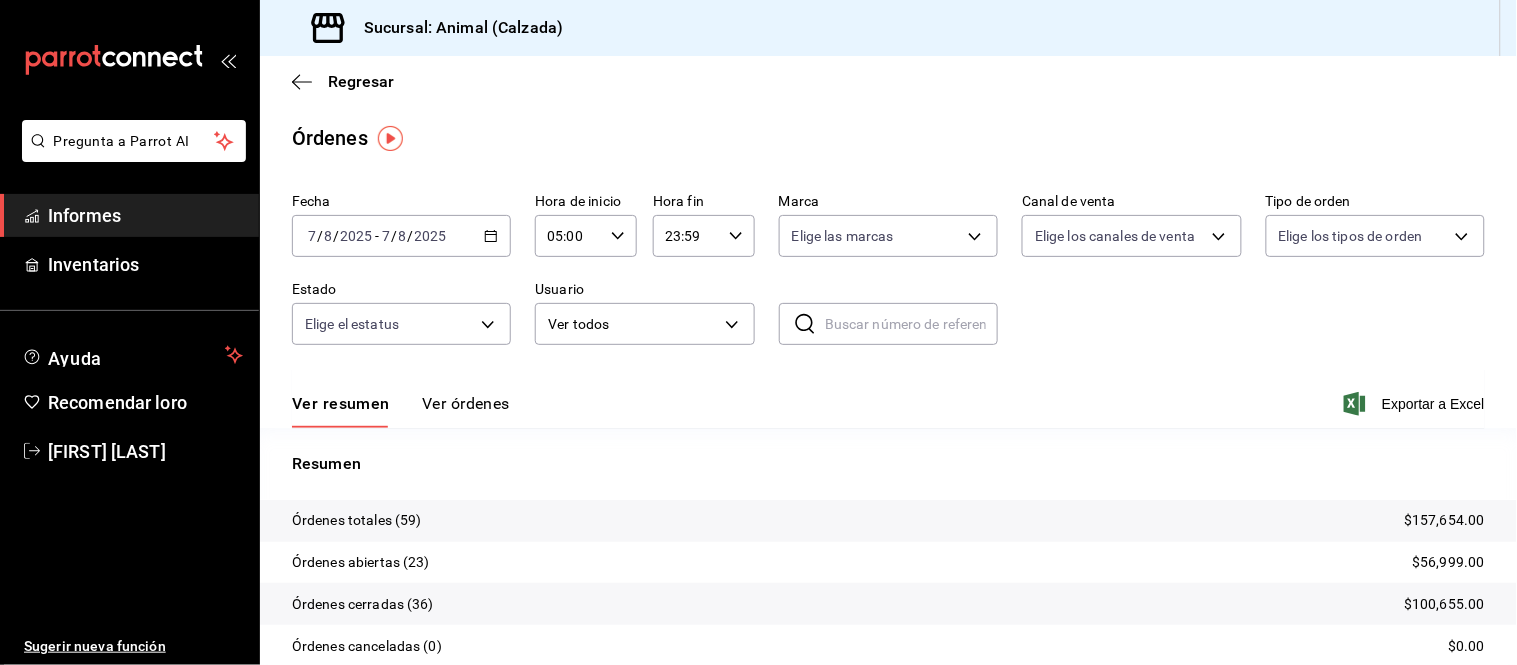 click on "Ver órdenes" at bounding box center (466, 403) 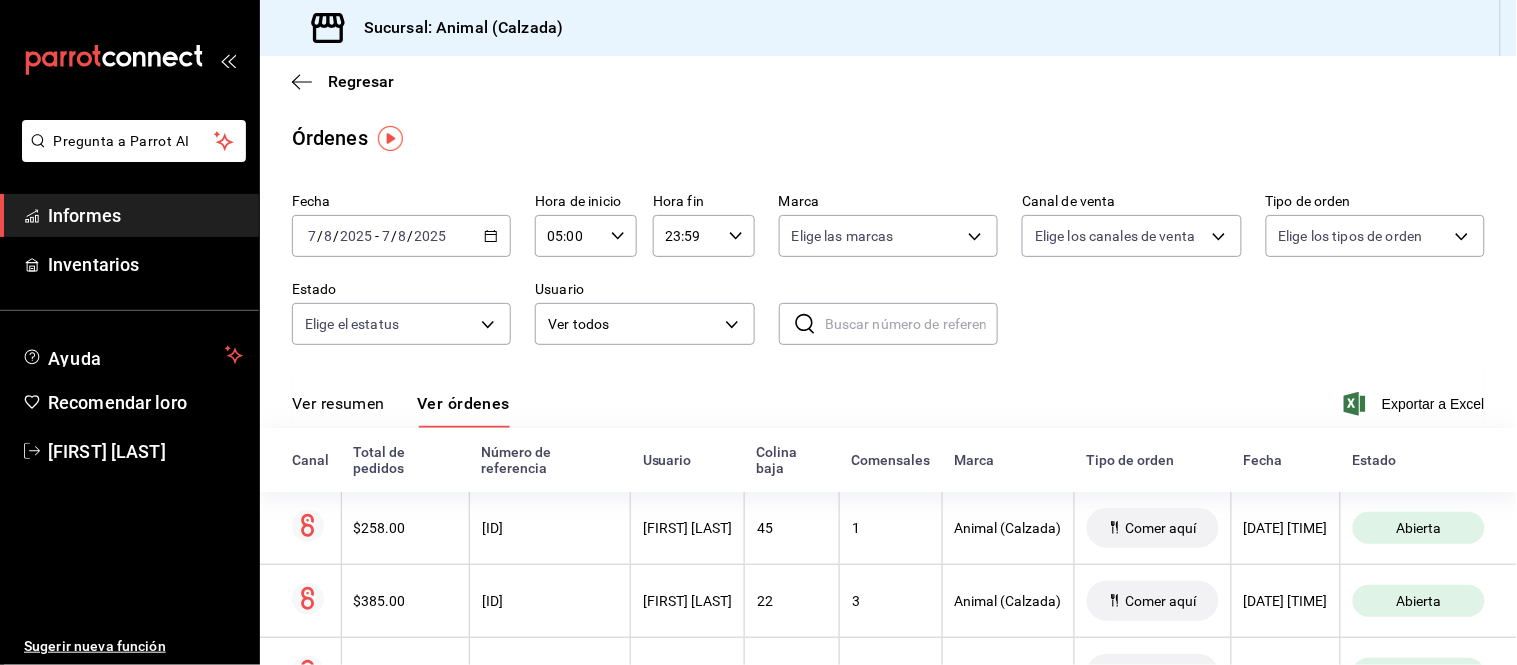 drag, startPoint x: 365, startPoint y: 402, endPoint x: 378, endPoint y: 398, distance: 13.601471 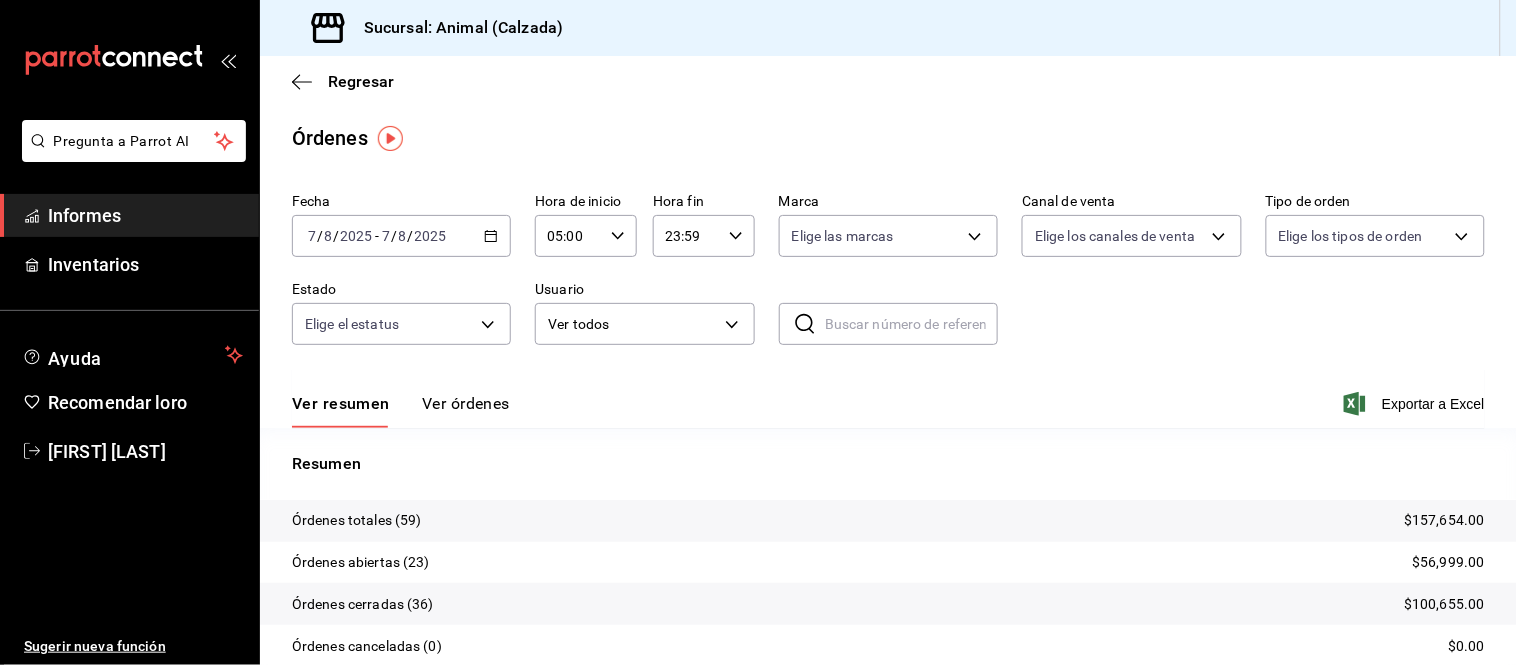 click on "Ver resumen Ver órdenes Exportar a Excel" at bounding box center [888, 398] 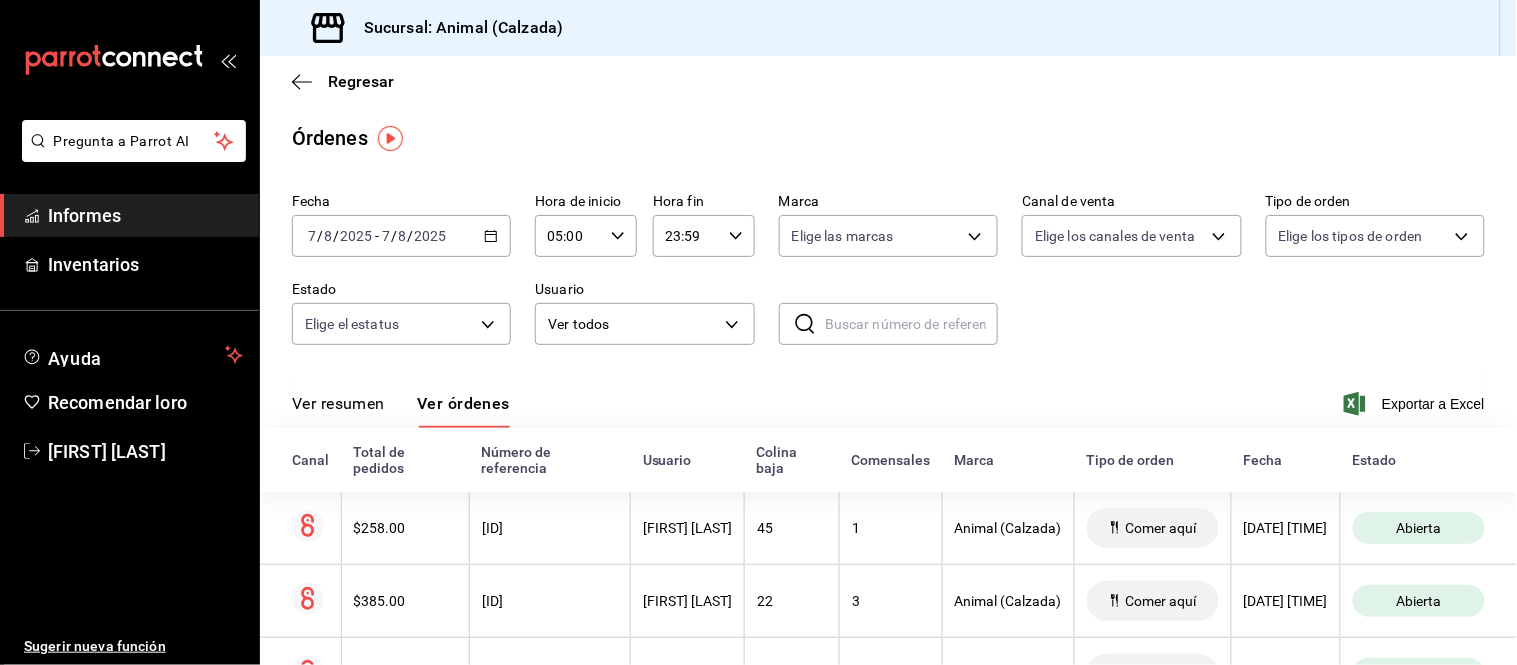 click on "Ver resumen" at bounding box center (338, 403) 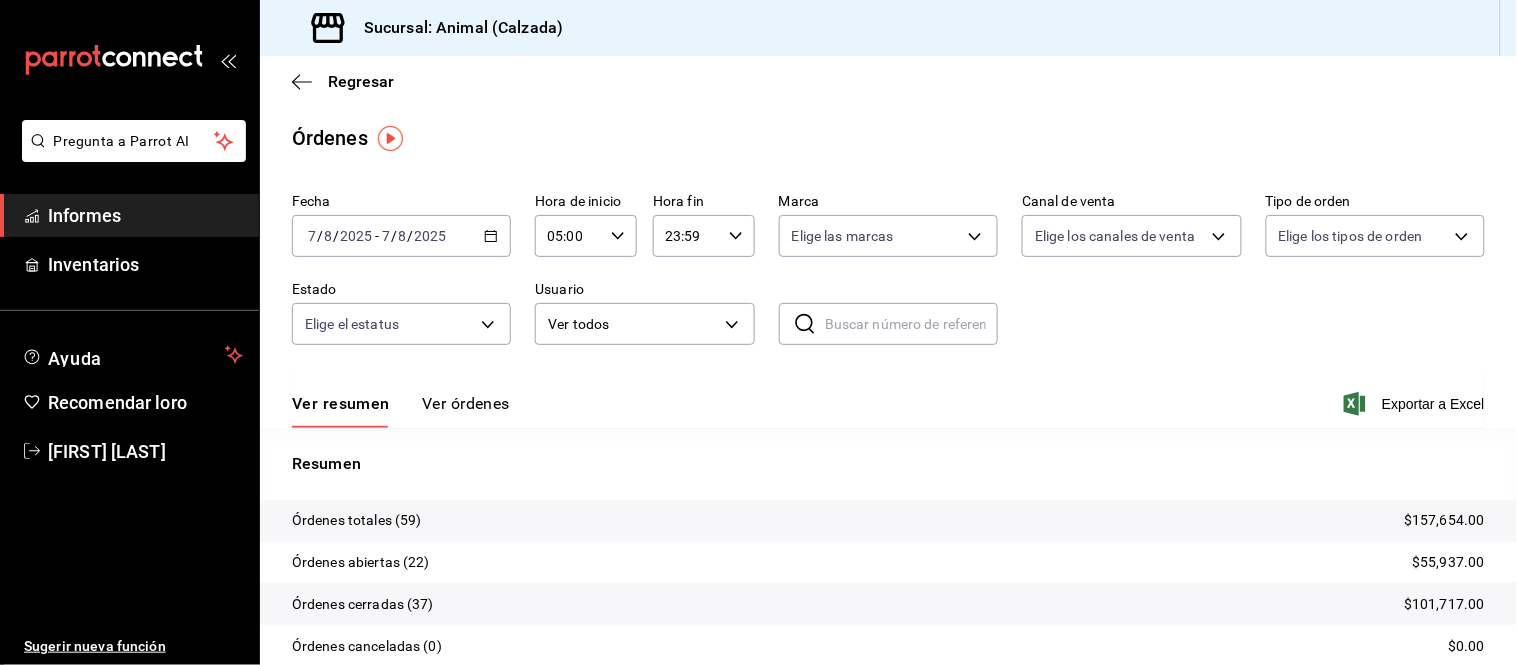 click on "Ver órdenes" at bounding box center [466, 403] 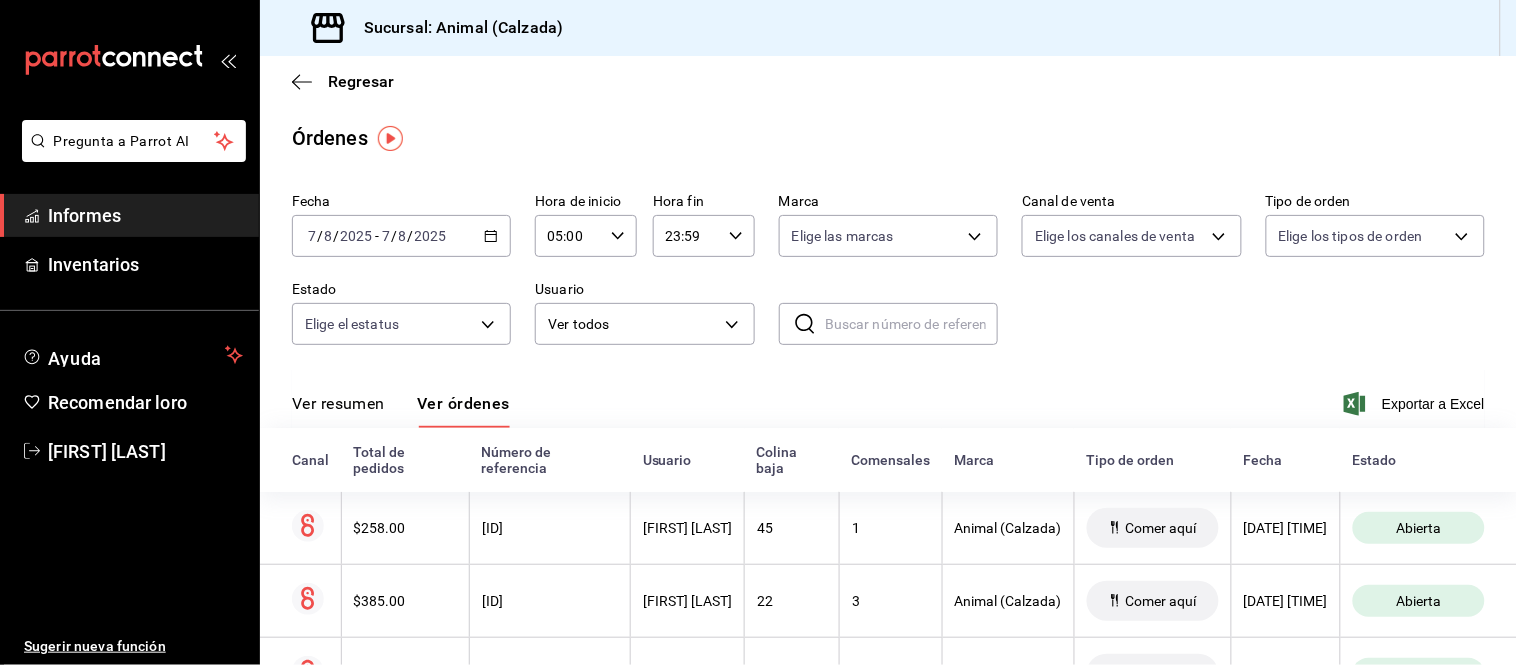 click on "Ver resumen" at bounding box center (338, 403) 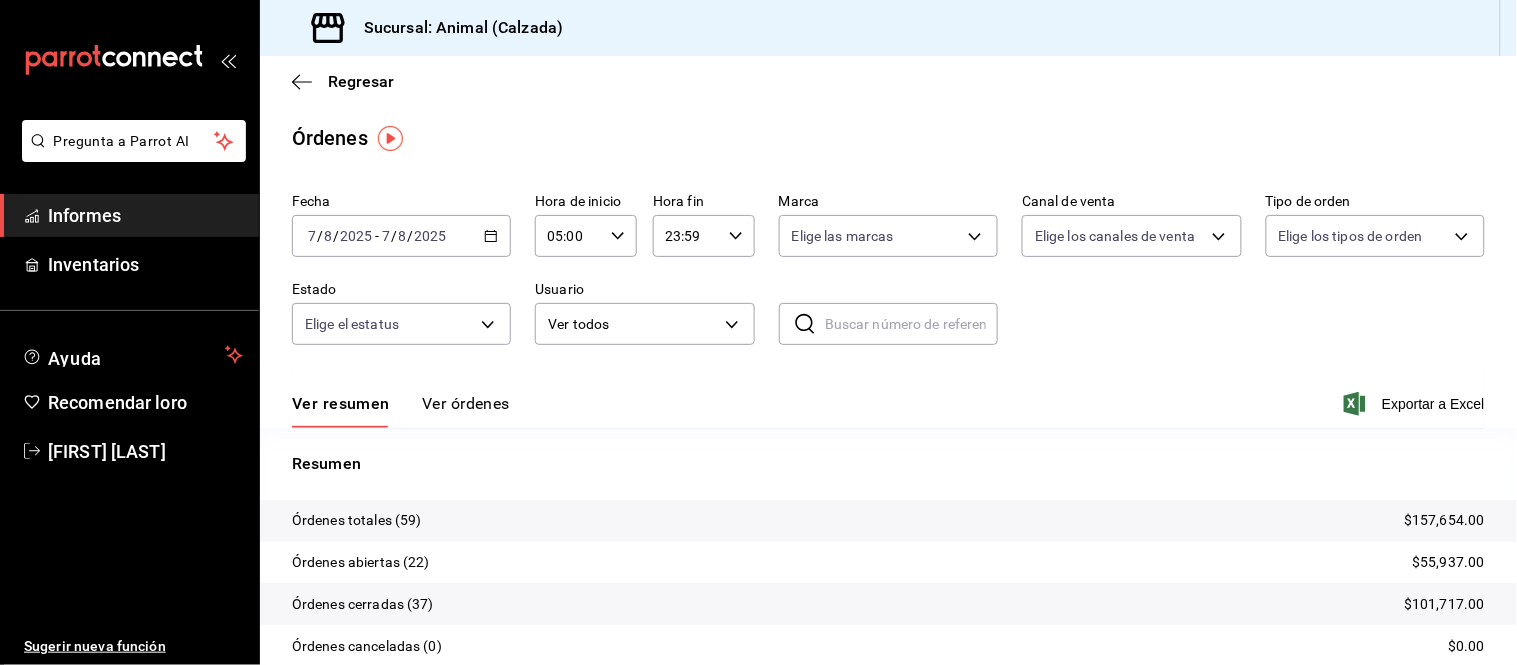 click on "Ver órdenes" at bounding box center (466, 403) 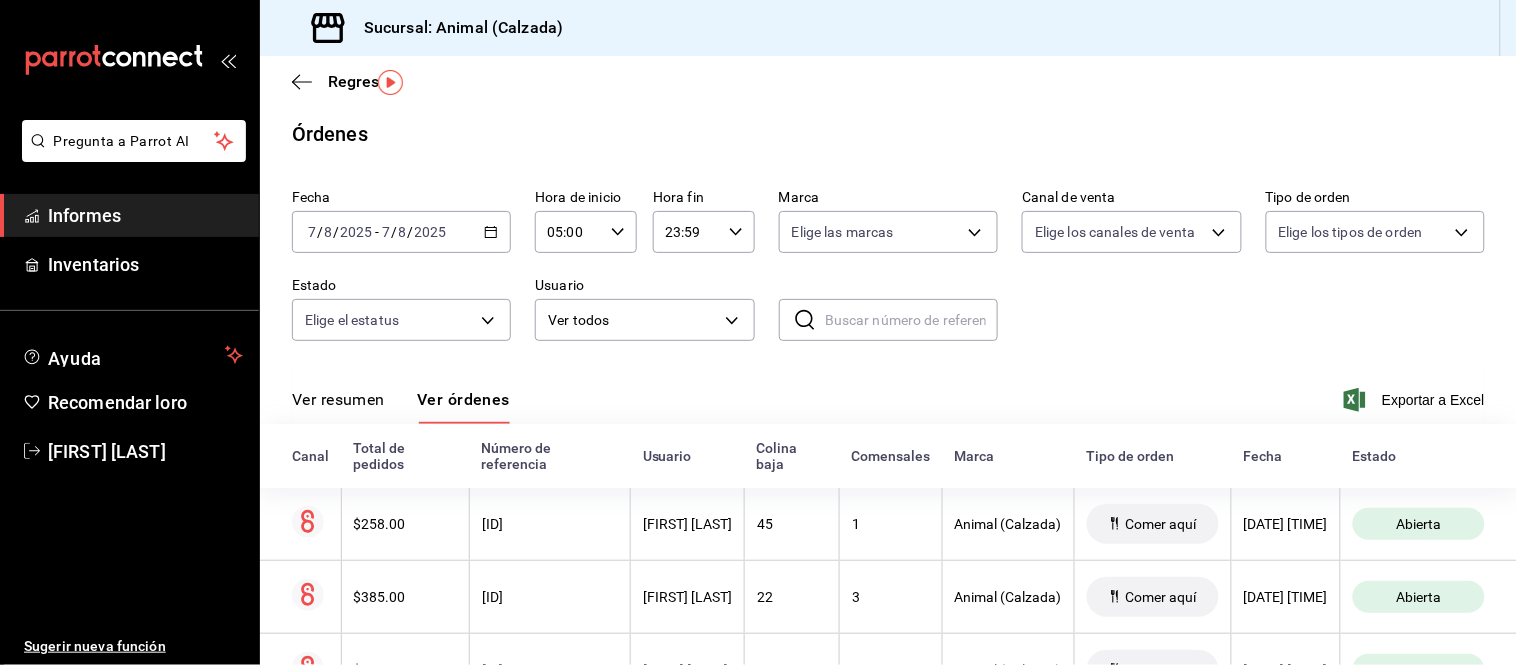 scroll, scrollTop: 0, scrollLeft: 0, axis: both 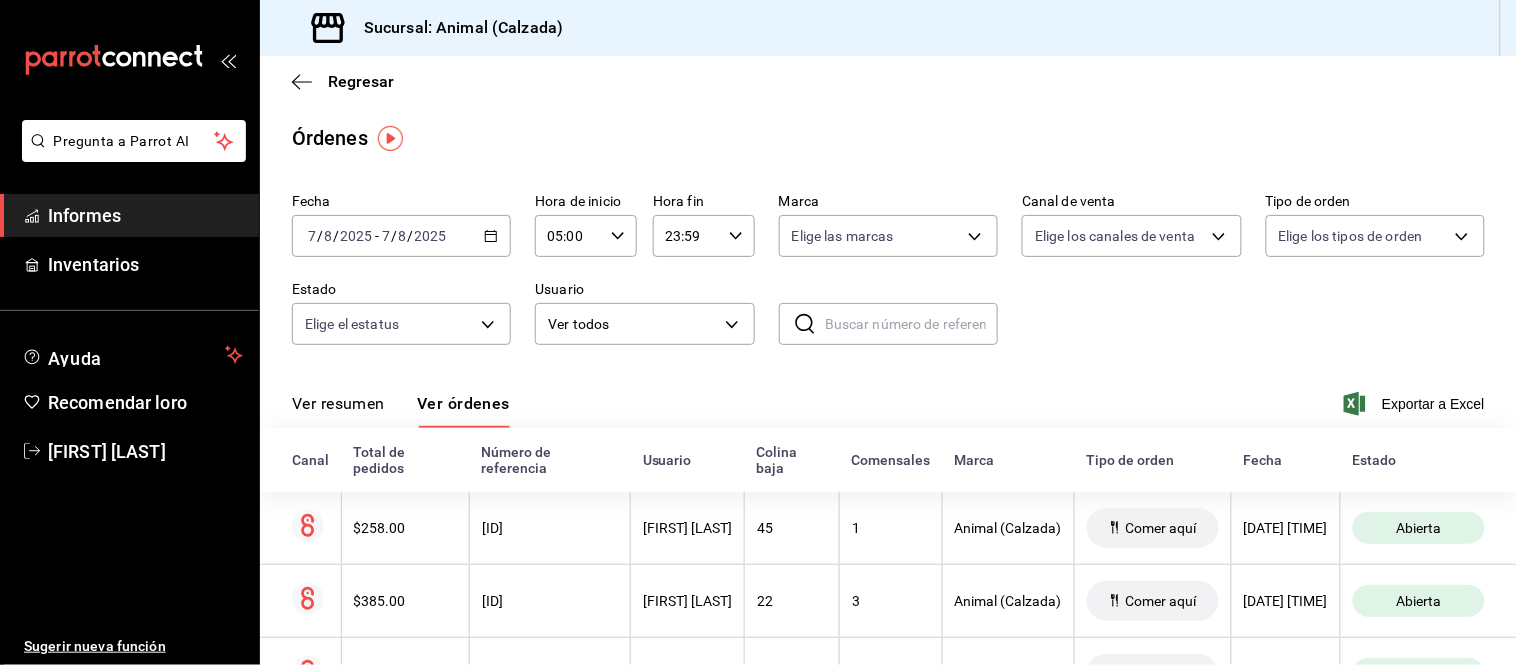 click on "Ver resumen" at bounding box center (338, 403) 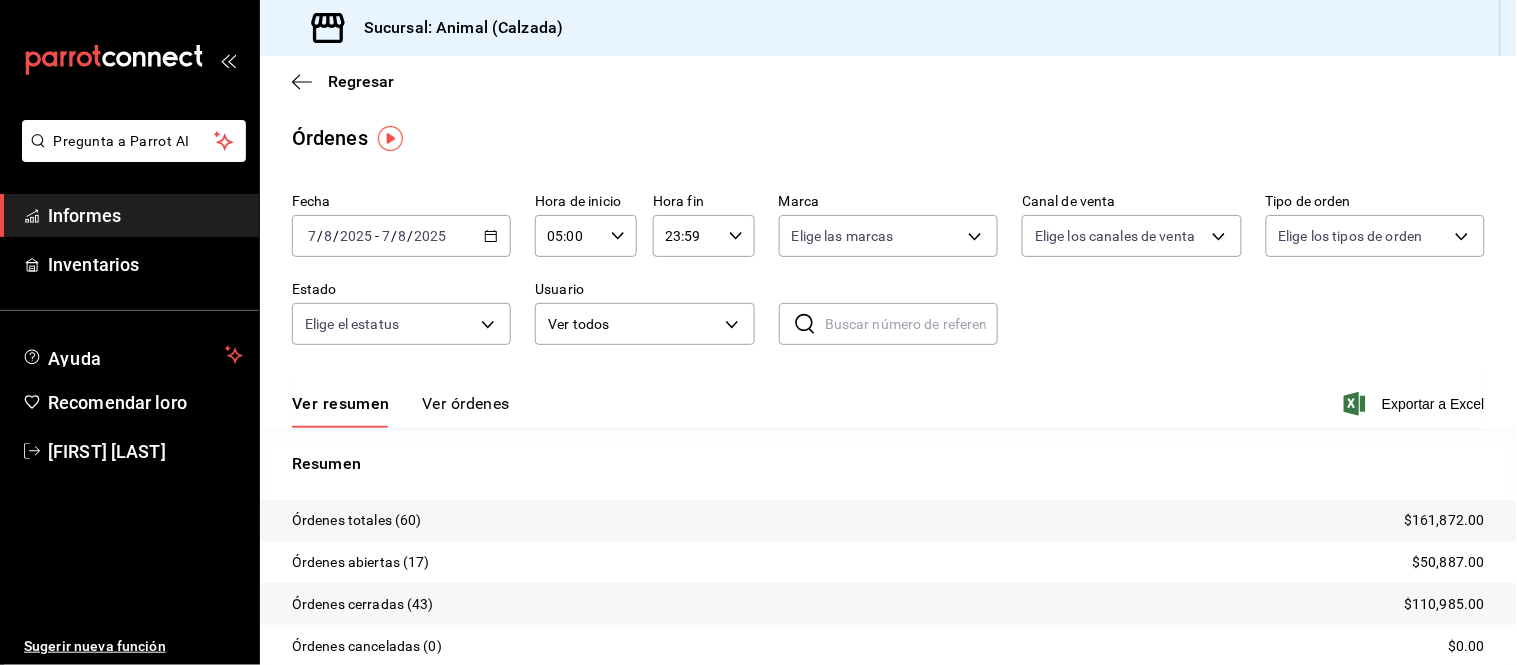 click on "Ver órdenes" at bounding box center [466, 403] 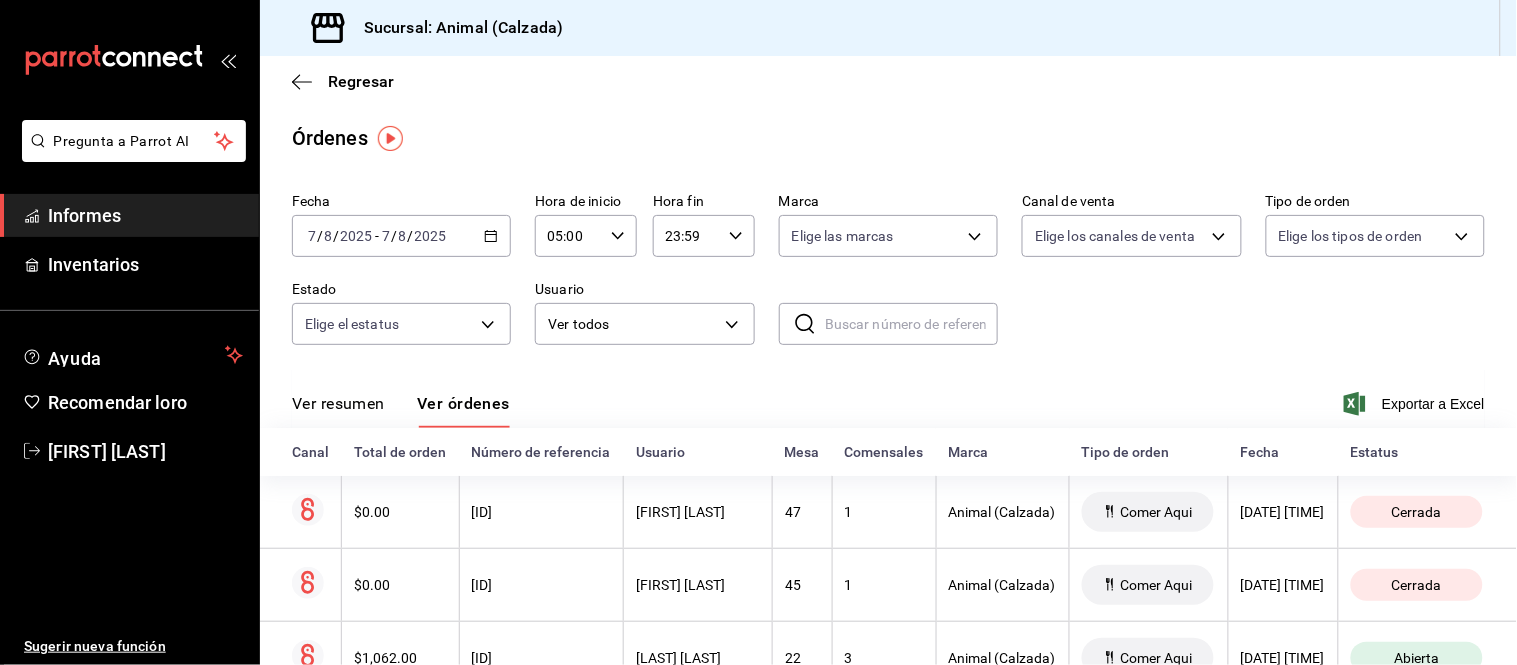 click on "Ver resumen" at bounding box center (338, 403) 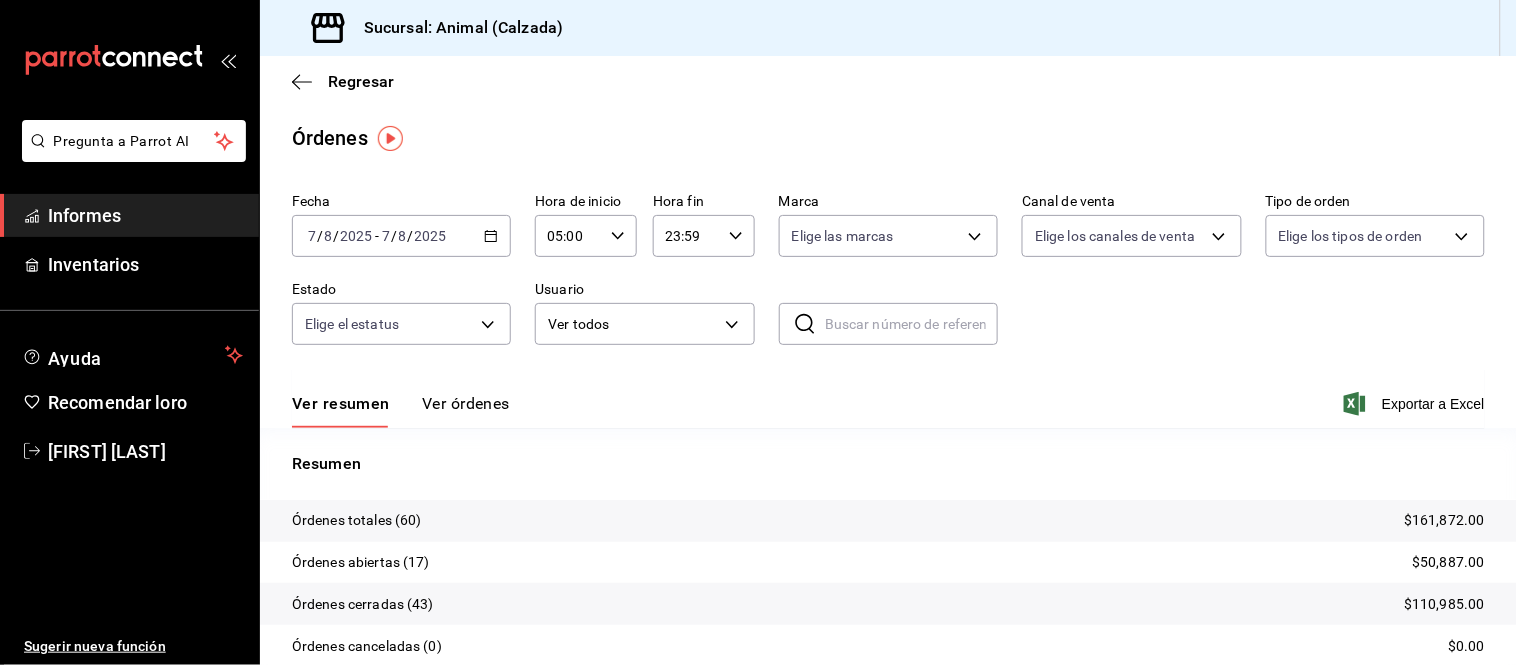 click on "Ver resumen Ver órdenes" at bounding box center [401, 410] 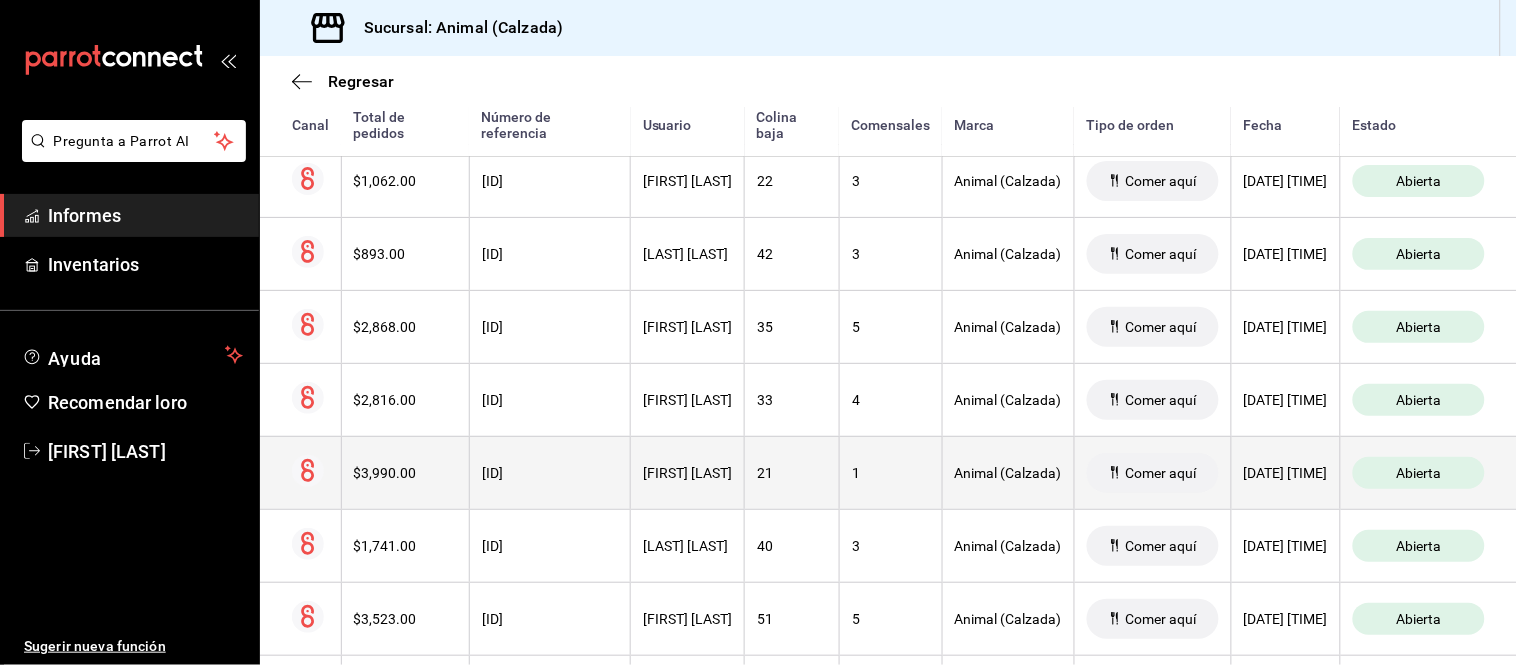 scroll, scrollTop: 0, scrollLeft: 0, axis: both 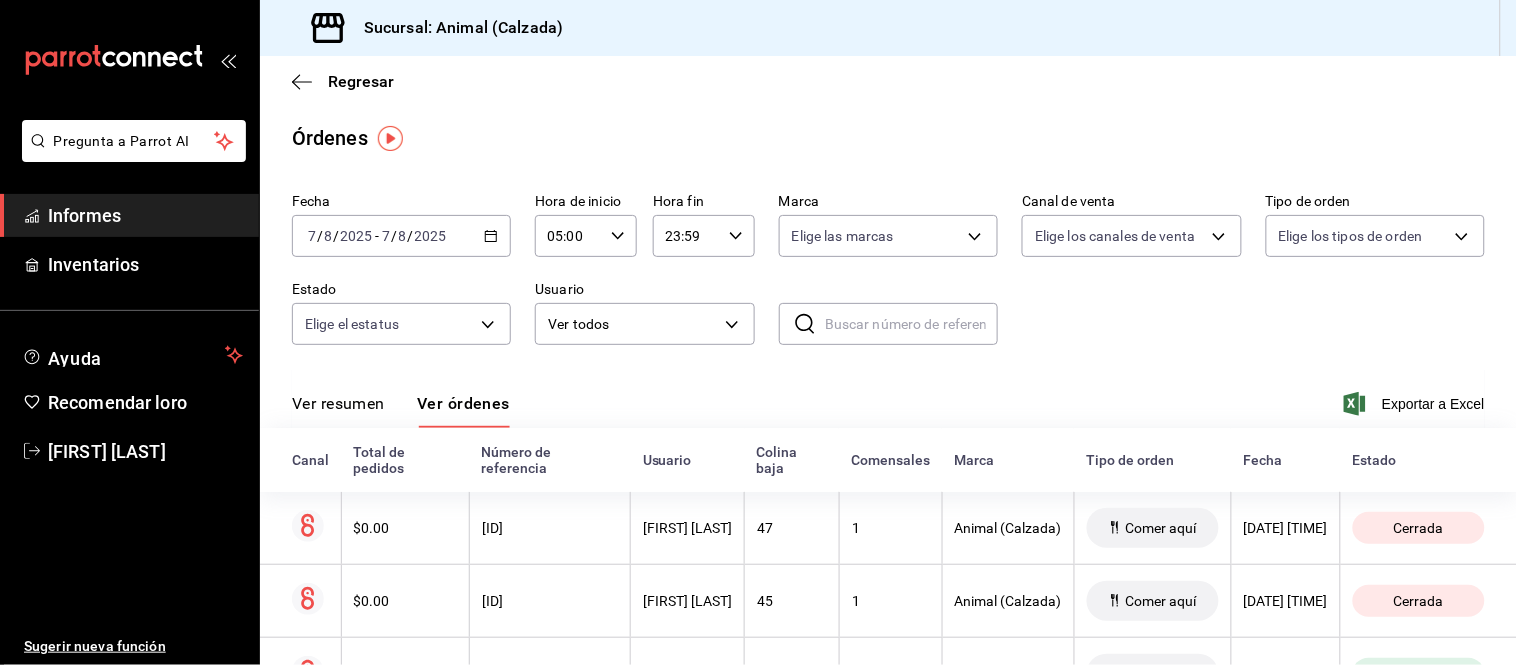 click on "Ver resumen" at bounding box center (338, 410) 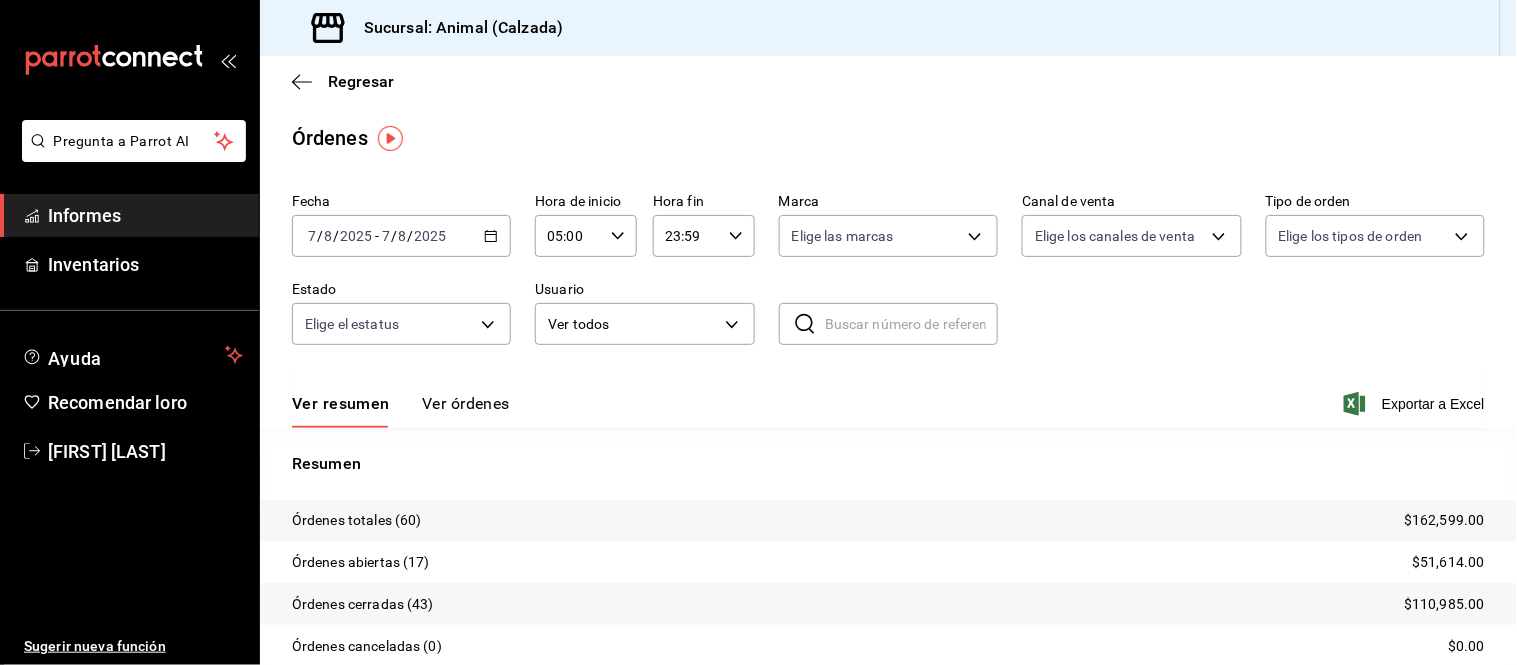 click on "Ver órdenes" at bounding box center [466, 403] 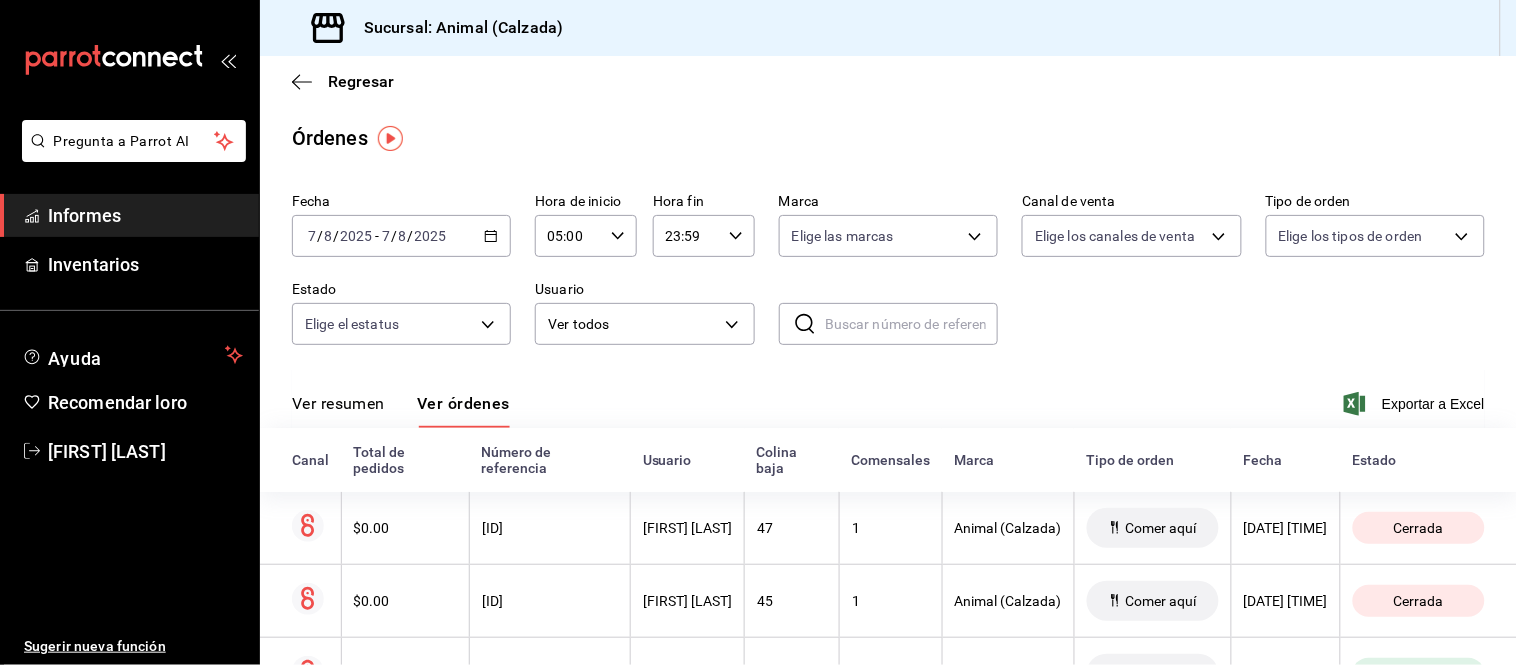 click on "Ver resumen" at bounding box center (338, 403) 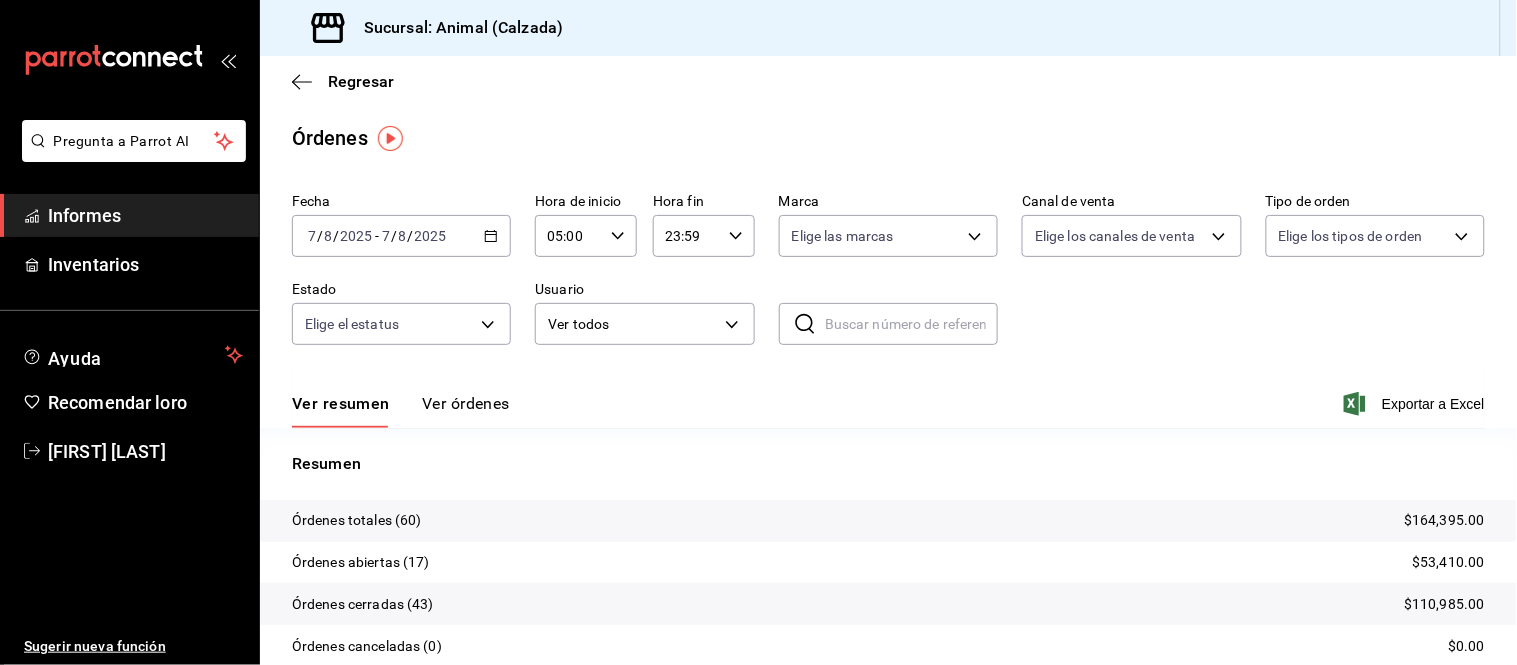 click on "Ver órdenes" at bounding box center [466, 410] 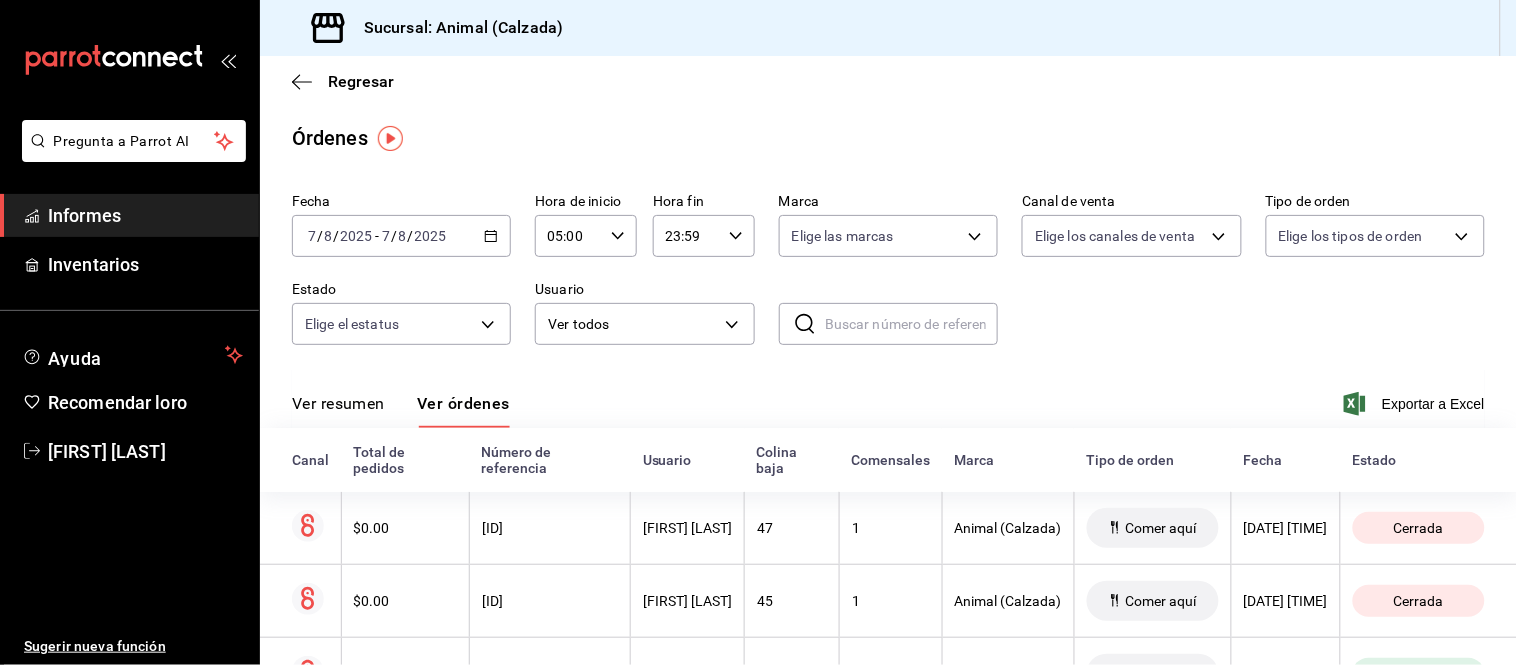 click on "Ver resumen Ver órdenes" at bounding box center (401, 410) 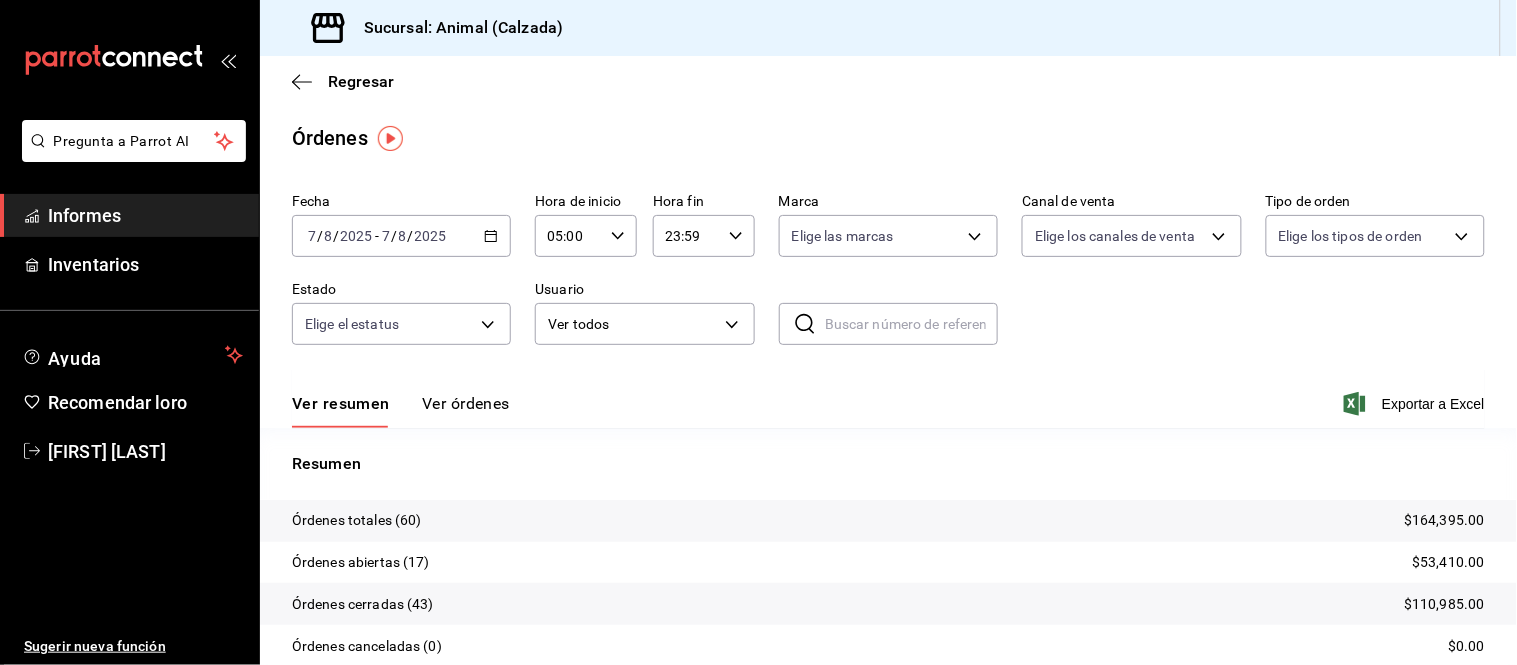 click on "Ver órdenes" at bounding box center [466, 403] 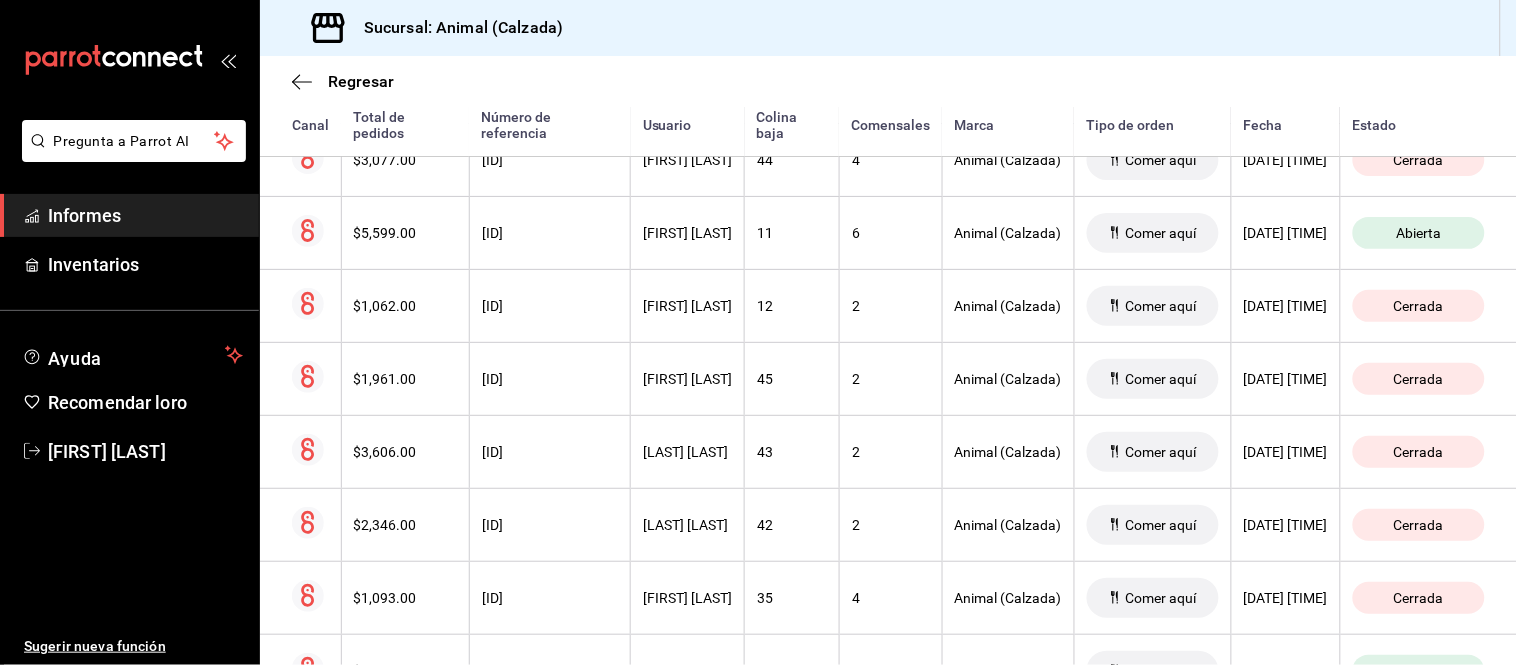 scroll, scrollTop: 2036, scrollLeft: 0, axis: vertical 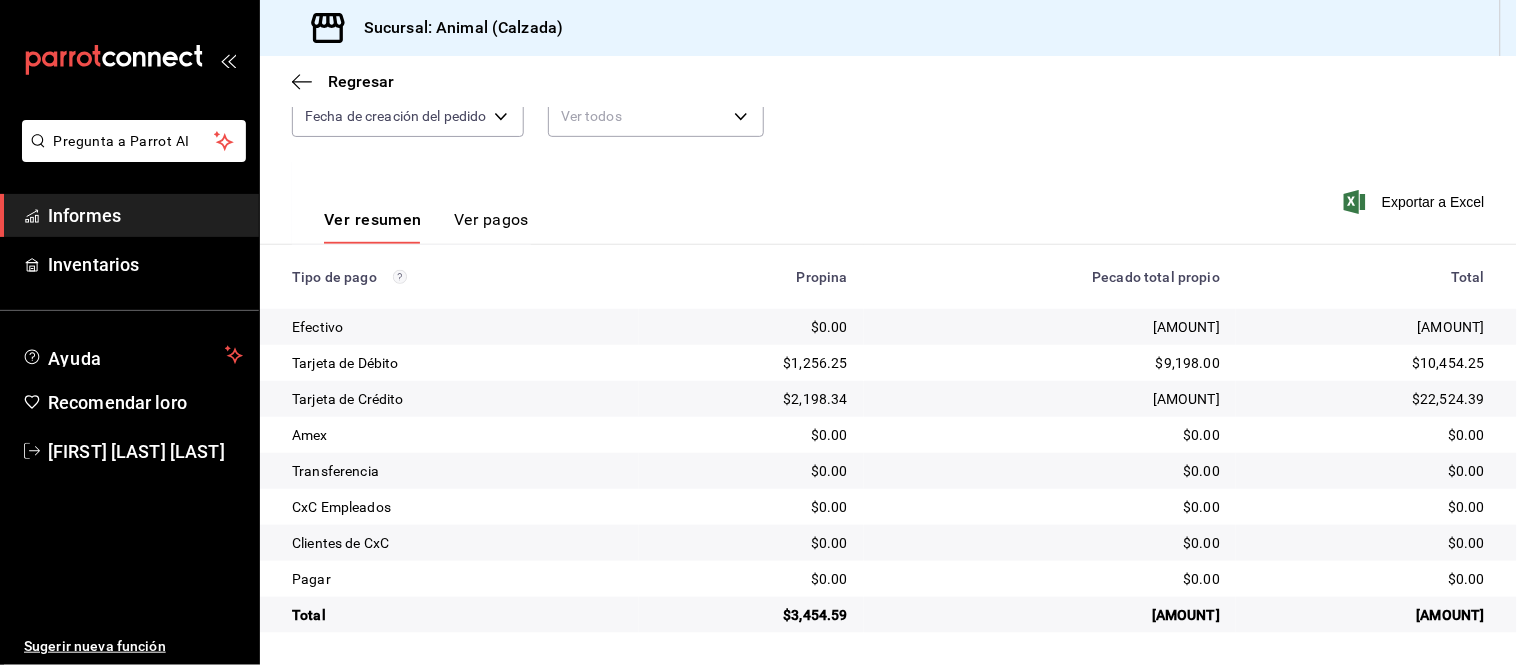 click on "Ver resumen Ver pagos" at bounding box center (411, 202) 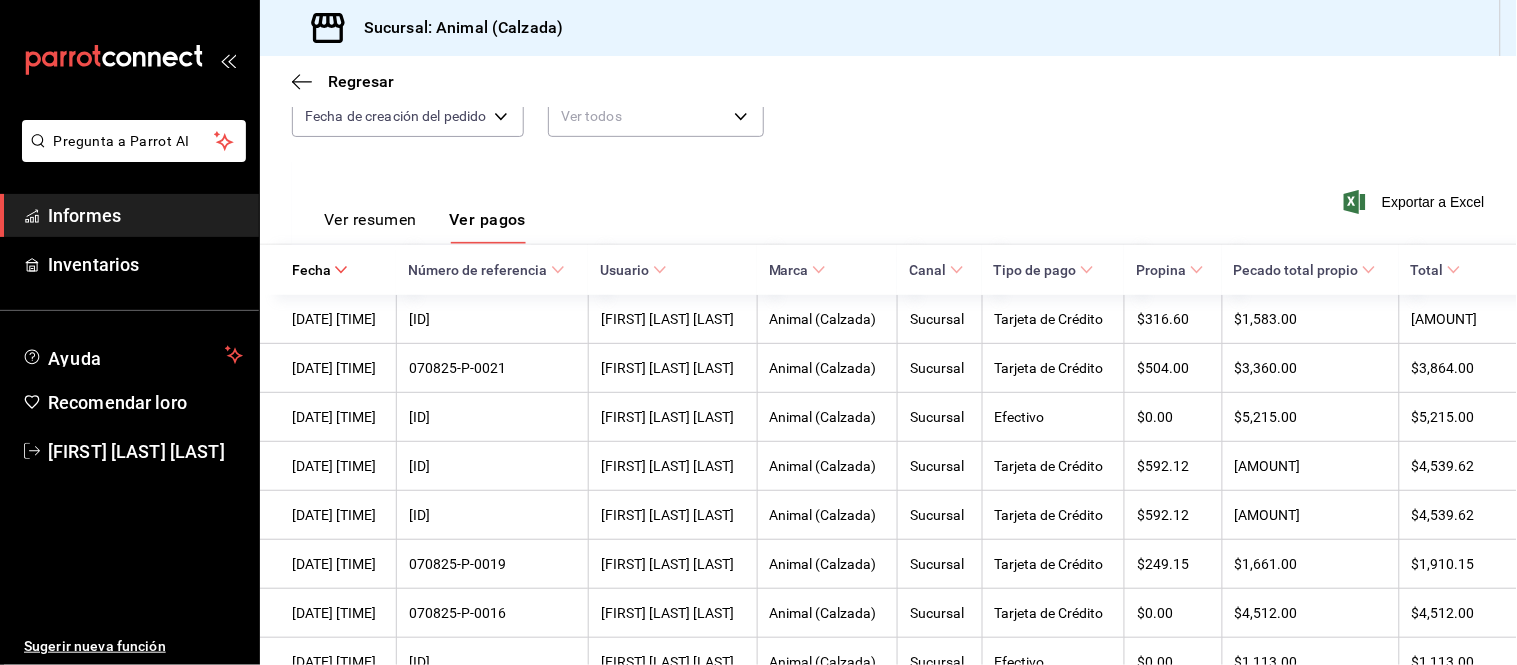 click on "Ver resumen" at bounding box center [370, 219] 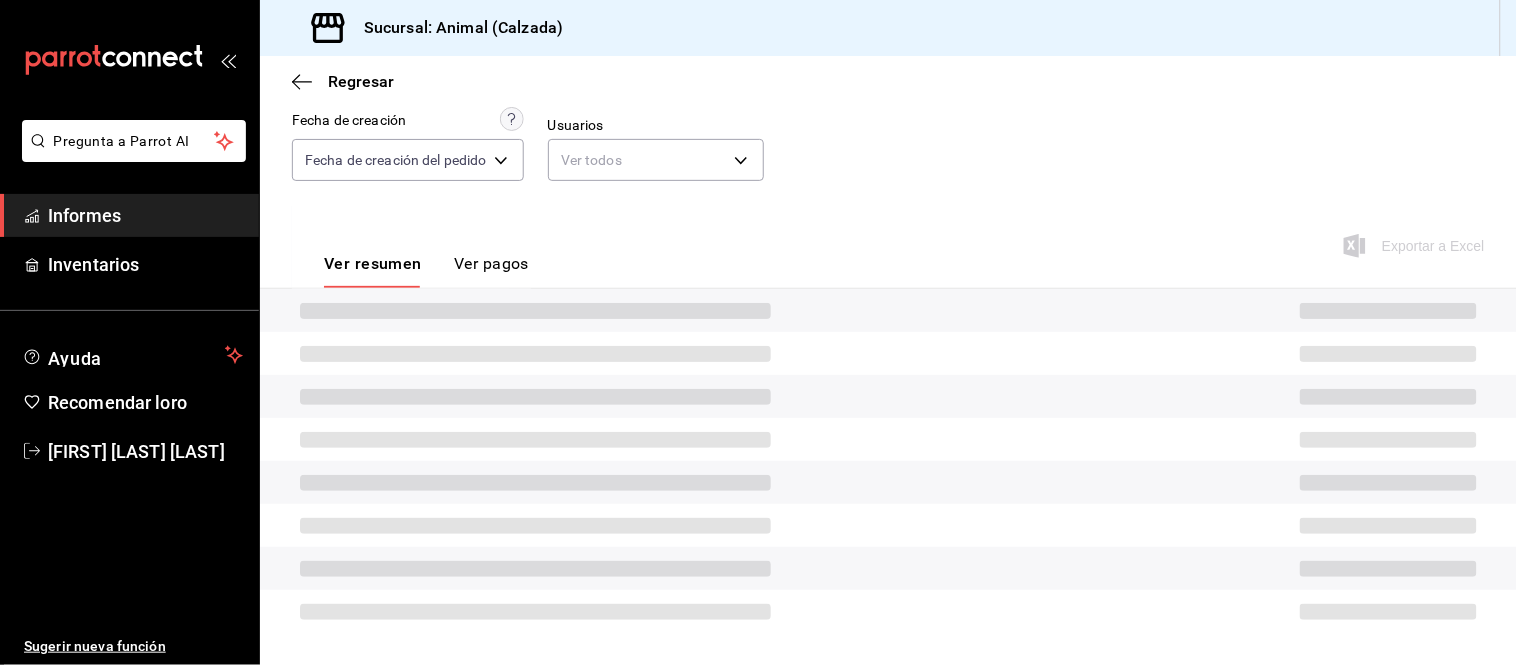 scroll, scrollTop: 218, scrollLeft: 0, axis: vertical 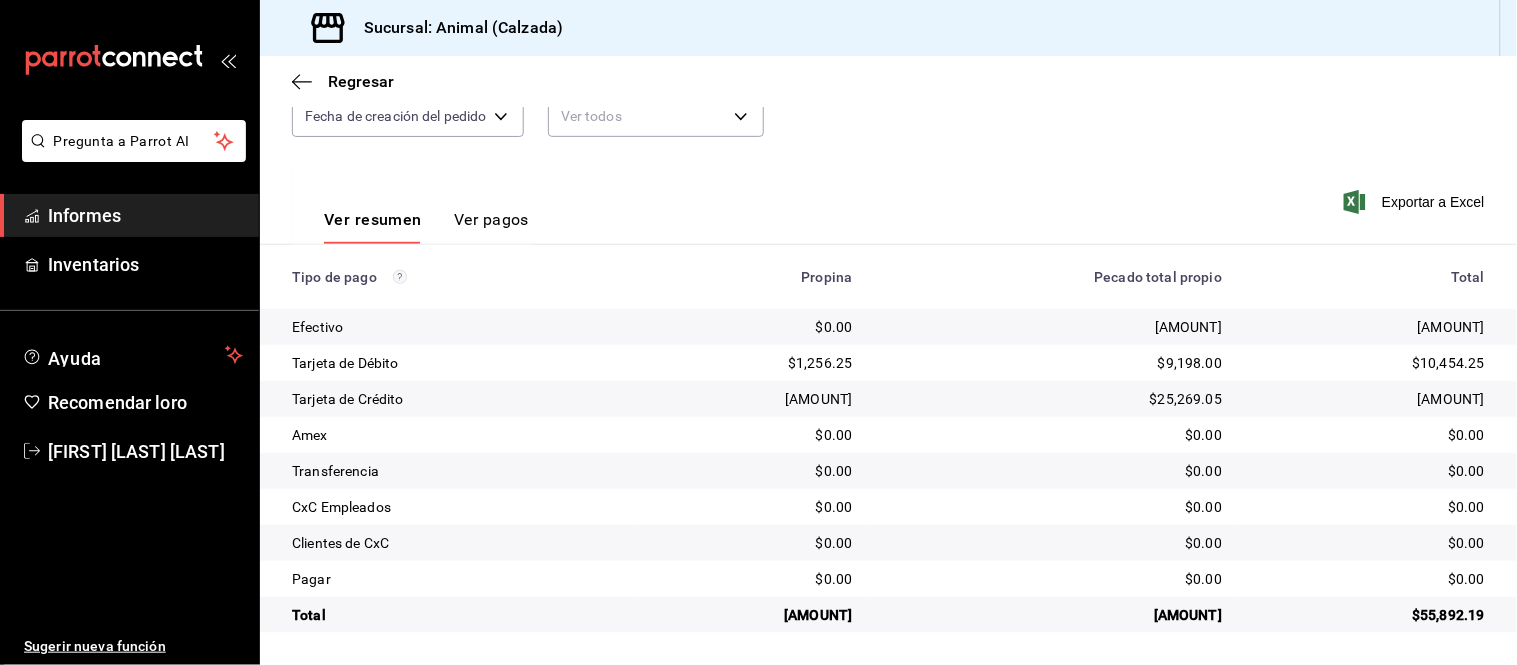 click on "Ver pagos" at bounding box center (491, 219) 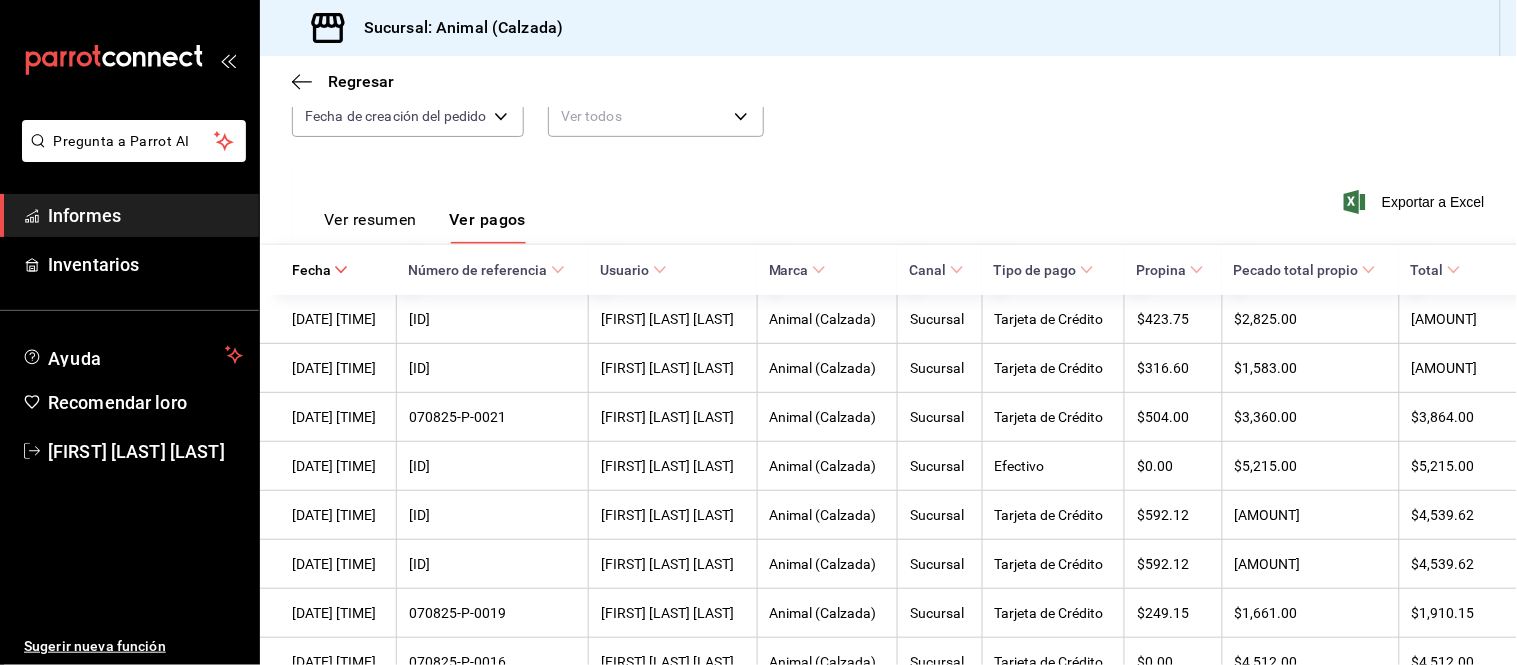 click on "Ver resumen" at bounding box center (370, 219) 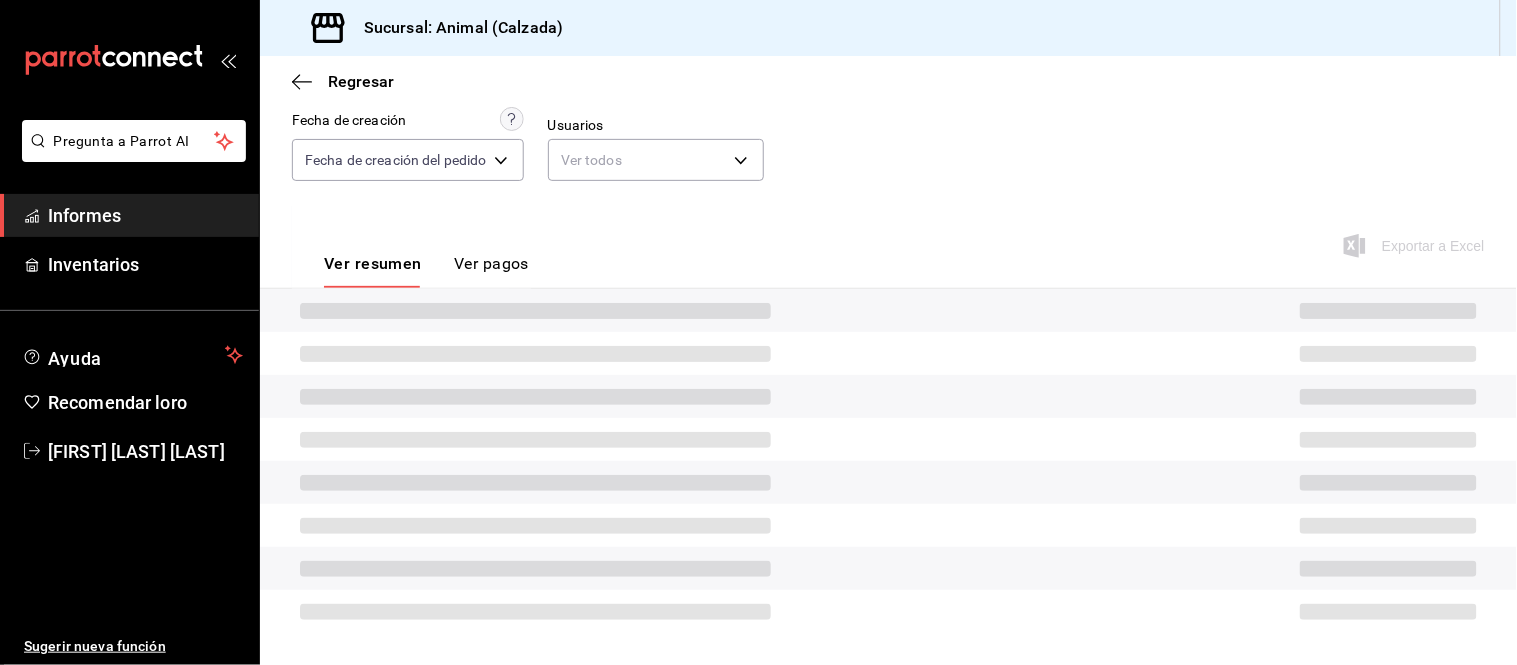 scroll, scrollTop: 218, scrollLeft: 0, axis: vertical 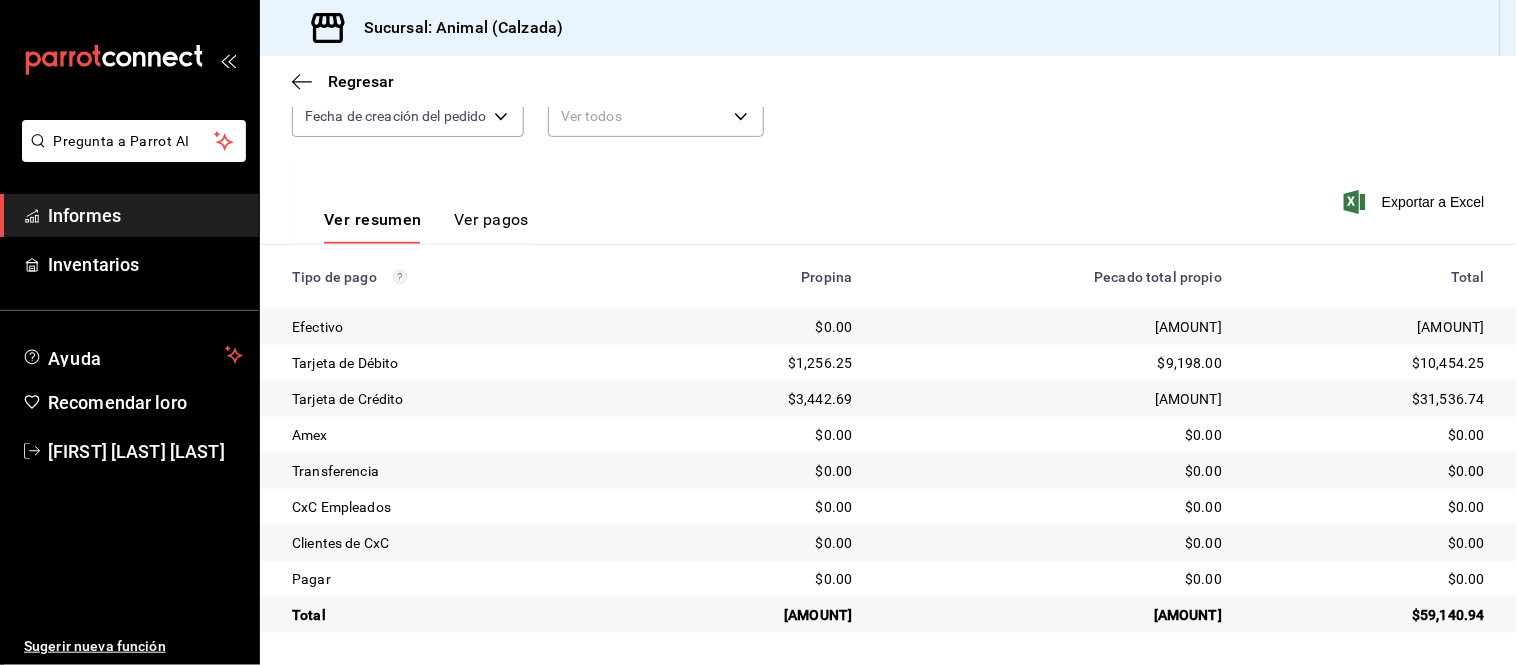 click on "Ver pagos" at bounding box center [491, 219] 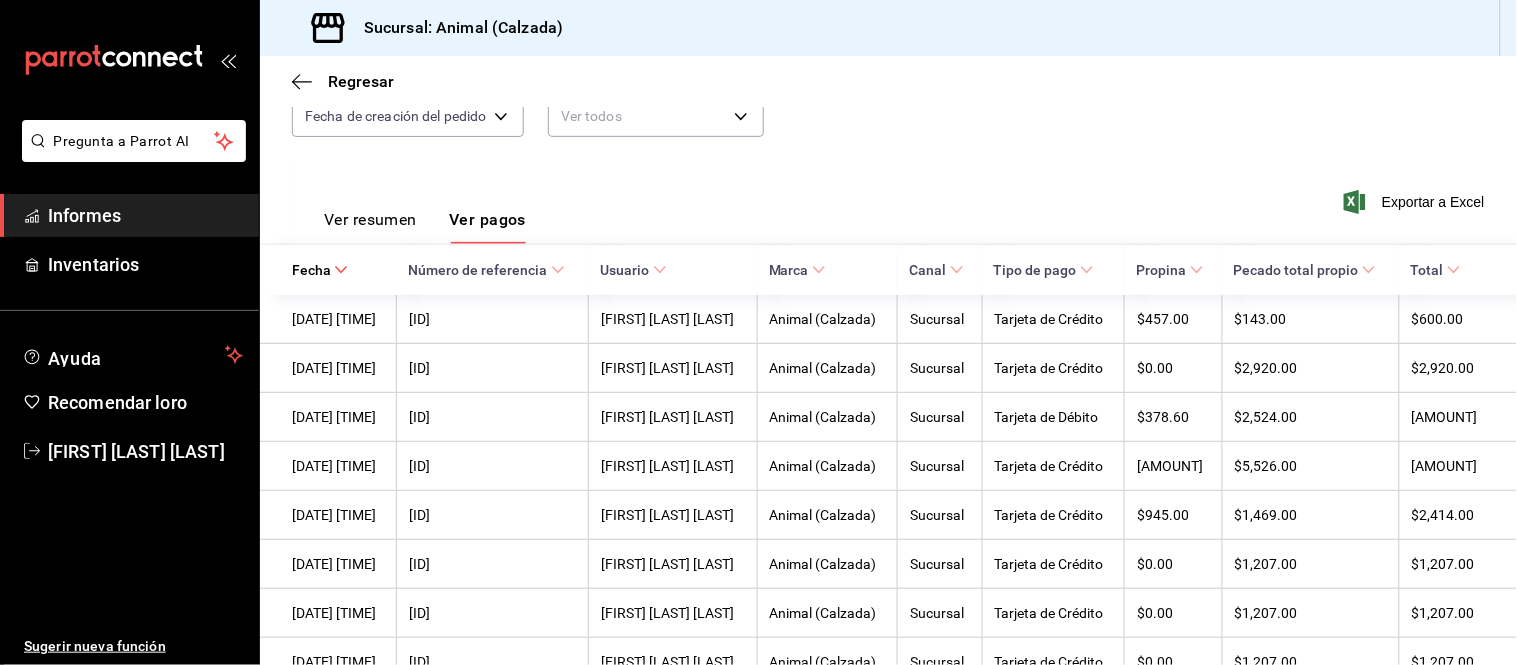 drag, startPoint x: 381, startPoint y: 220, endPoint x: 363, endPoint y: 182, distance: 42.047592 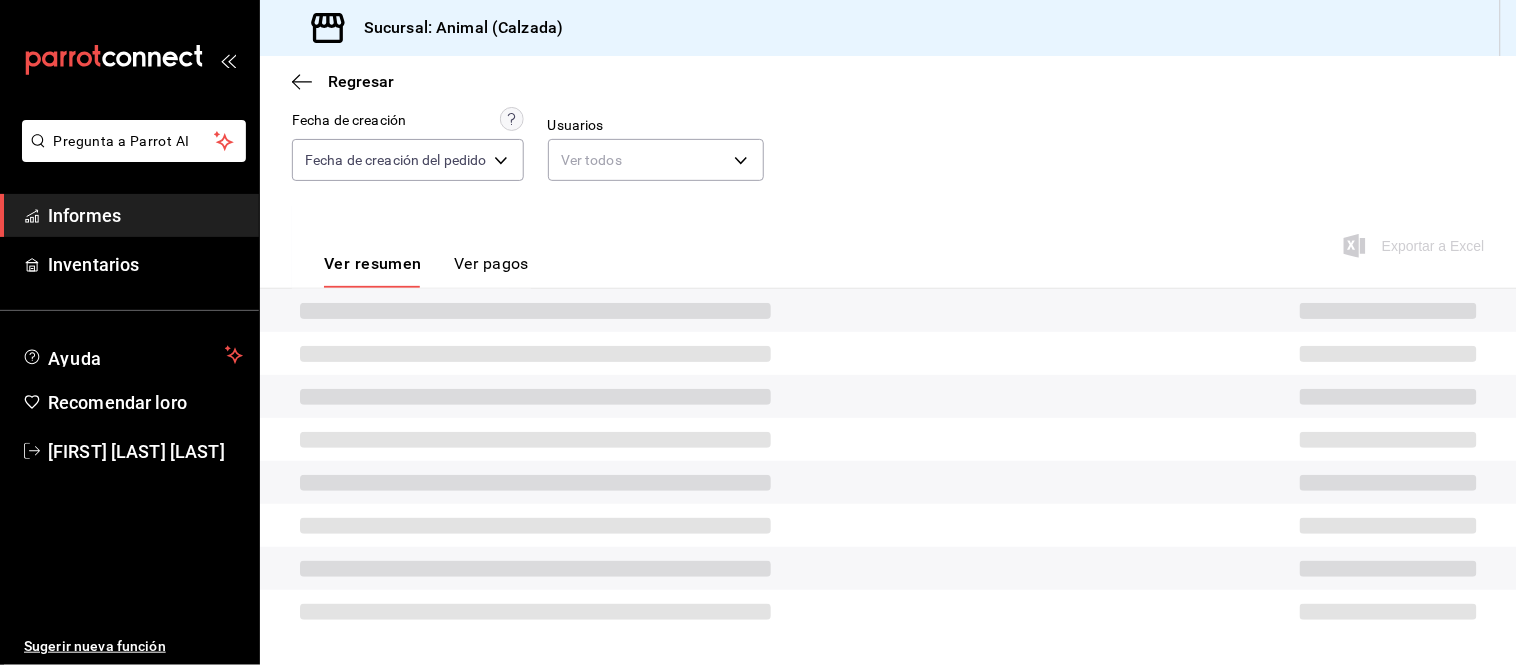 scroll, scrollTop: 218, scrollLeft: 0, axis: vertical 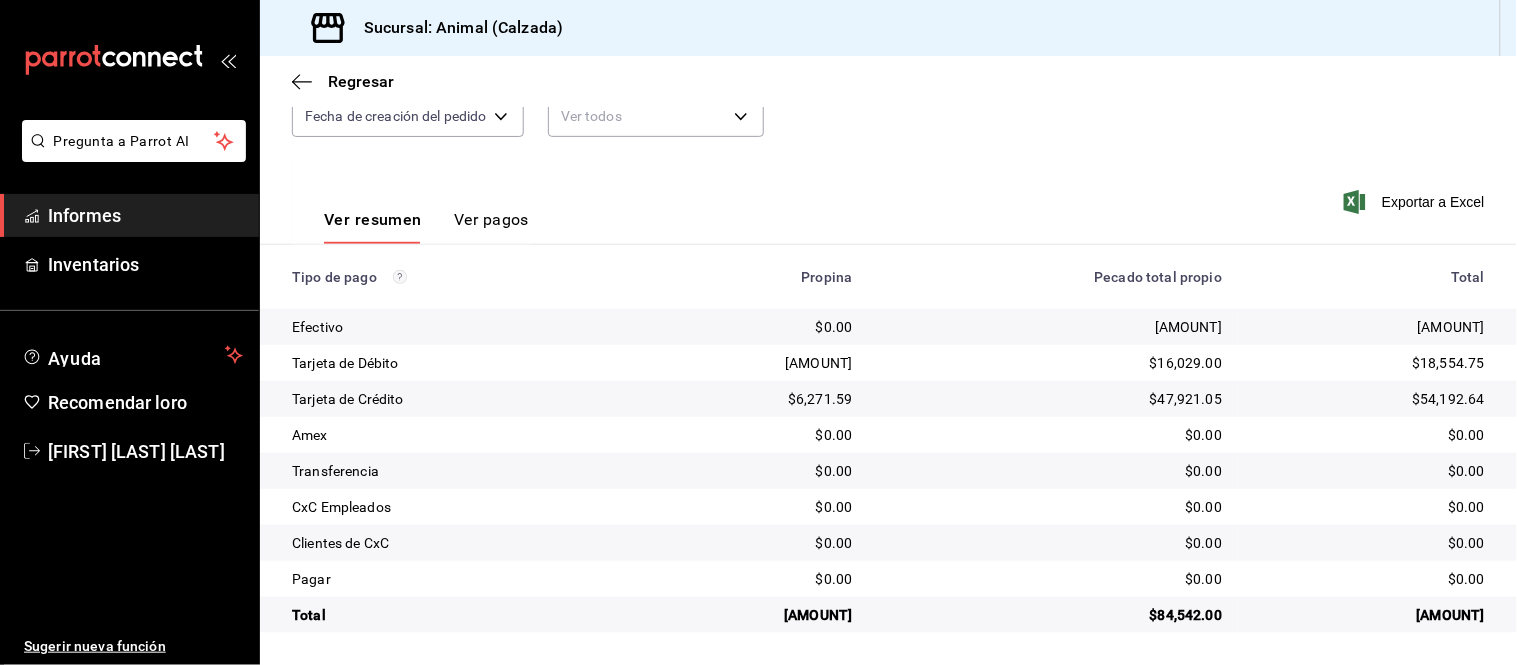 click on "Ver pagos" at bounding box center (491, 219) 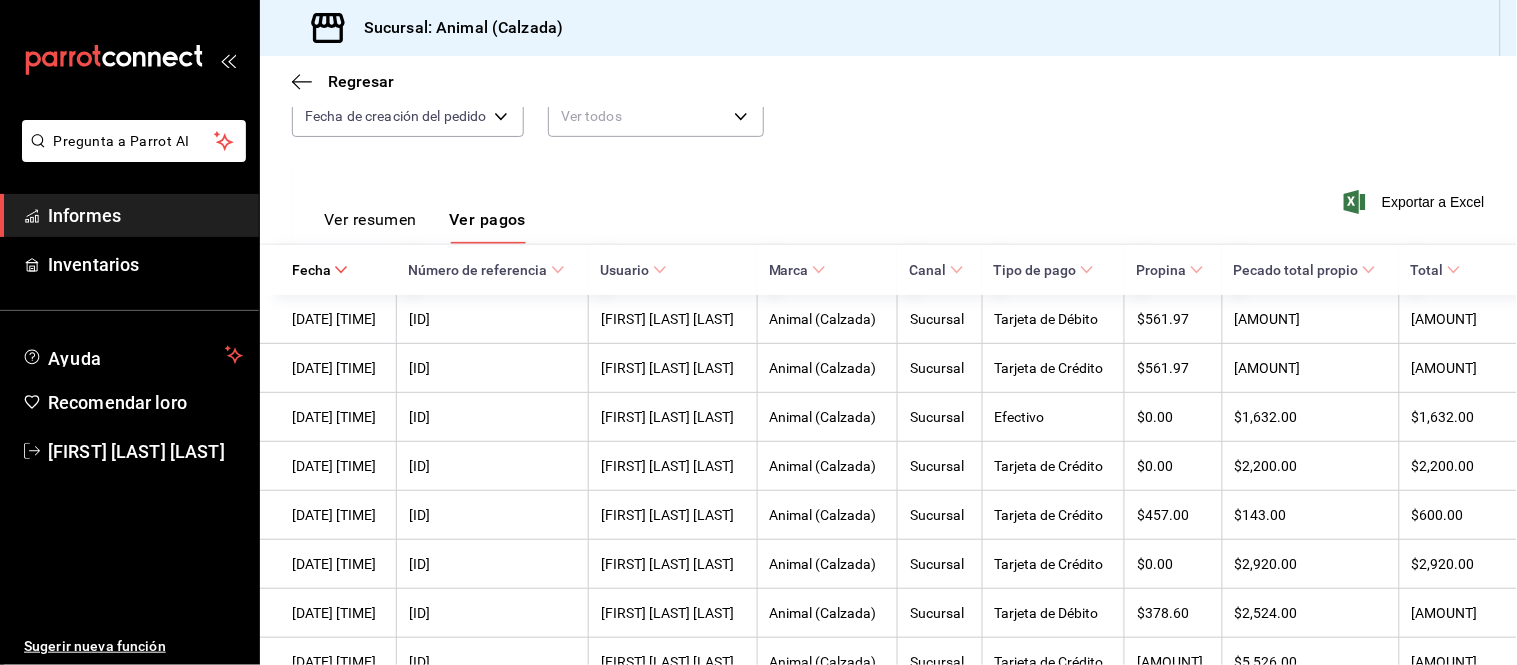 click on "Ver resumen" at bounding box center [370, 219] 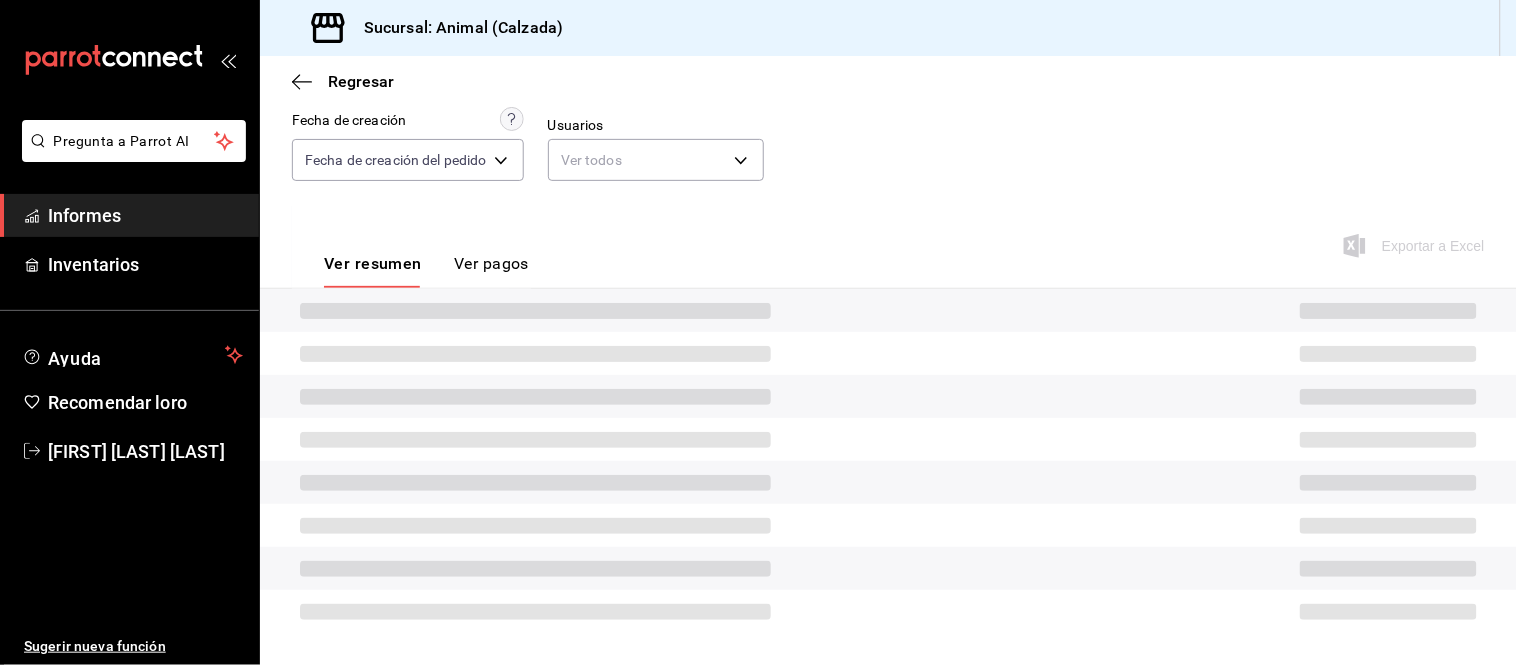 scroll, scrollTop: 218, scrollLeft: 0, axis: vertical 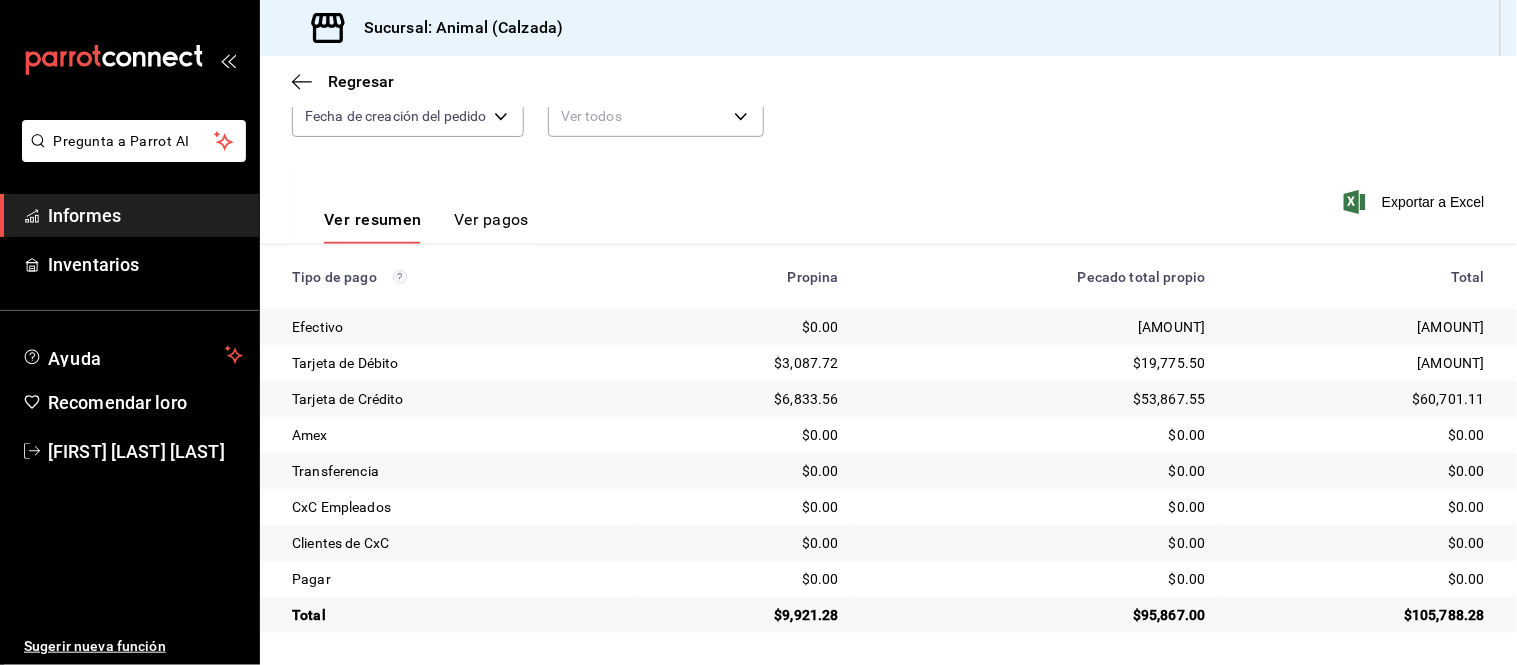 click on "Ver pagos" at bounding box center (491, 219) 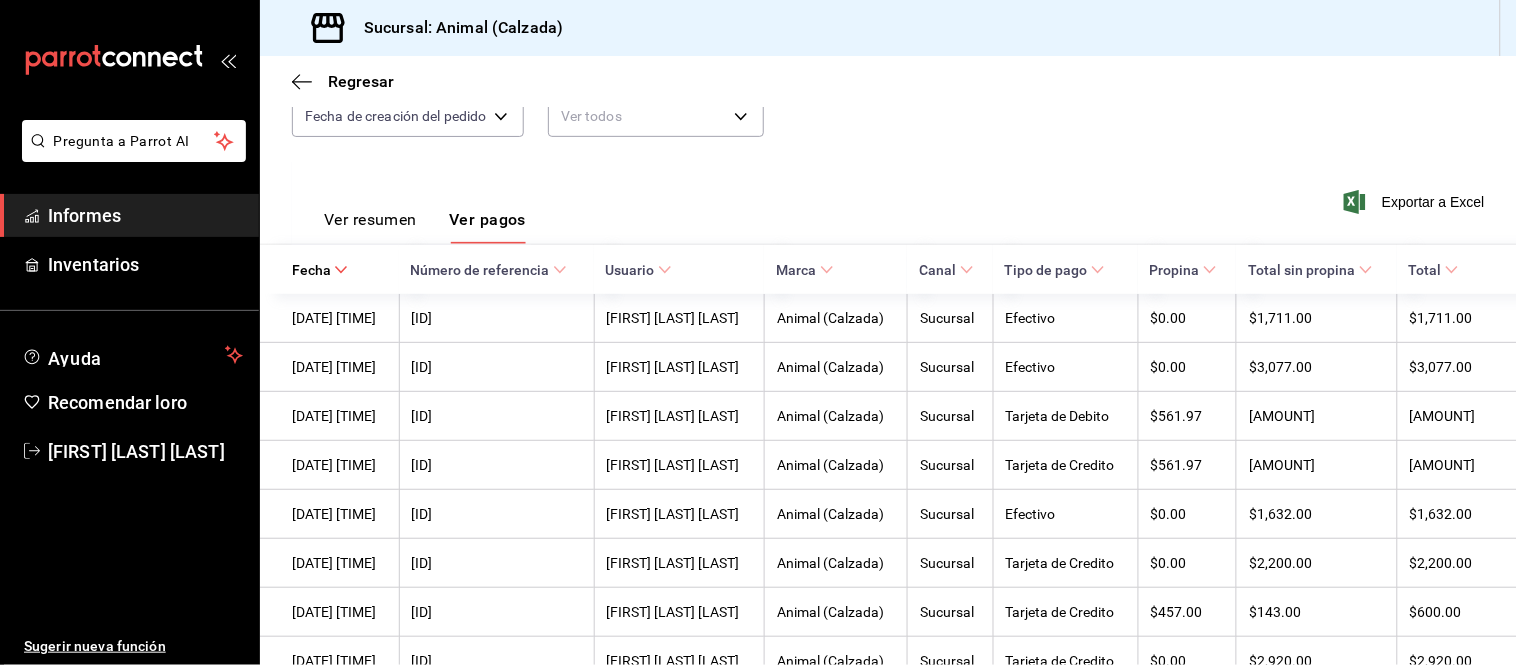 click on "Ver resumen" at bounding box center [370, 219] 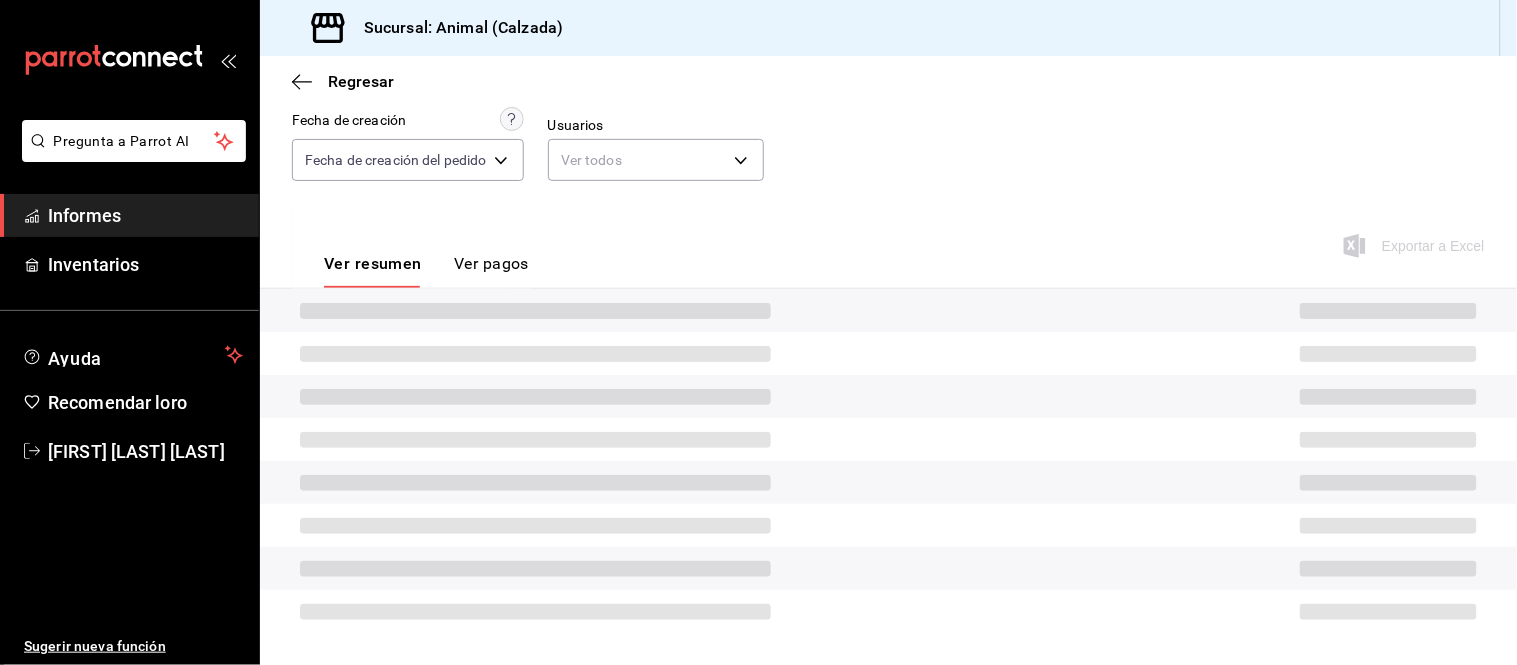 scroll, scrollTop: 218, scrollLeft: 0, axis: vertical 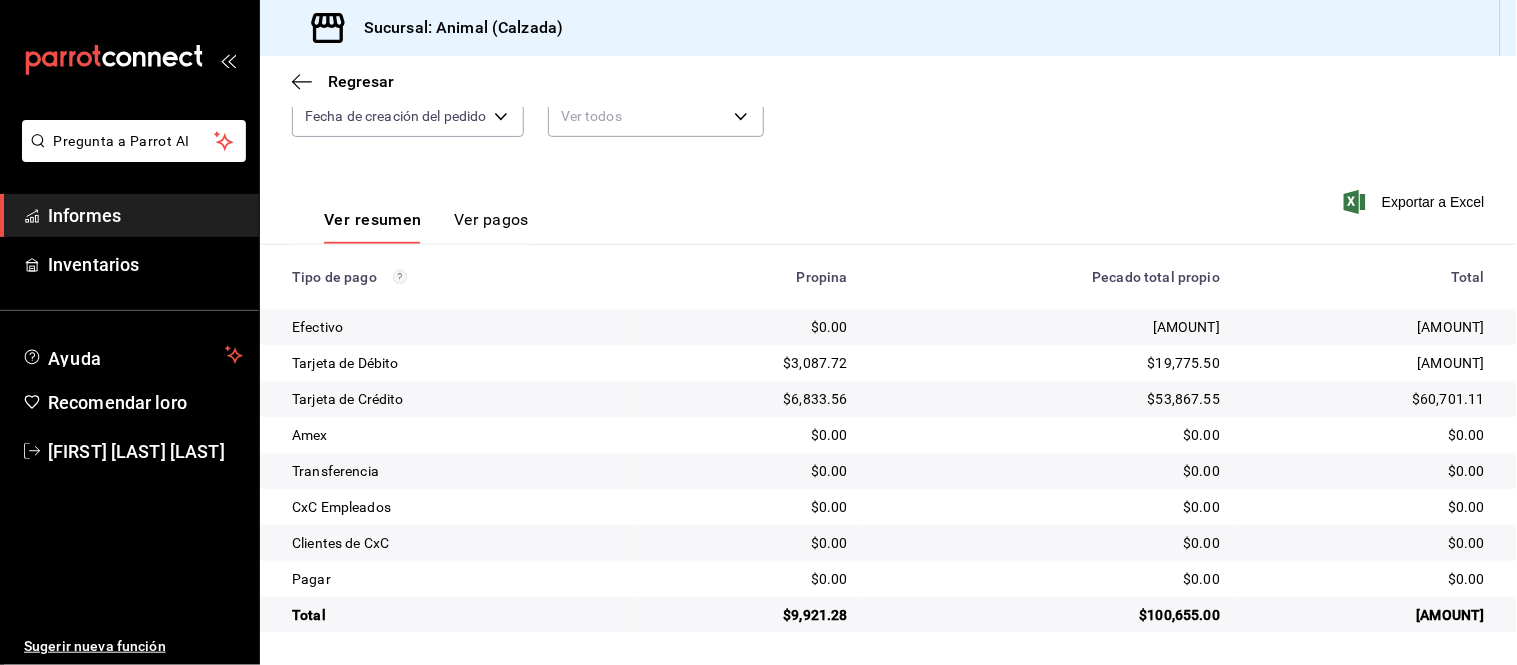 click on "Ver pagos" at bounding box center (491, 219) 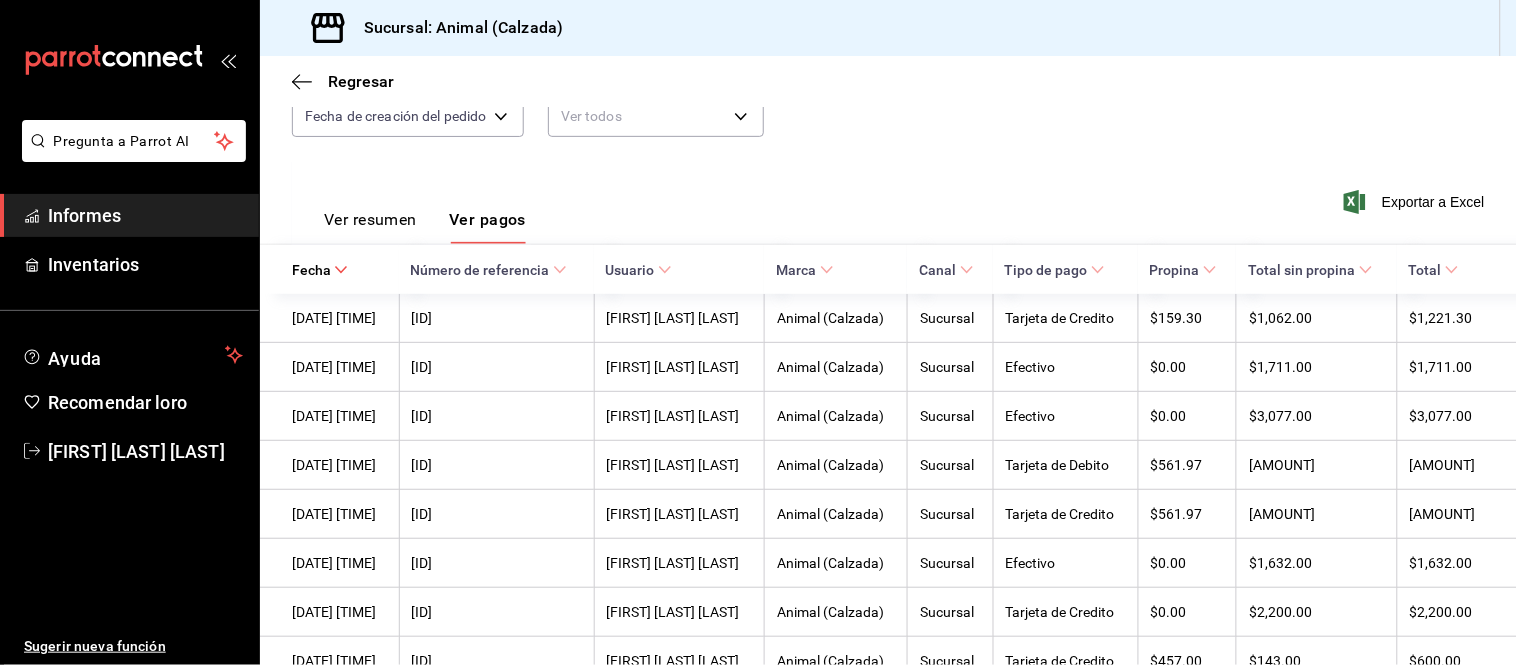click on "Ver resumen Ver pagos" at bounding box center (409, 214) 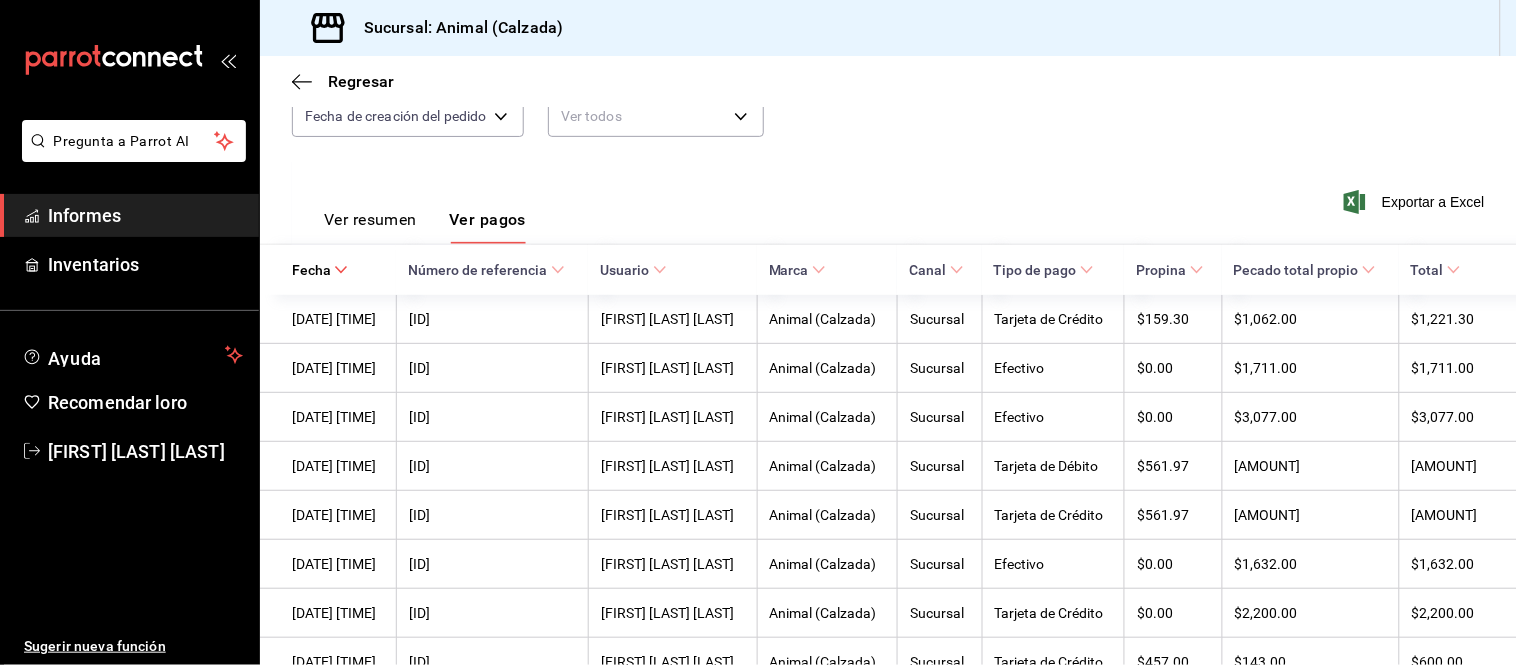 click on "Ver resumen Ver pagos" at bounding box center (409, 214) 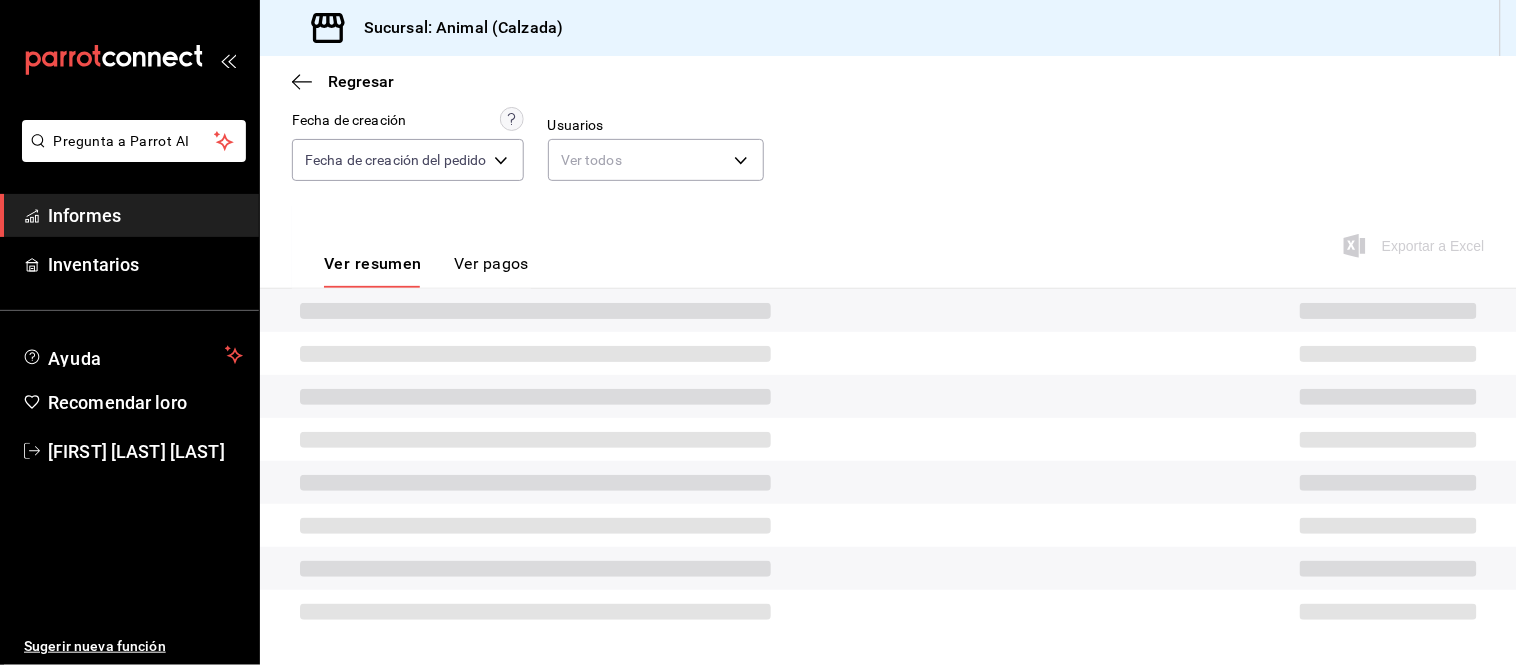 scroll, scrollTop: 218, scrollLeft: 0, axis: vertical 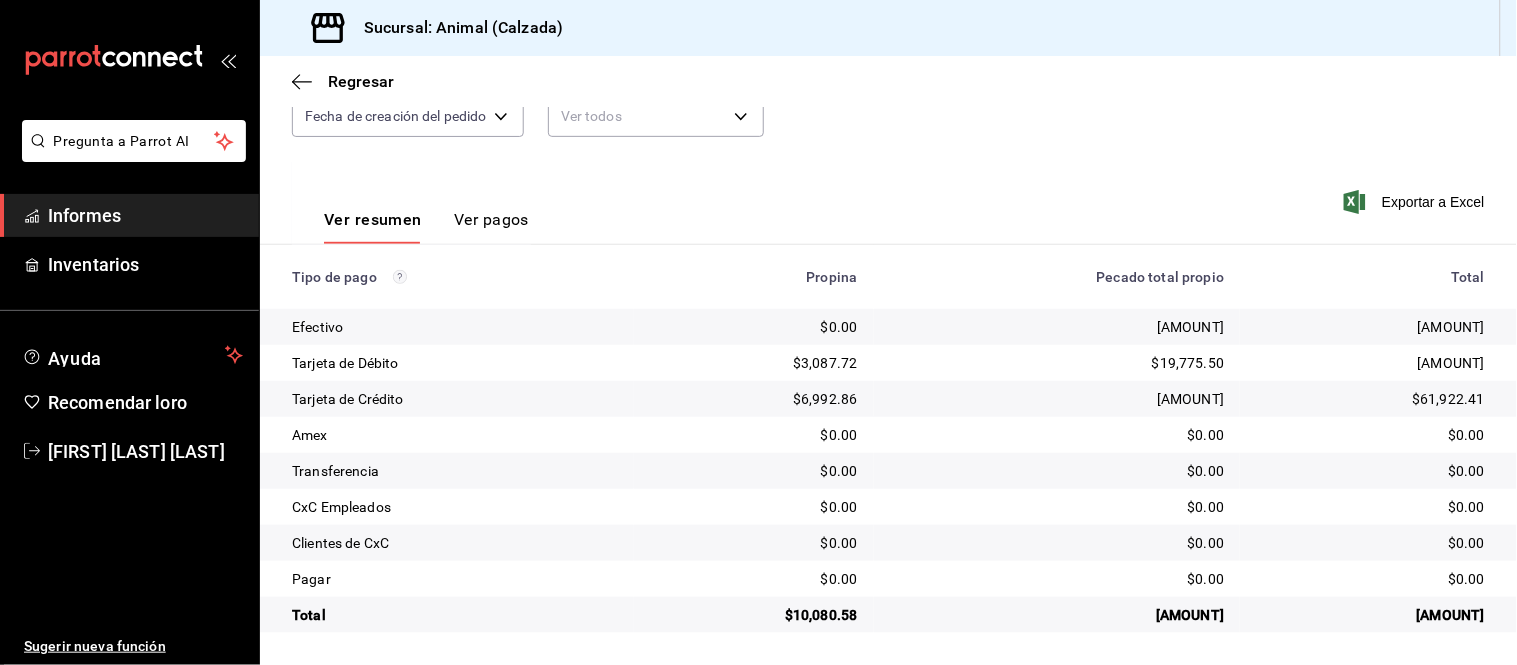 click on "Ver pagos" at bounding box center [491, 226] 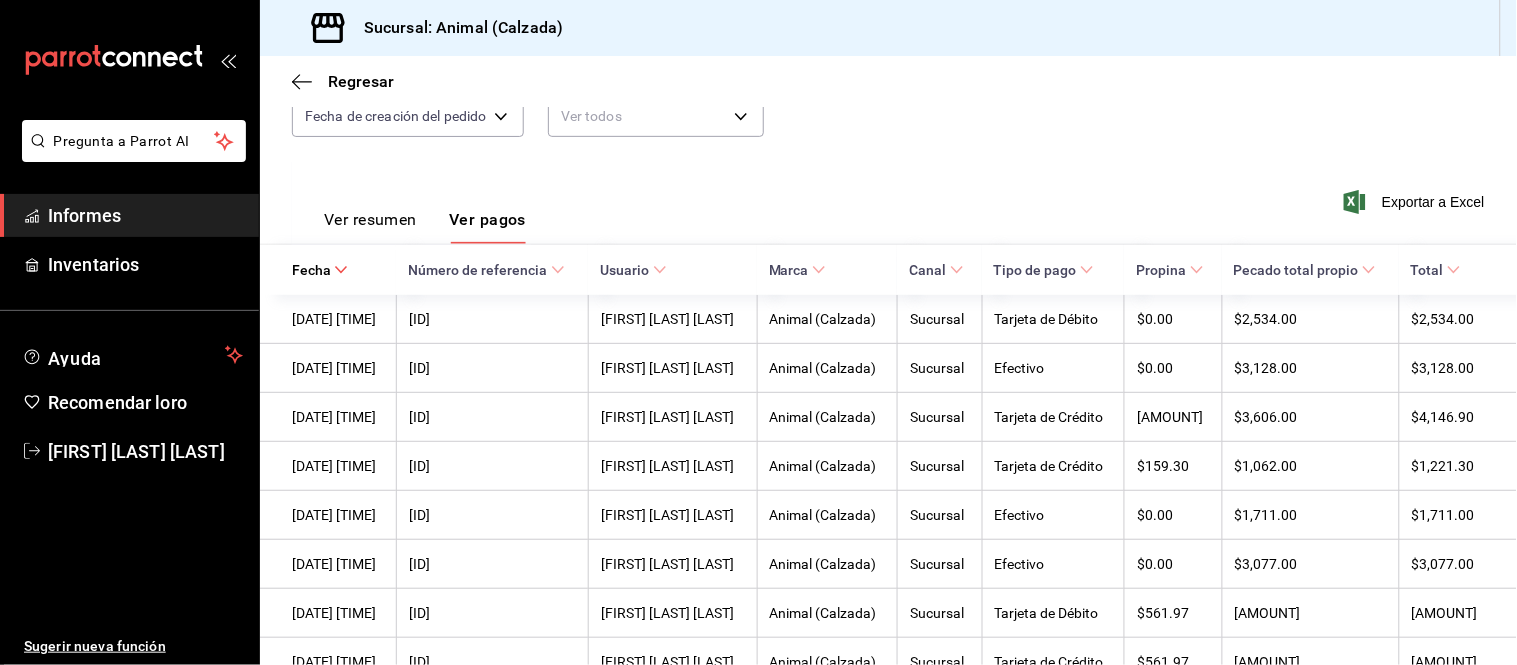 click on "Ver resumen Ver pagos" at bounding box center [425, 226] 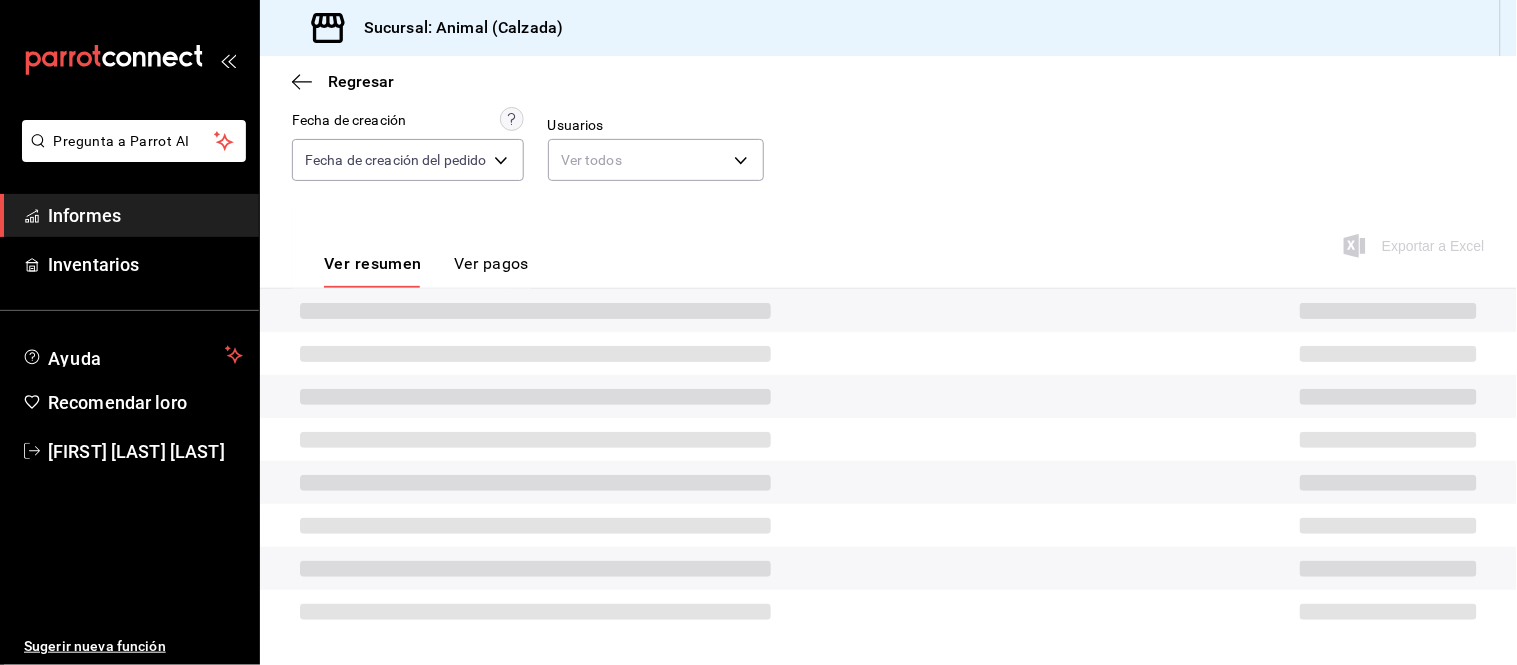 scroll, scrollTop: 218, scrollLeft: 0, axis: vertical 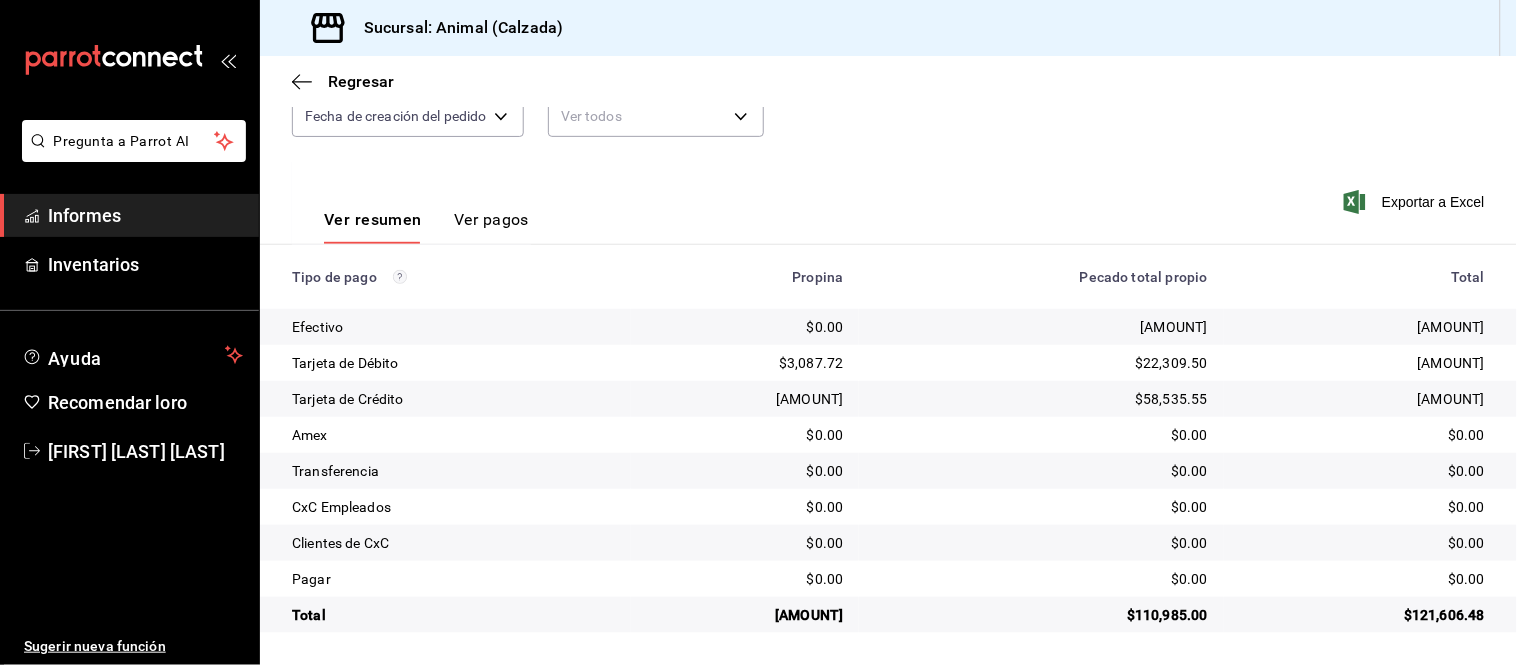 click on "Ver pagos" at bounding box center [491, 219] 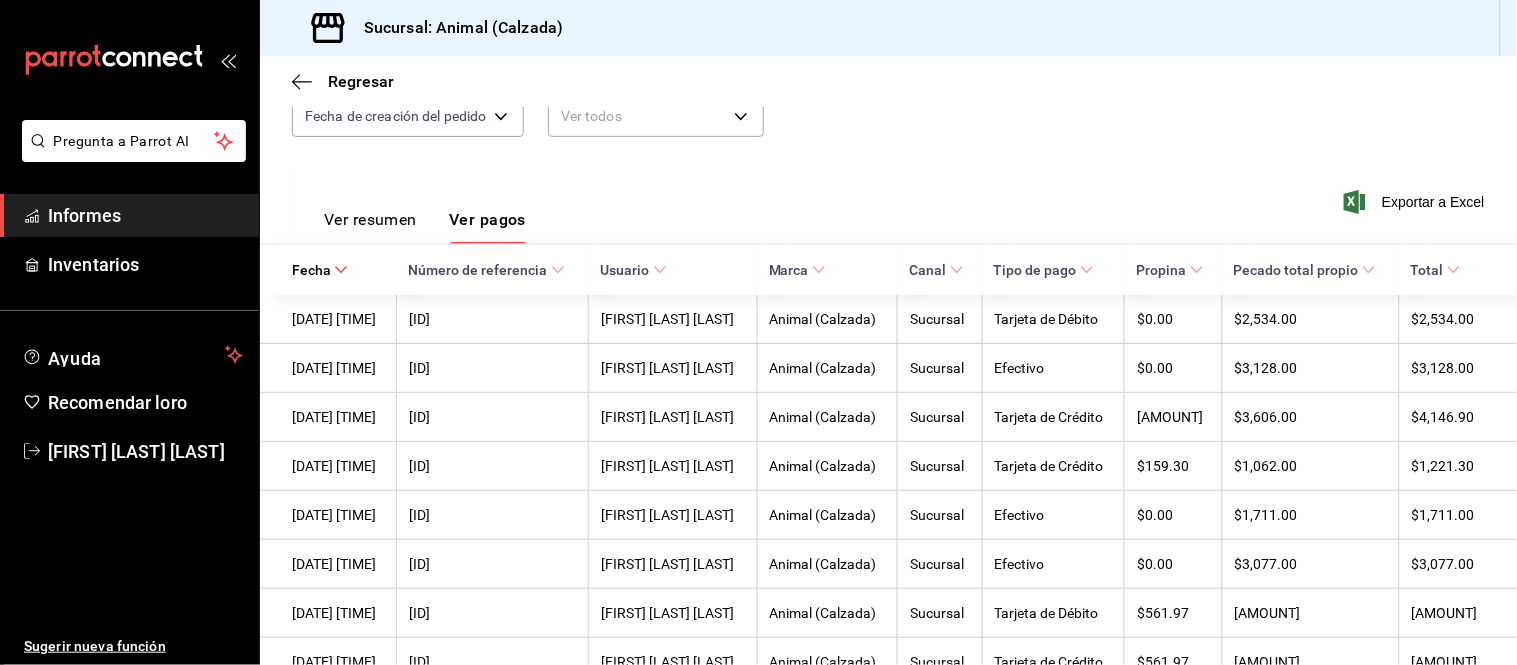 click on "Ver resumen" at bounding box center (370, 219) 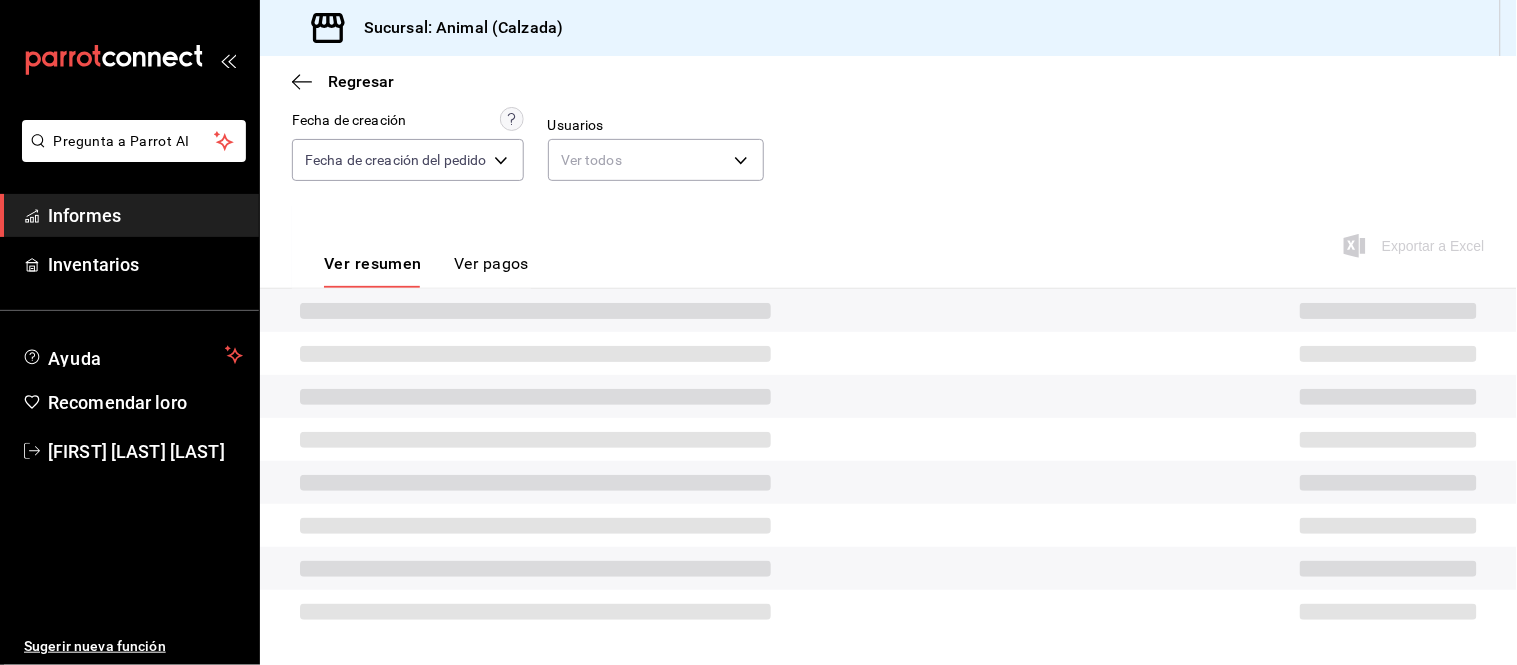 scroll, scrollTop: 218, scrollLeft: 0, axis: vertical 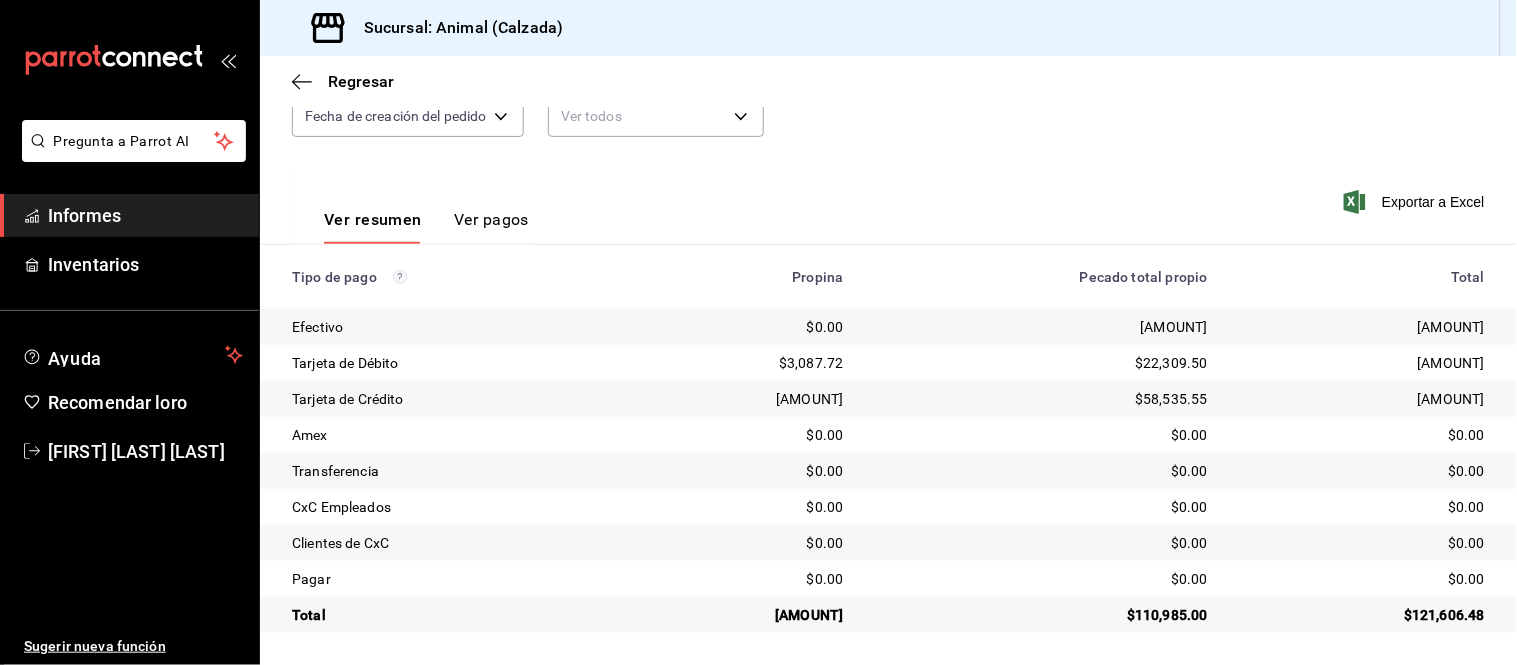 click on "Ver pagos" at bounding box center (491, 219) 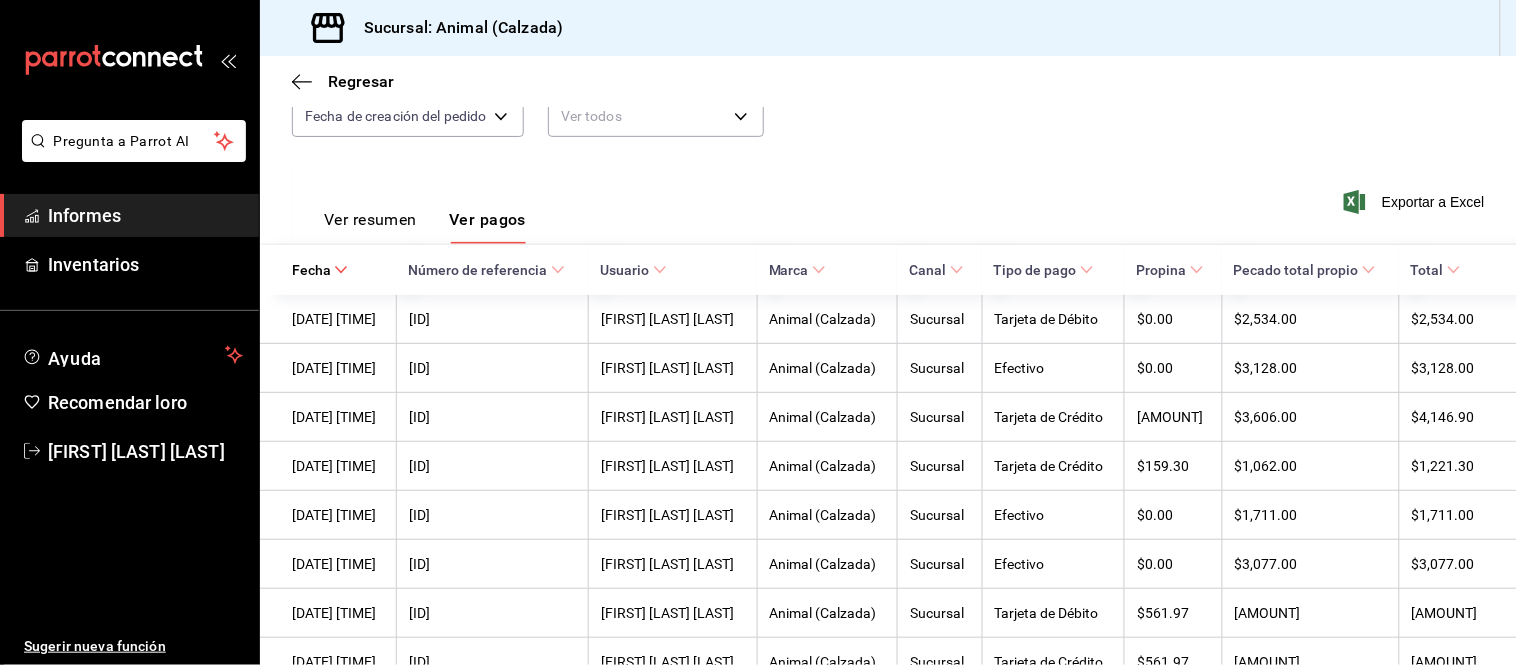 click on "Ver resumen" at bounding box center [370, 219] 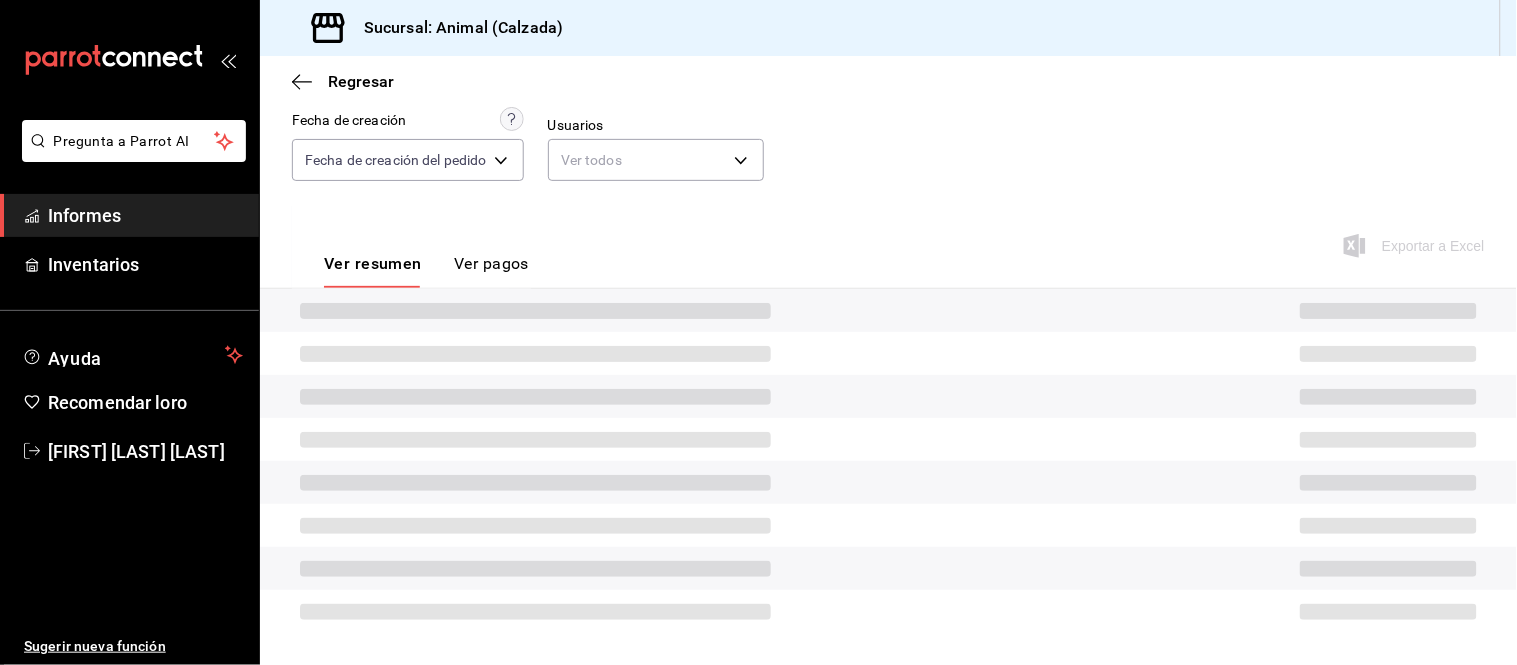 scroll, scrollTop: 218, scrollLeft: 0, axis: vertical 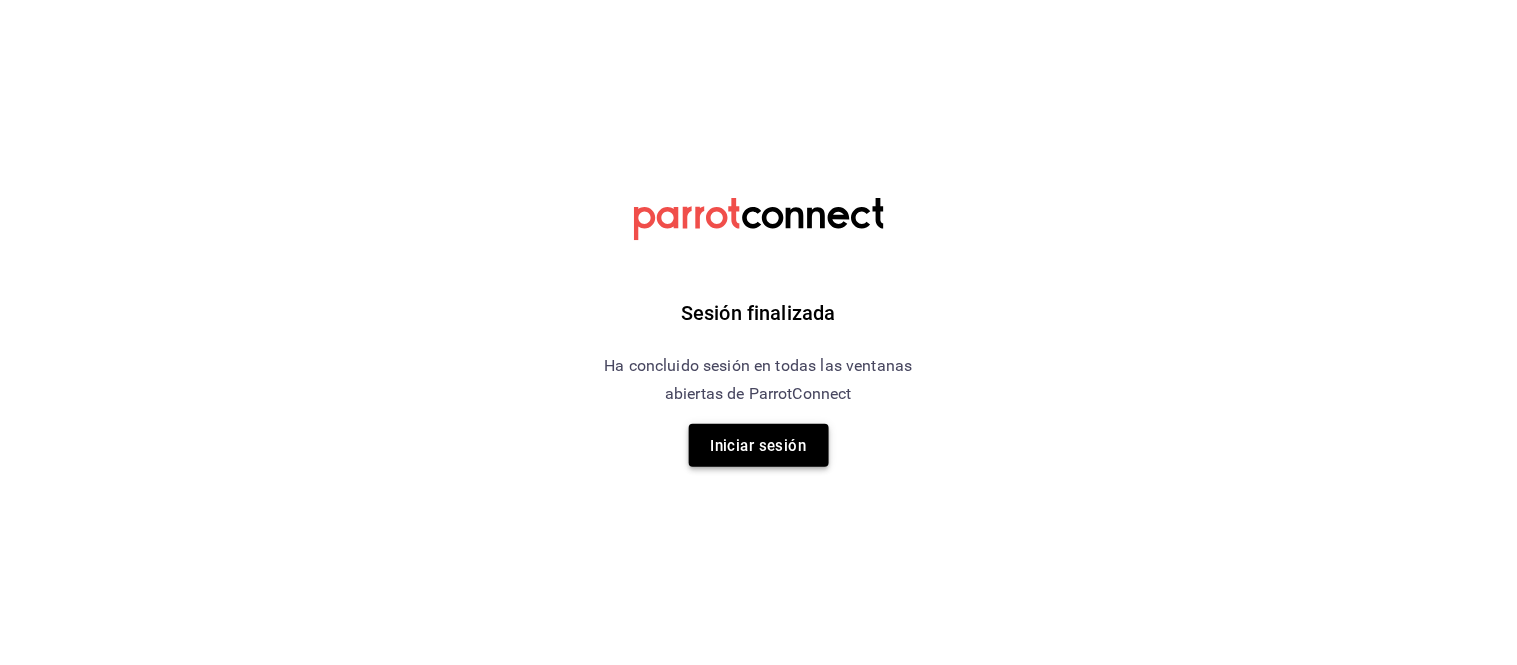 click on "Iniciar sesión" at bounding box center (759, 446) 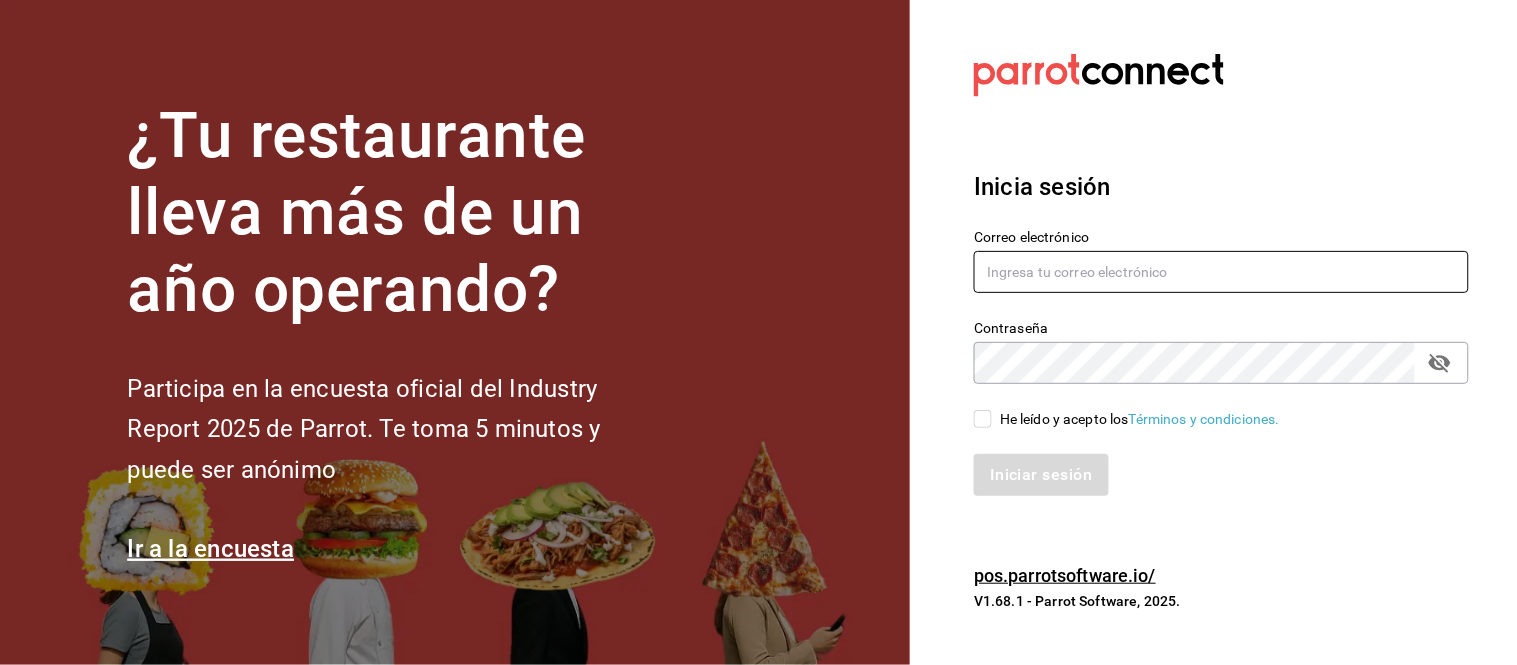 type on "animal.calzada@grupocosteno.com" 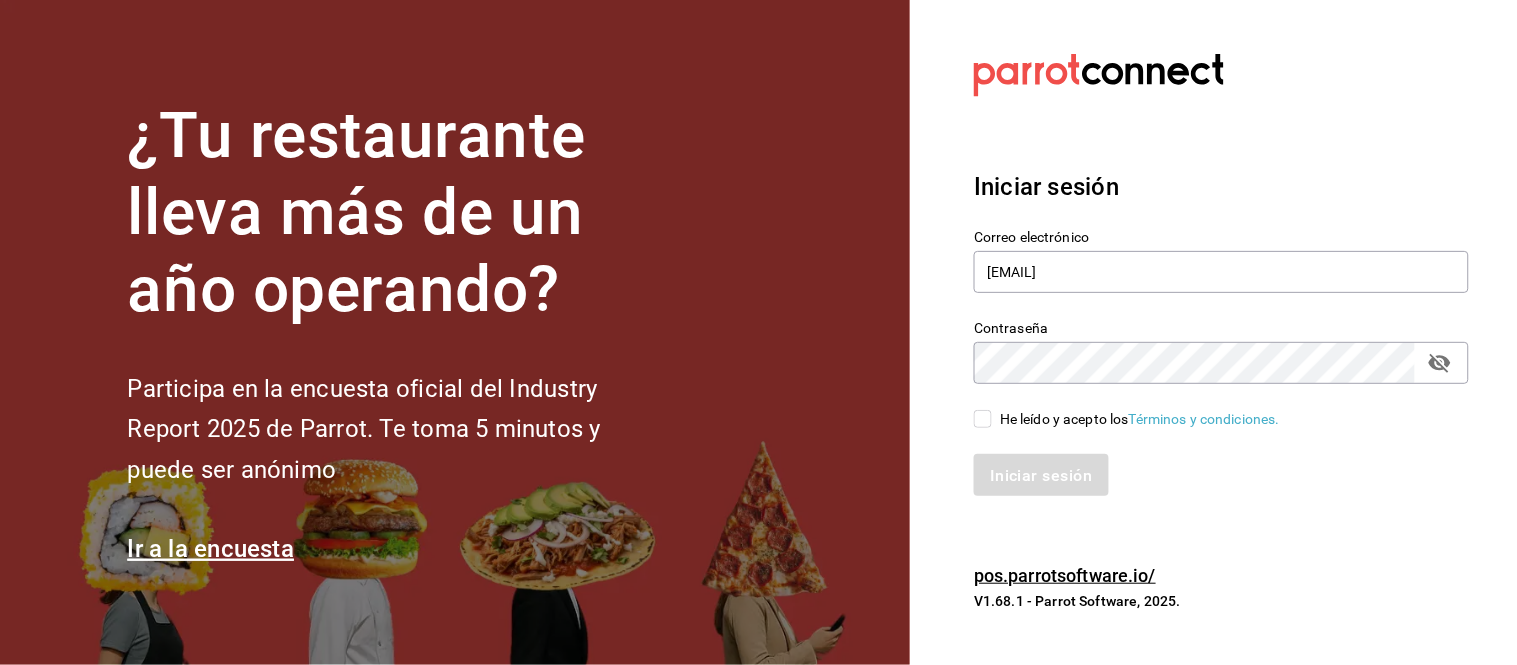 click on "He leído y acepto los  Términos y condiciones." at bounding box center (983, 419) 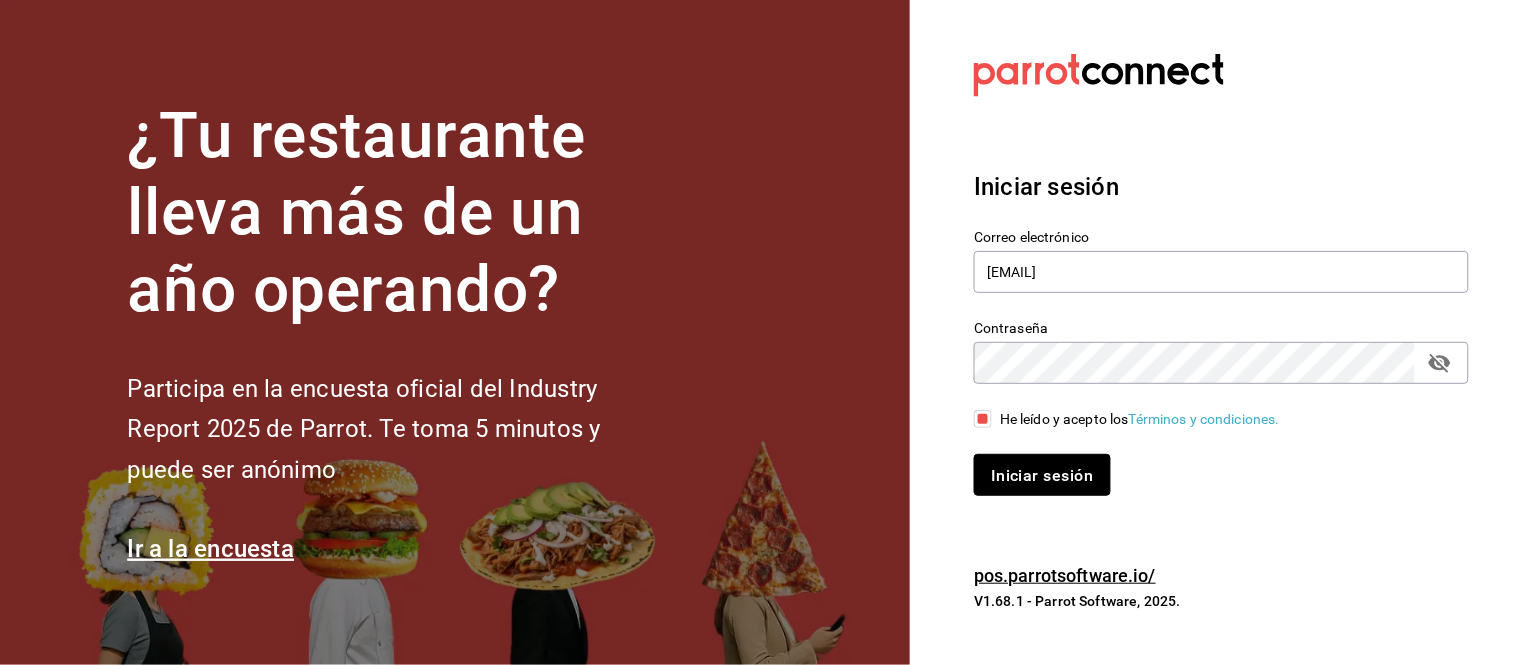 click on "Iniciar sesión" at bounding box center (1042, 475) 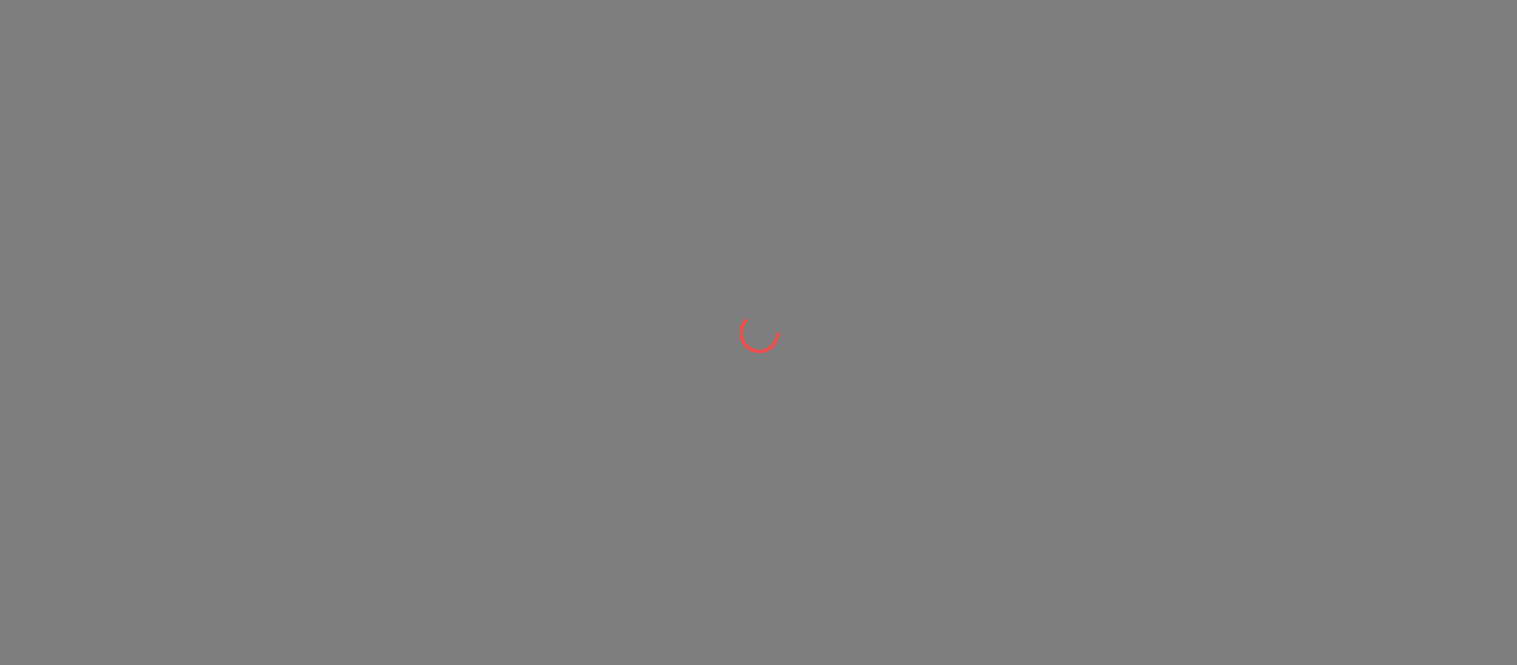 scroll, scrollTop: 0, scrollLeft: 0, axis: both 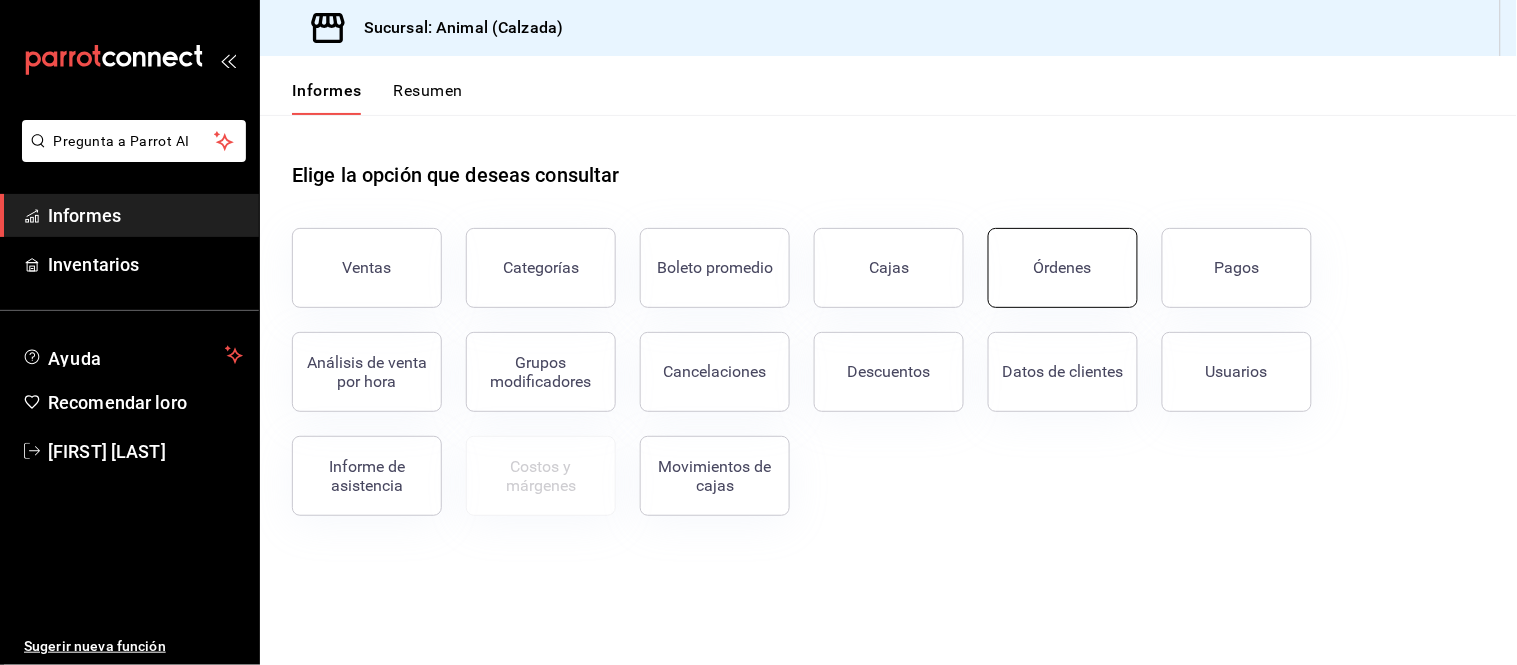 click on "Órdenes" at bounding box center [1063, 267] 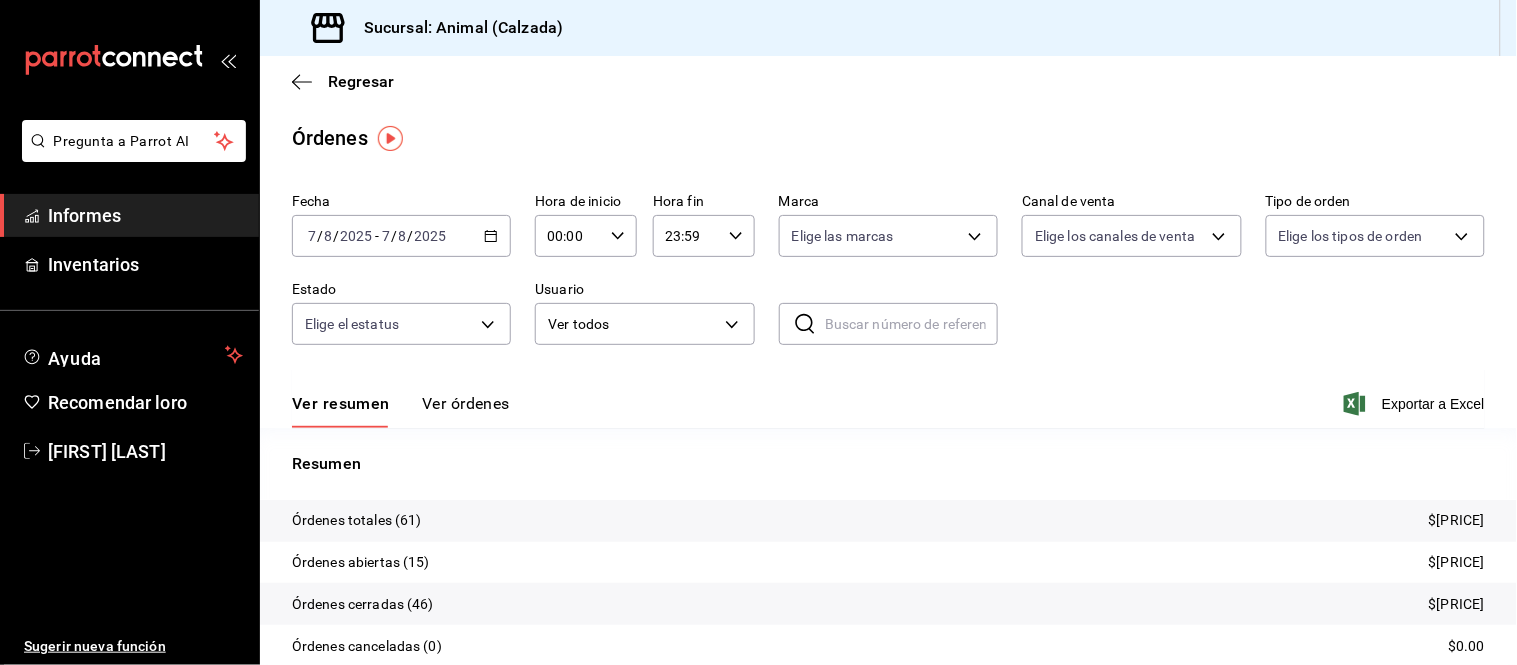 click 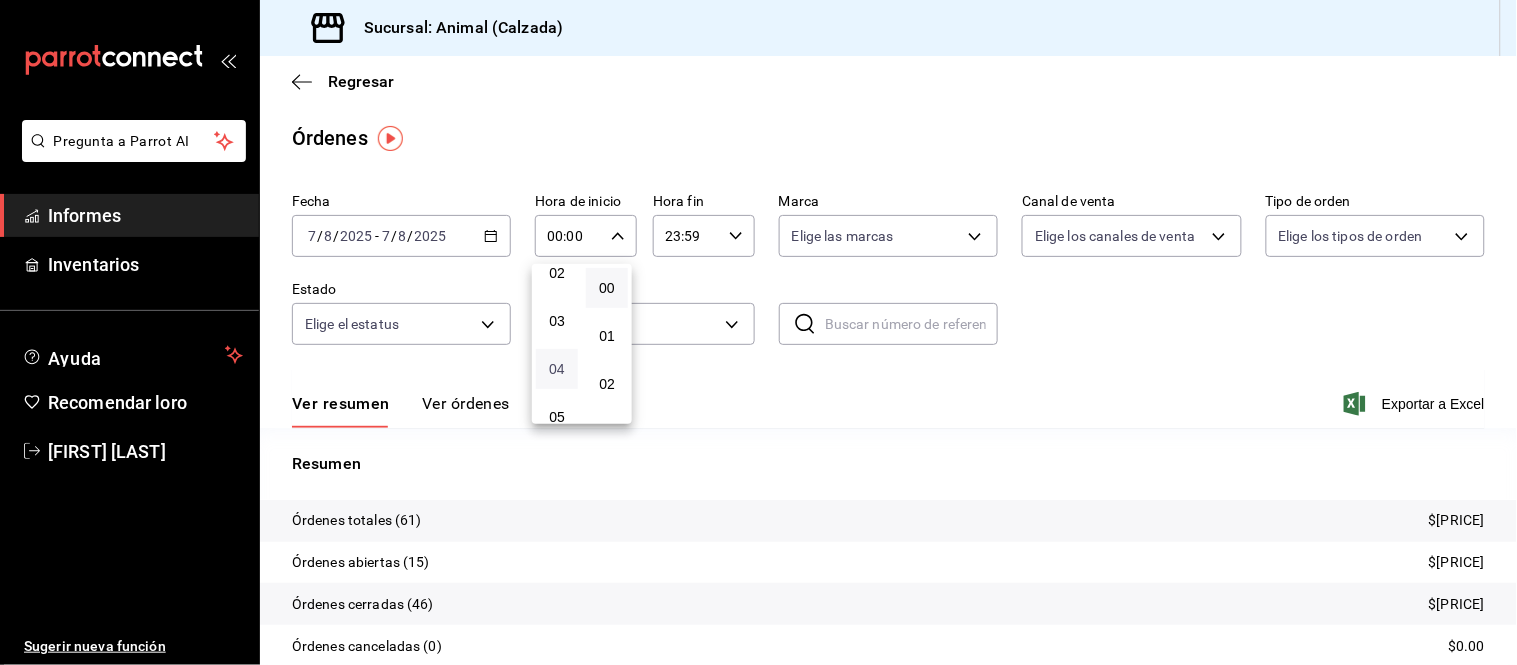 scroll, scrollTop: 222, scrollLeft: 0, axis: vertical 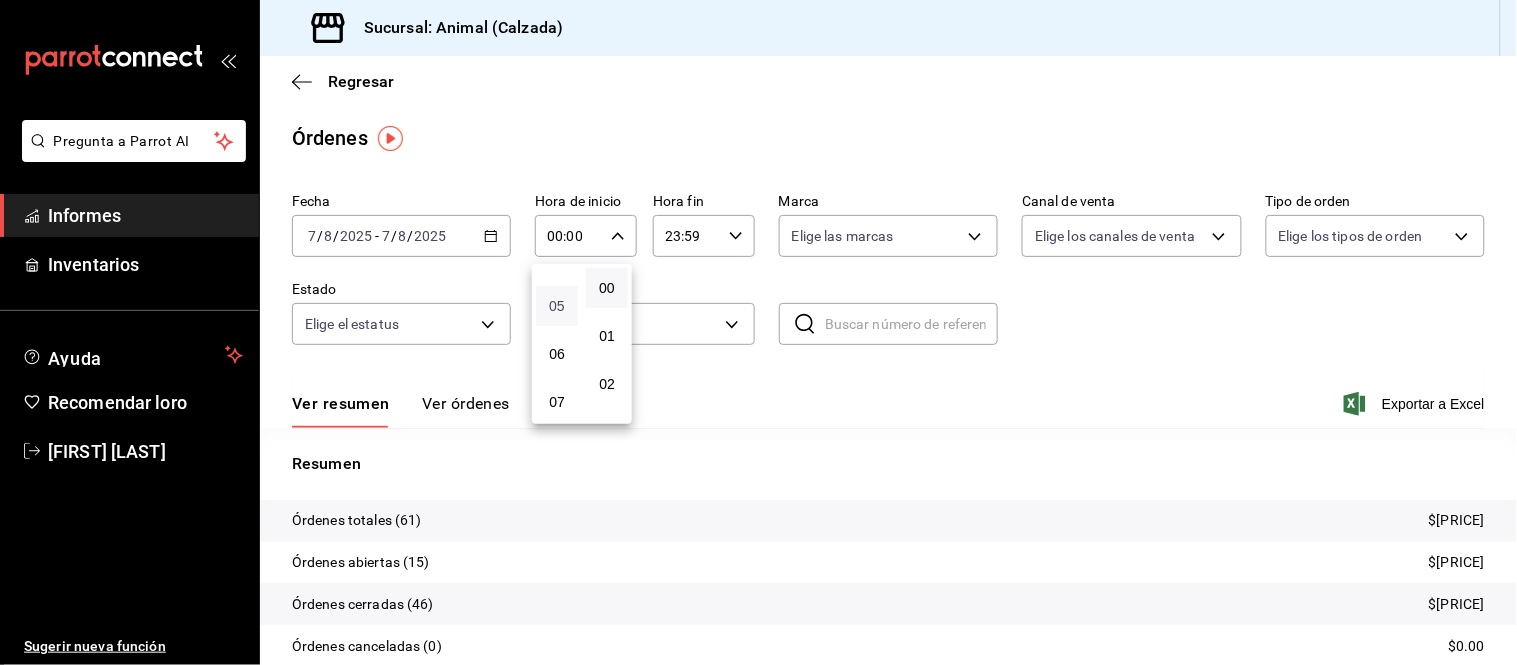 click on "05" at bounding box center (557, 306) 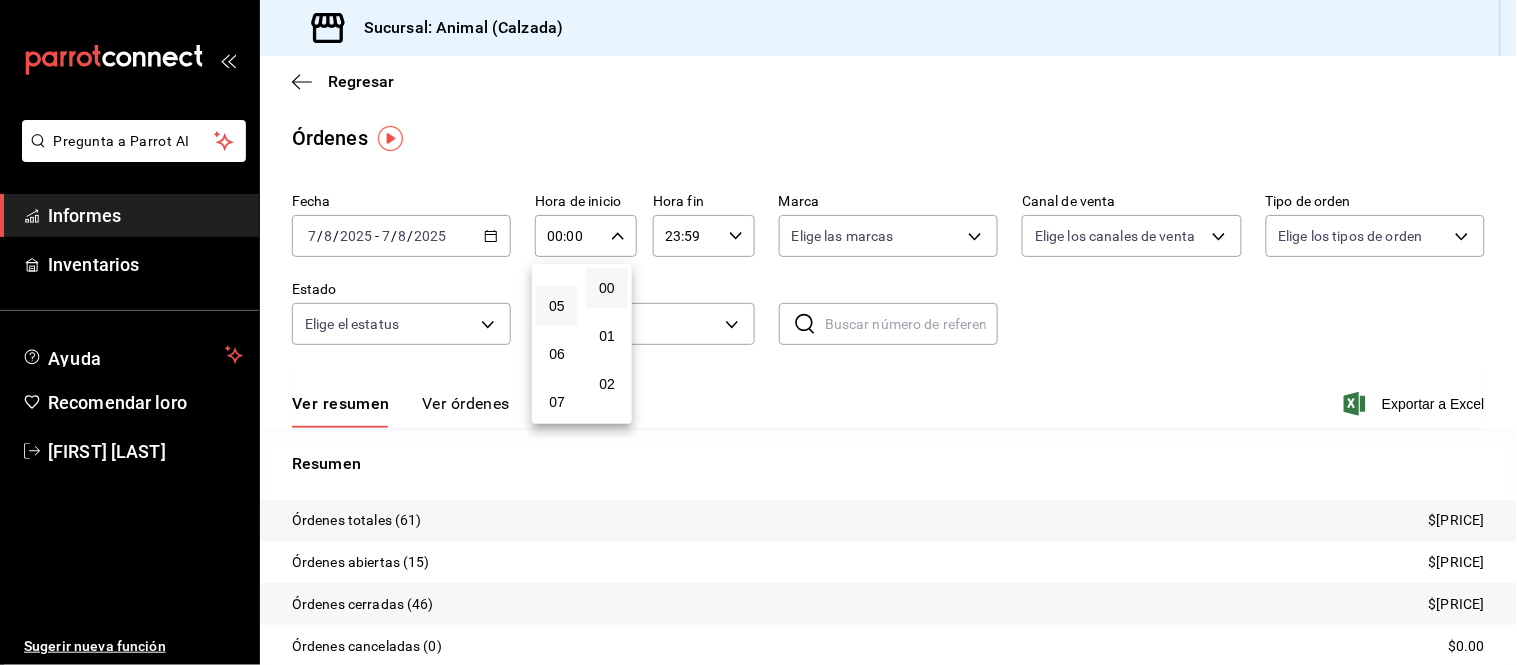 type on "05:00" 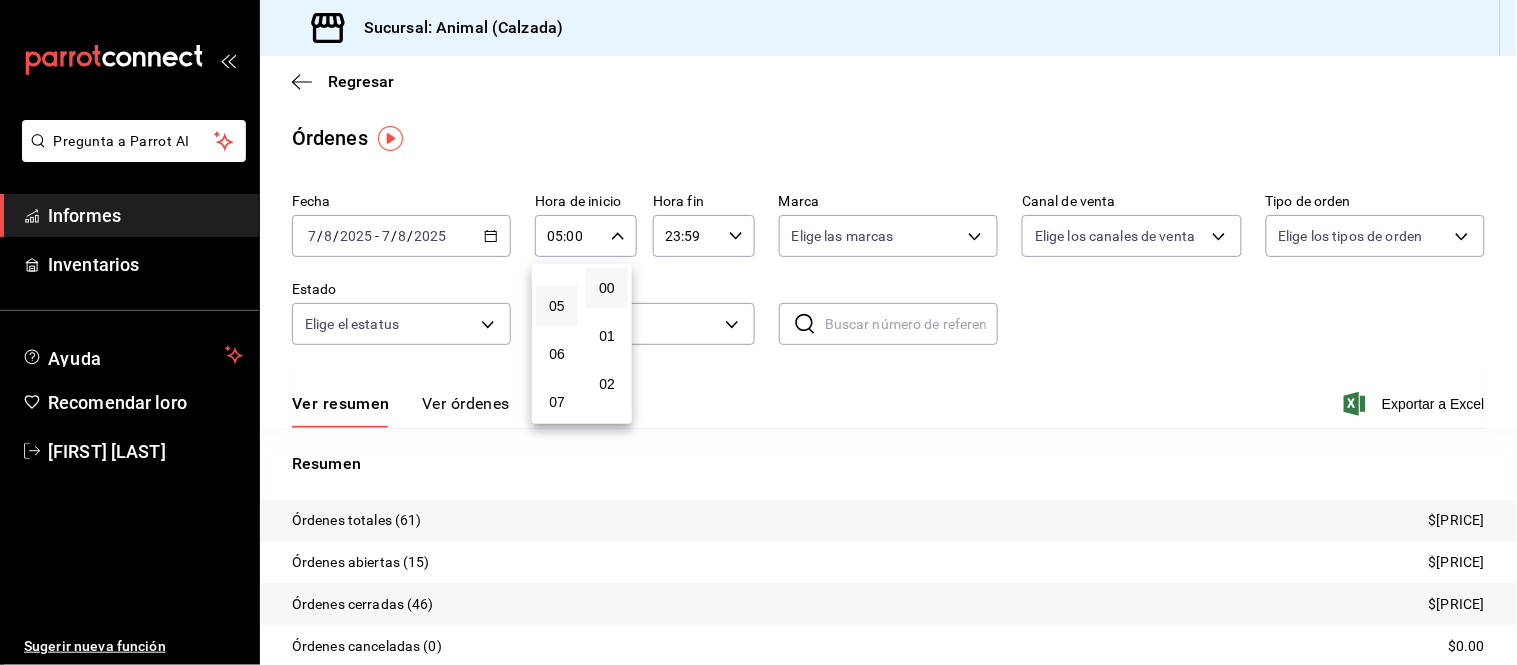 click at bounding box center (758, 332) 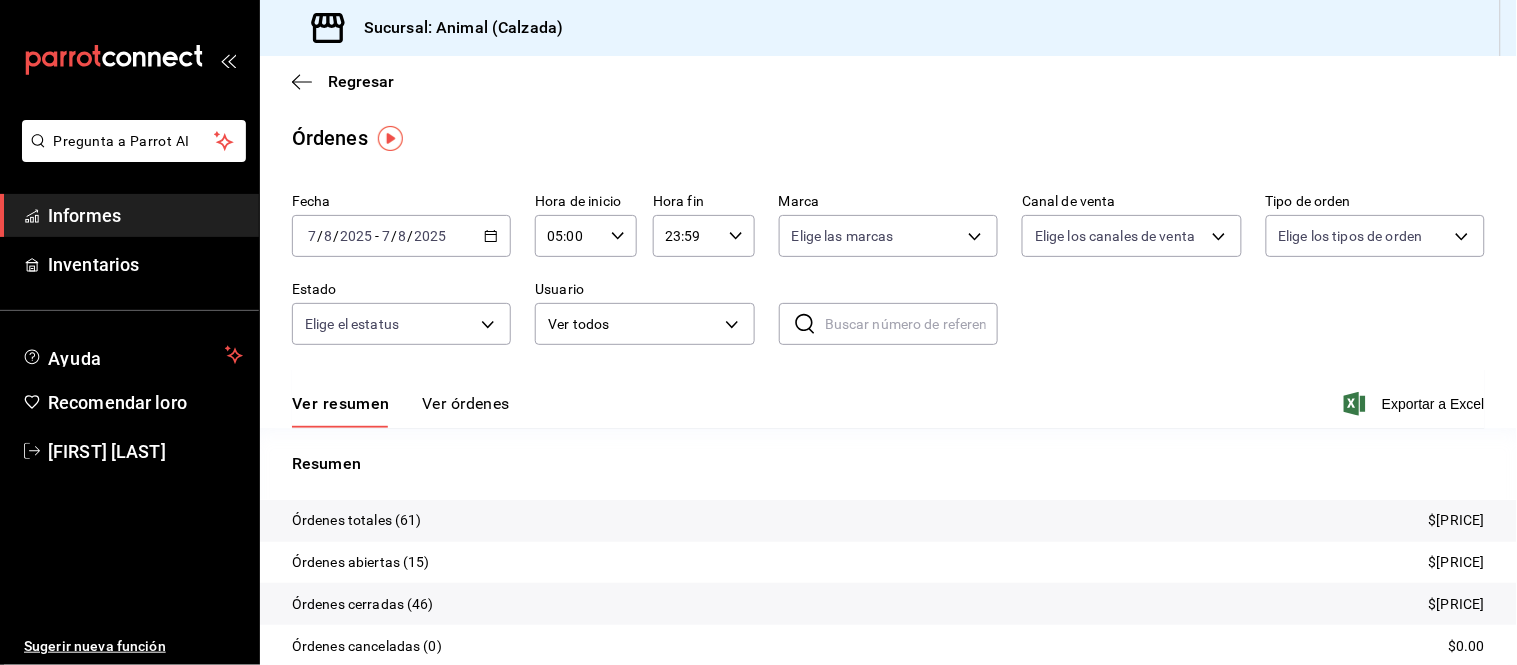click on "Ver órdenes" at bounding box center [466, 403] 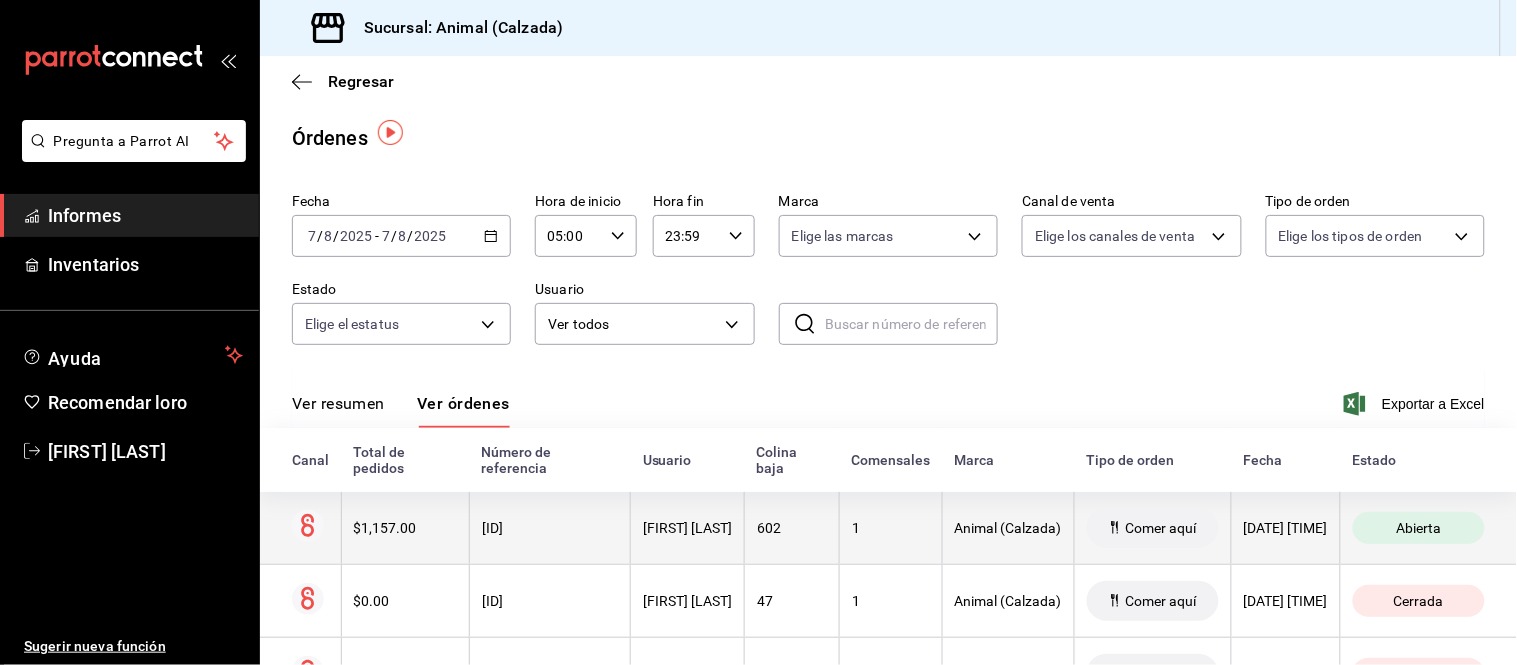 scroll, scrollTop: 111, scrollLeft: 0, axis: vertical 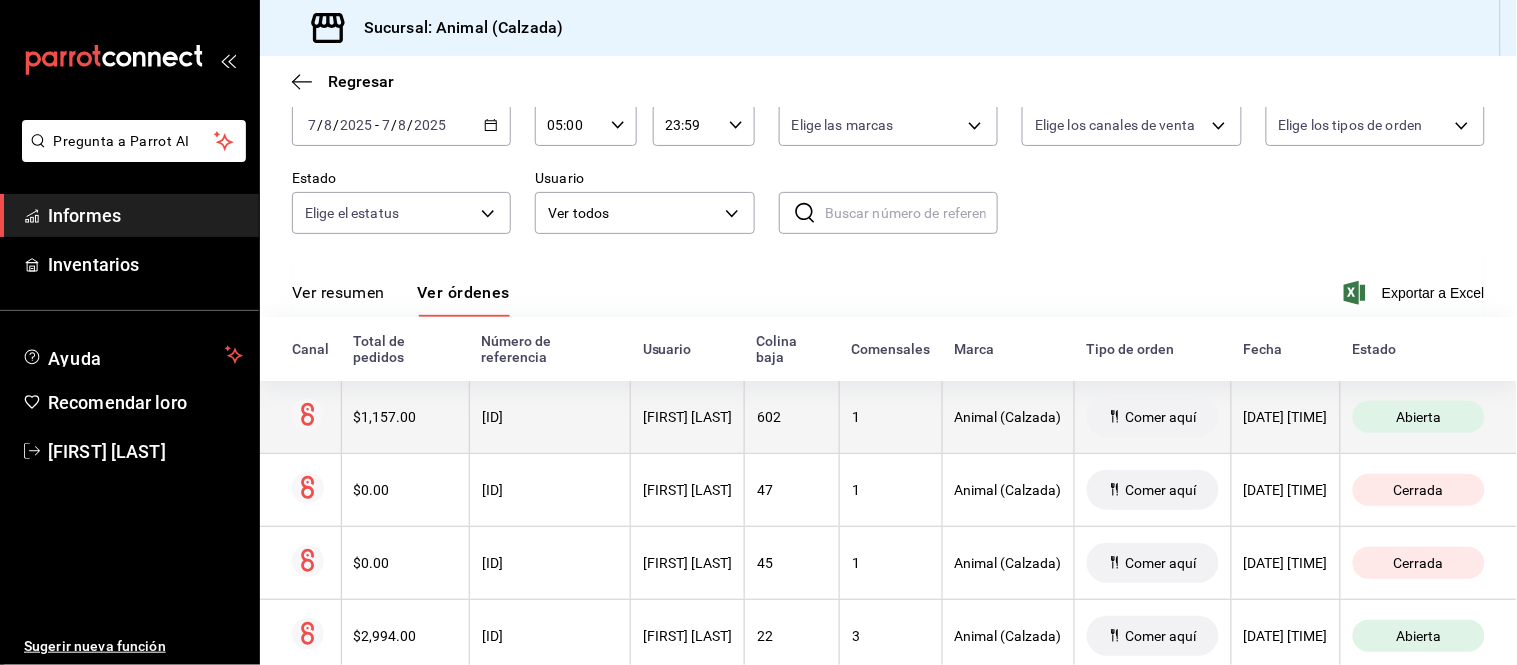 click on "[FIRST] [LAST]" at bounding box center (687, 417) 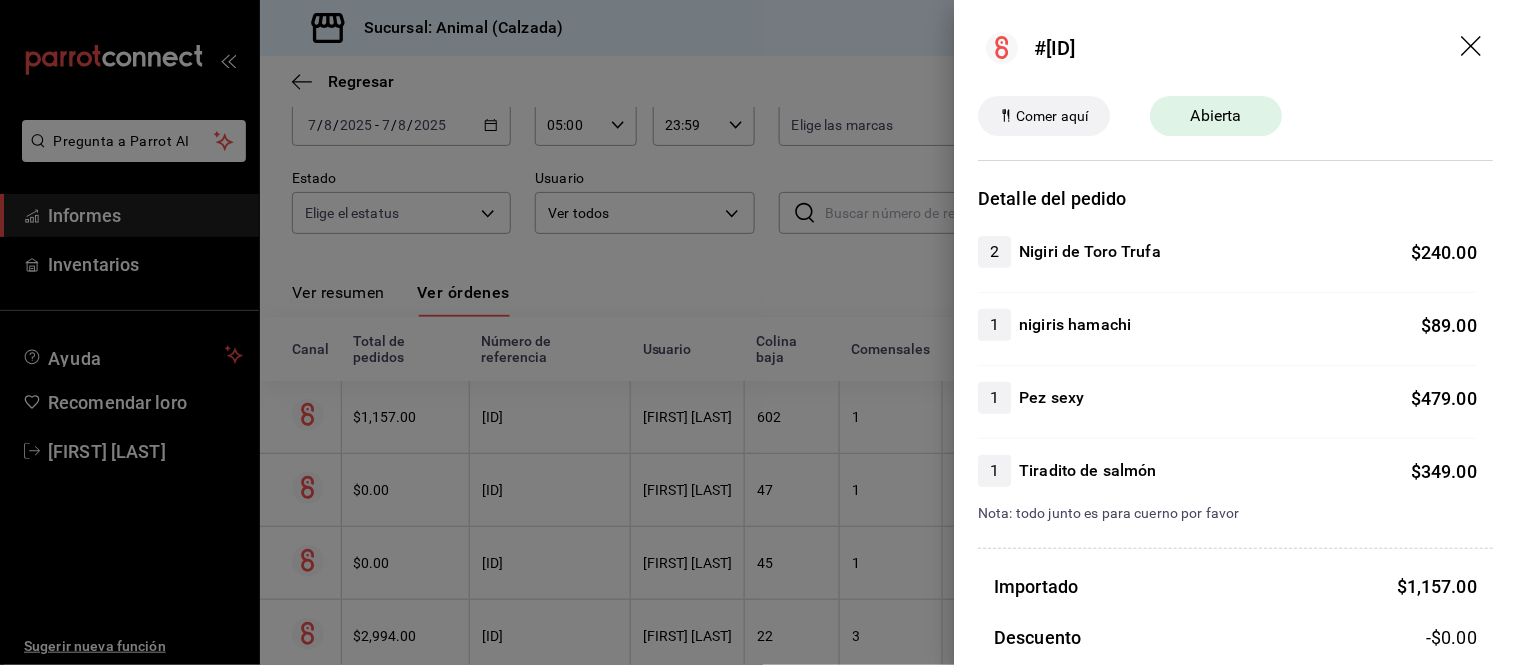 click at bounding box center [758, 332] 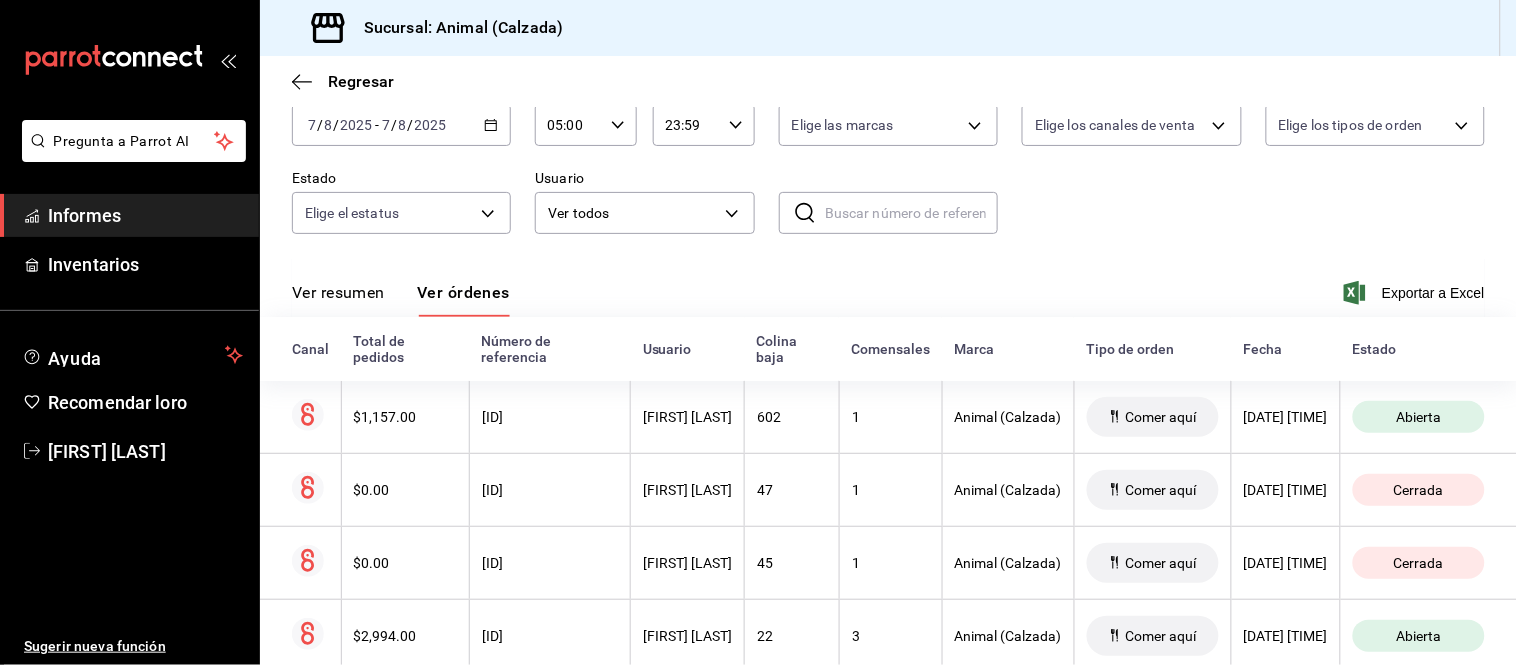 click on "Ver resumen" at bounding box center [338, 292] 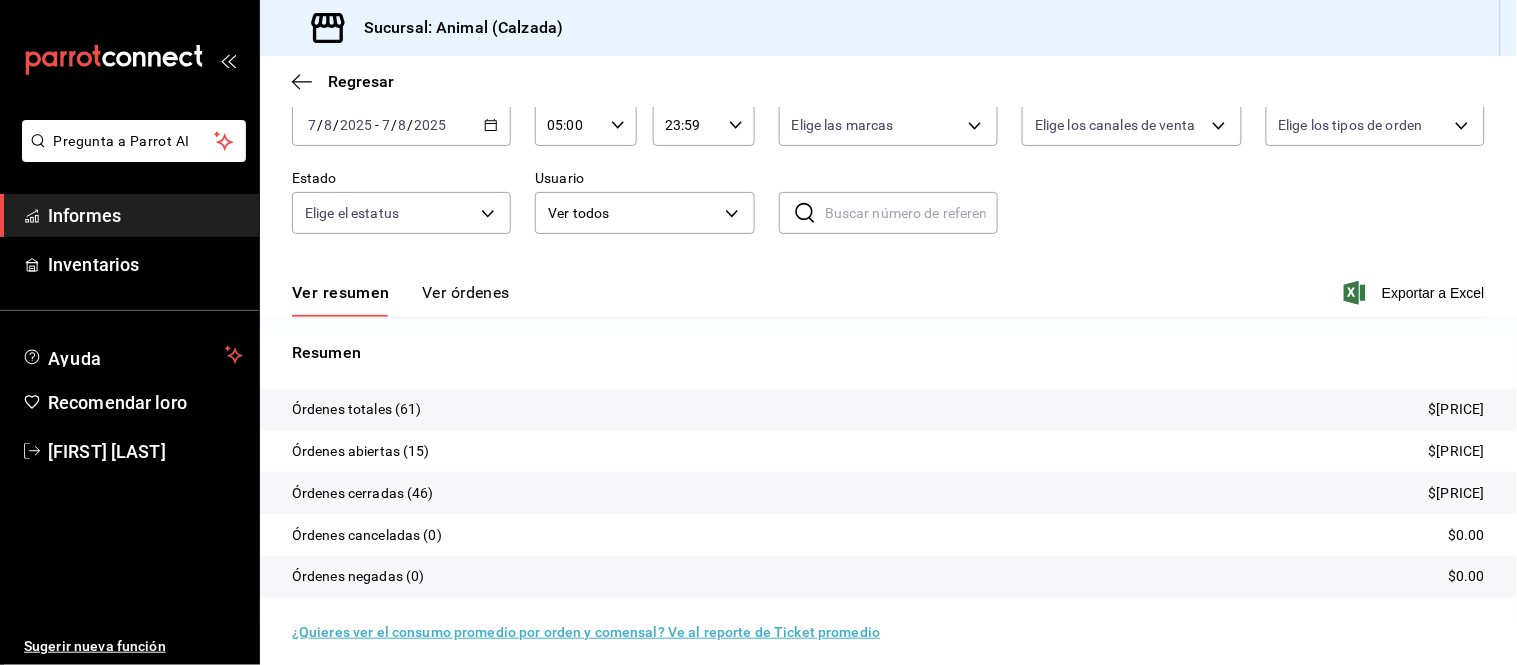 click on "Ver órdenes" at bounding box center [466, 299] 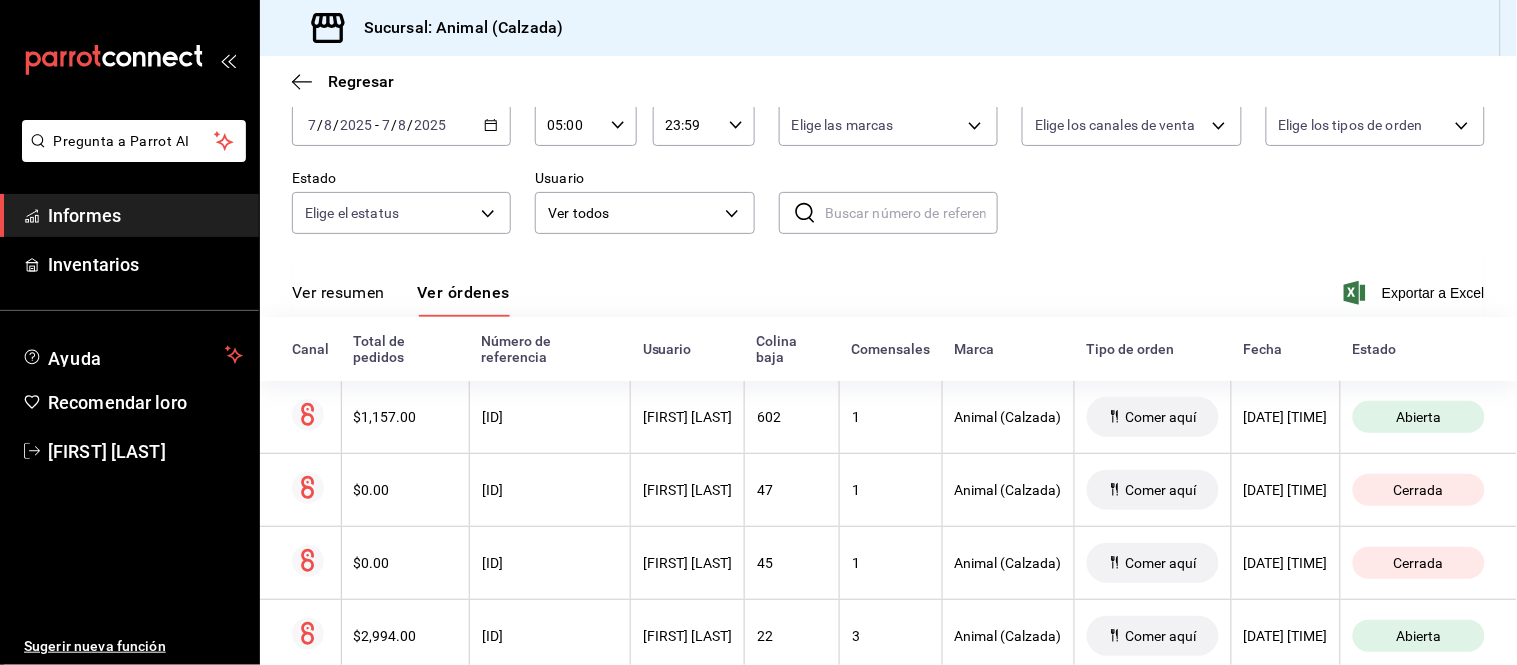 click on "Ver resumen" at bounding box center [338, 292] 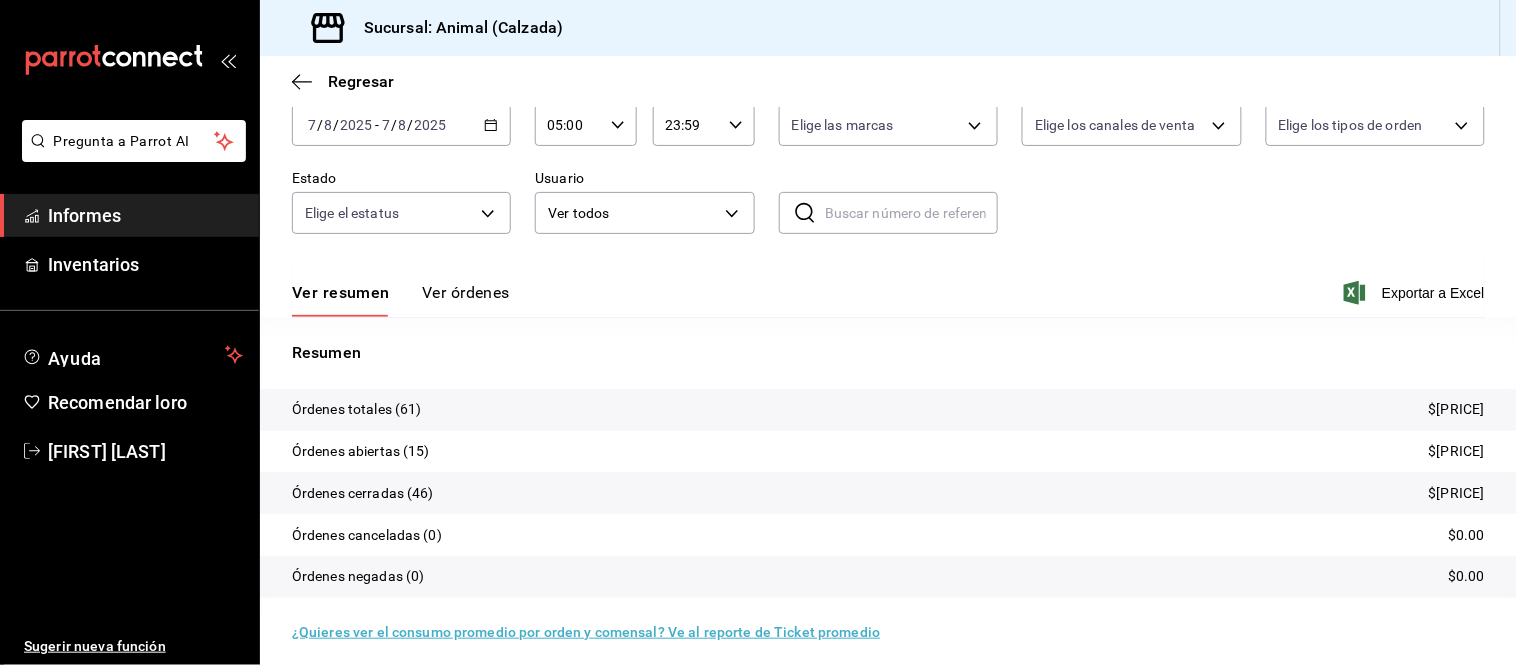 click on "Ver órdenes" at bounding box center (466, 292) 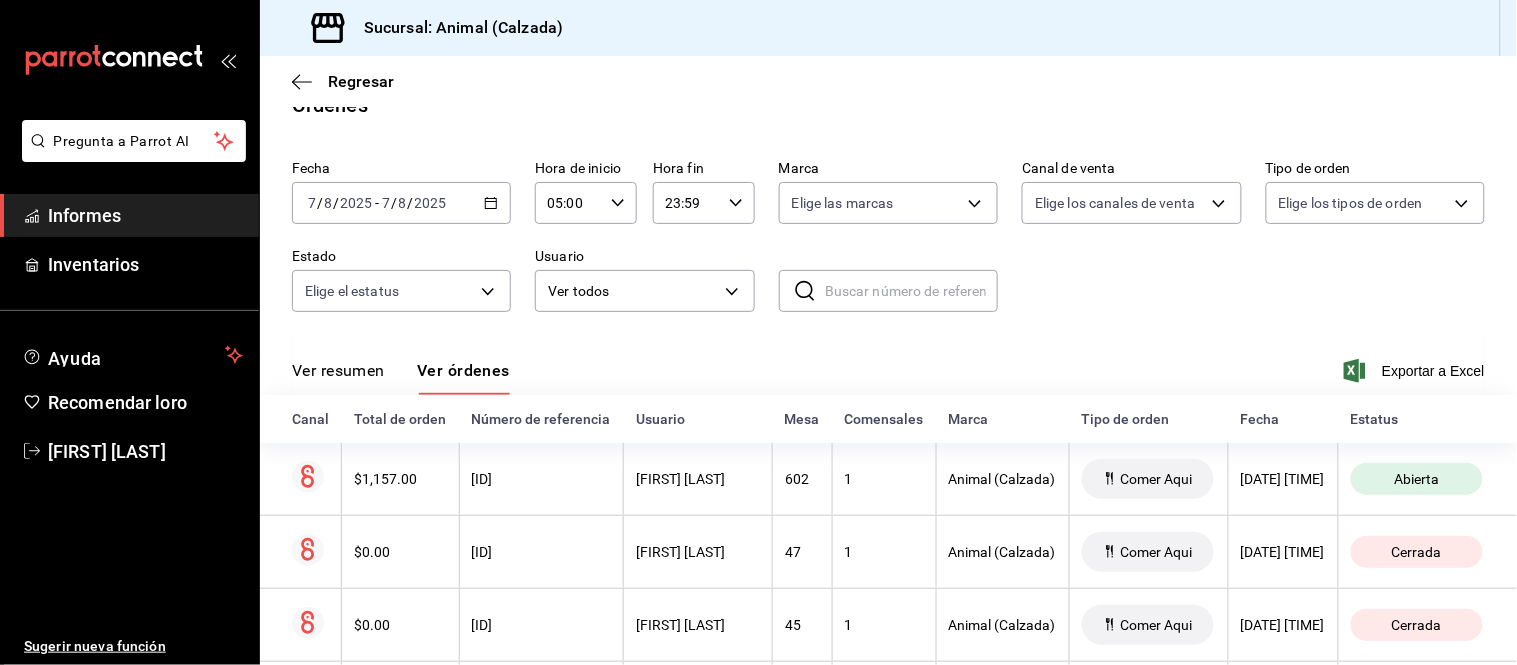 scroll, scrollTop: 111, scrollLeft: 0, axis: vertical 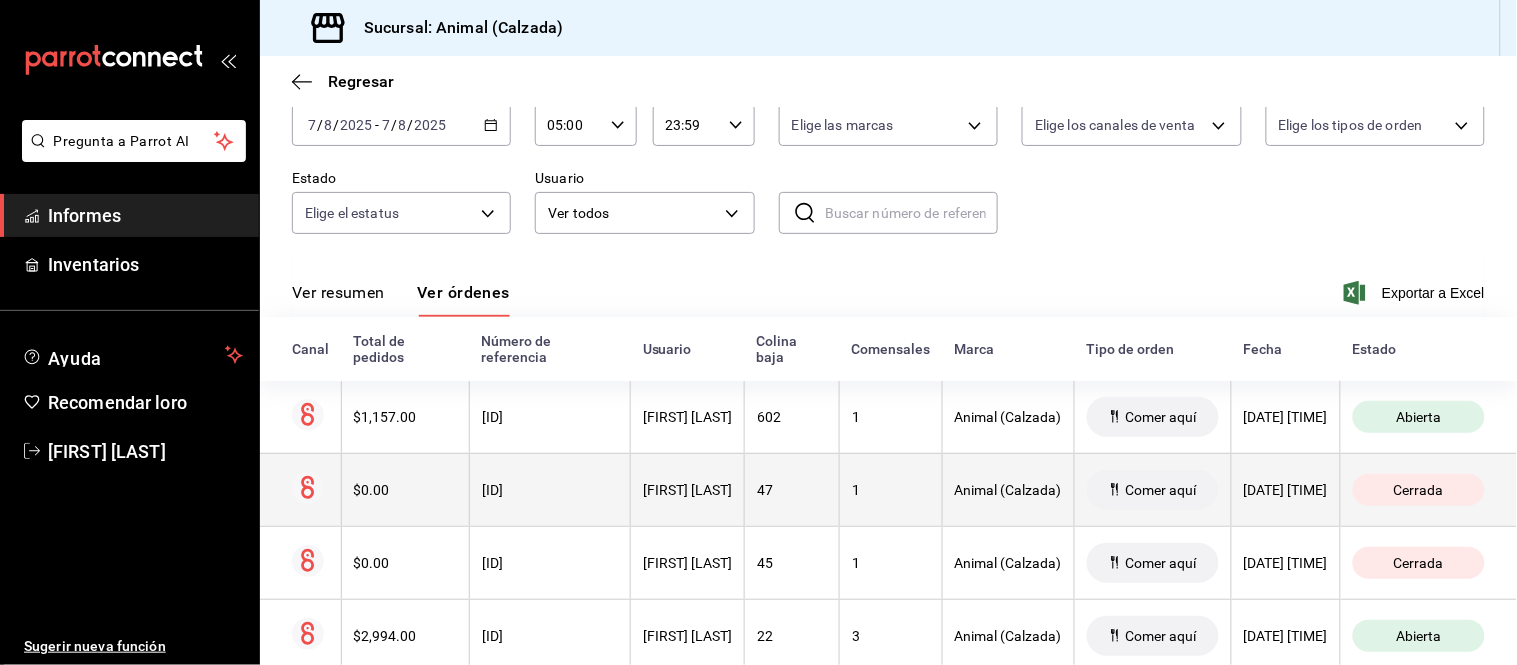 click on "[FIRST] [LAST]" at bounding box center [687, 490] 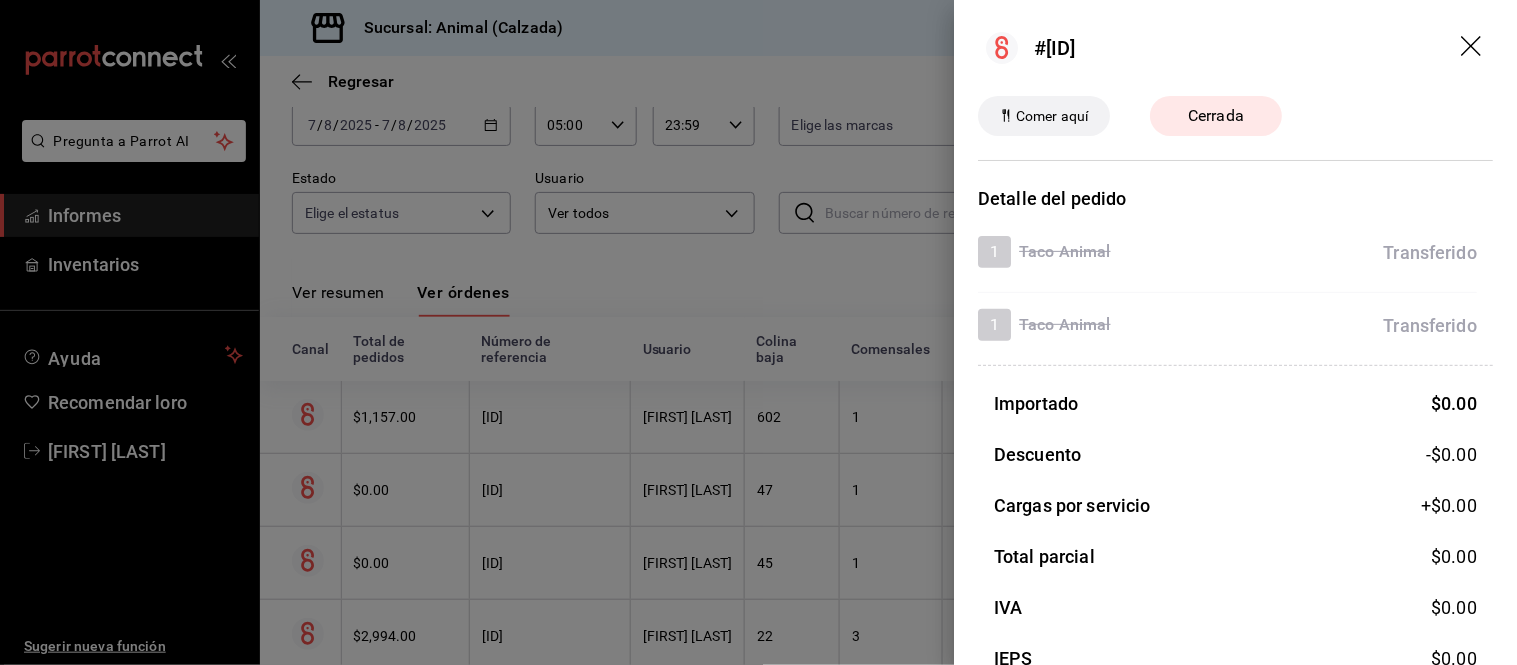 click at bounding box center [758, 332] 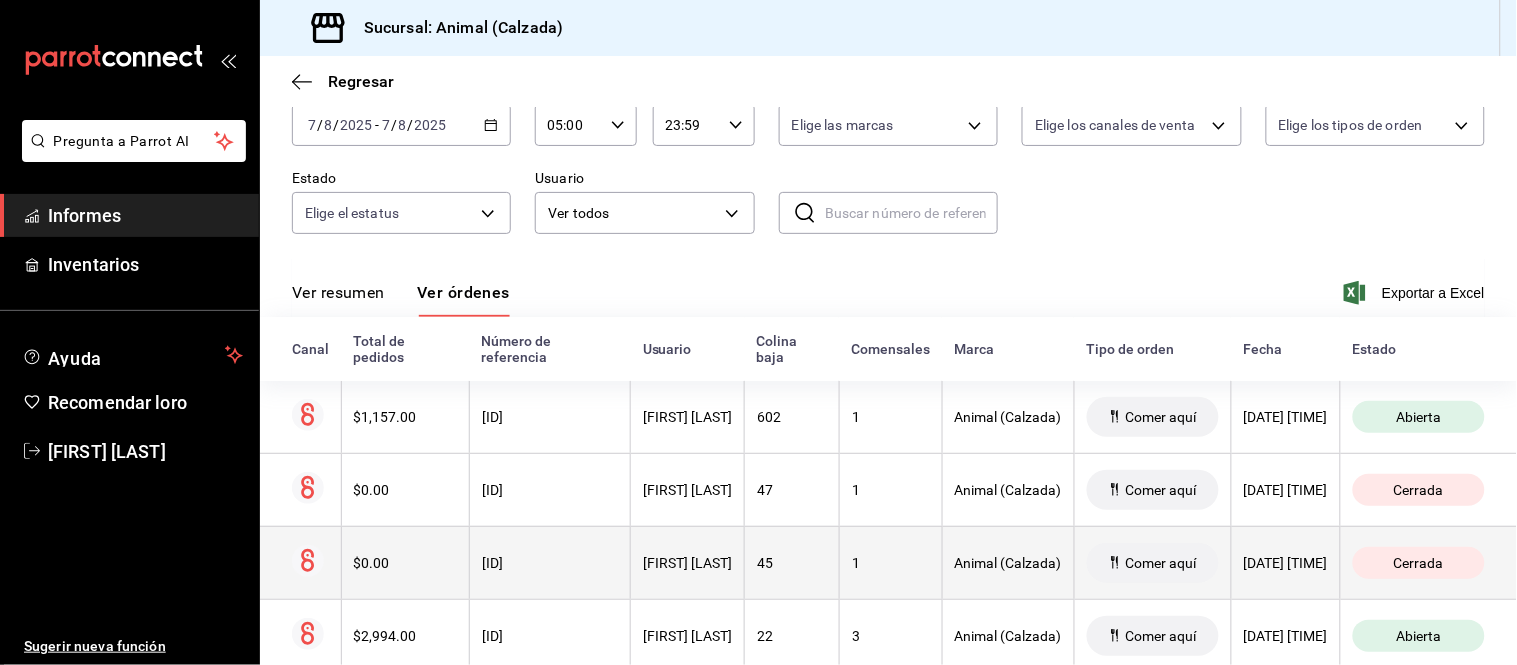 click on "[FIRST] [LAST]" at bounding box center (688, 562) 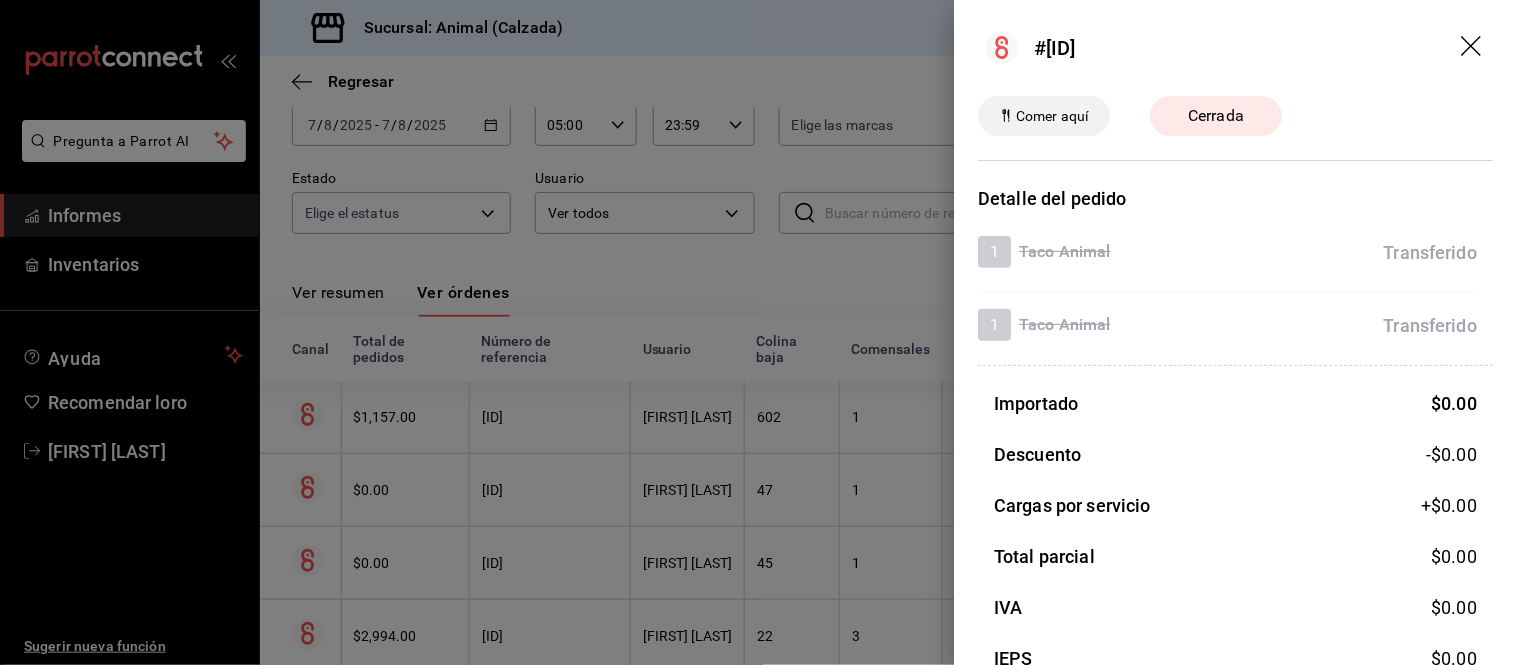 click at bounding box center [758, 332] 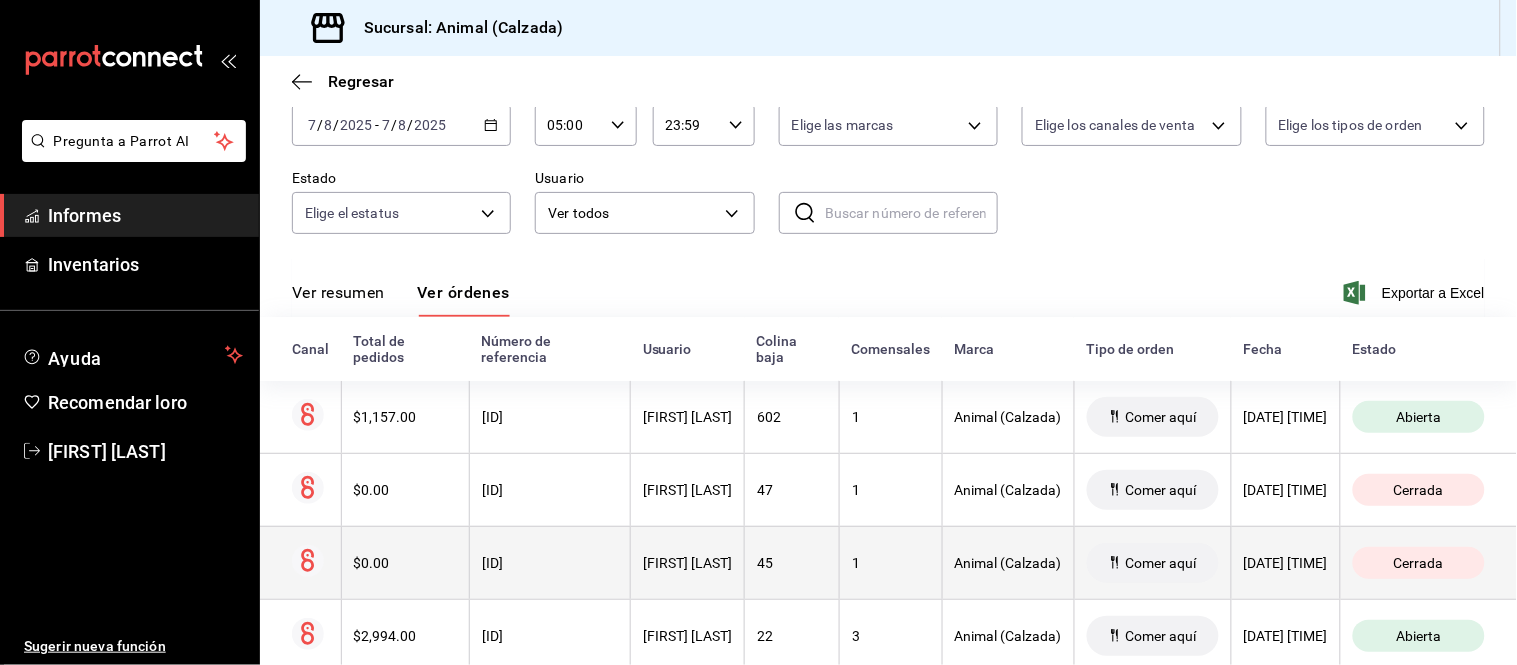 click on "[FIRST] [LAST]" at bounding box center (688, 562) 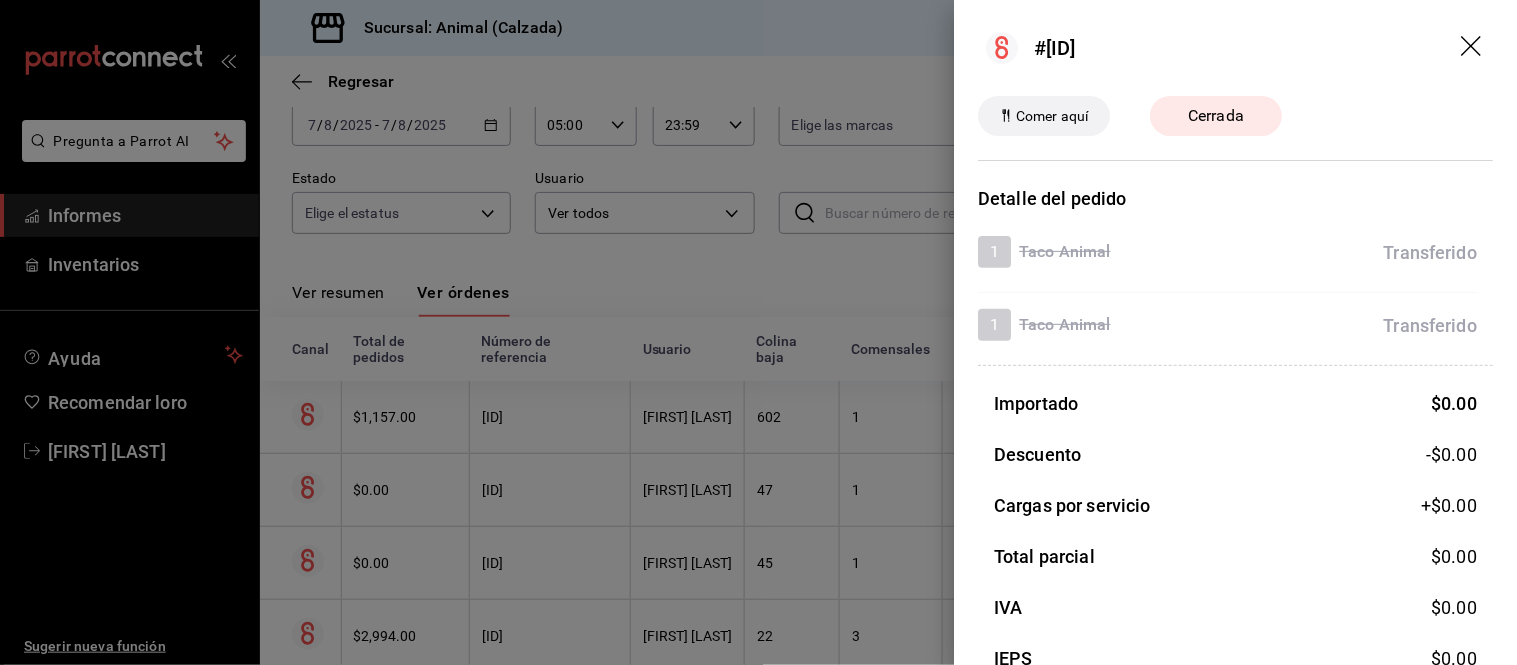 click at bounding box center [758, 332] 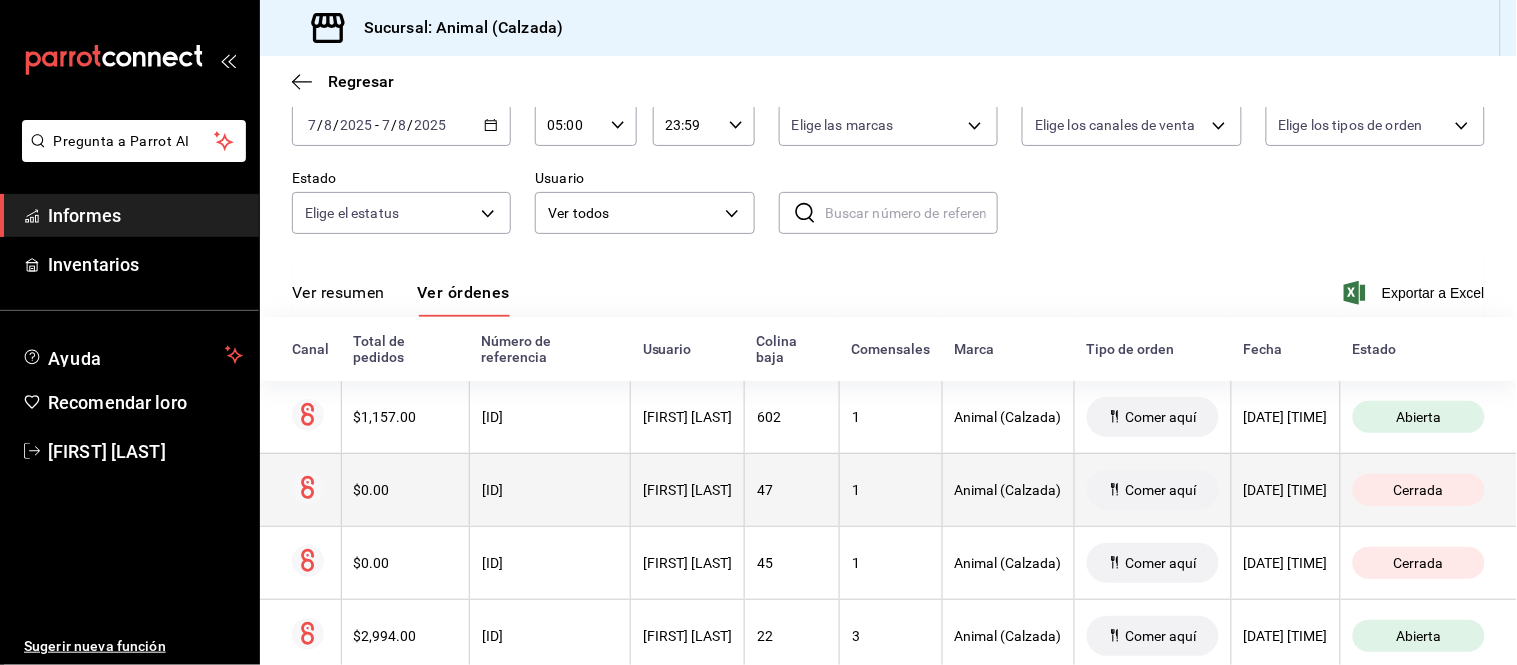 click on "[FIRST] [LAST]" at bounding box center (688, 489) 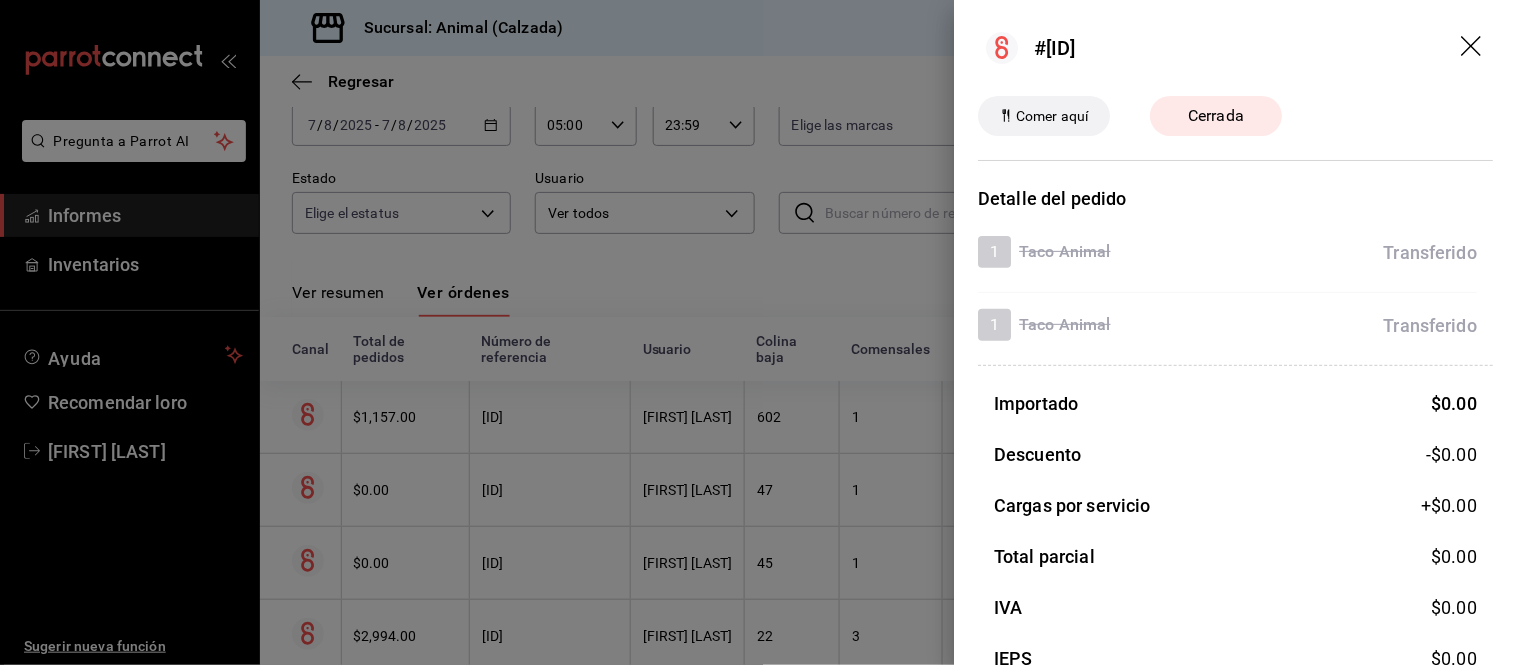click at bounding box center (758, 332) 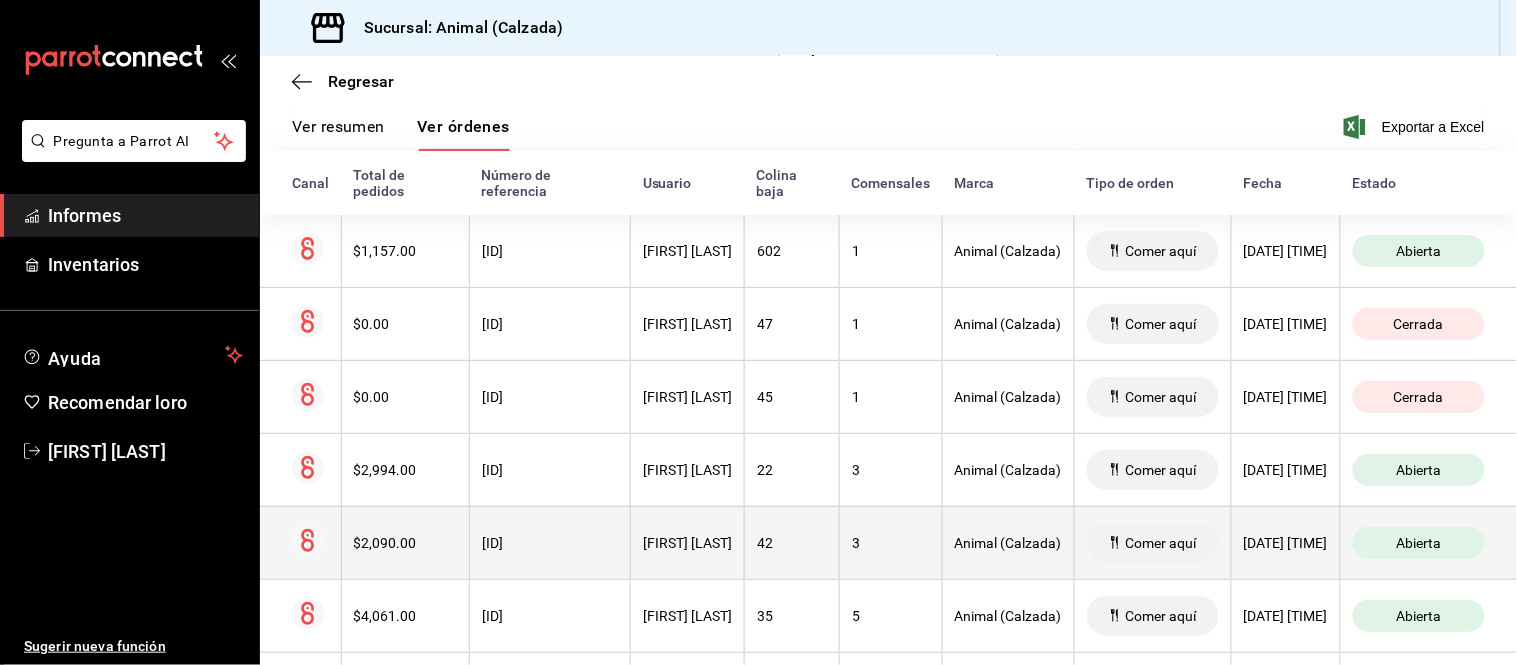 scroll, scrollTop: 222, scrollLeft: 0, axis: vertical 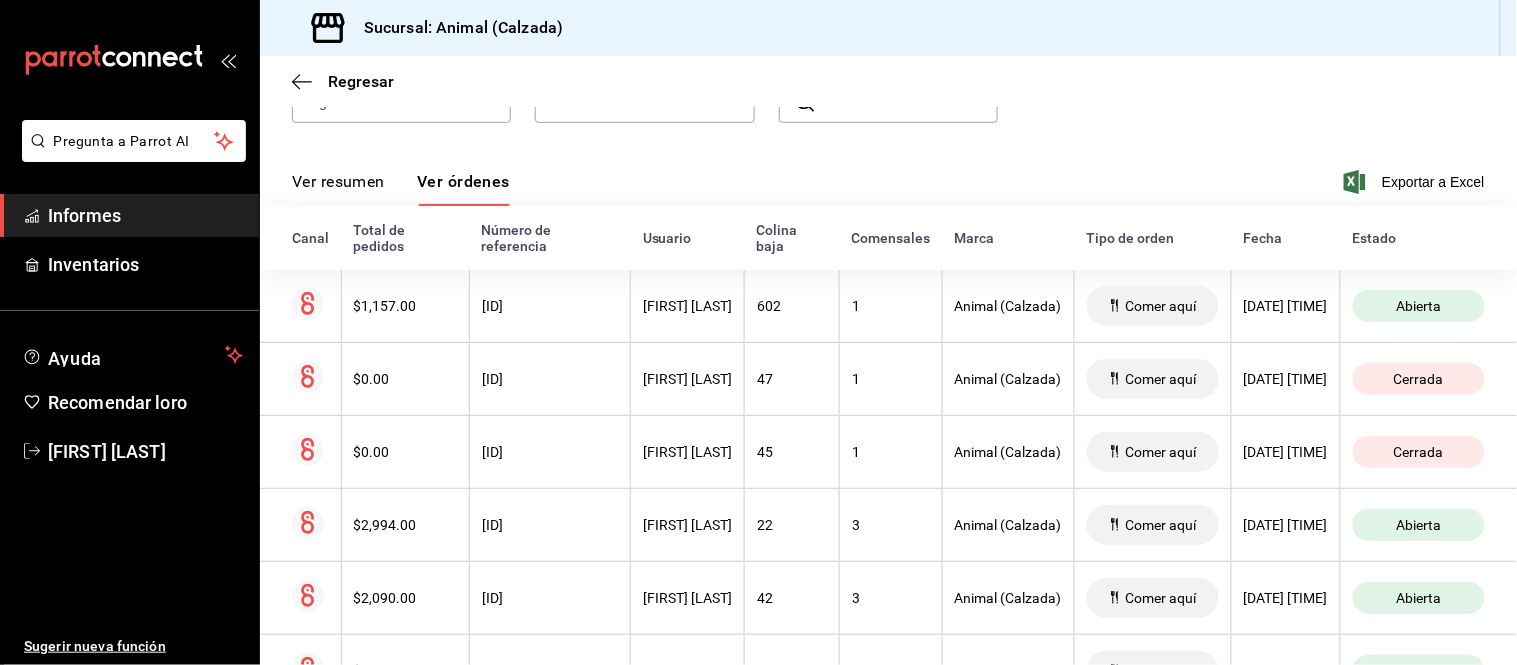 click on "Ver resumen" at bounding box center [338, 181] 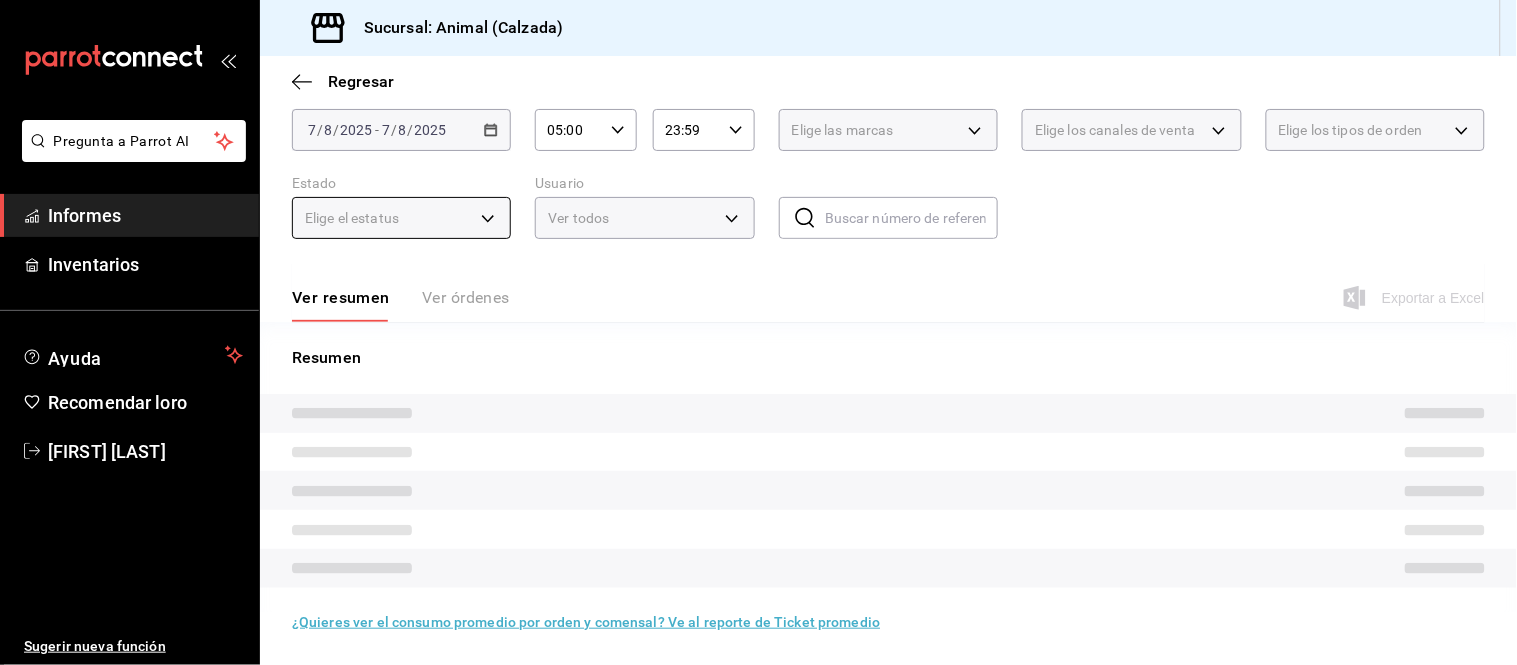 scroll, scrollTop: 121, scrollLeft: 0, axis: vertical 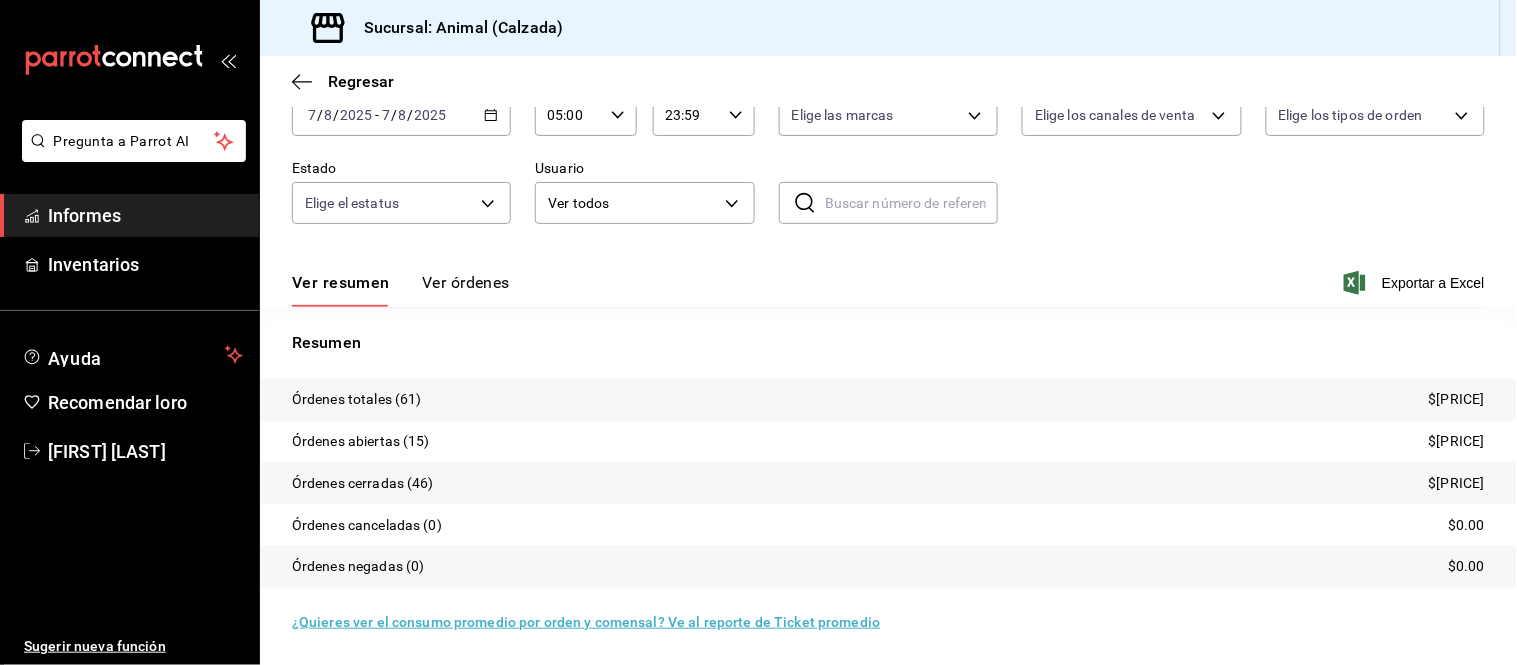 click on "Ver órdenes" at bounding box center (466, 282) 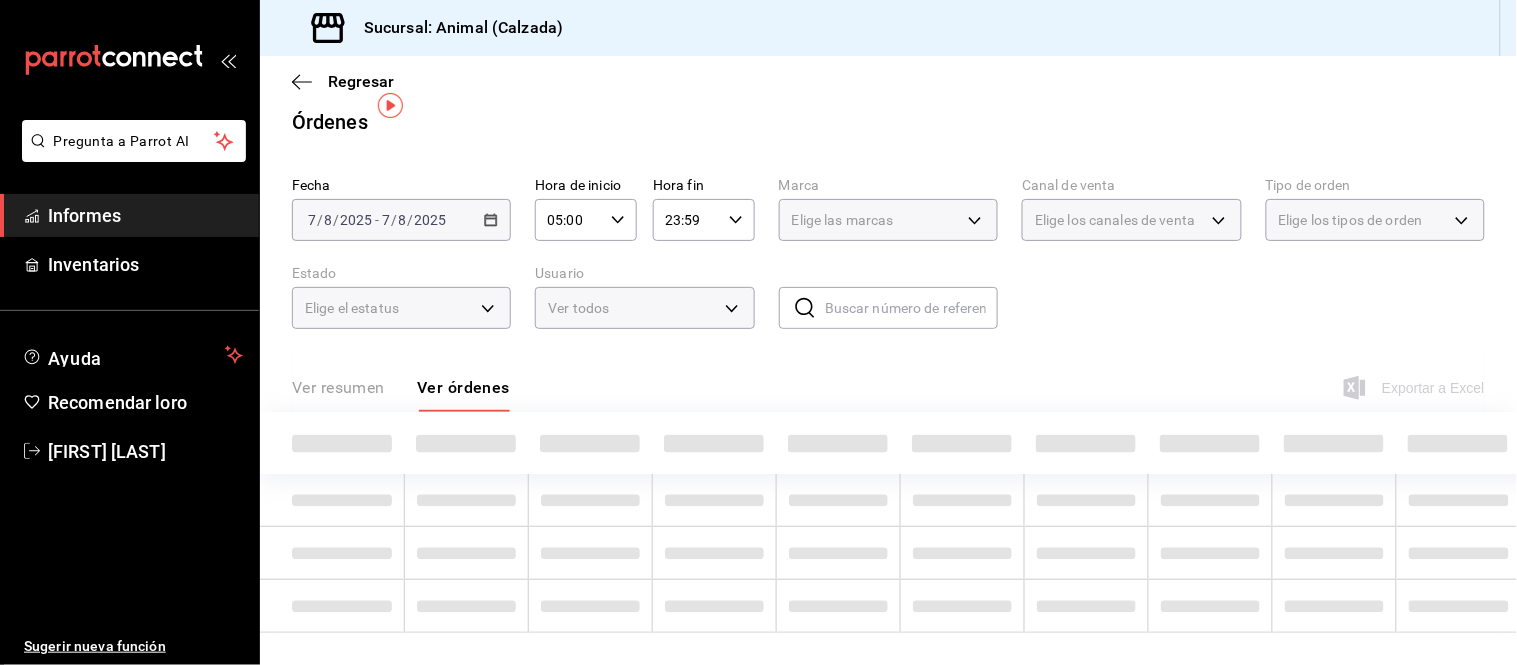 scroll, scrollTop: 121, scrollLeft: 0, axis: vertical 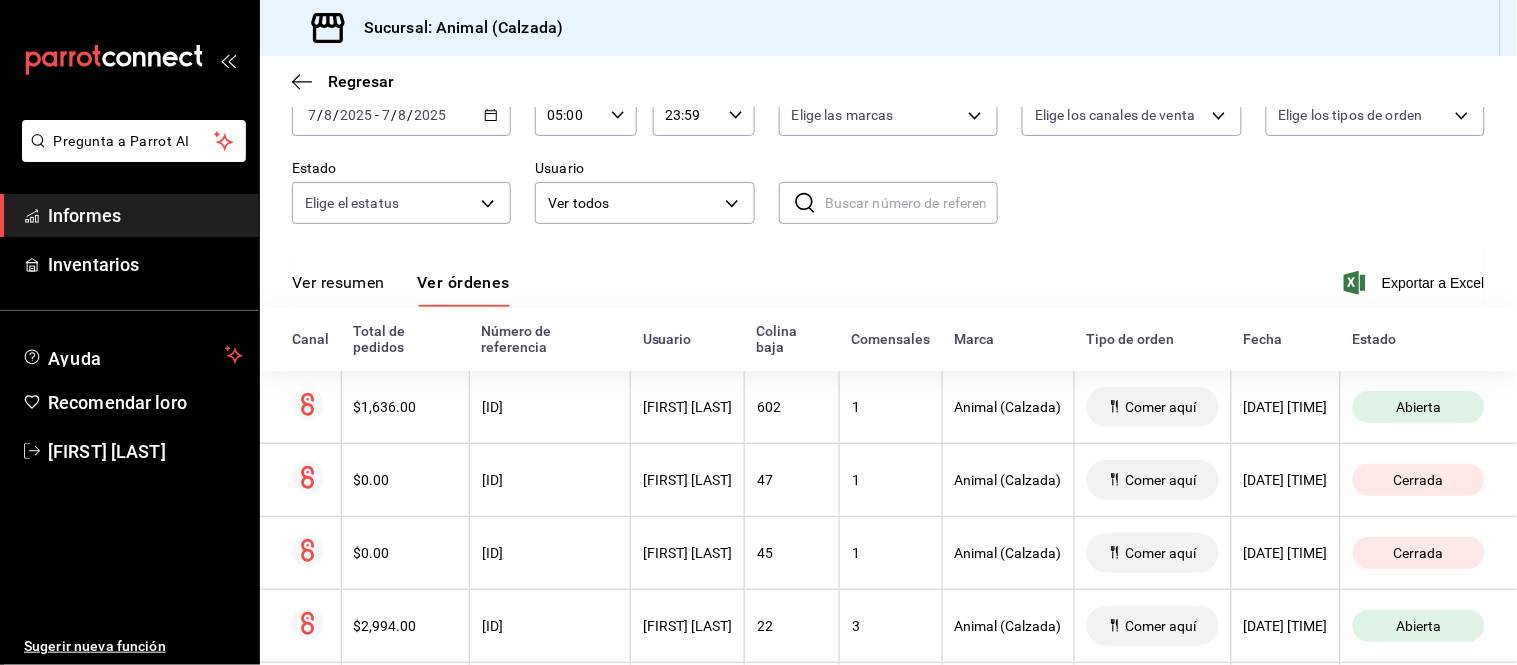 click on "Ver resumen" at bounding box center [338, 282] 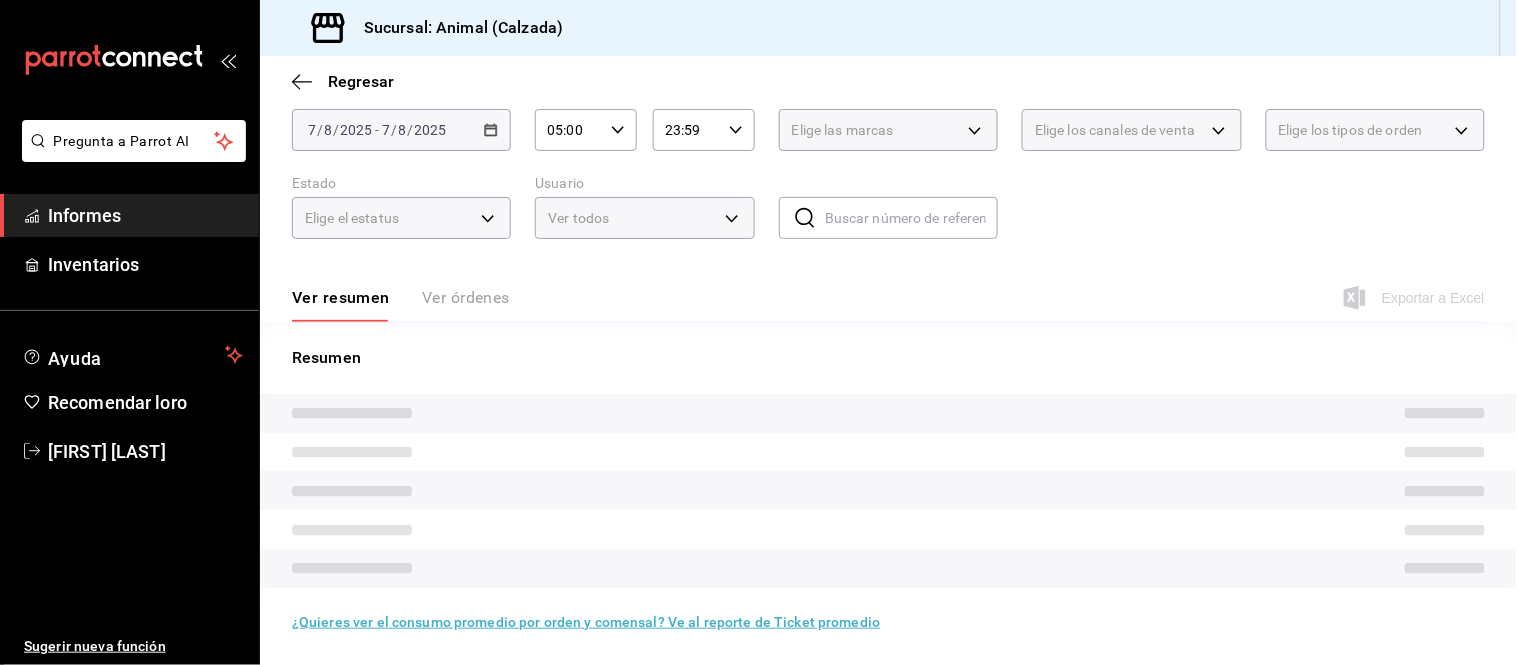 scroll, scrollTop: 121, scrollLeft: 0, axis: vertical 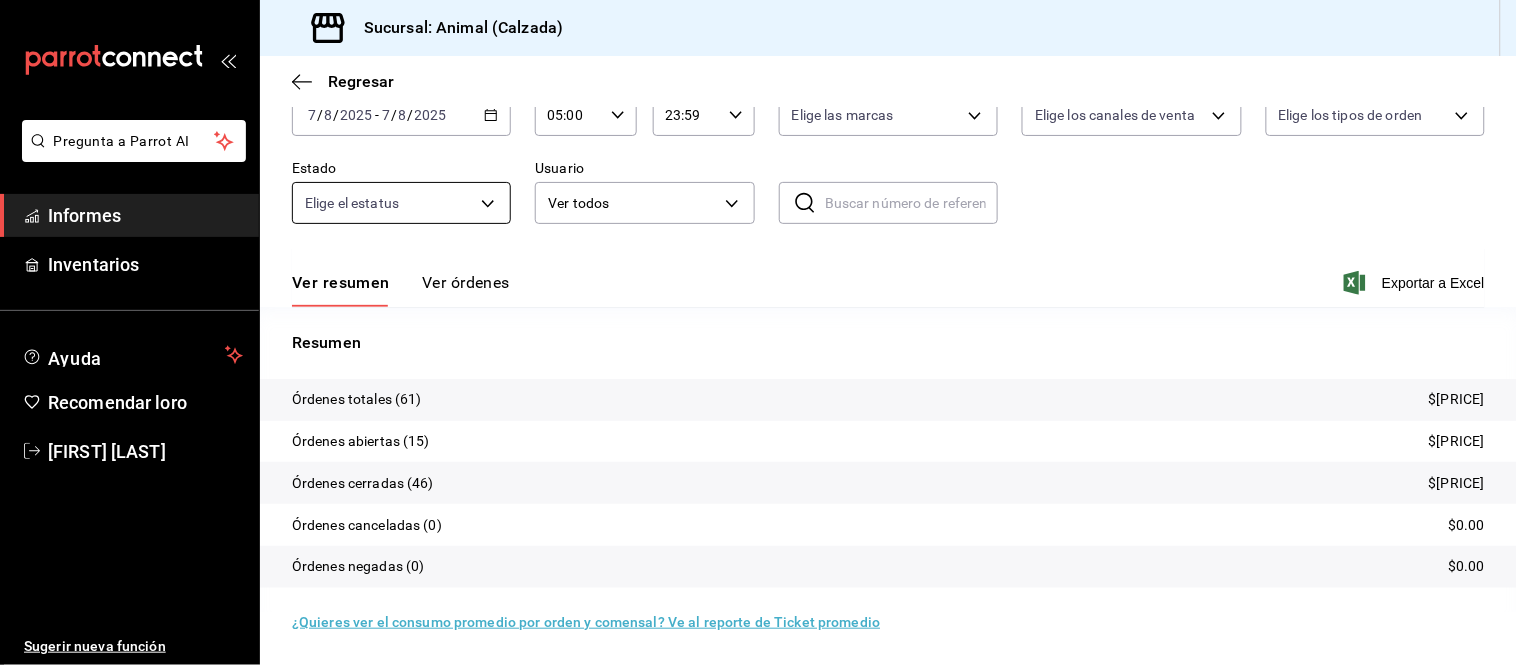 click on "Ver órdenes" at bounding box center [466, 282] 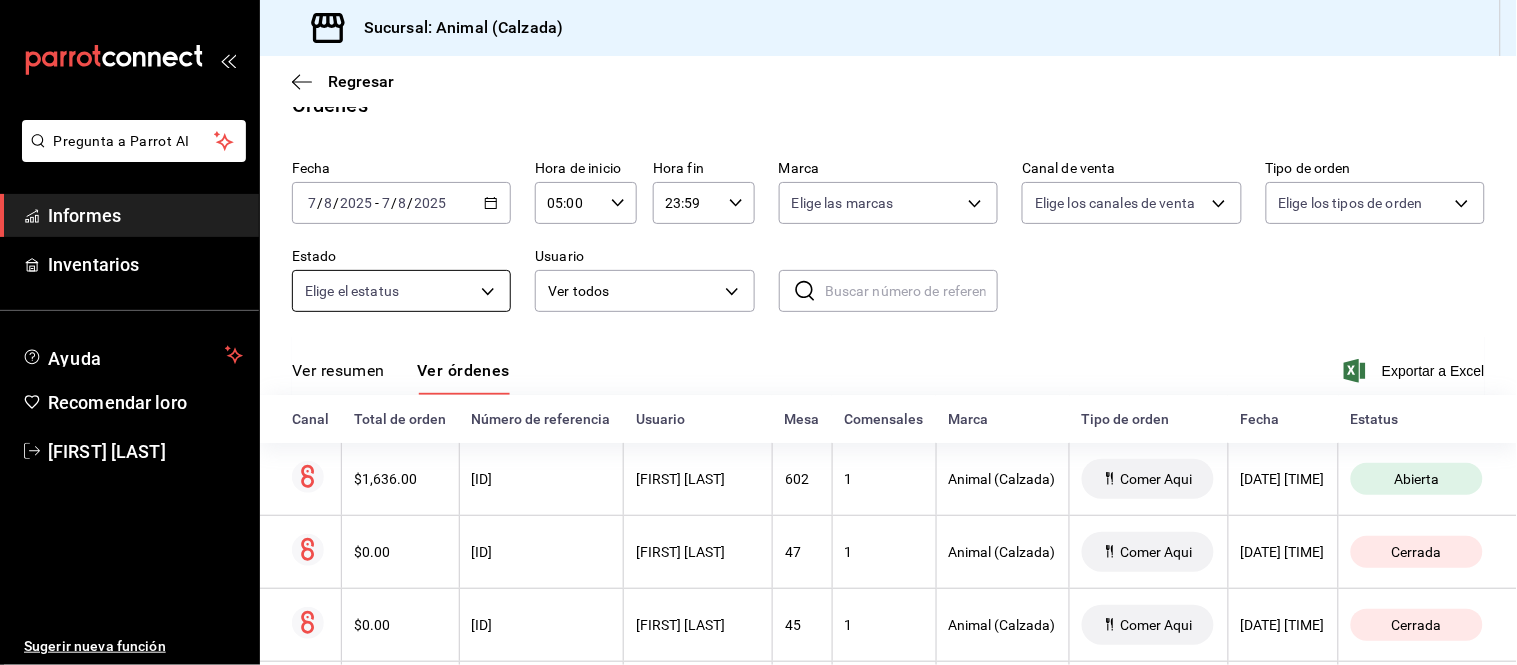 scroll, scrollTop: 121, scrollLeft: 0, axis: vertical 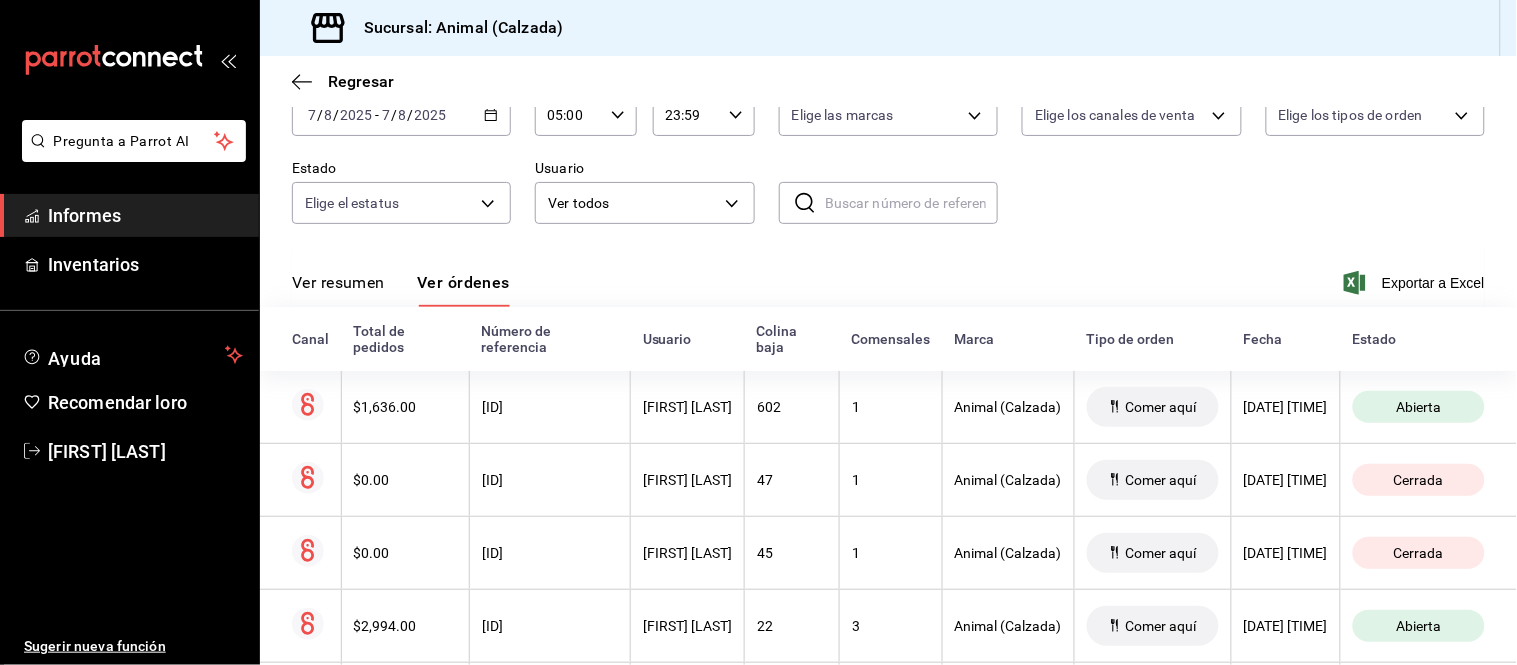 click on "Ver resumen" at bounding box center [338, 282] 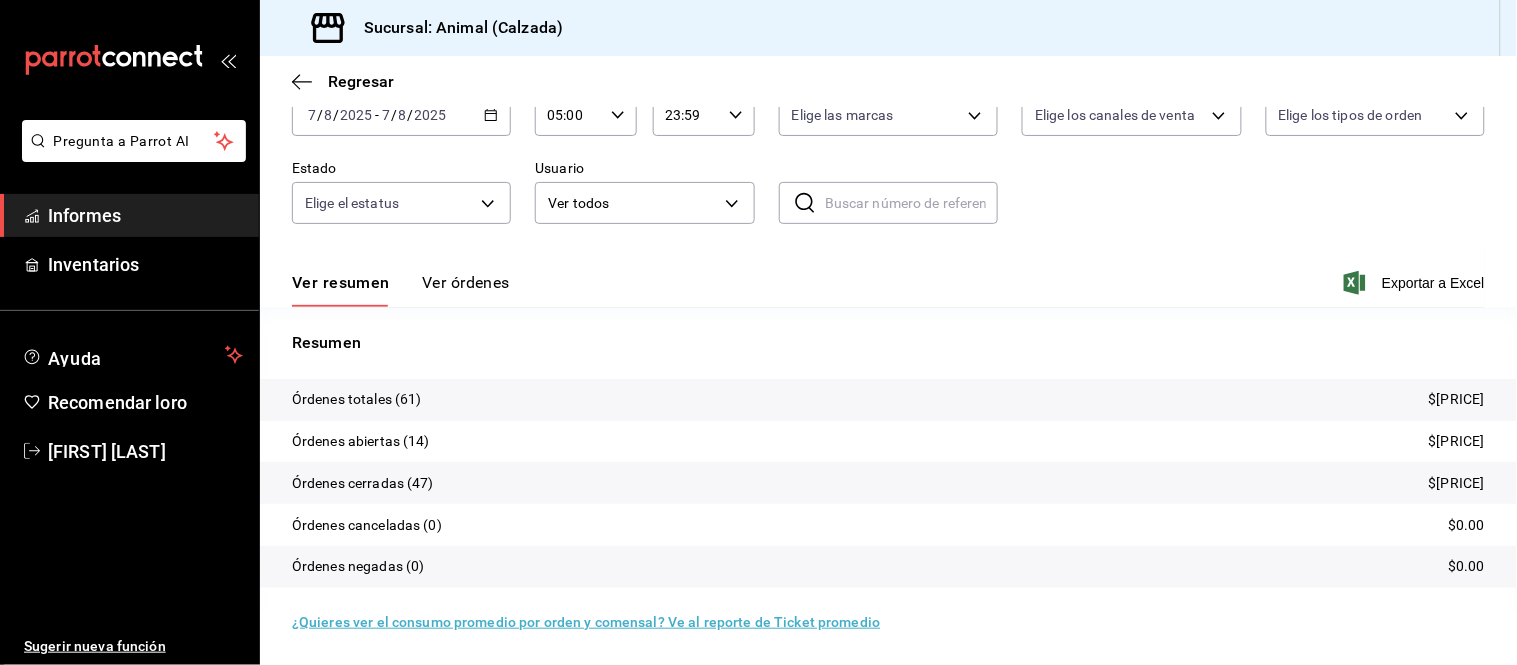 click on "Ver órdenes" at bounding box center [466, 282] 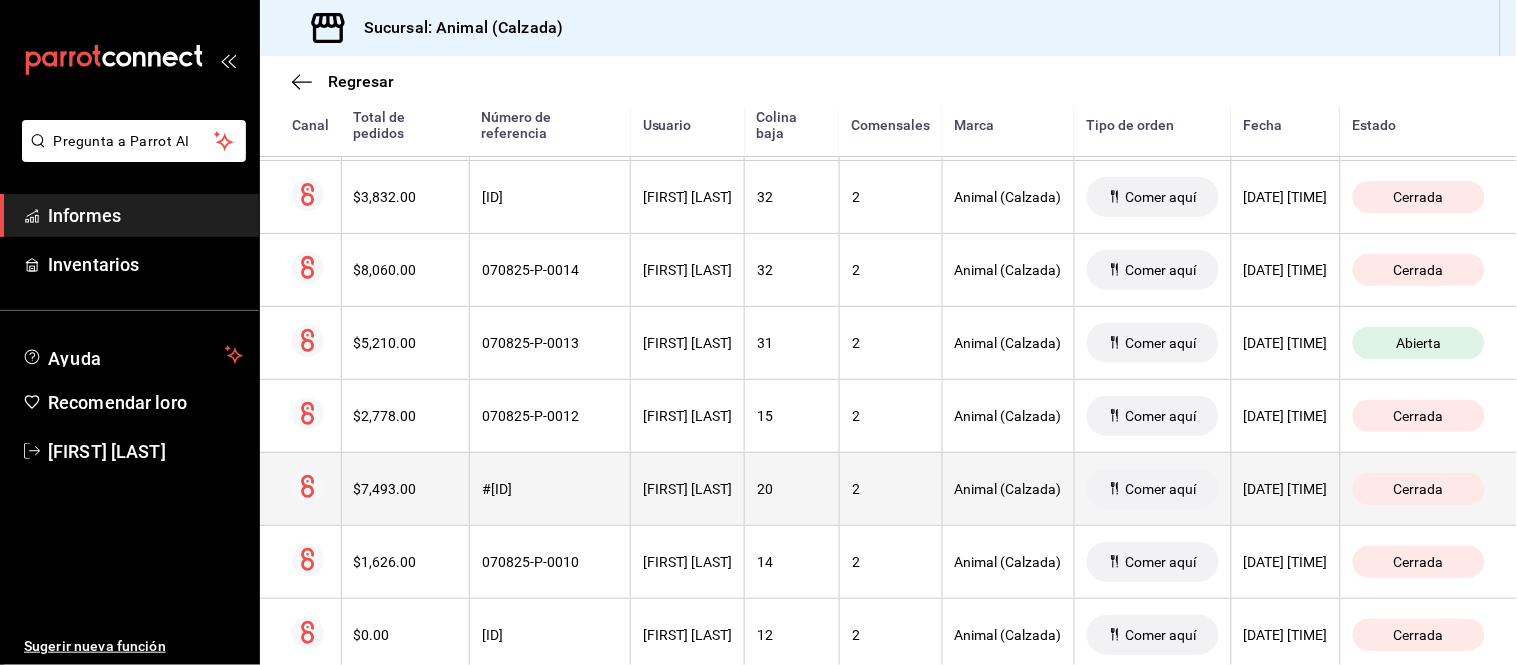 scroll, scrollTop: 3714, scrollLeft: 0, axis: vertical 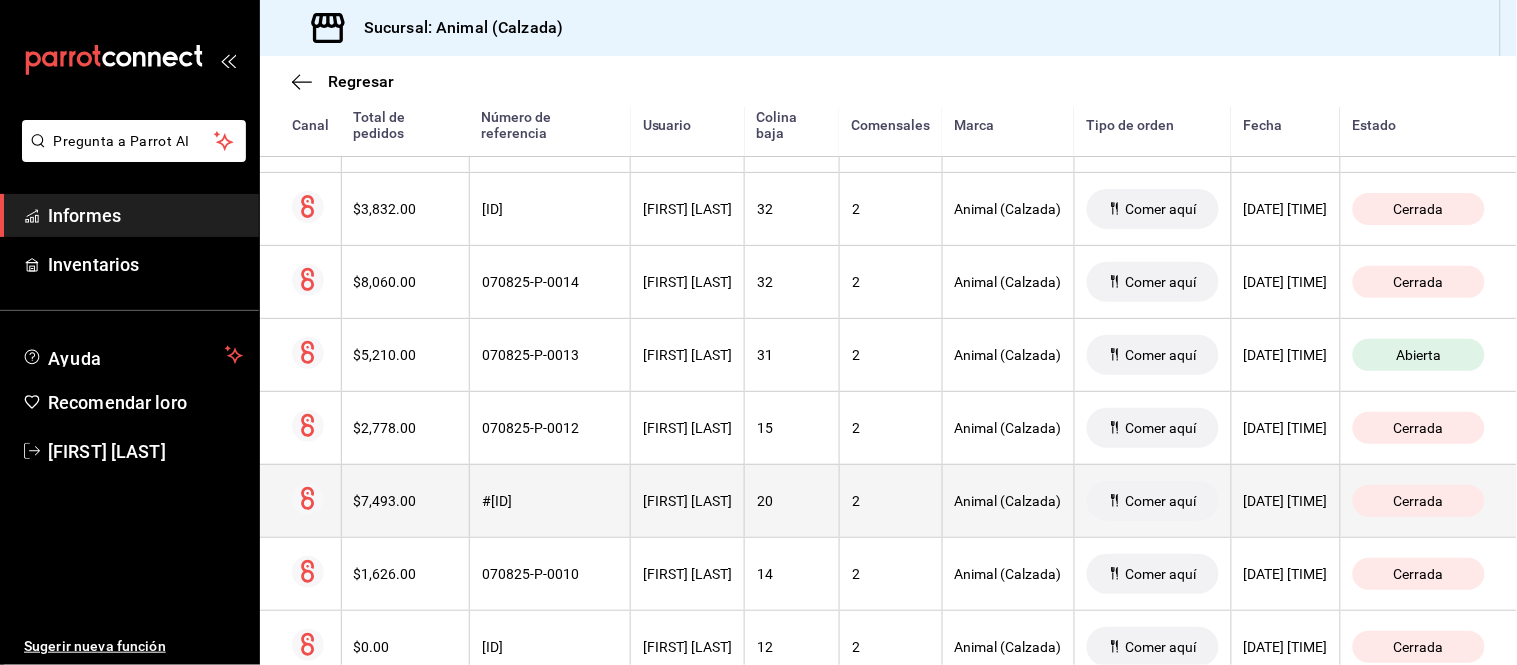 click on "[FIRST] [LAST]" at bounding box center [687, 501] 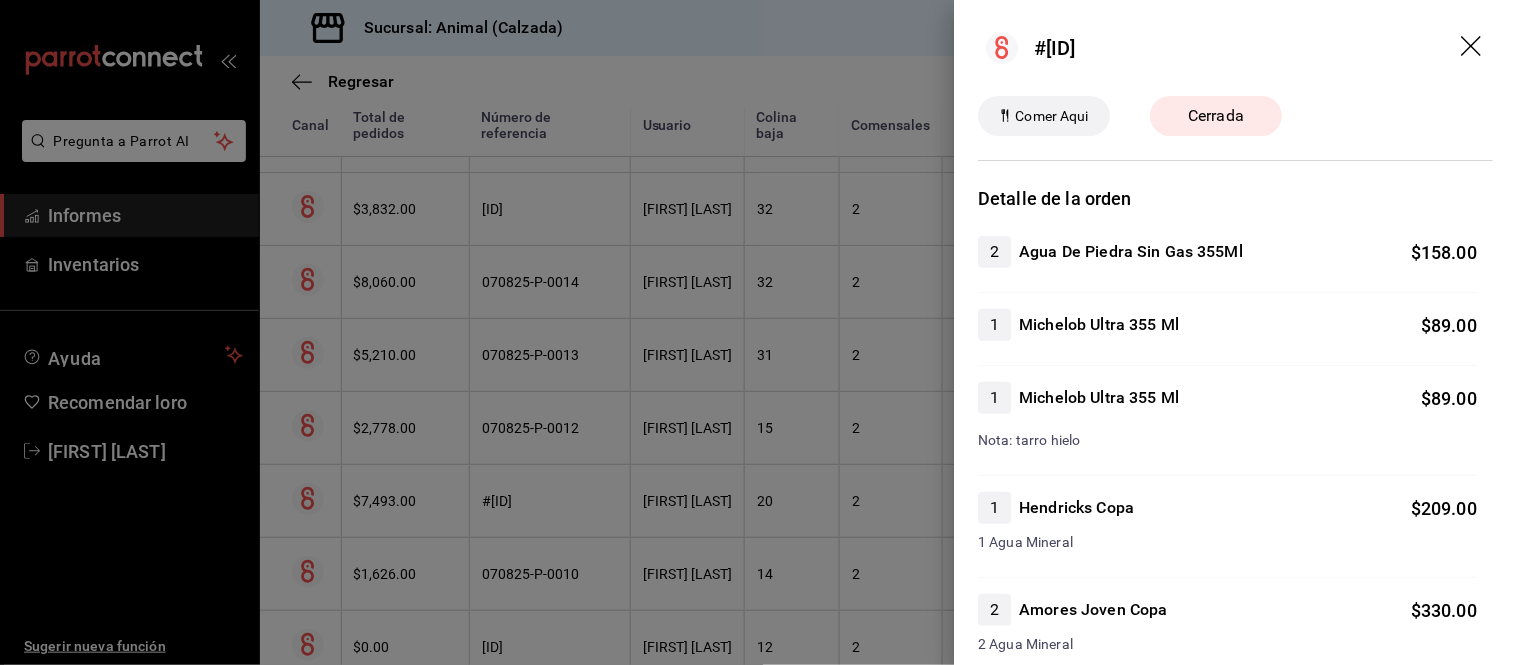 click at bounding box center [758, 332] 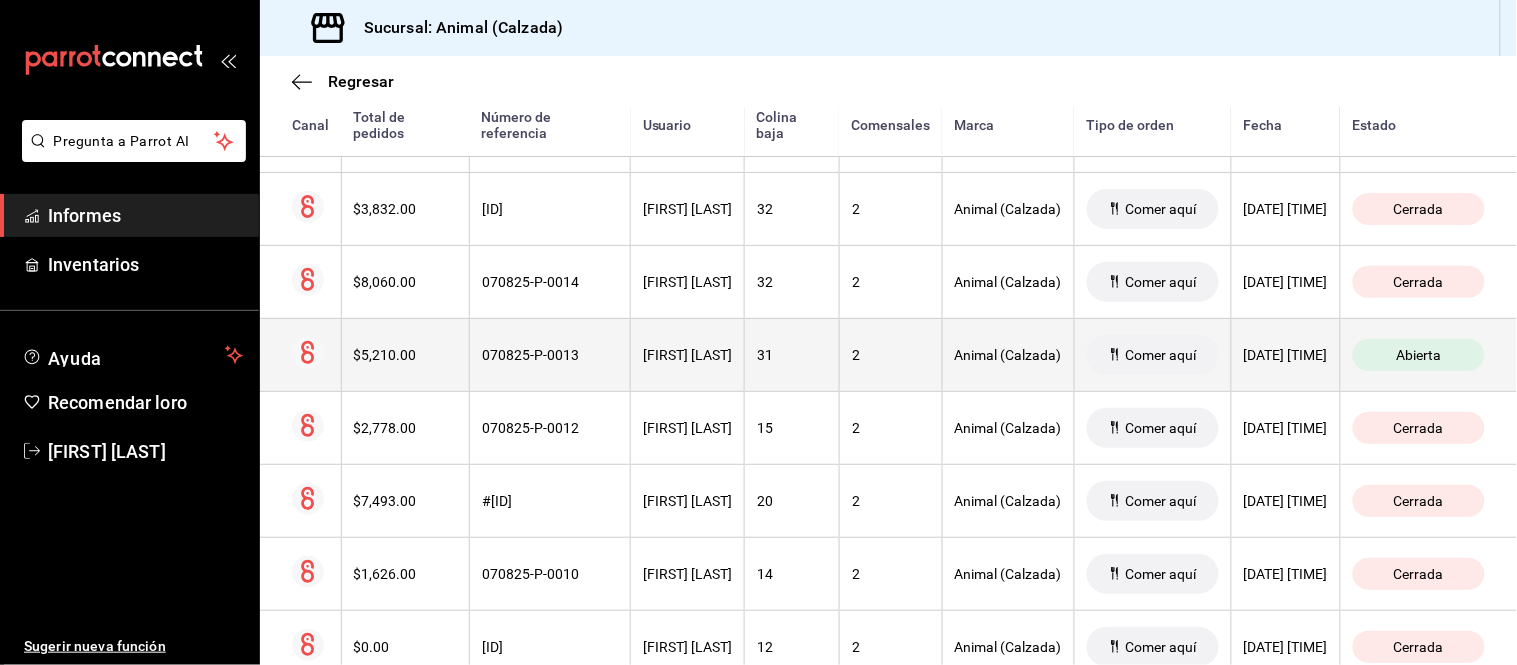 click on "[FIRST] [LAST]" at bounding box center [688, 354] 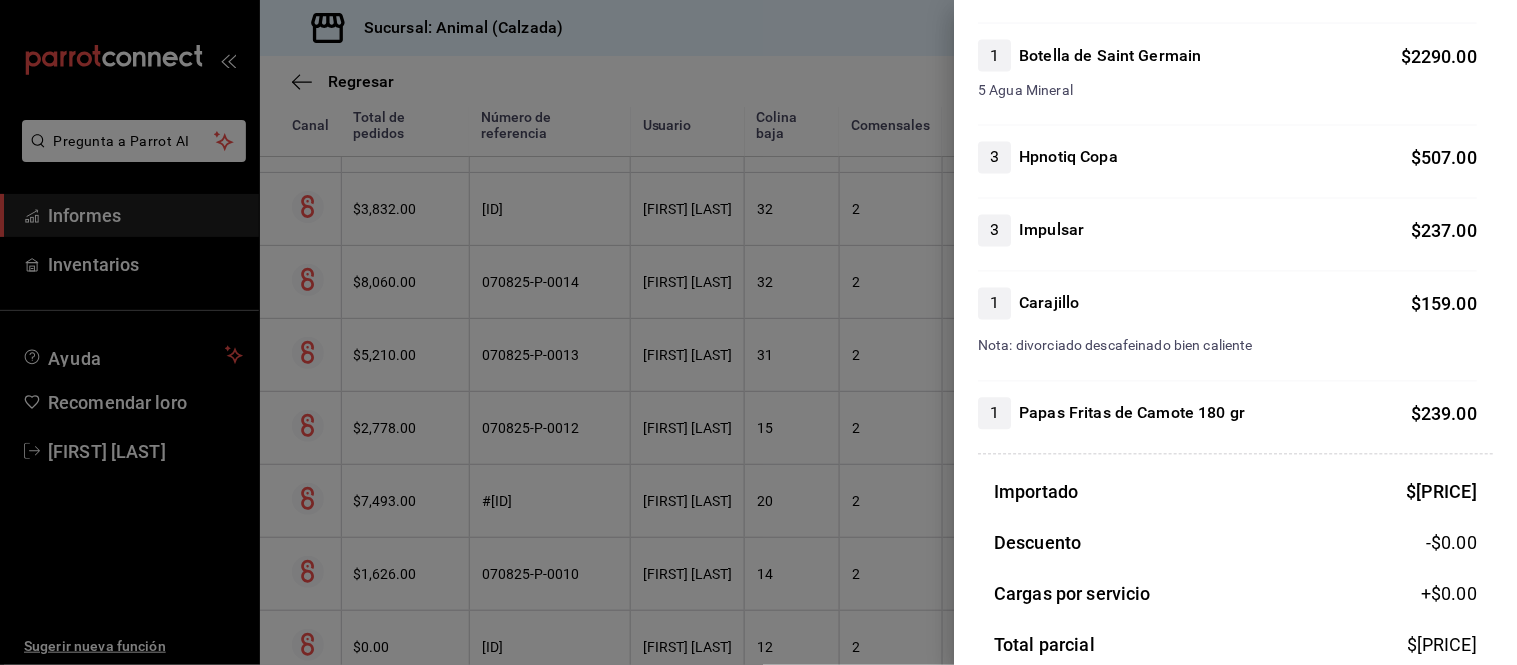 scroll, scrollTop: 1045, scrollLeft: 0, axis: vertical 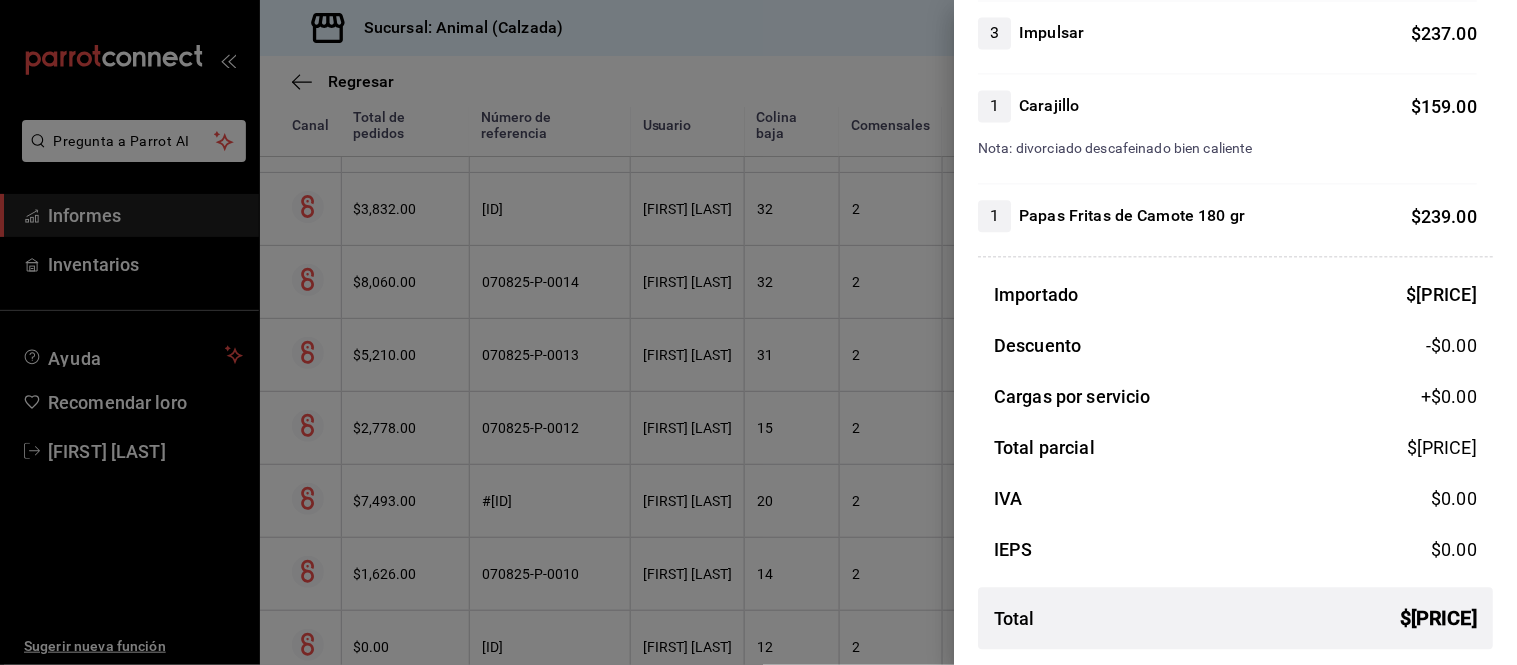 click at bounding box center [758, 332] 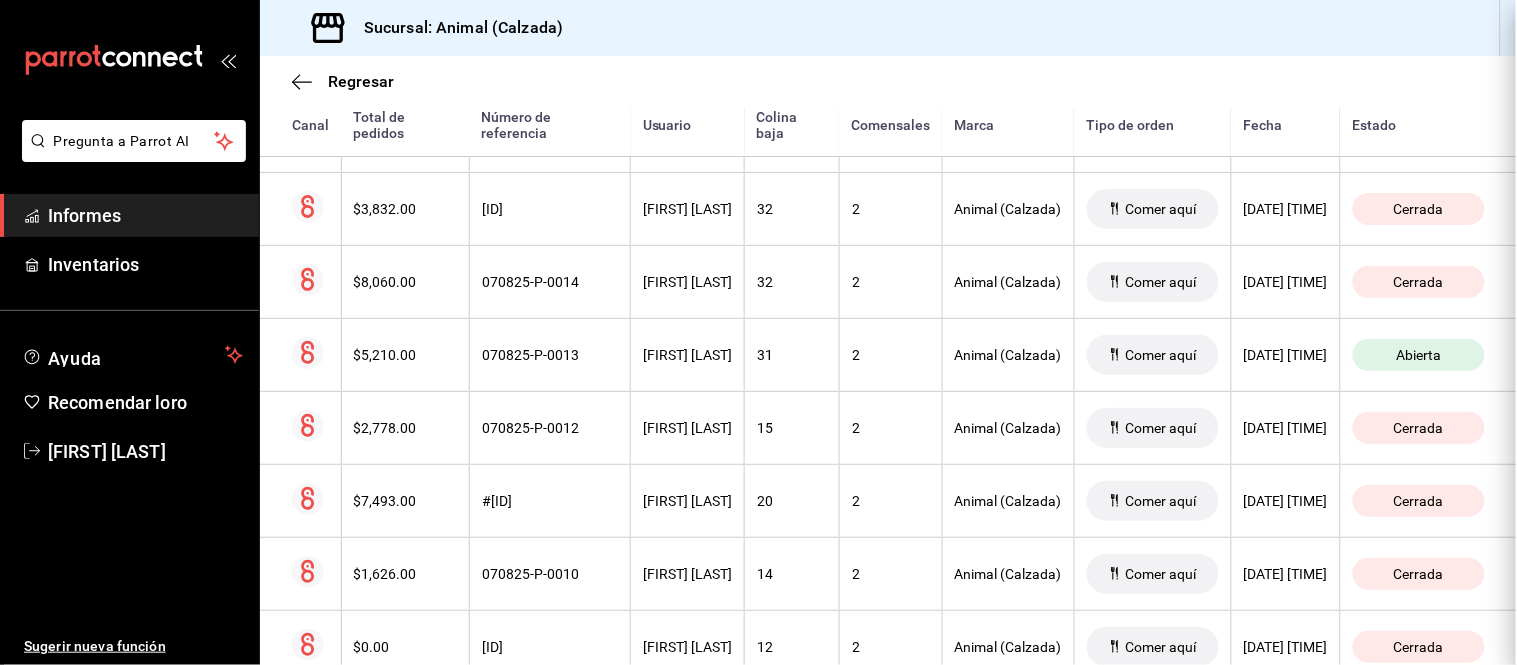 scroll, scrollTop: 0, scrollLeft: 0, axis: both 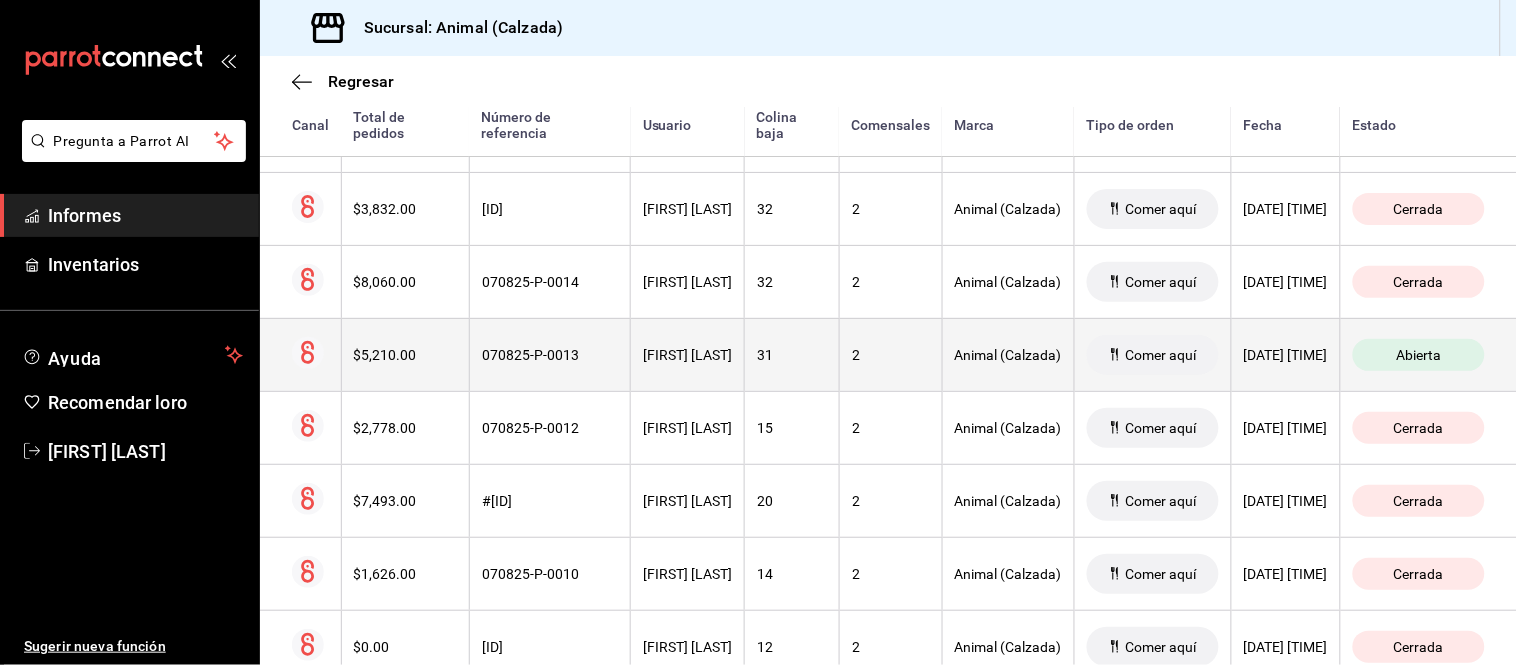click on "[FIRST] [LAST]" at bounding box center (688, 354) 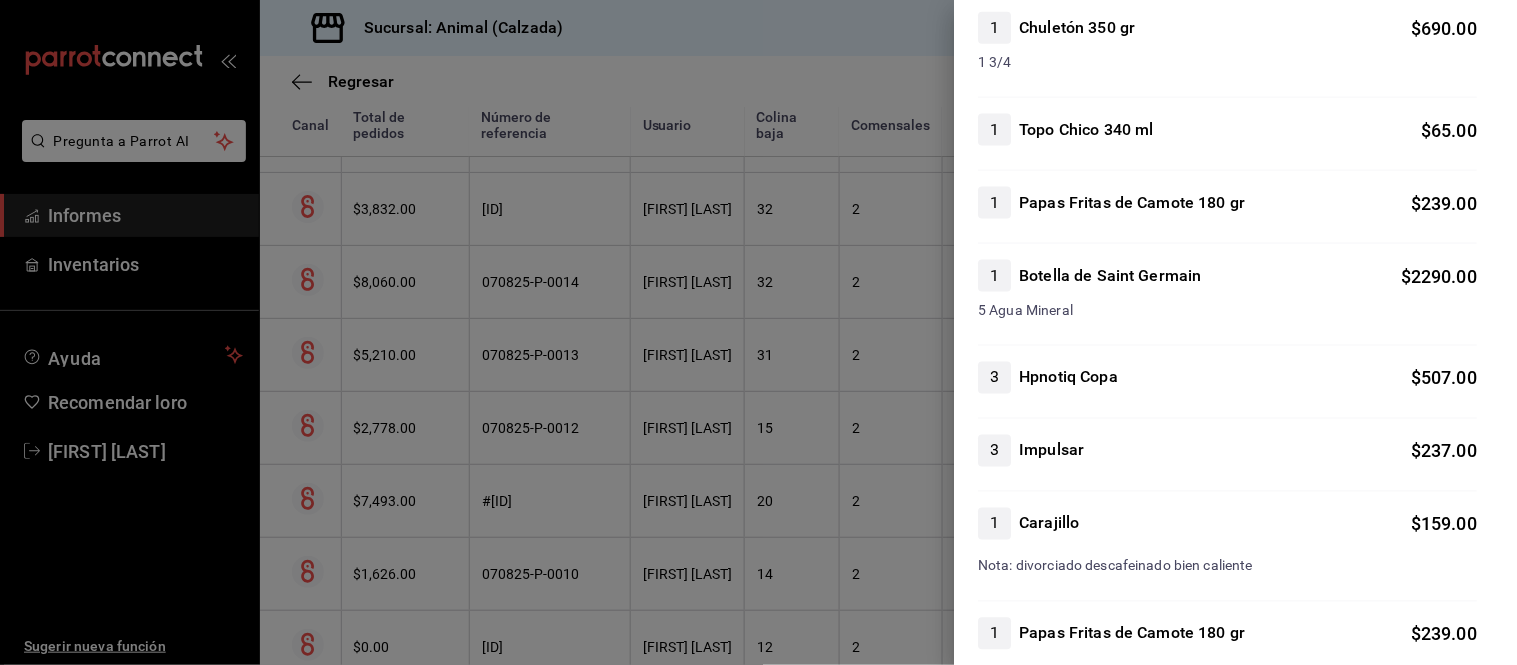 scroll, scrollTop: 666, scrollLeft: 0, axis: vertical 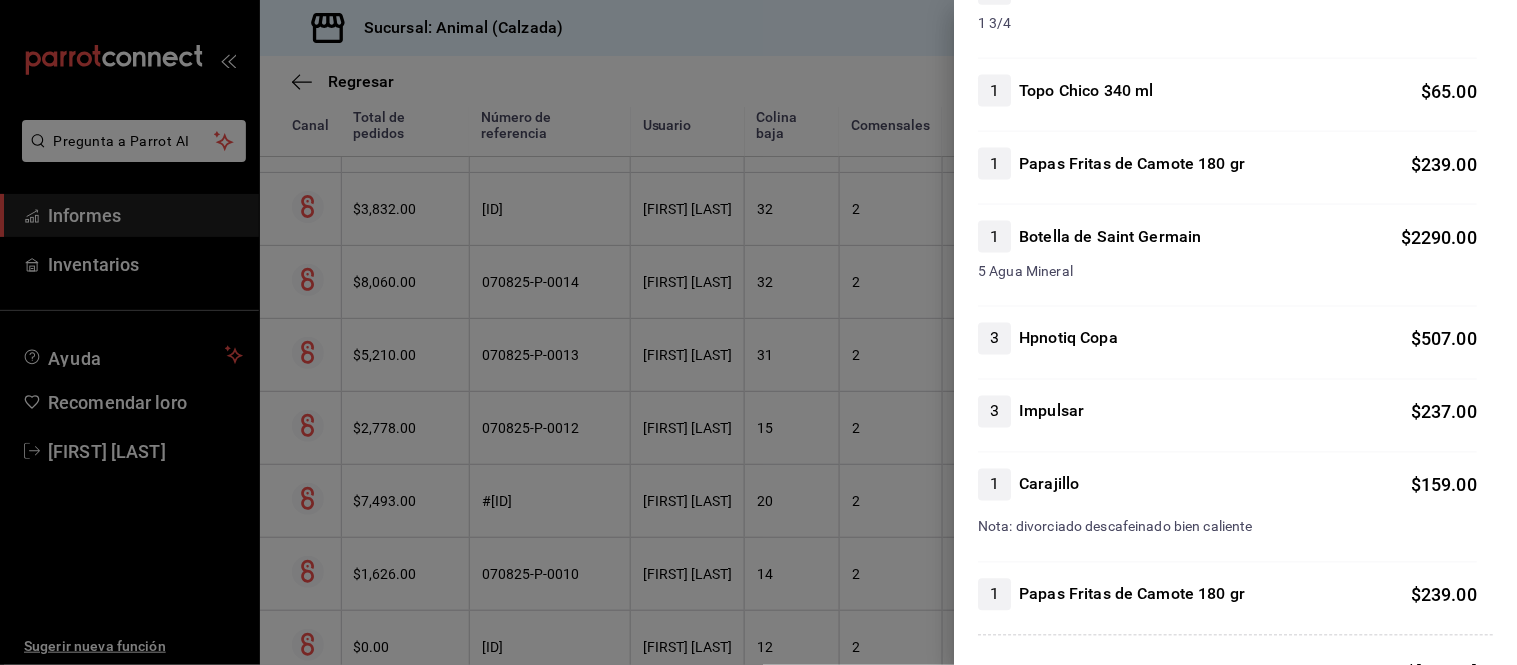 click at bounding box center (758, 332) 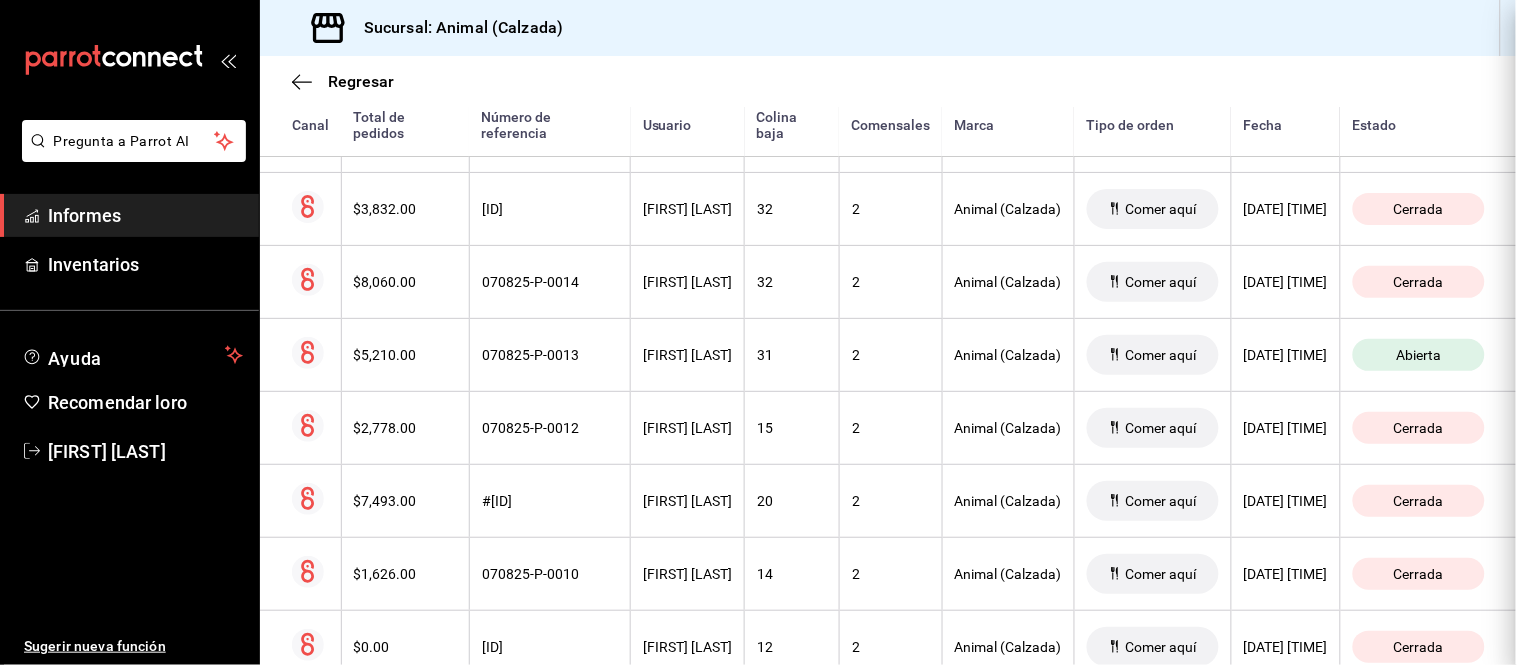scroll, scrollTop: 0, scrollLeft: 0, axis: both 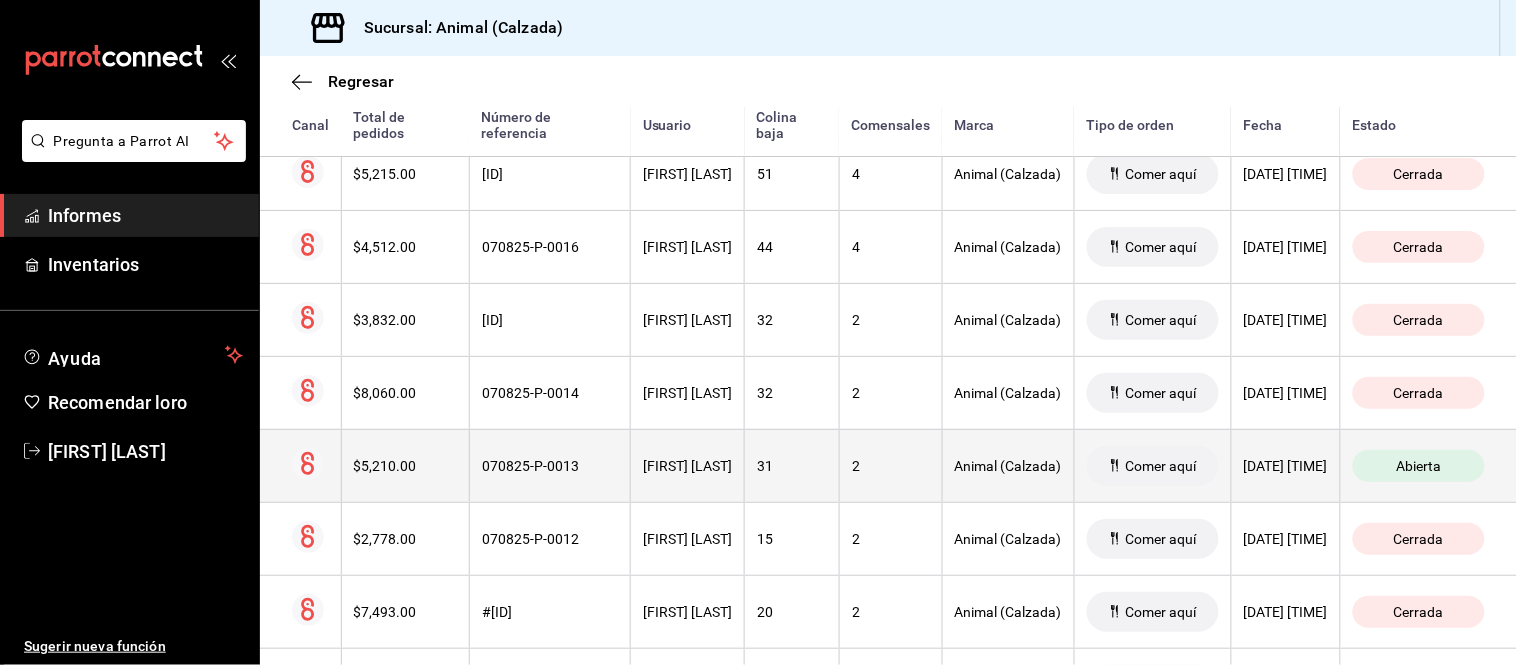 click on "2" at bounding box center [890, 465] 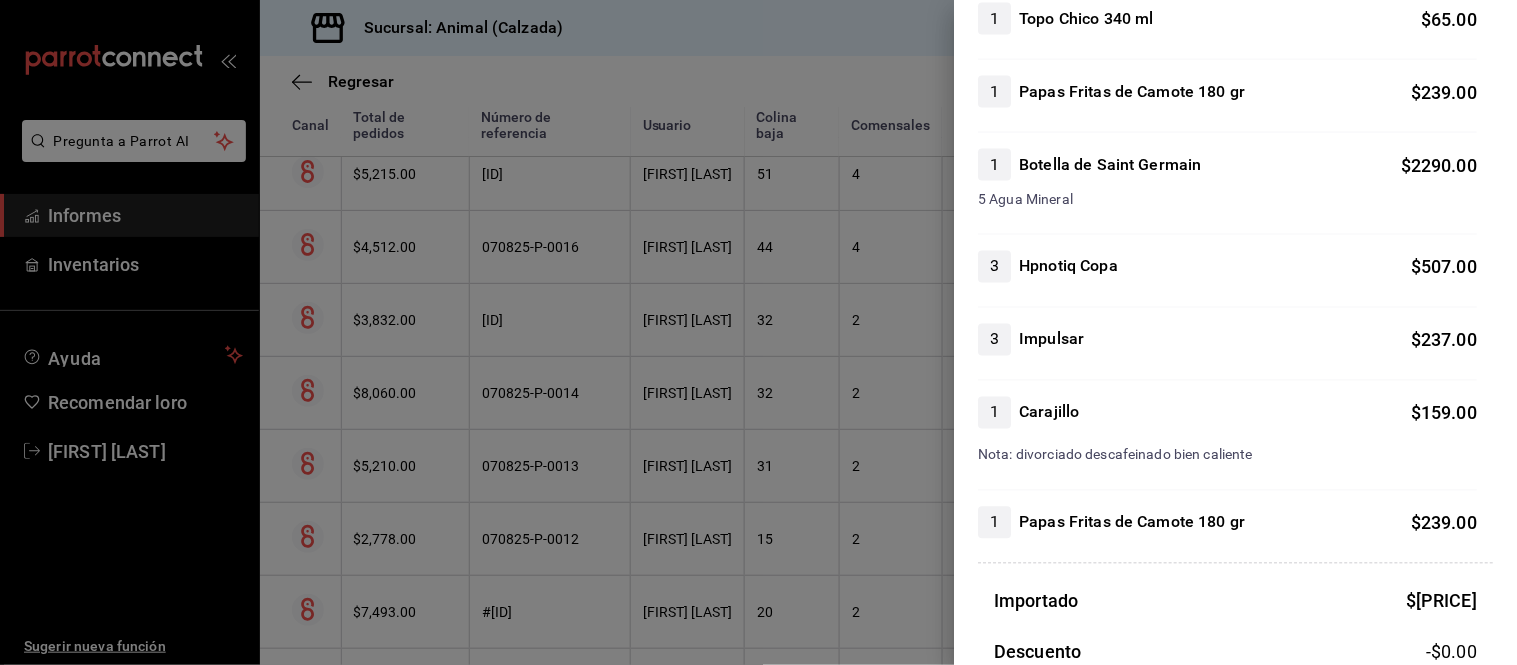 scroll, scrollTop: 777, scrollLeft: 0, axis: vertical 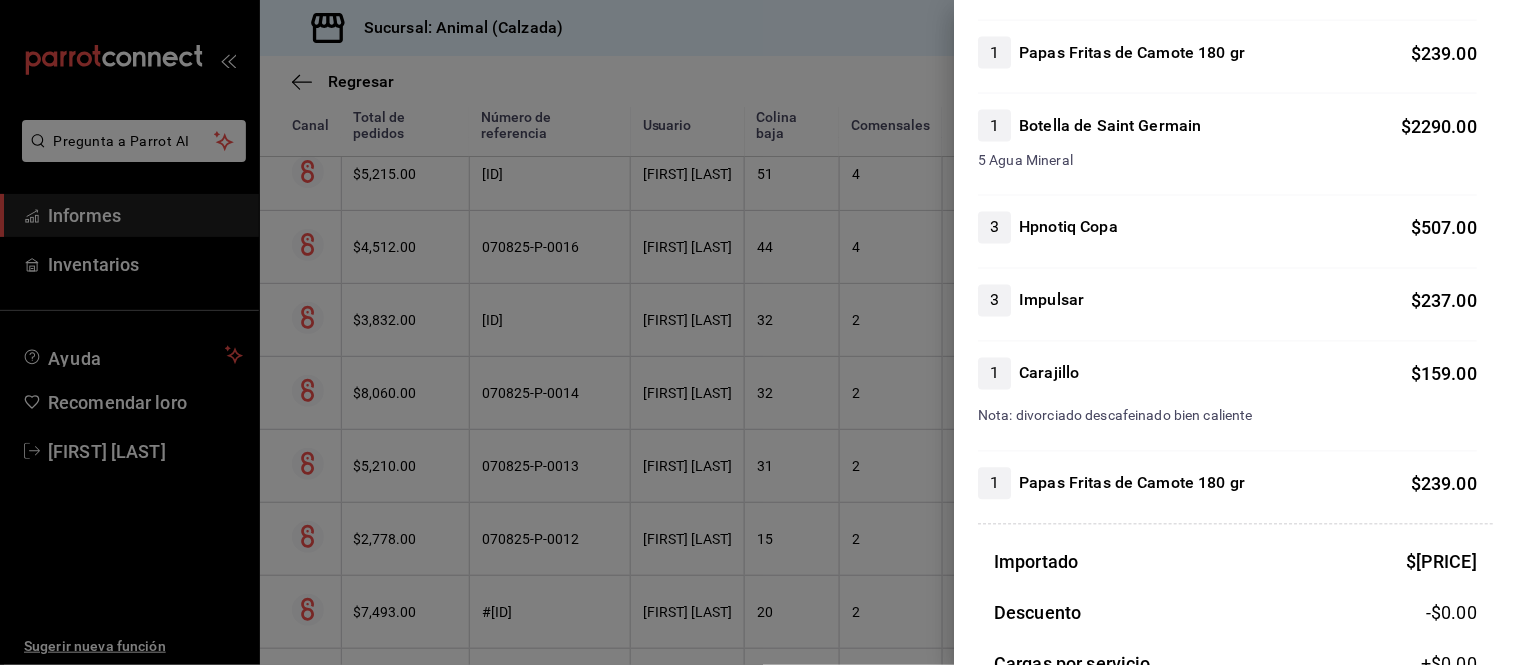click at bounding box center (758, 332) 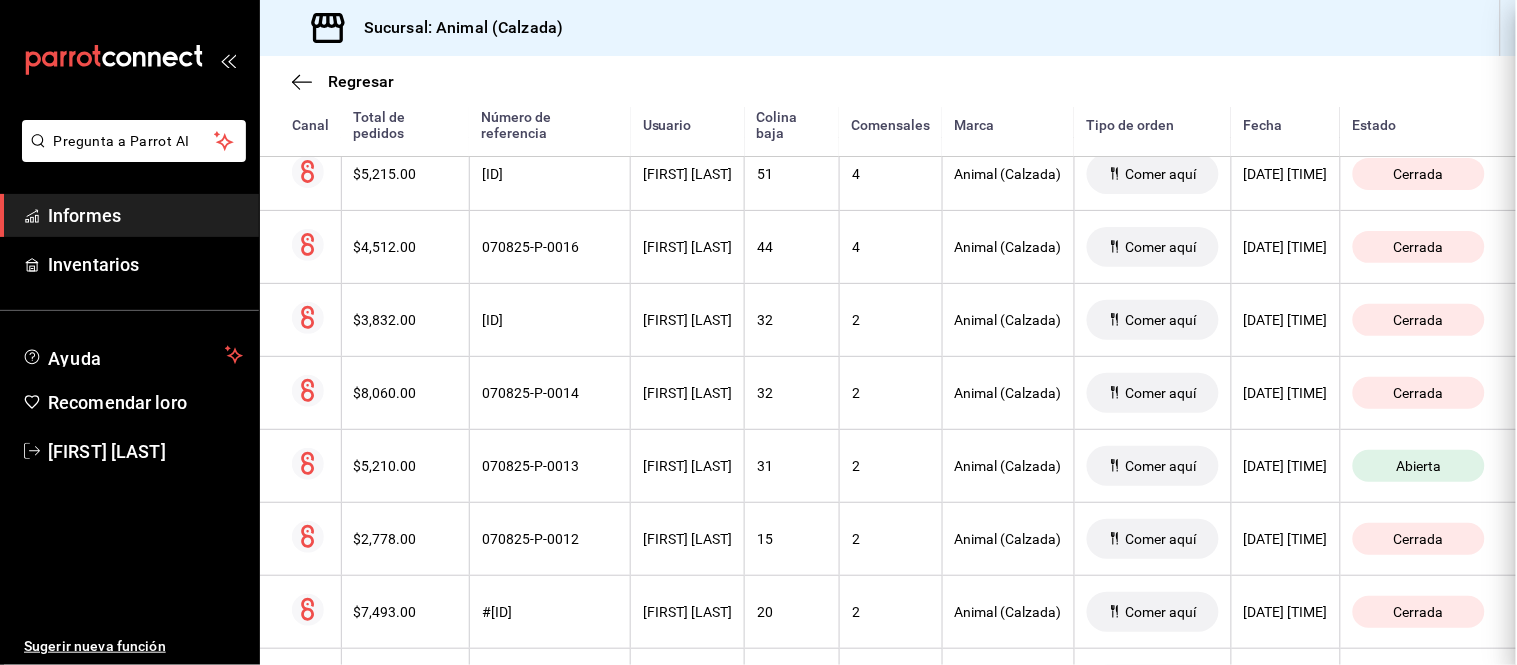 scroll, scrollTop: 0, scrollLeft: 0, axis: both 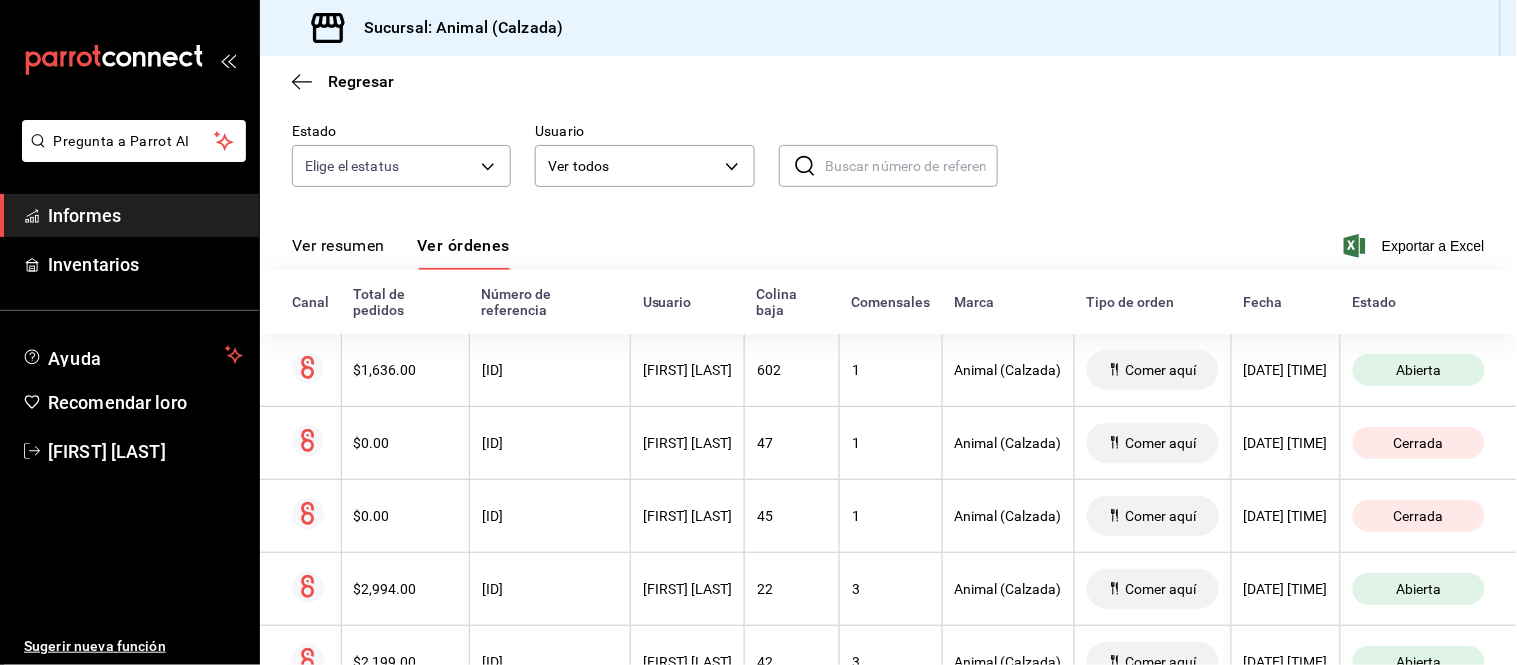 click on "Ver resumen" at bounding box center (338, 245) 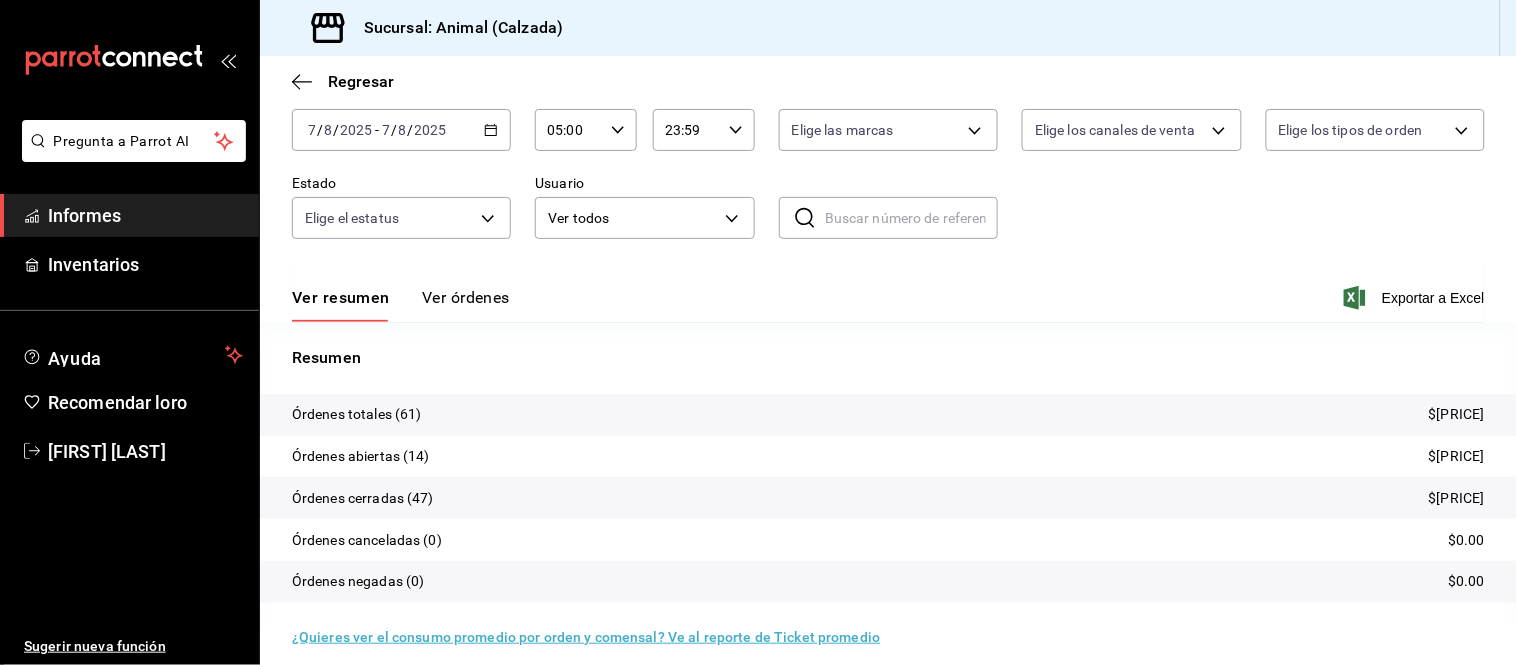 scroll, scrollTop: 121, scrollLeft: 0, axis: vertical 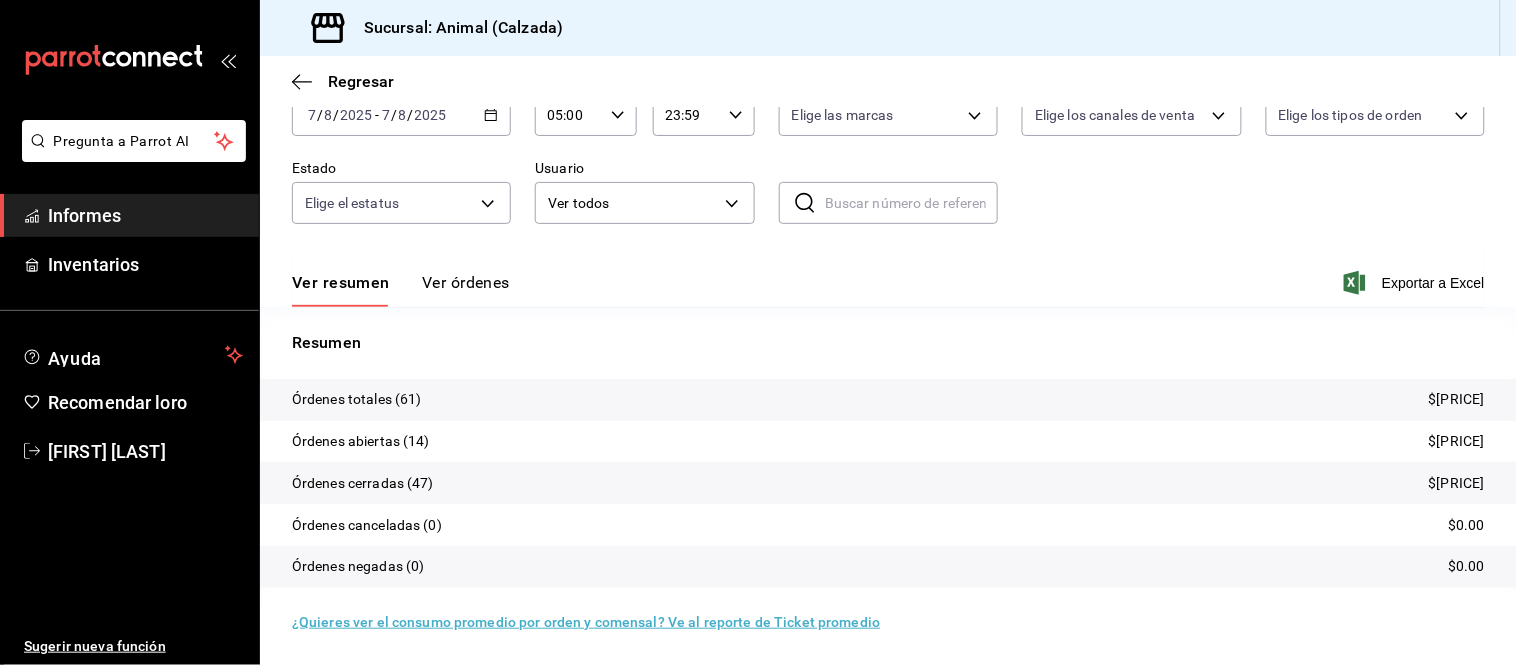 click on "Ver resumen Ver órdenes Exportar a Excel" at bounding box center (888, 277) 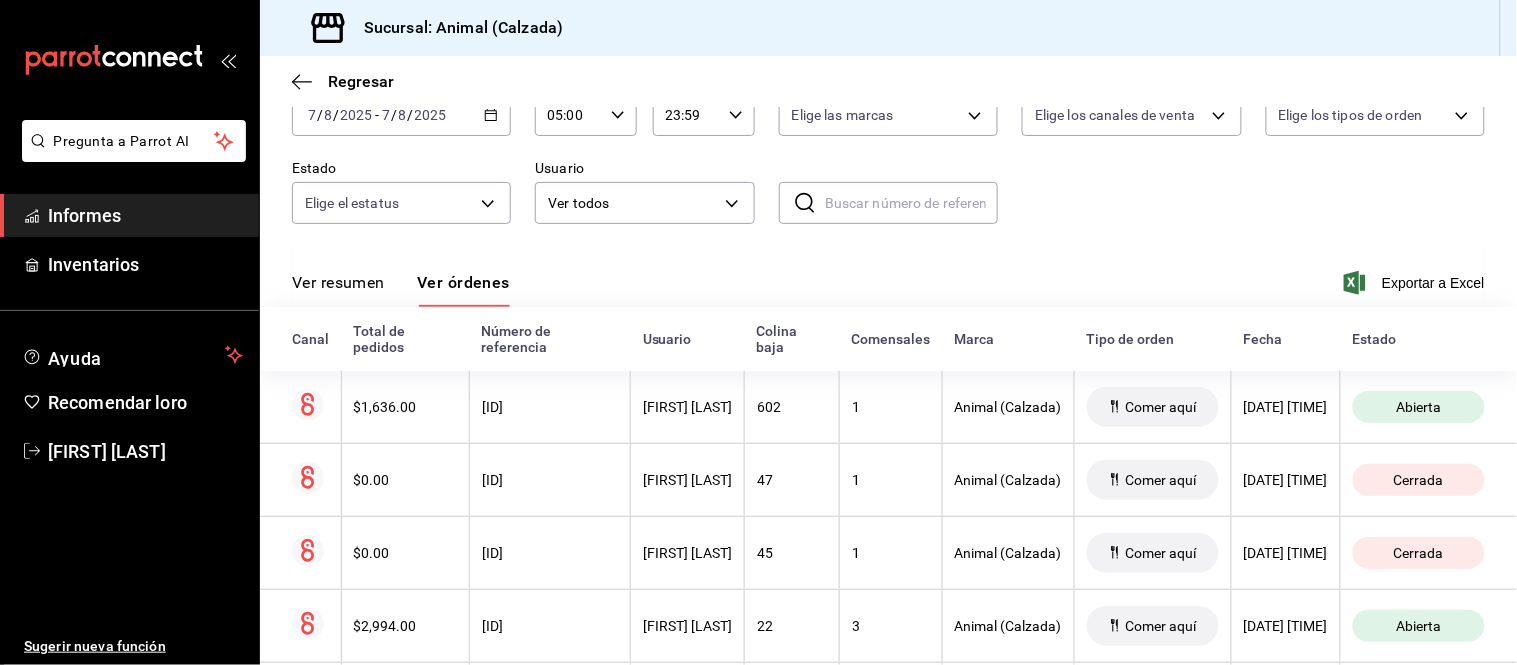 click on "Ver resumen" at bounding box center (338, 282) 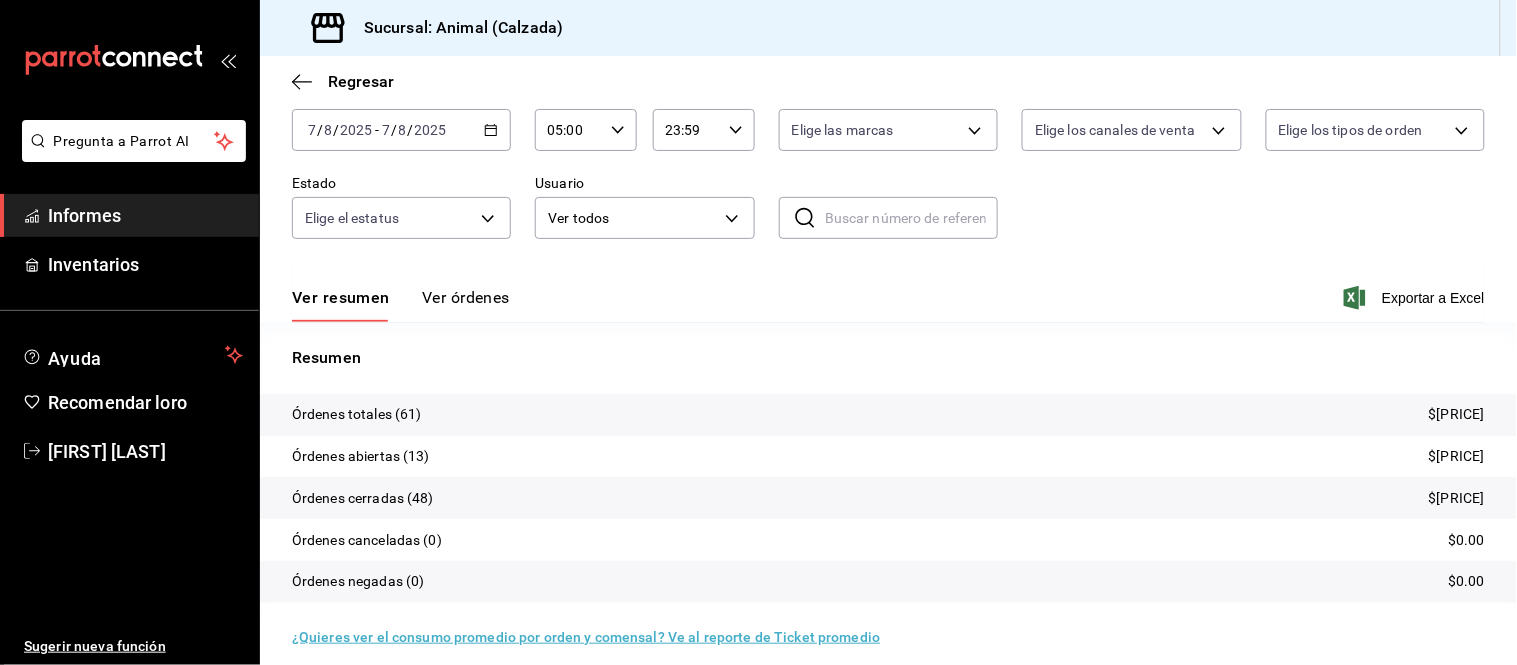 scroll, scrollTop: 121, scrollLeft: 0, axis: vertical 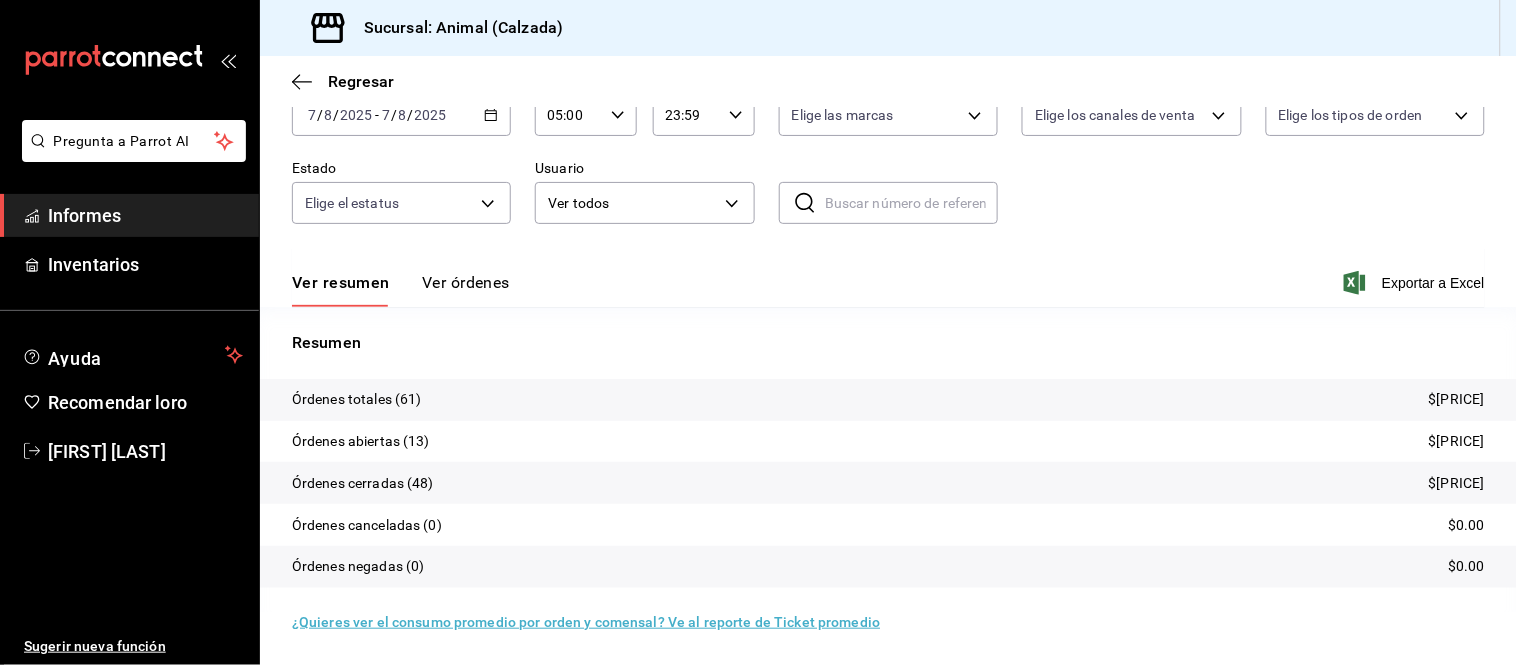 click on "Ver resumen Ver órdenes Exportar a Excel" at bounding box center (888, 277) 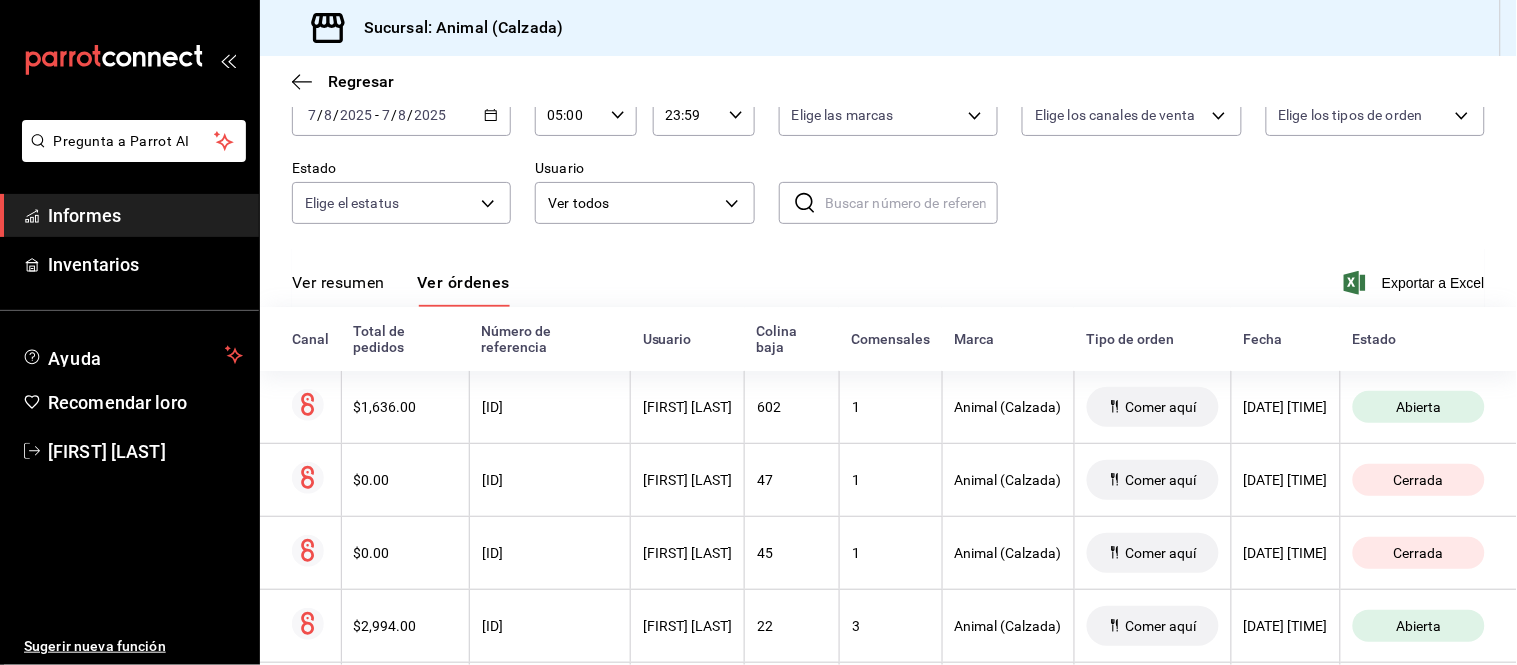 click on "Ver resumen" at bounding box center (338, 282) 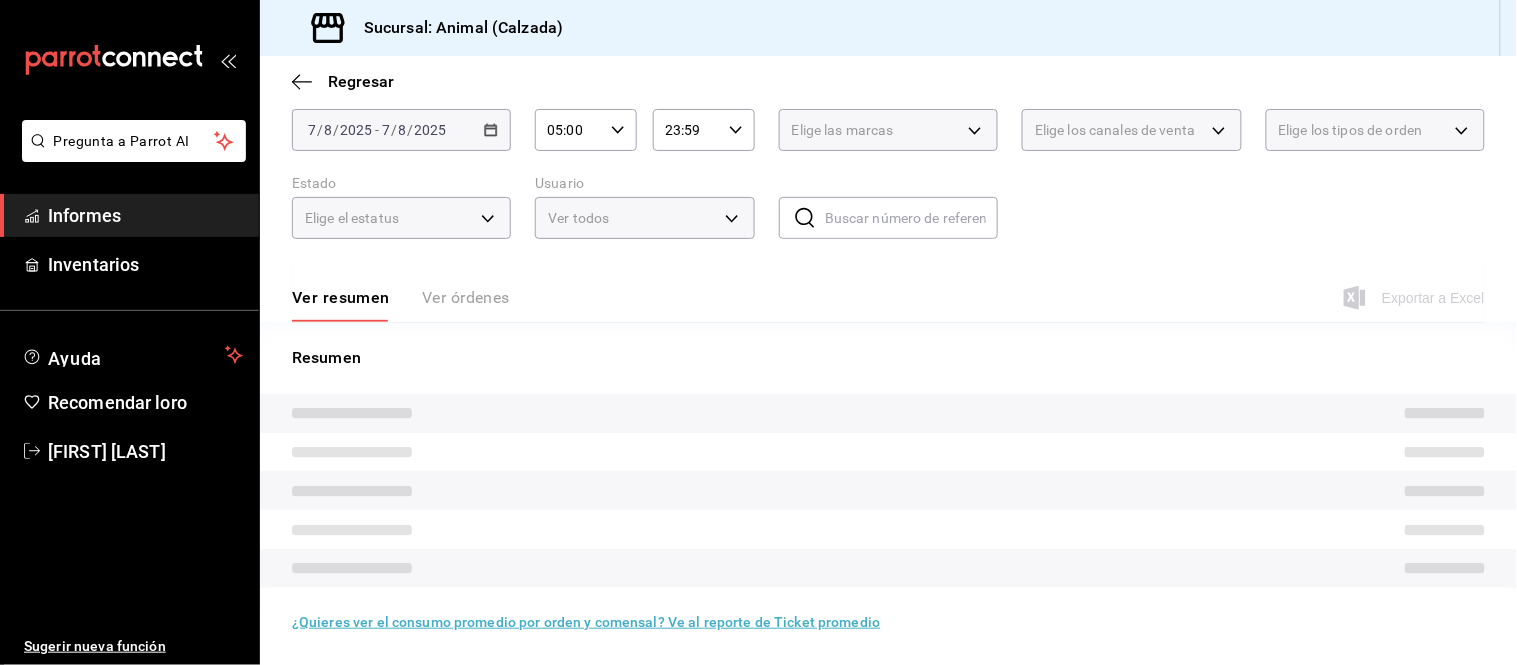 scroll, scrollTop: 121, scrollLeft: 0, axis: vertical 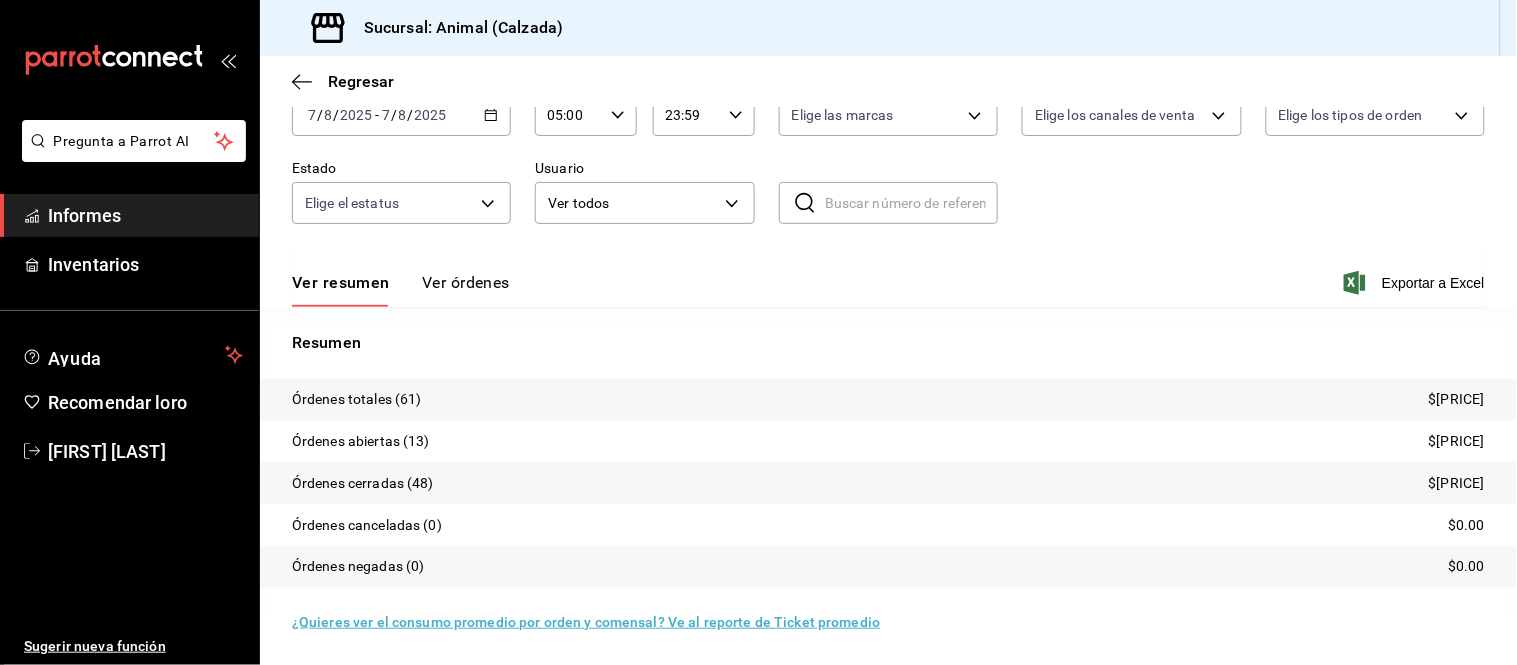 click on "Ver órdenes" at bounding box center [466, 282] 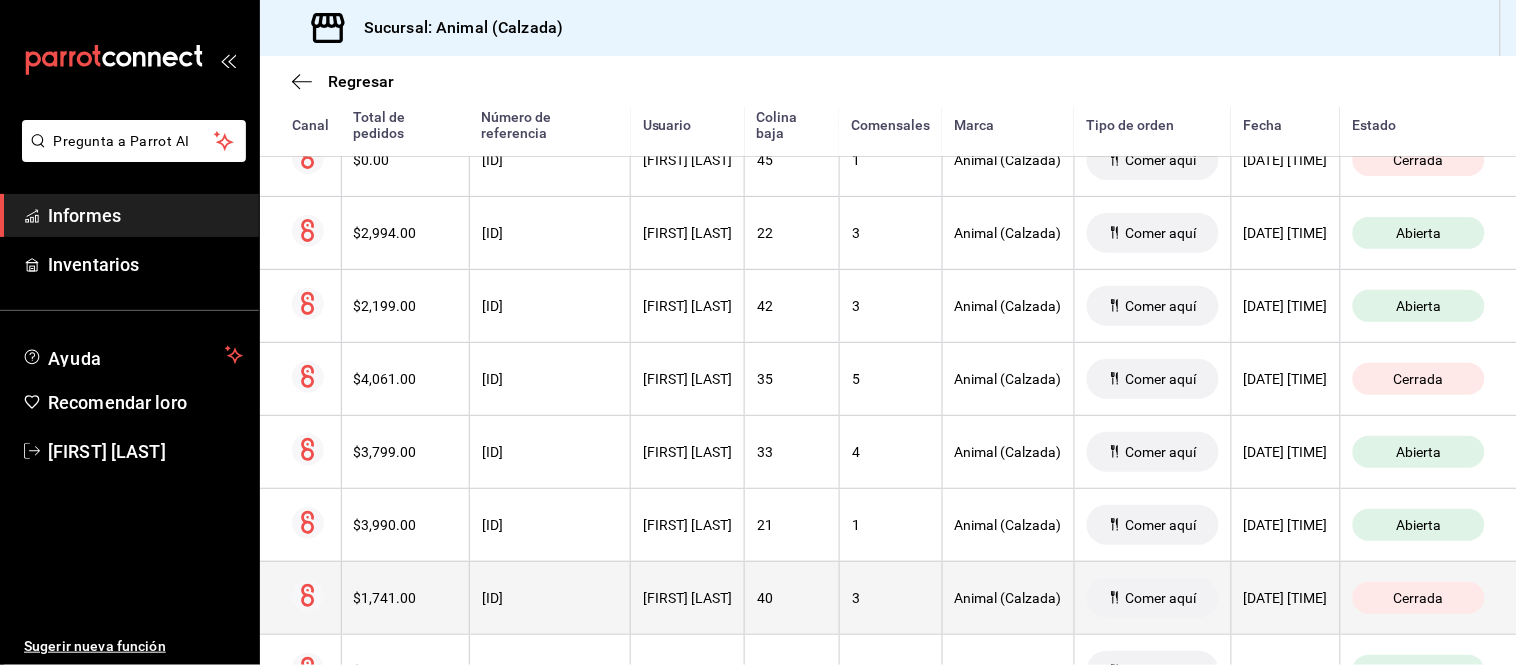 scroll, scrollTop: 565, scrollLeft: 0, axis: vertical 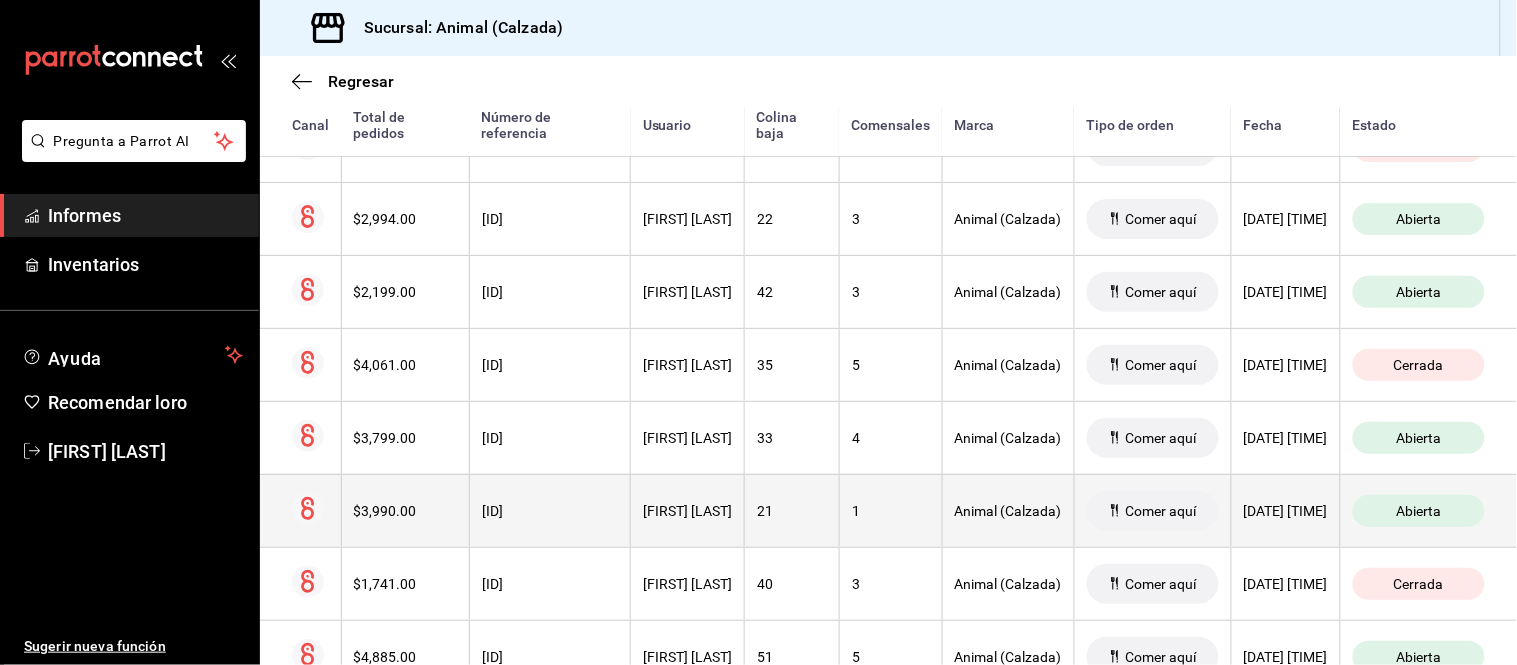 click on "1" at bounding box center [890, 510] 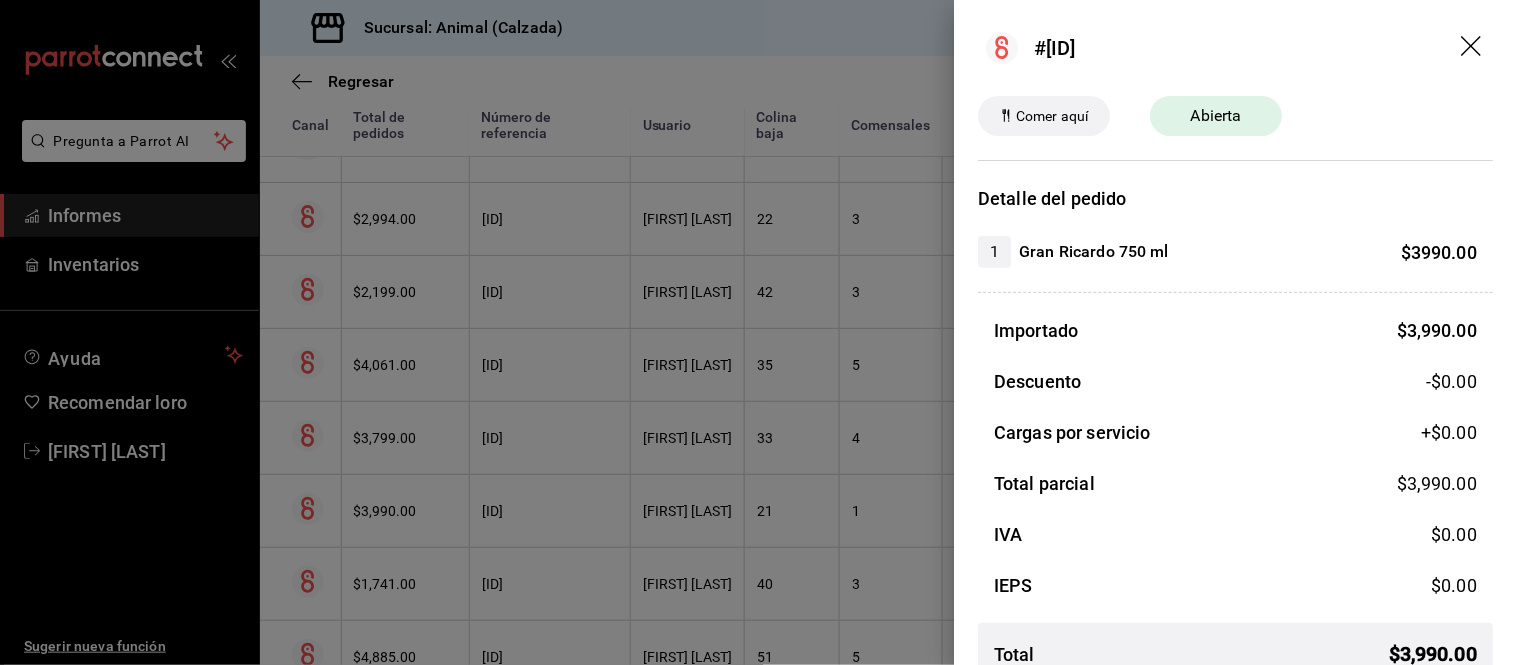 click at bounding box center (758, 332) 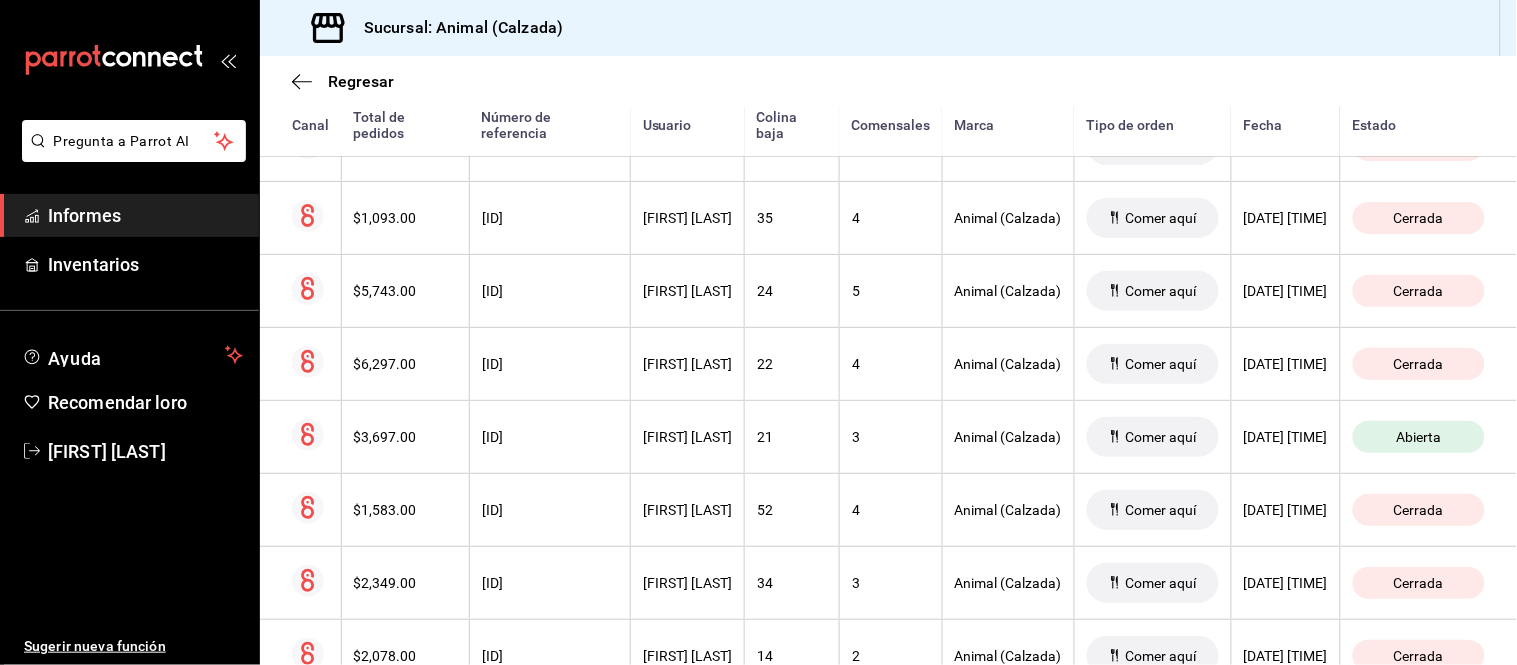 scroll, scrollTop: 2491, scrollLeft: 0, axis: vertical 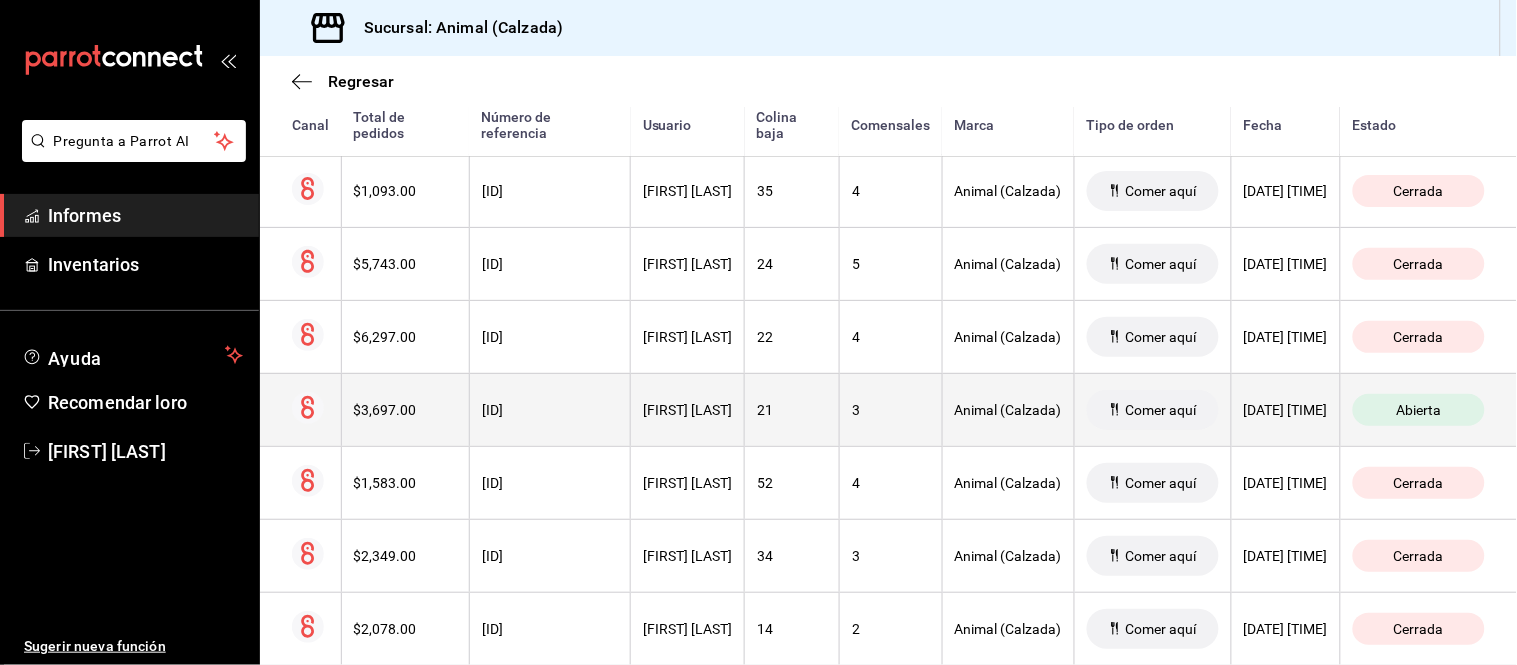 click on "21" at bounding box center (792, 409) 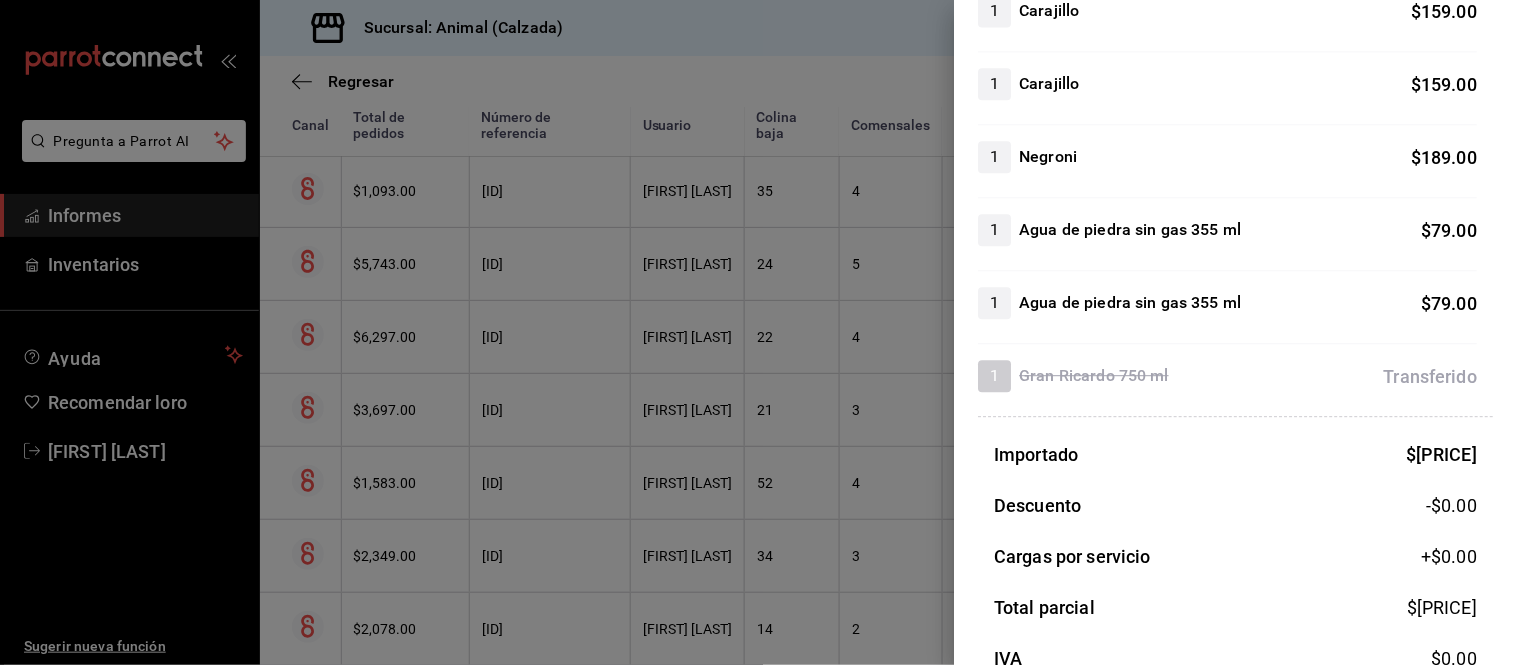 scroll, scrollTop: 1222, scrollLeft: 0, axis: vertical 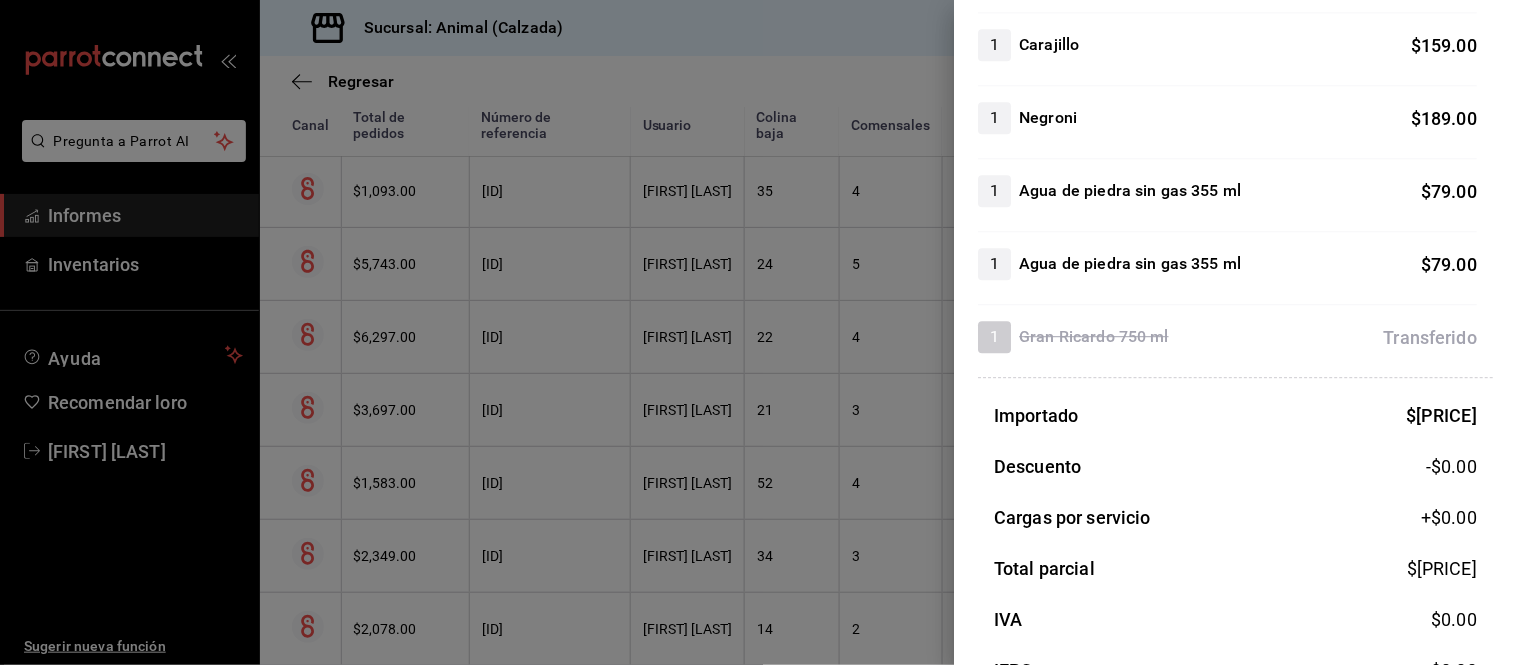click at bounding box center [758, 332] 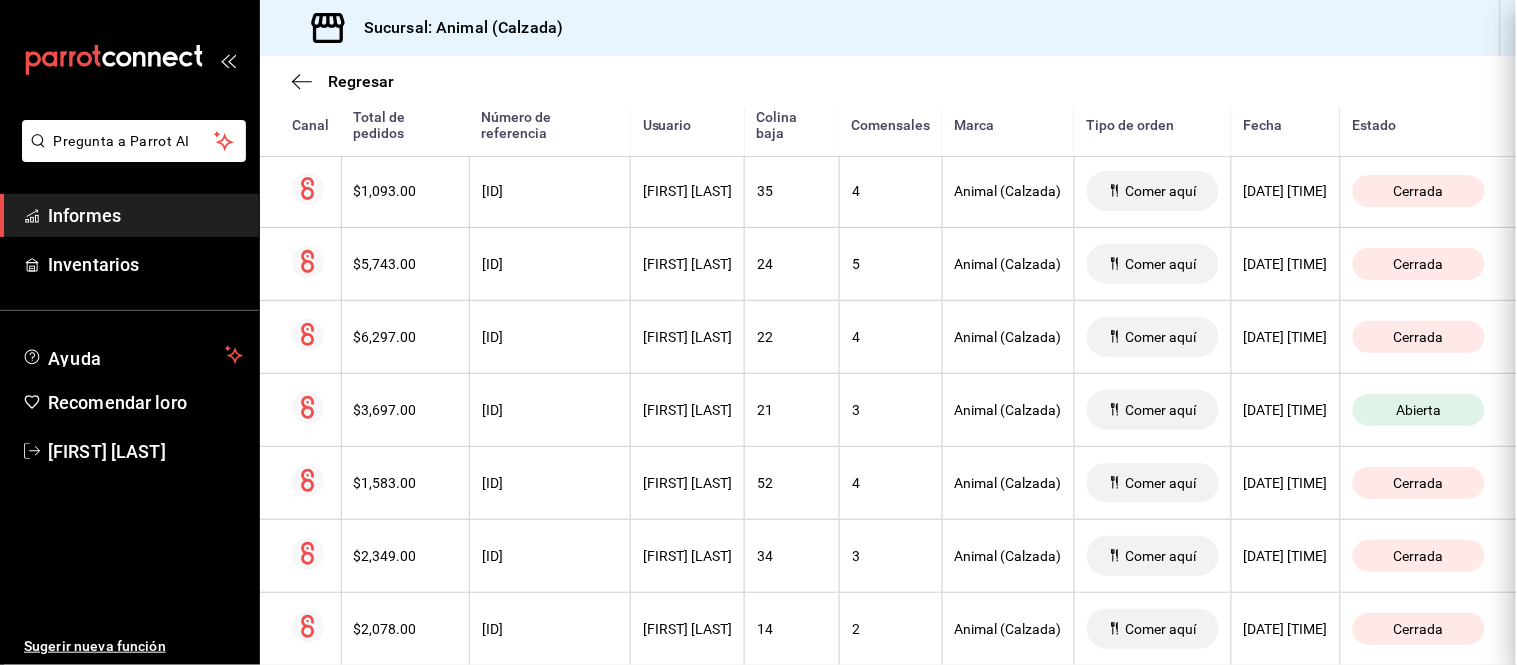 scroll, scrollTop: 0, scrollLeft: 0, axis: both 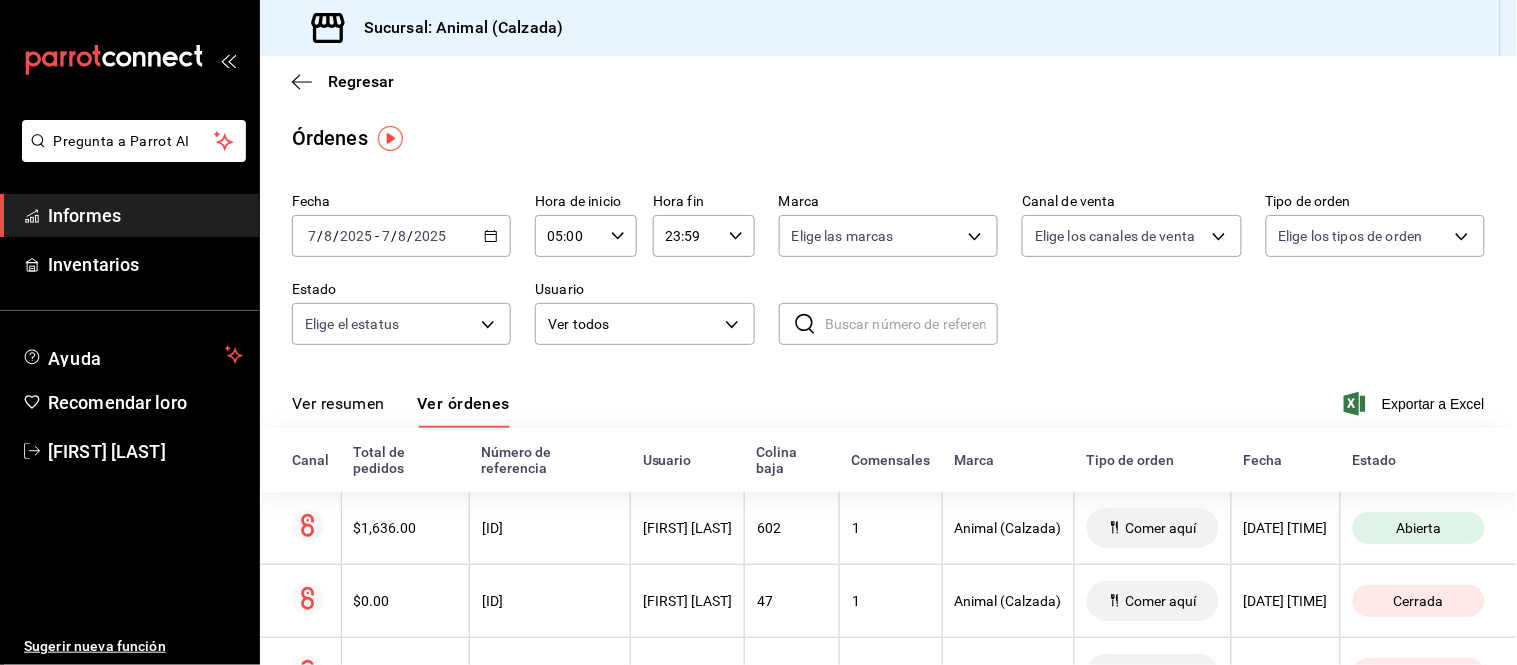 click on "Ver resumen" at bounding box center (338, 403) 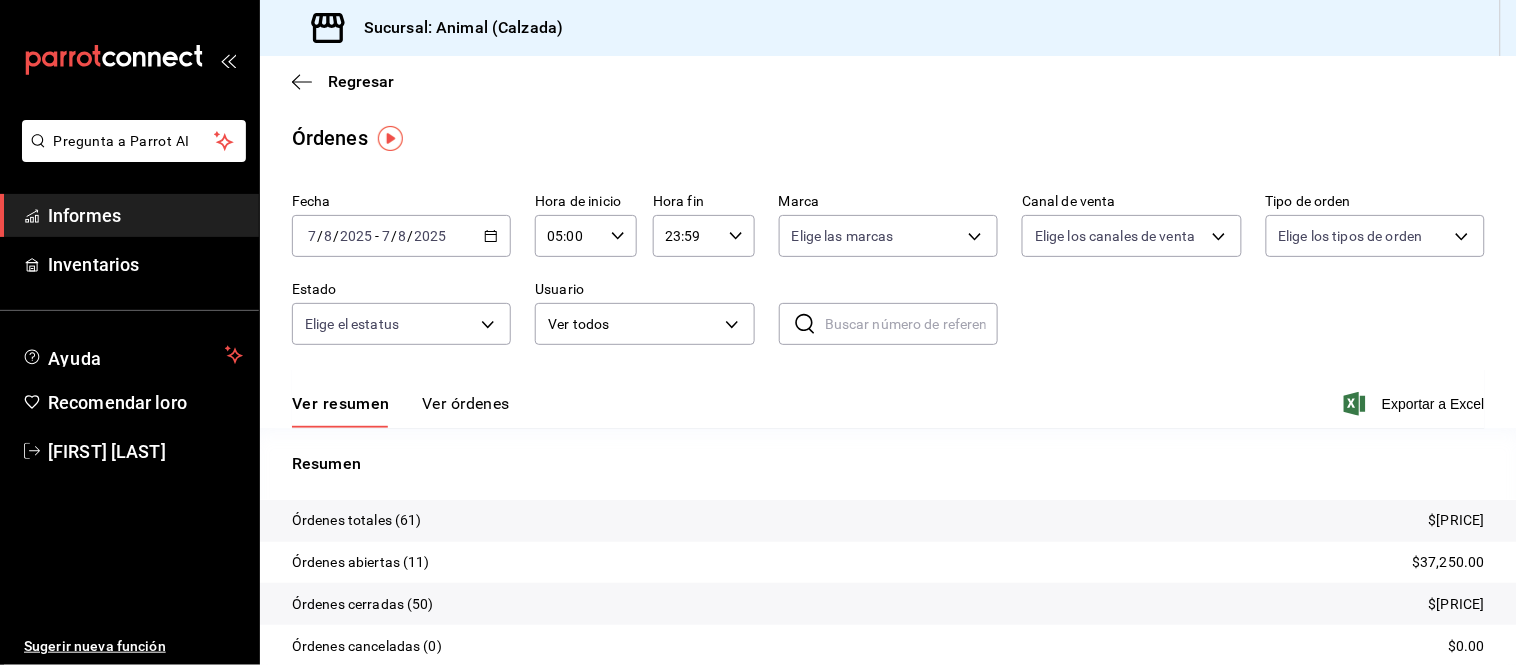 click on "Ver órdenes" at bounding box center (466, 403) 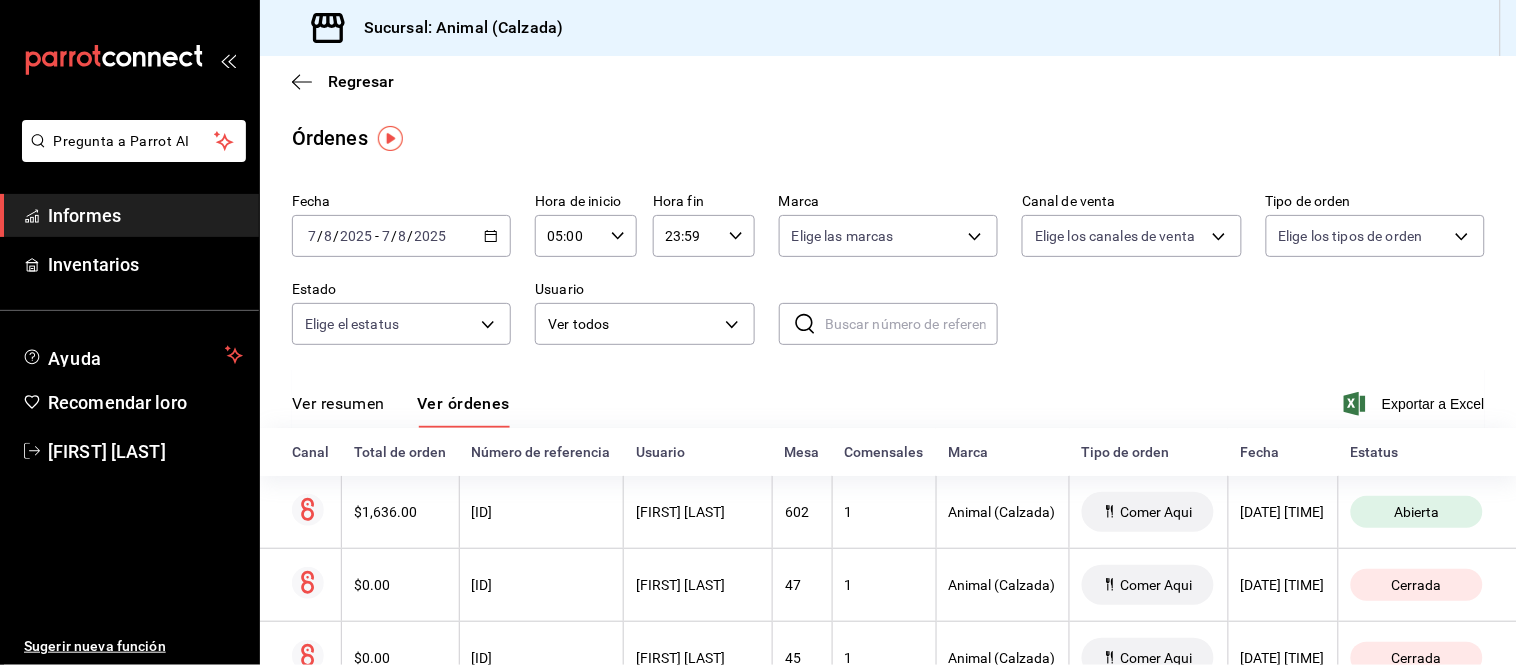 click on "Ver resumen" at bounding box center [338, 403] 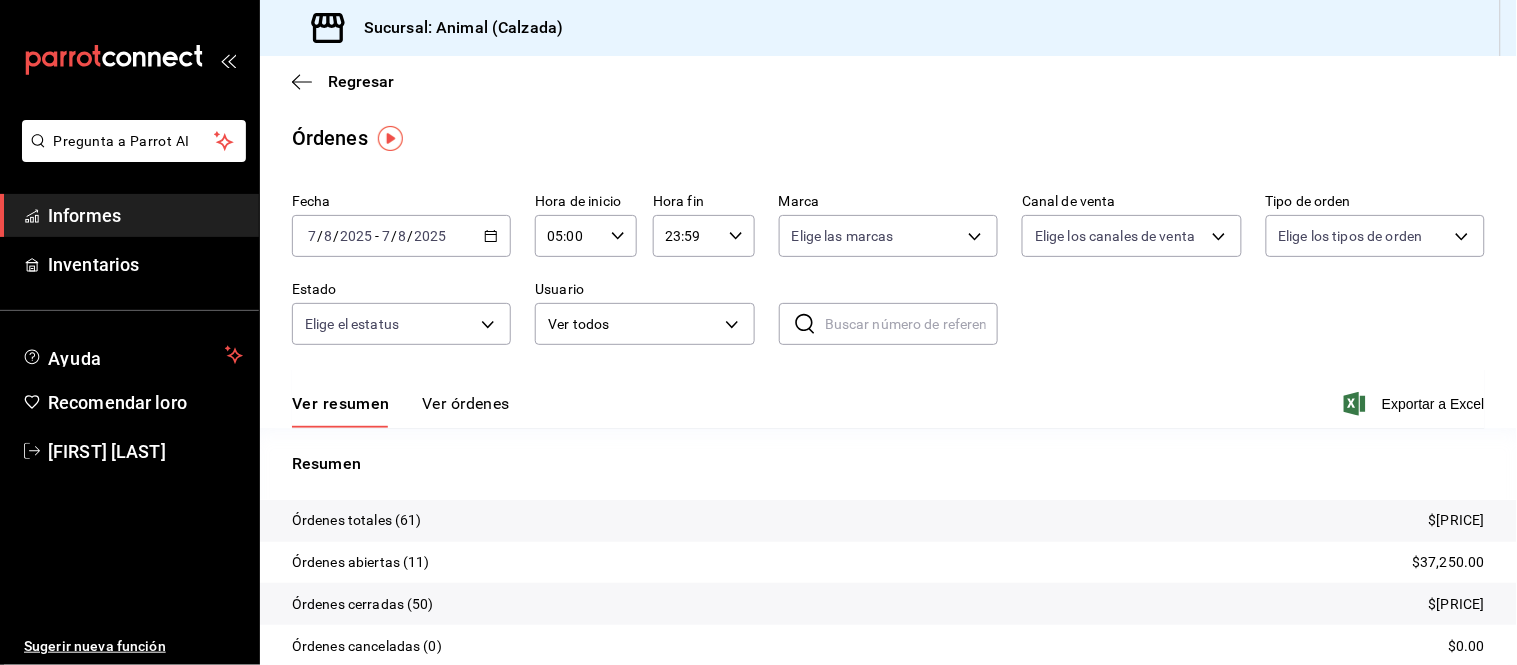 click on "Ver resumen Ver órdenes Exportar a Excel" at bounding box center [888, 398] 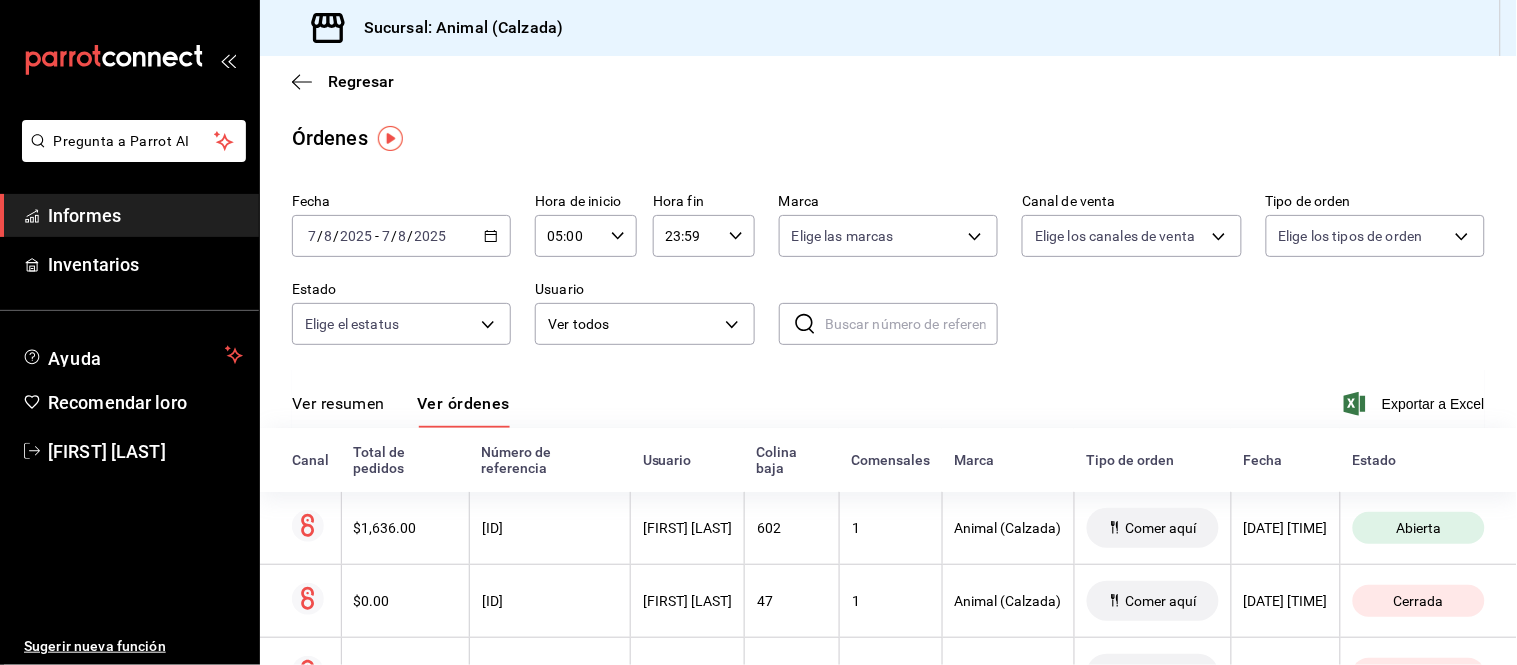 click on "Ver resumen" at bounding box center [338, 403] 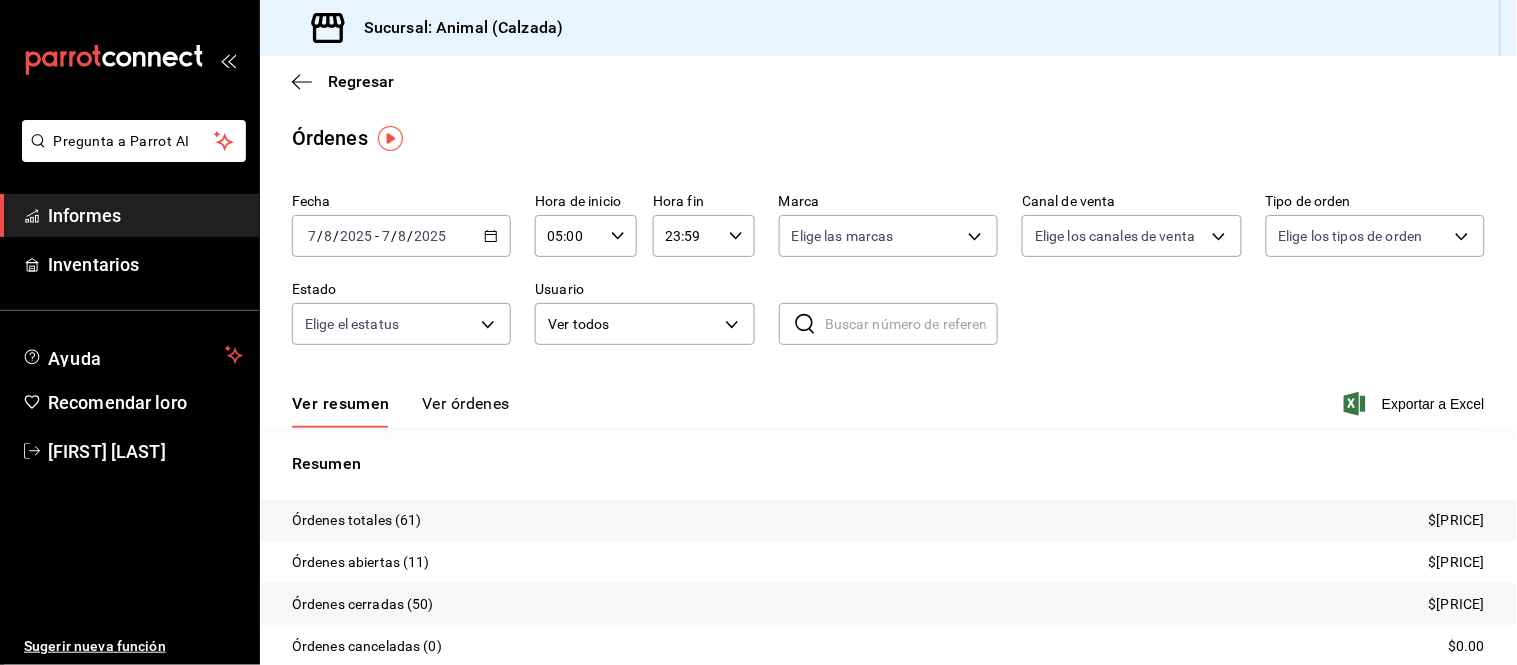 click on "Ver órdenes" at bounding box center [466, 410] 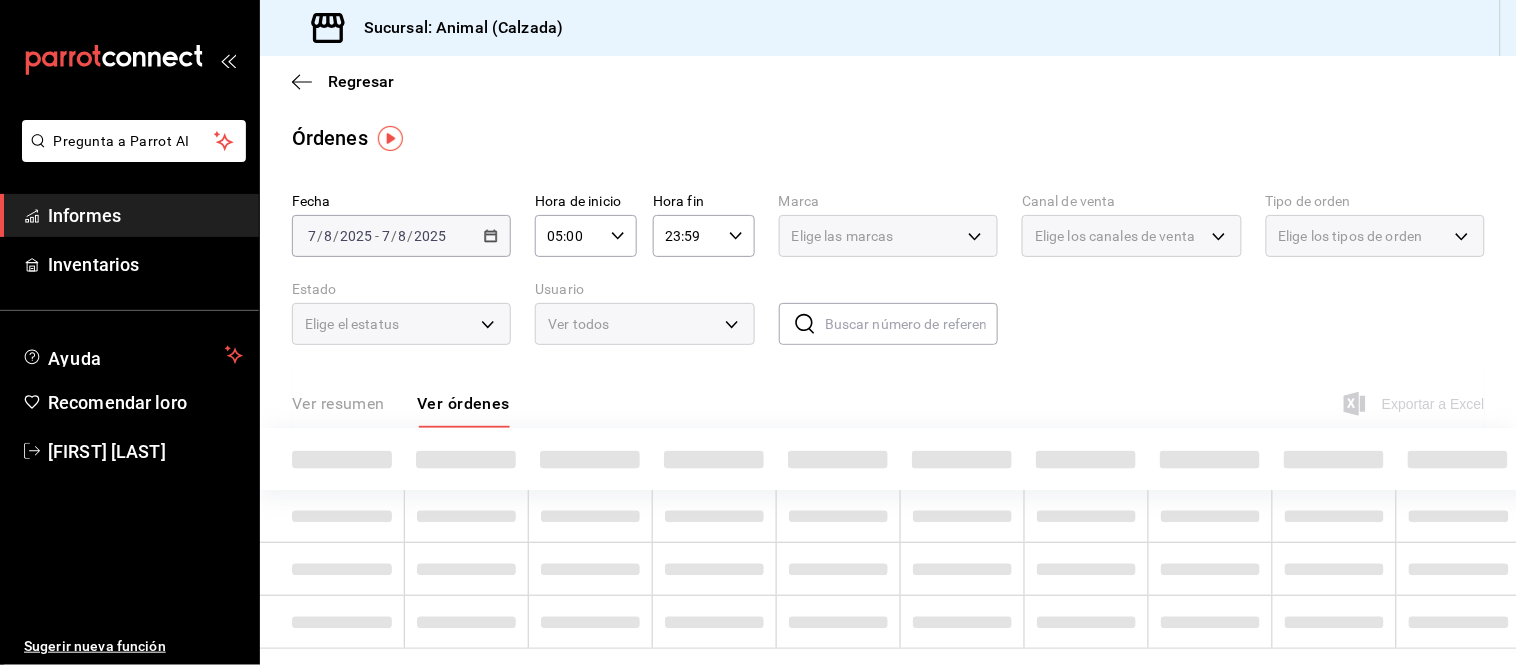 click on "Ver resumen" at bounding box center (338, 403) 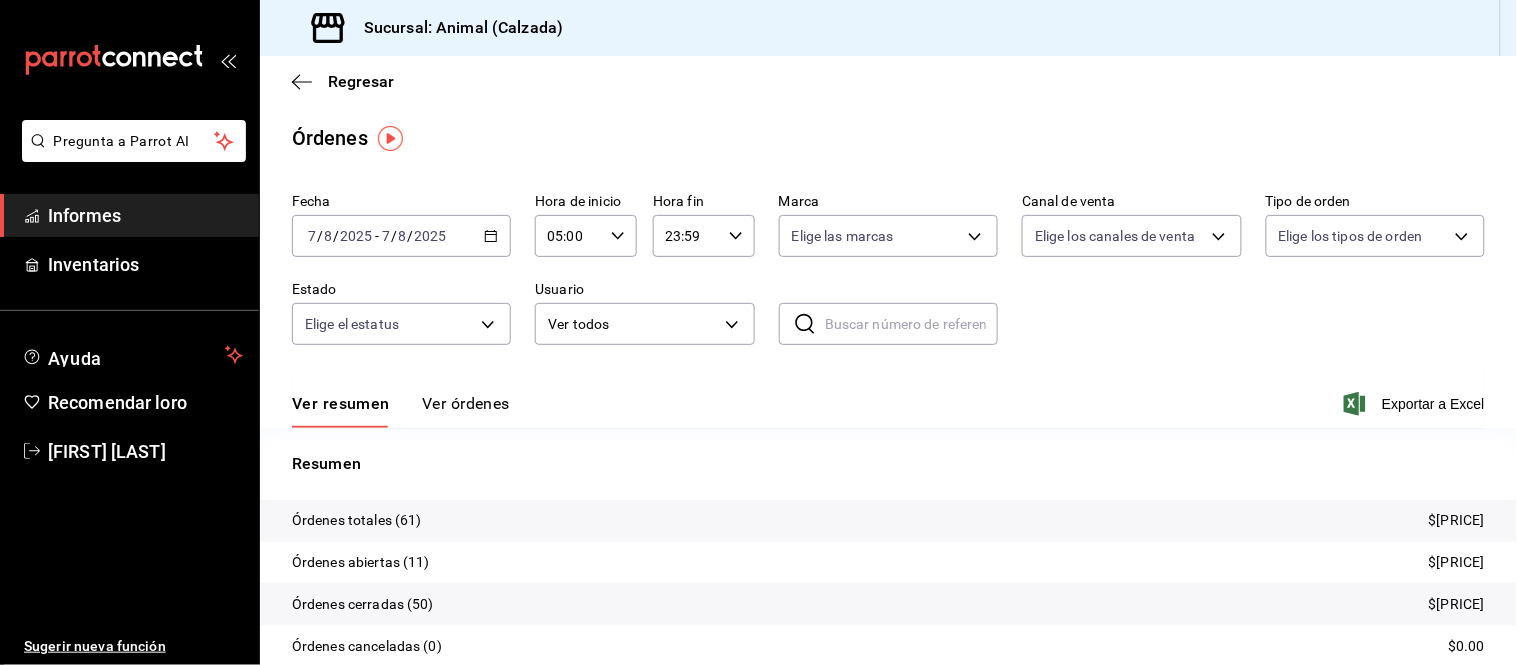 click on "Ver órdenes" at bounding box center (466, 403) 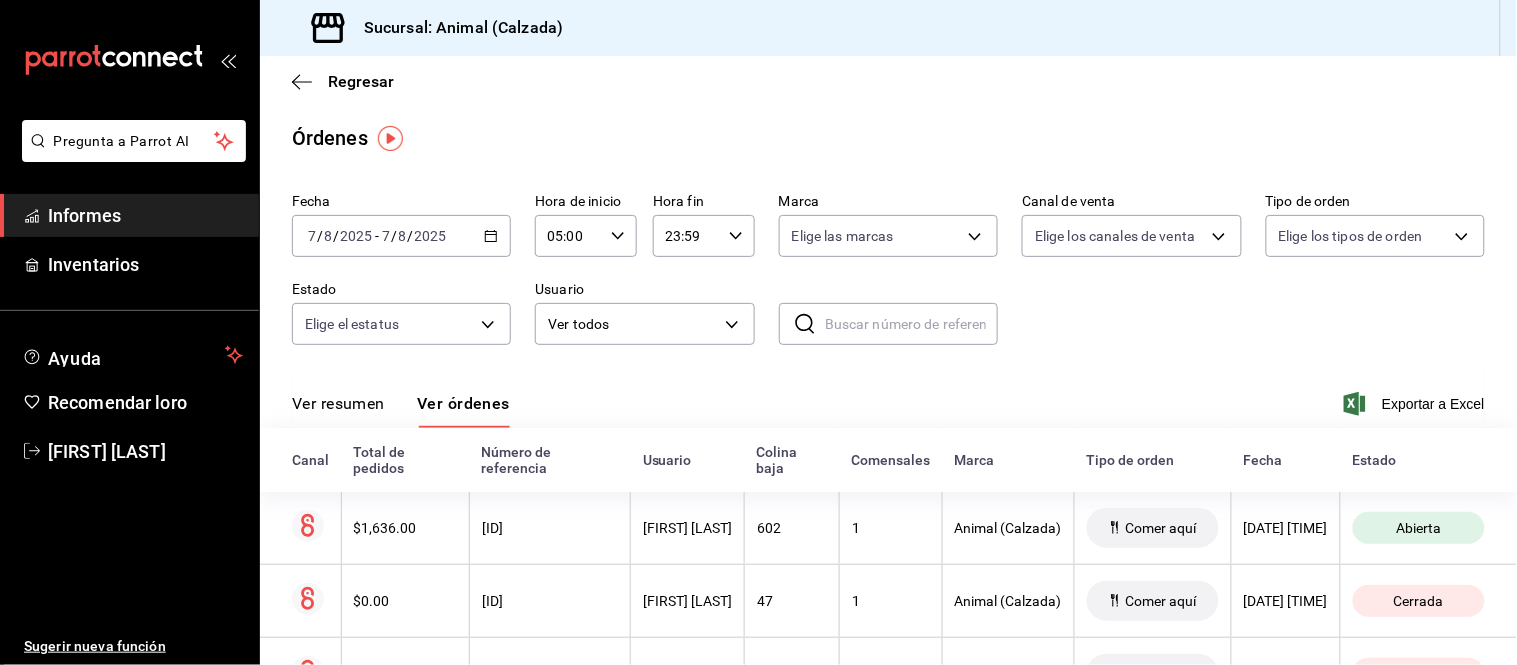 click on "Ver resumen" at bounding box center [338, 403] 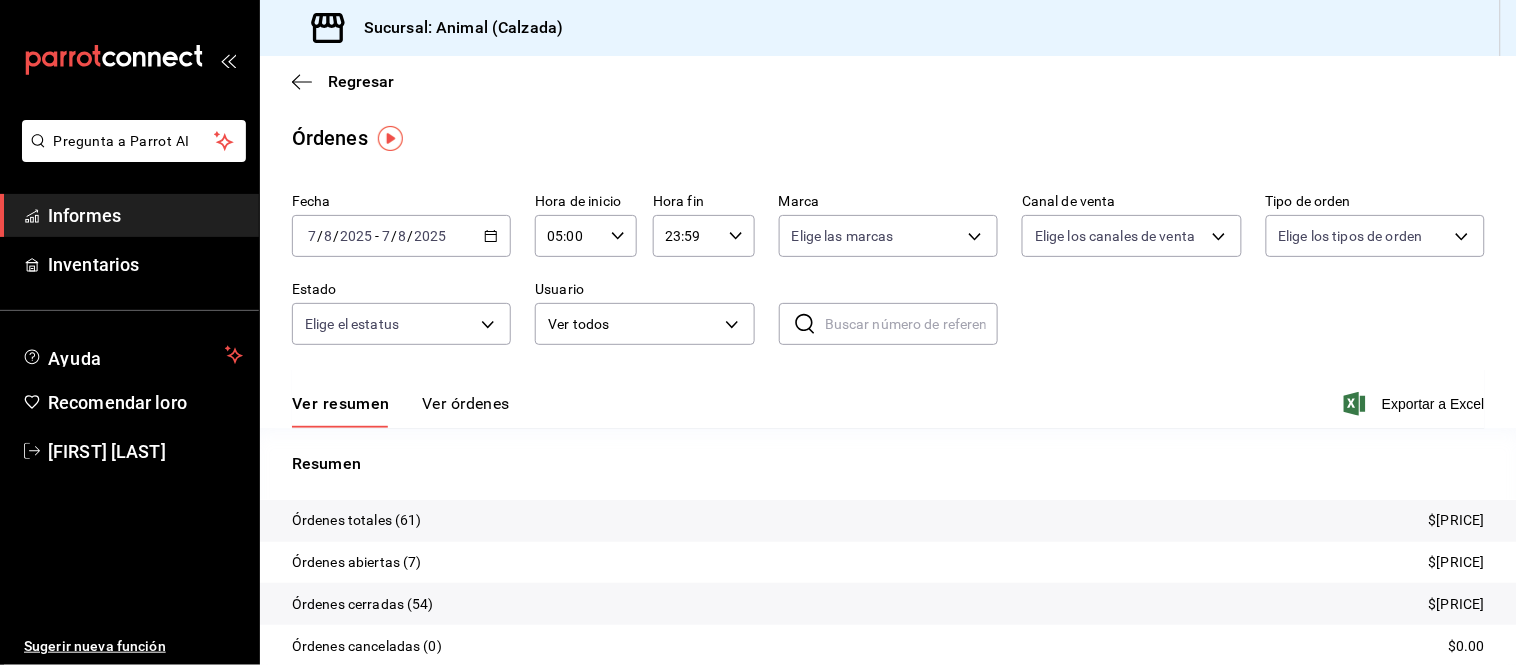 click 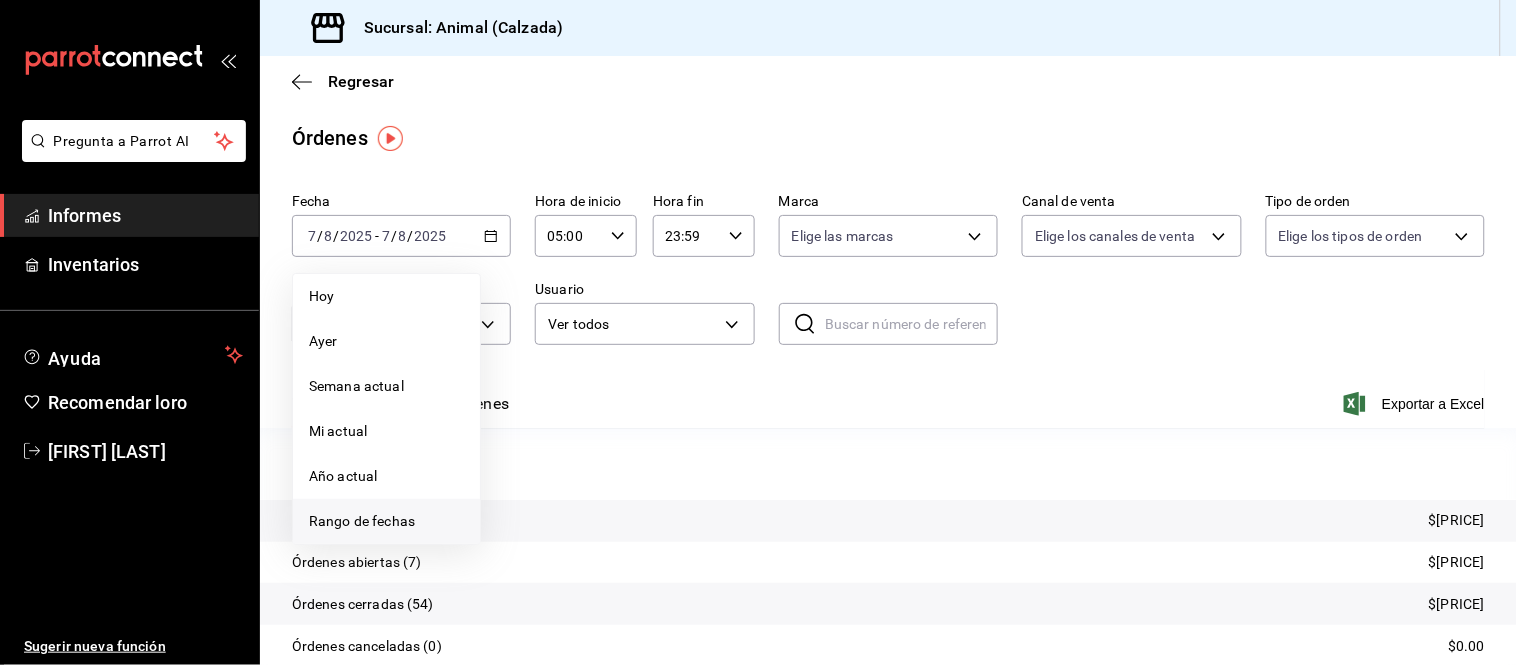 click on "Rango de fechas" at bounding box center [362, 521] 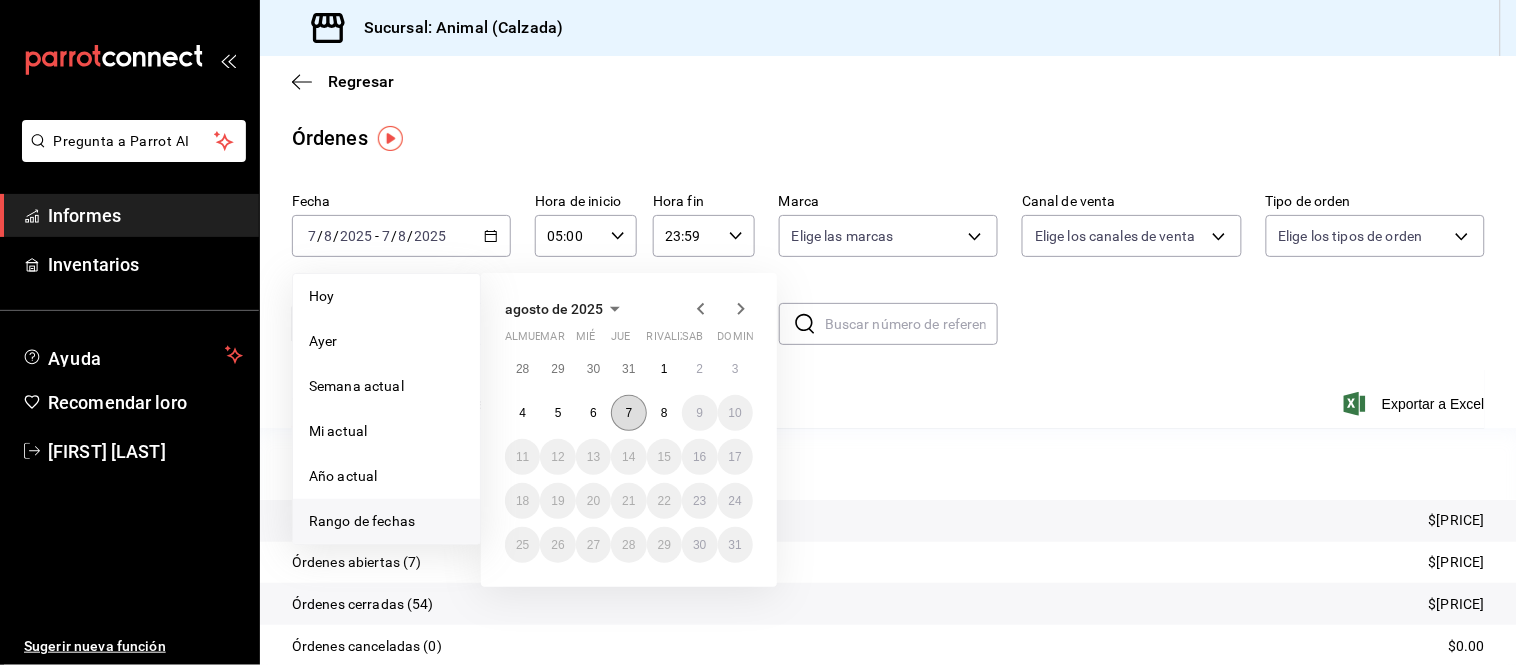 click on "7" at bounding box center (629, 413) 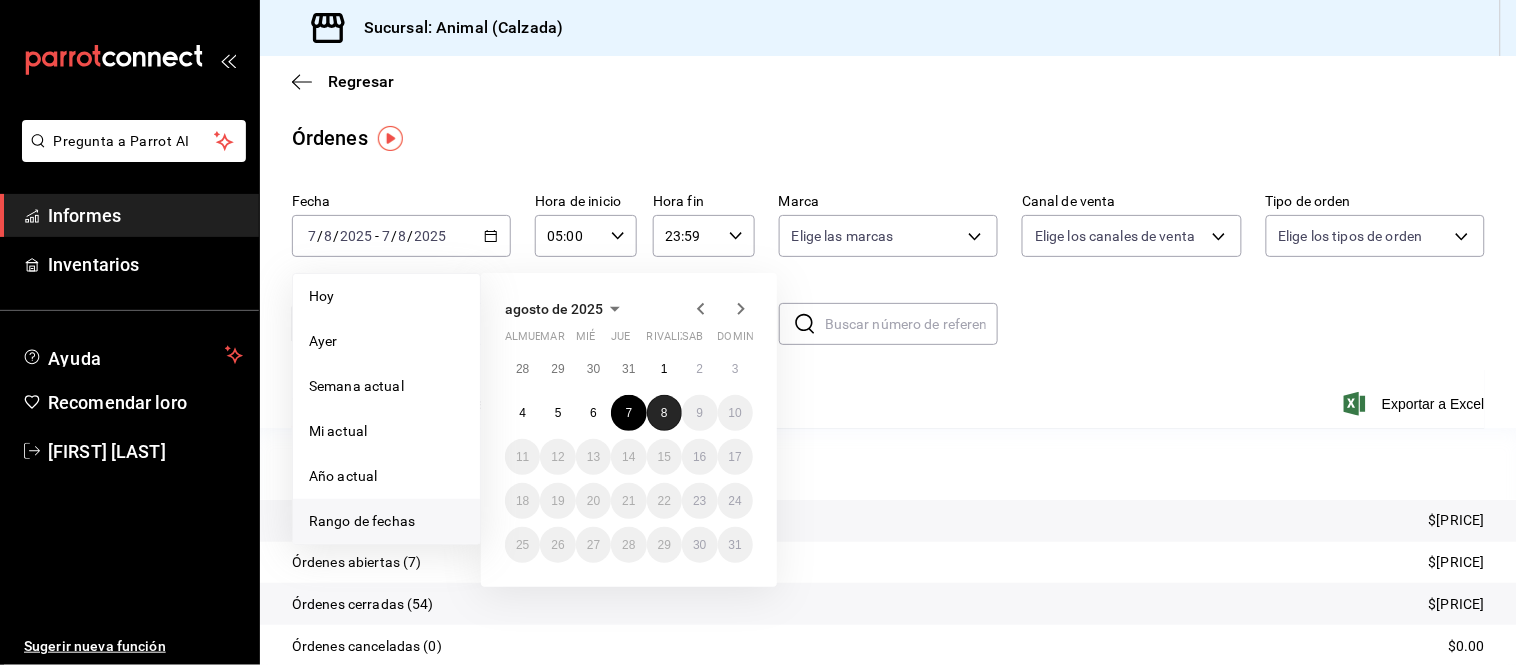 click on "8" at bounding box center [664, 413] 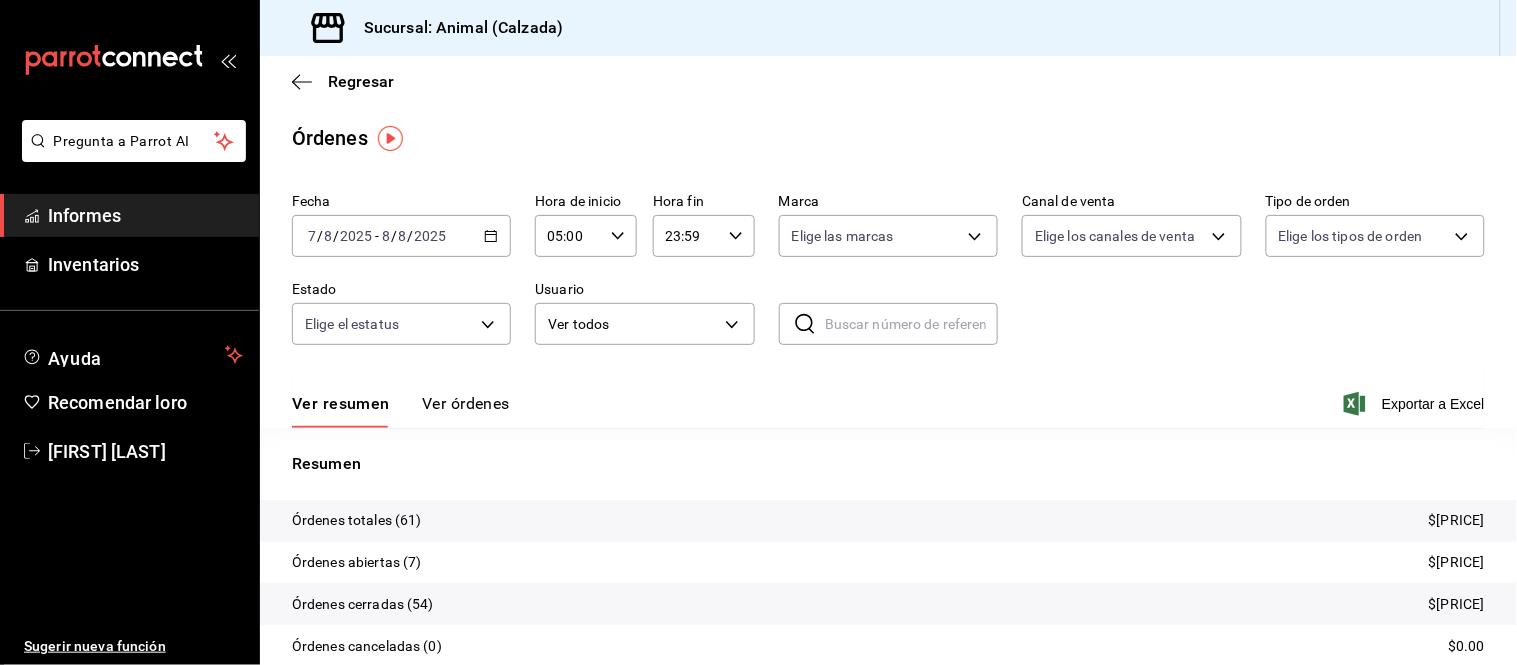 click on "Ver órdenes" at bounding box center [466, 403] 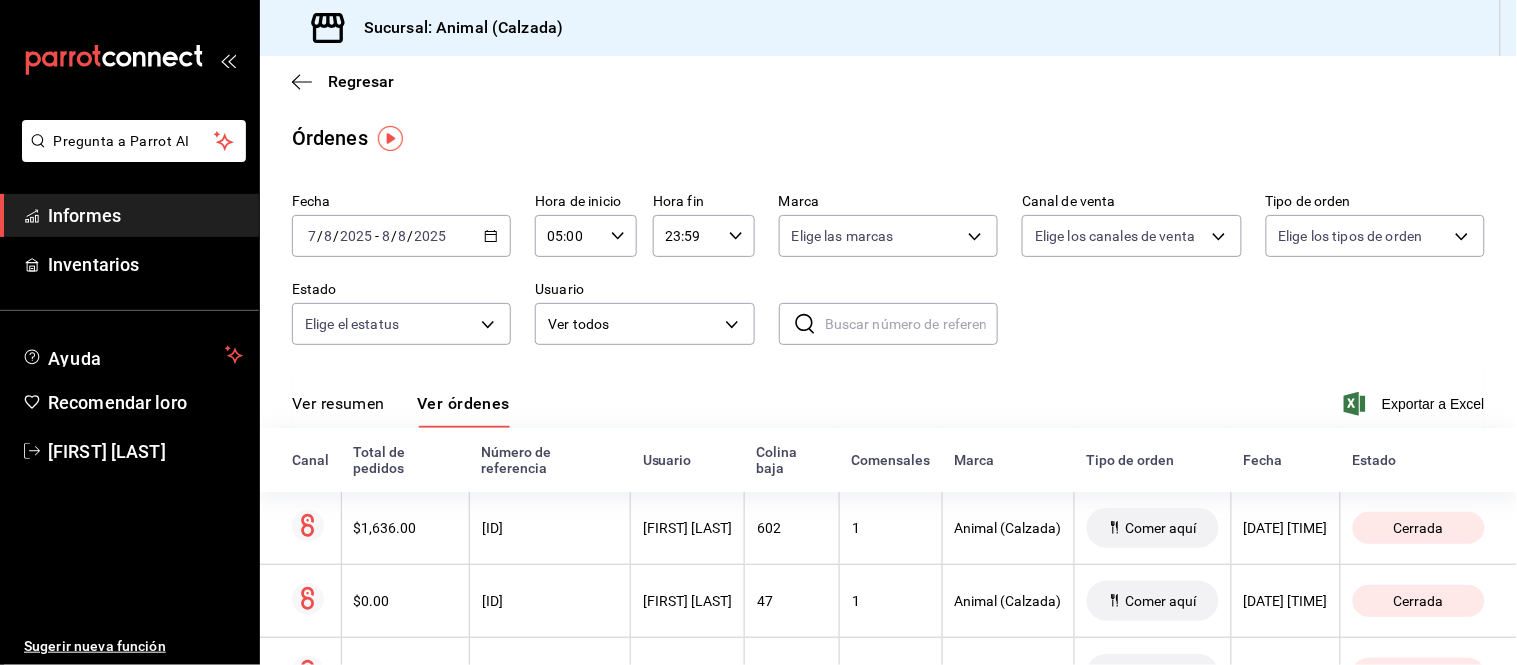 click on "Ver resumen" at bounding box center [338, 403] 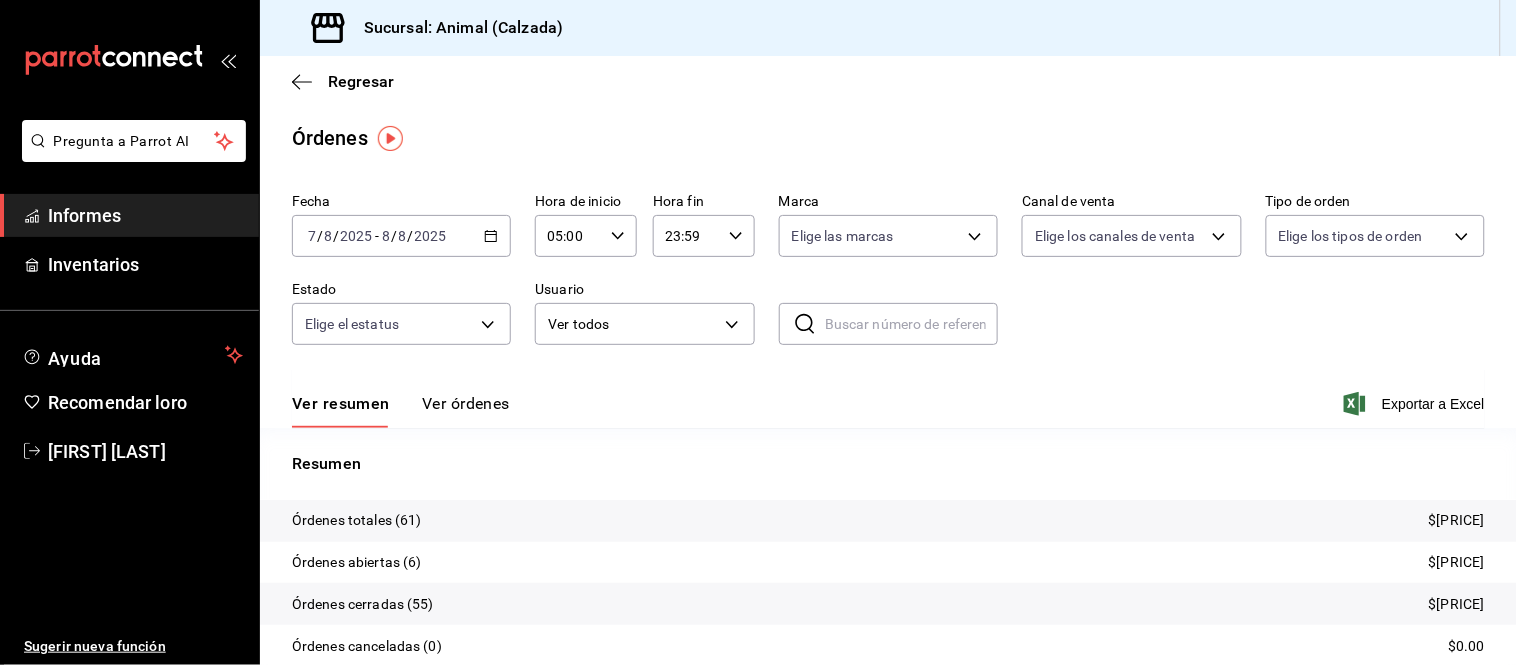click on "Ver órdenes" at bounding box center [466, 403] 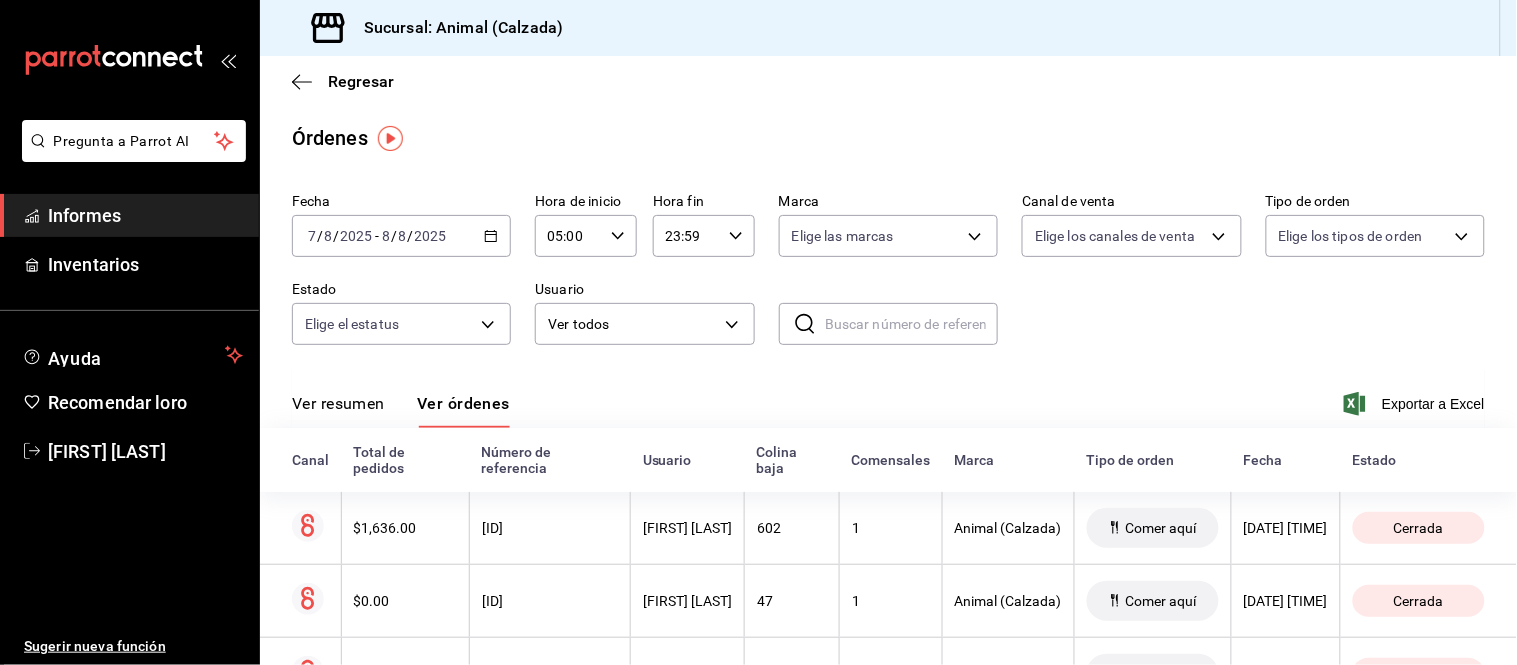 click on "Ver resumen" at bounding box center [338, 403] 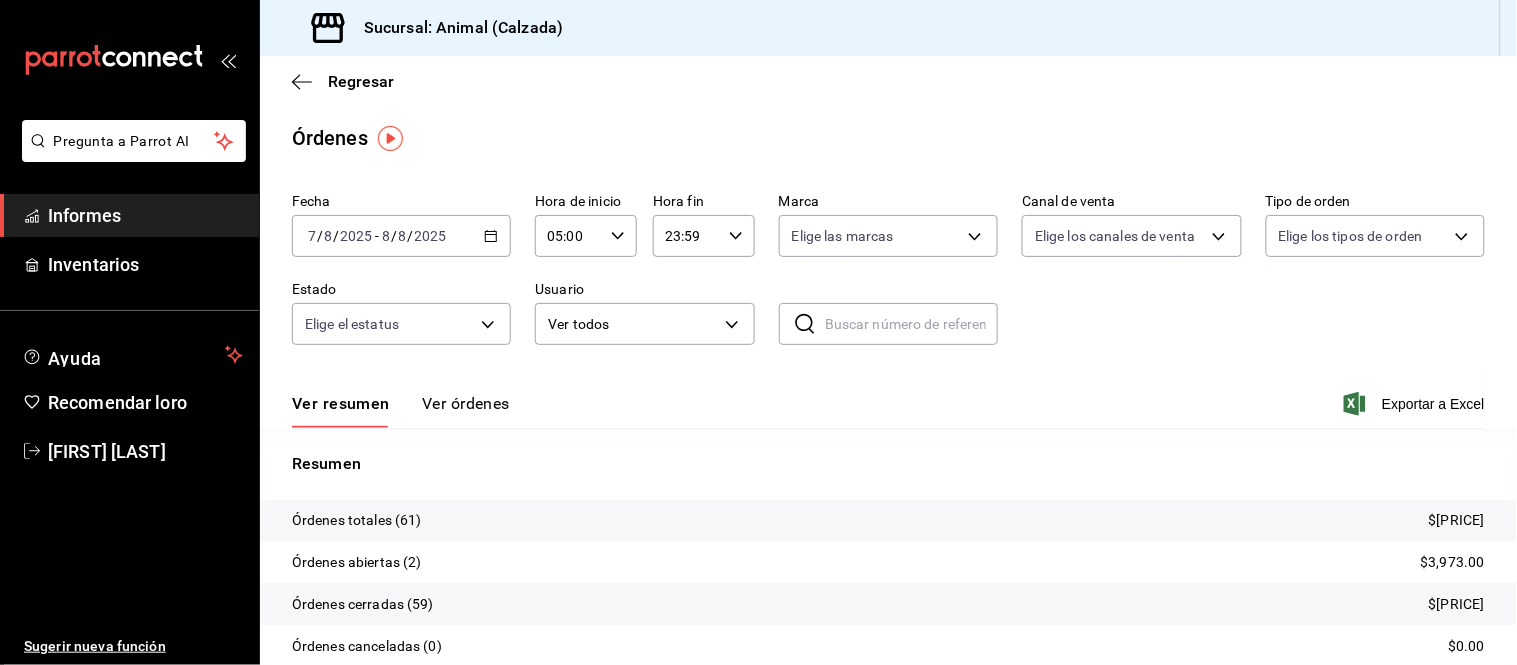 click on "Ver órdenes" at bounding box center [466, 403] 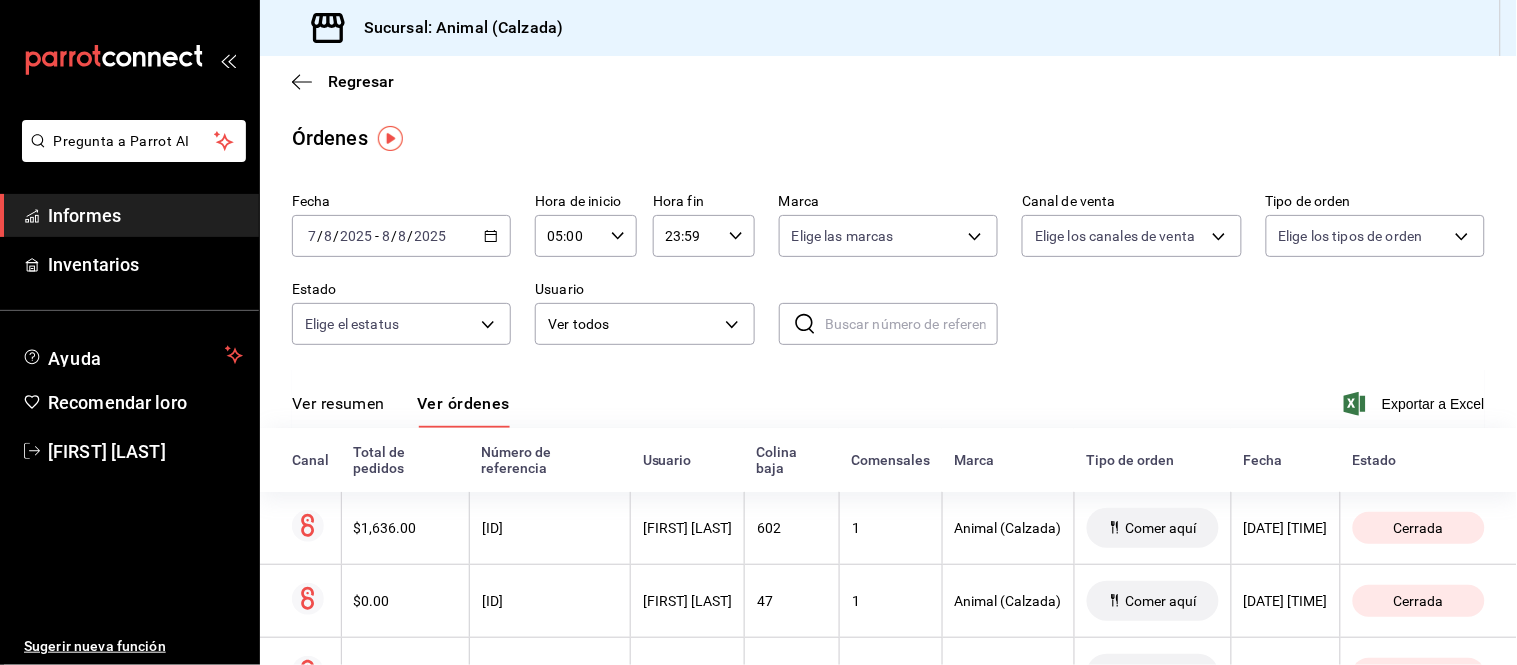 click on "Ver resumen" at bounding box center (338, 403) 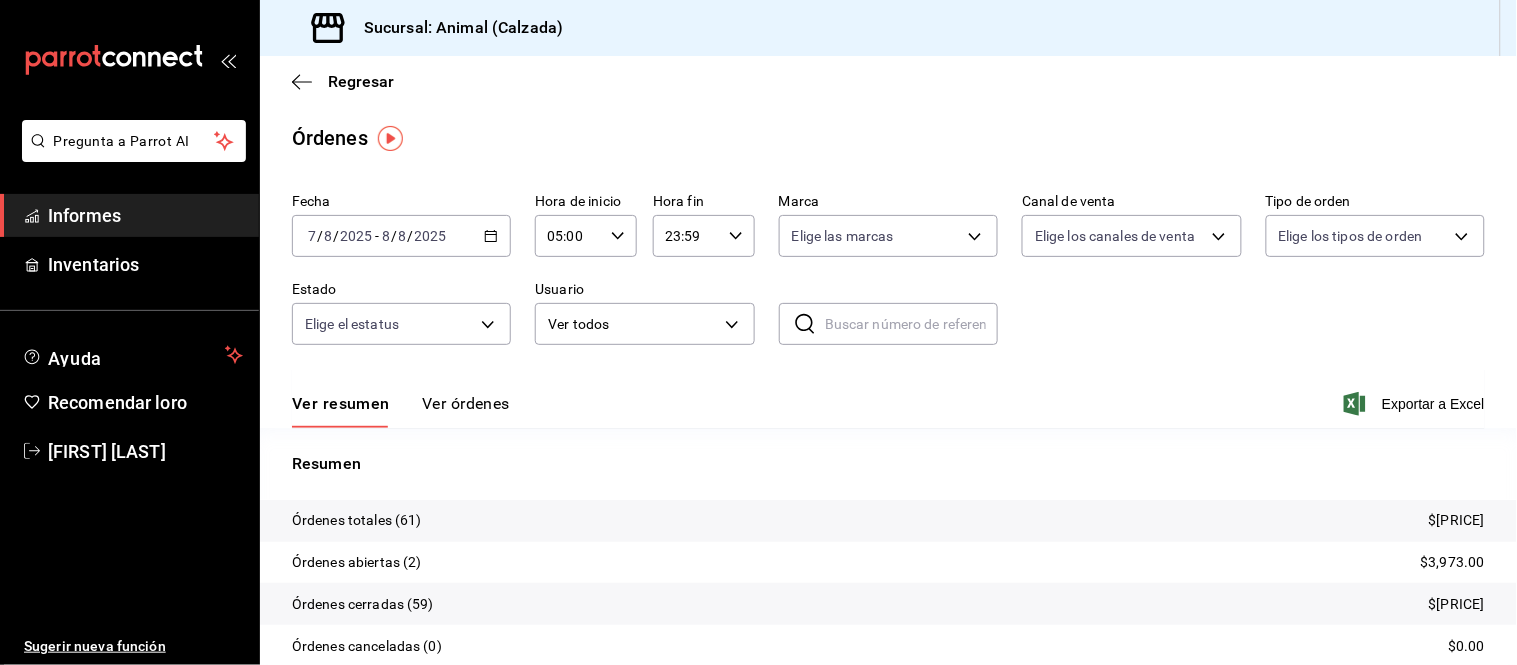 click on "Ver órdenes" at bounding box center (466, 403) 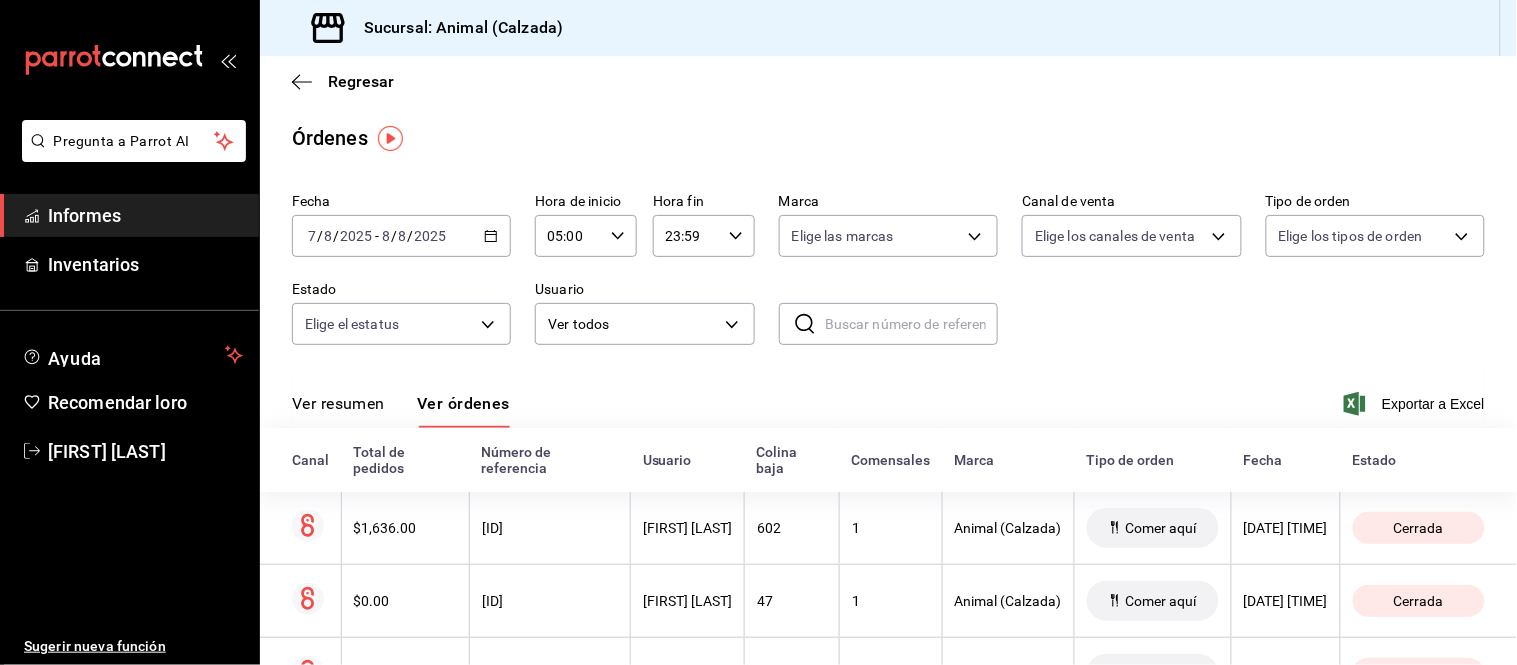 click on "Ver resumen" at bounding box center (338, 403) 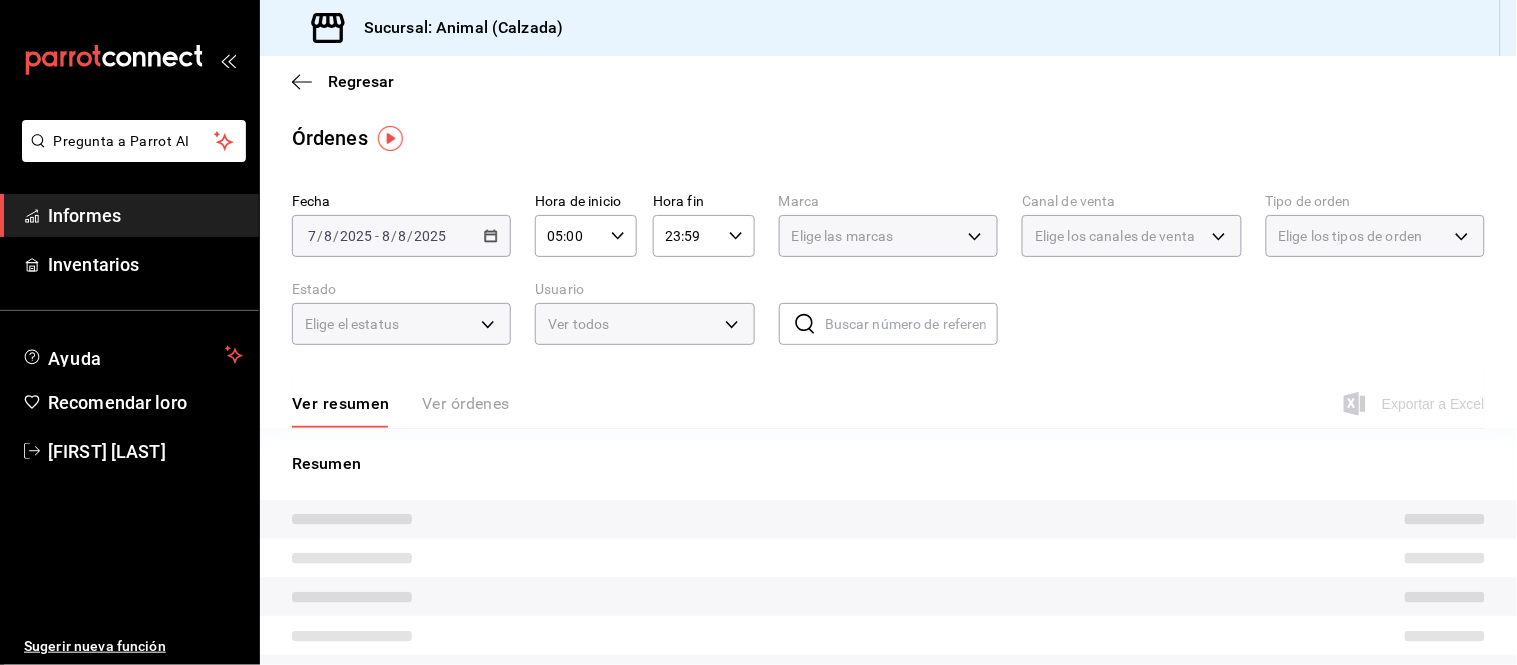 click on "Ver órdenes" at bounding box center (466, 403) 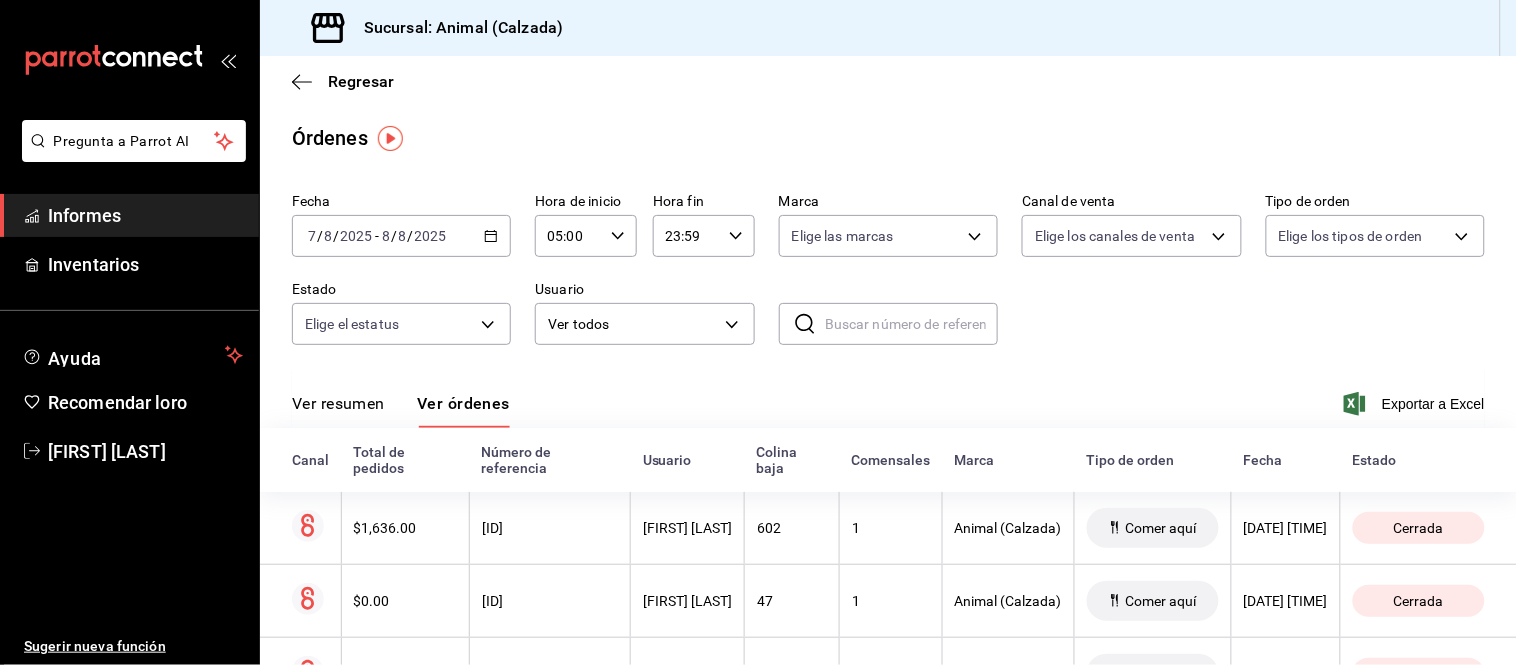 click on "Ver resumen" at bounding box center (338, 403) 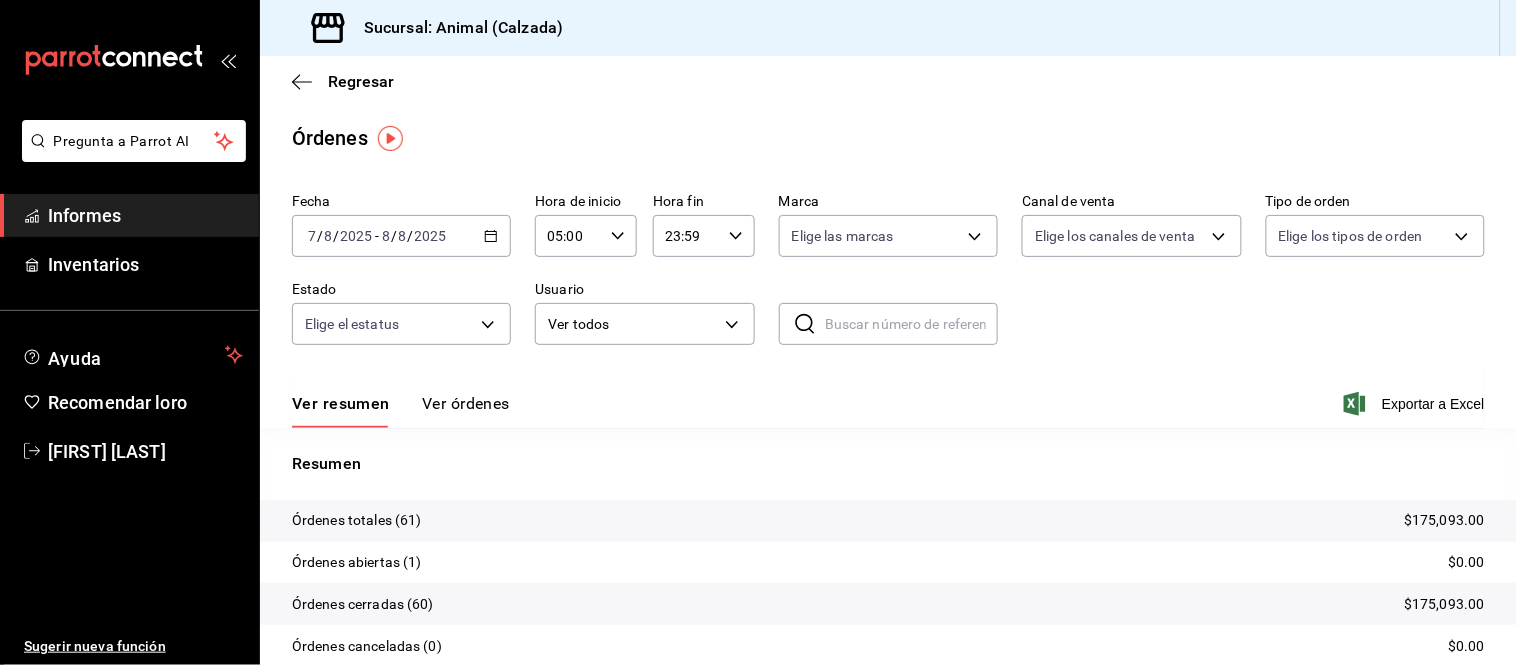 click on "Ver órdenes" at bounding box center (466, 403) 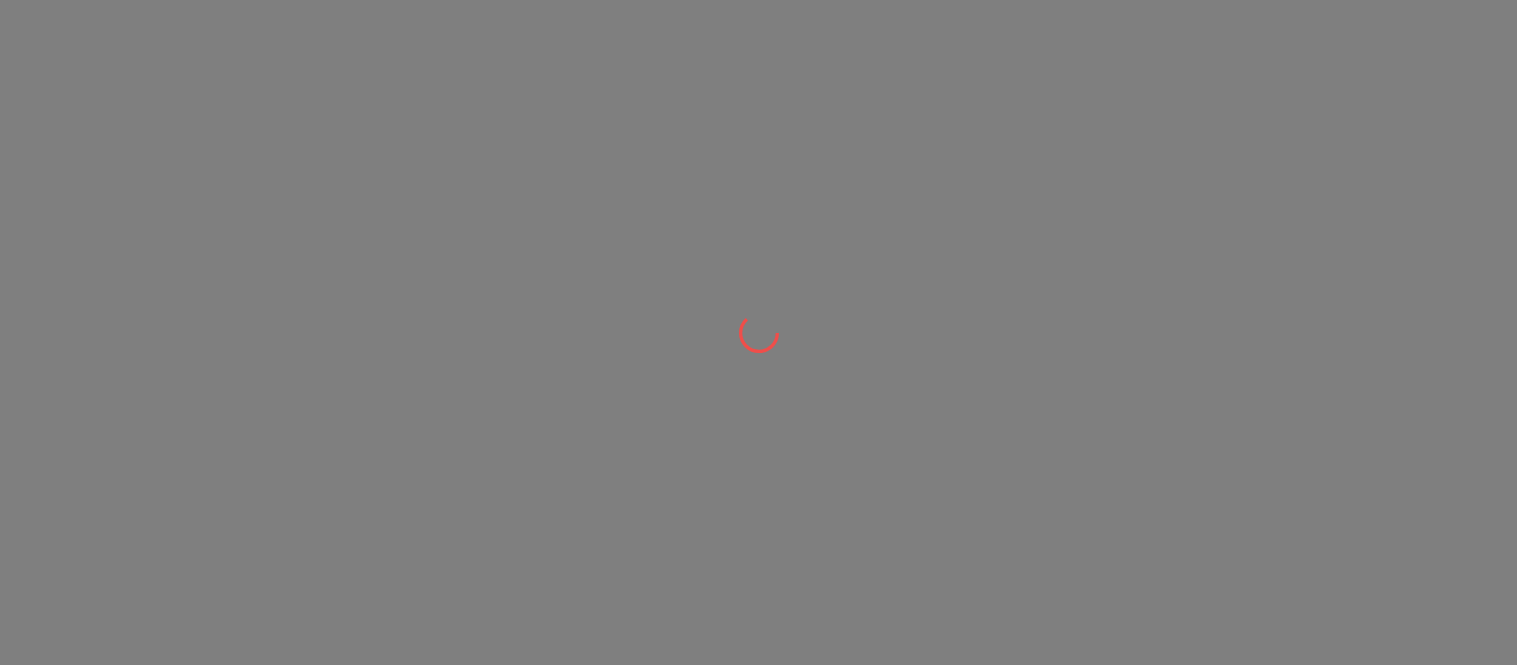 scroll, scrollTop: 0, scrollLeft: 0, axis: both 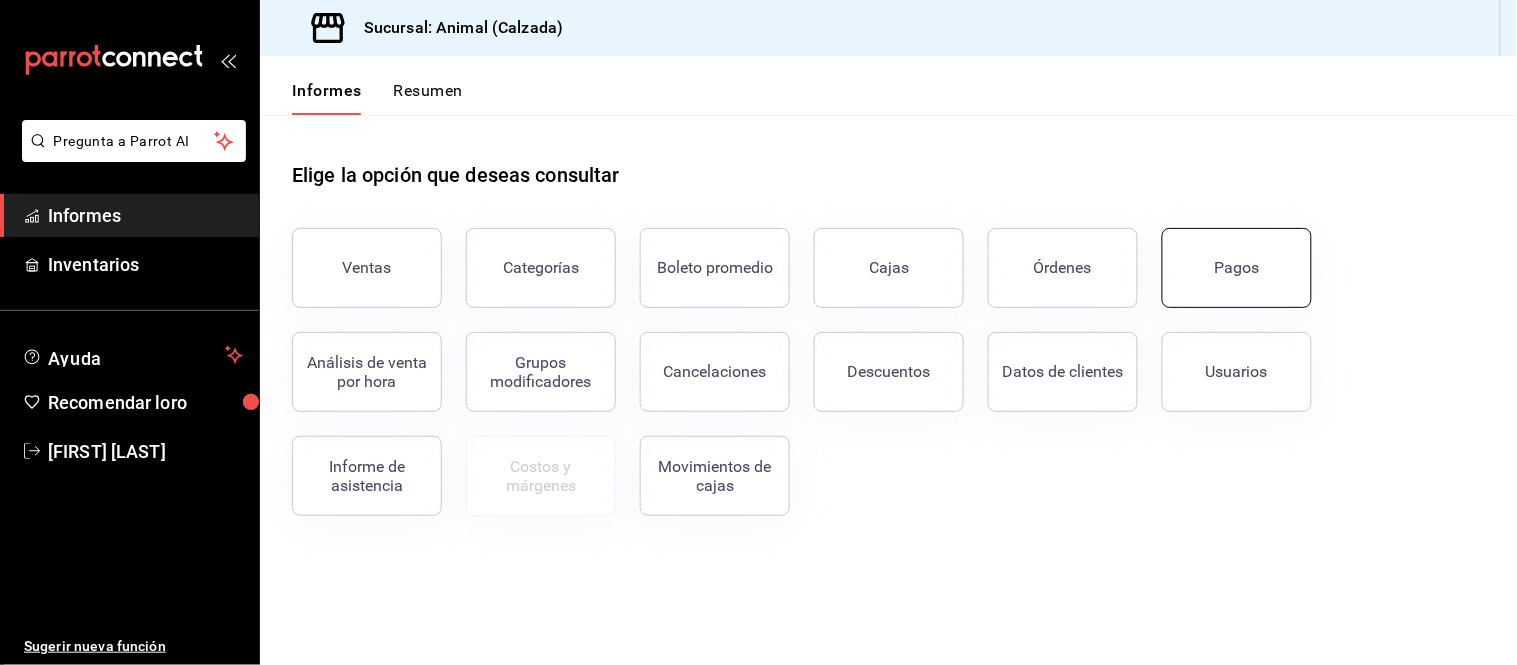 click on "Pagos" at bounding box center [1237, 268] 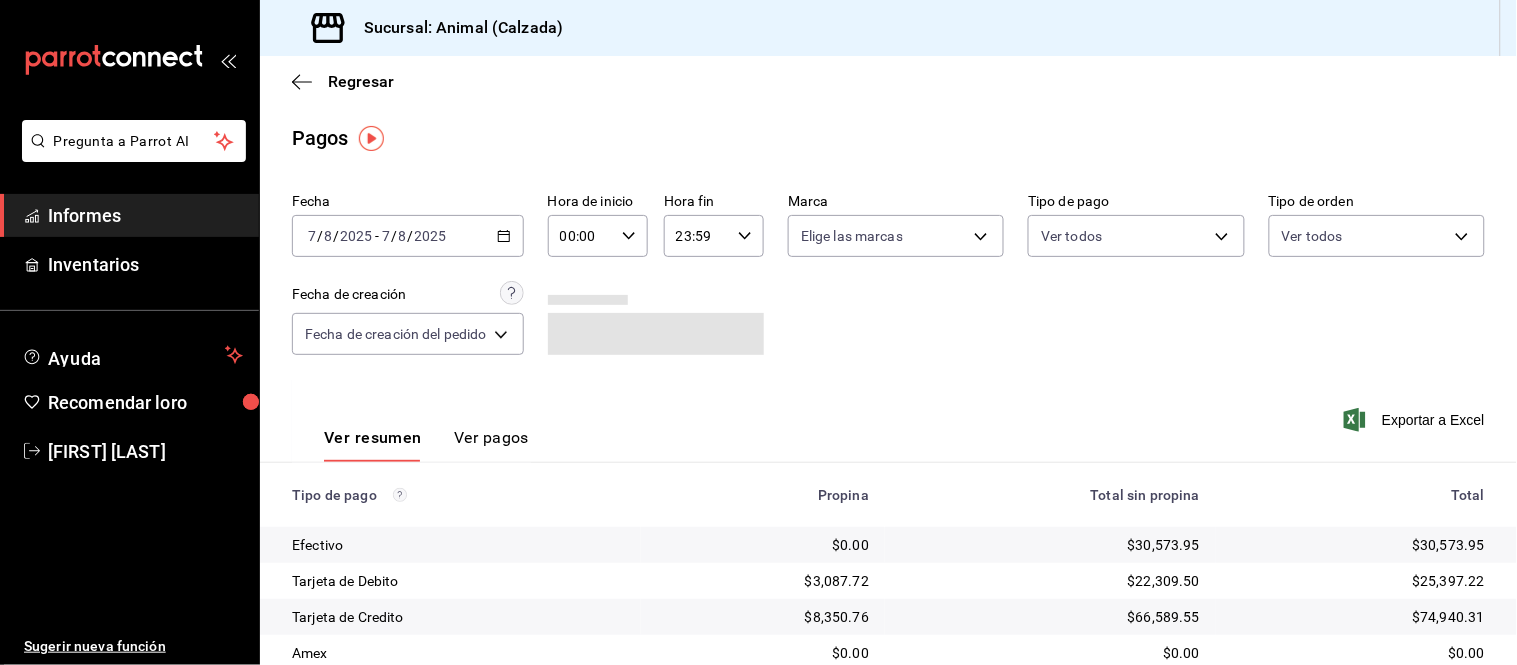 click on "Hora de inicio 00:00 Hora de inicio Hora fin 23:59 Hora fin" at bounding box center (656, 225) 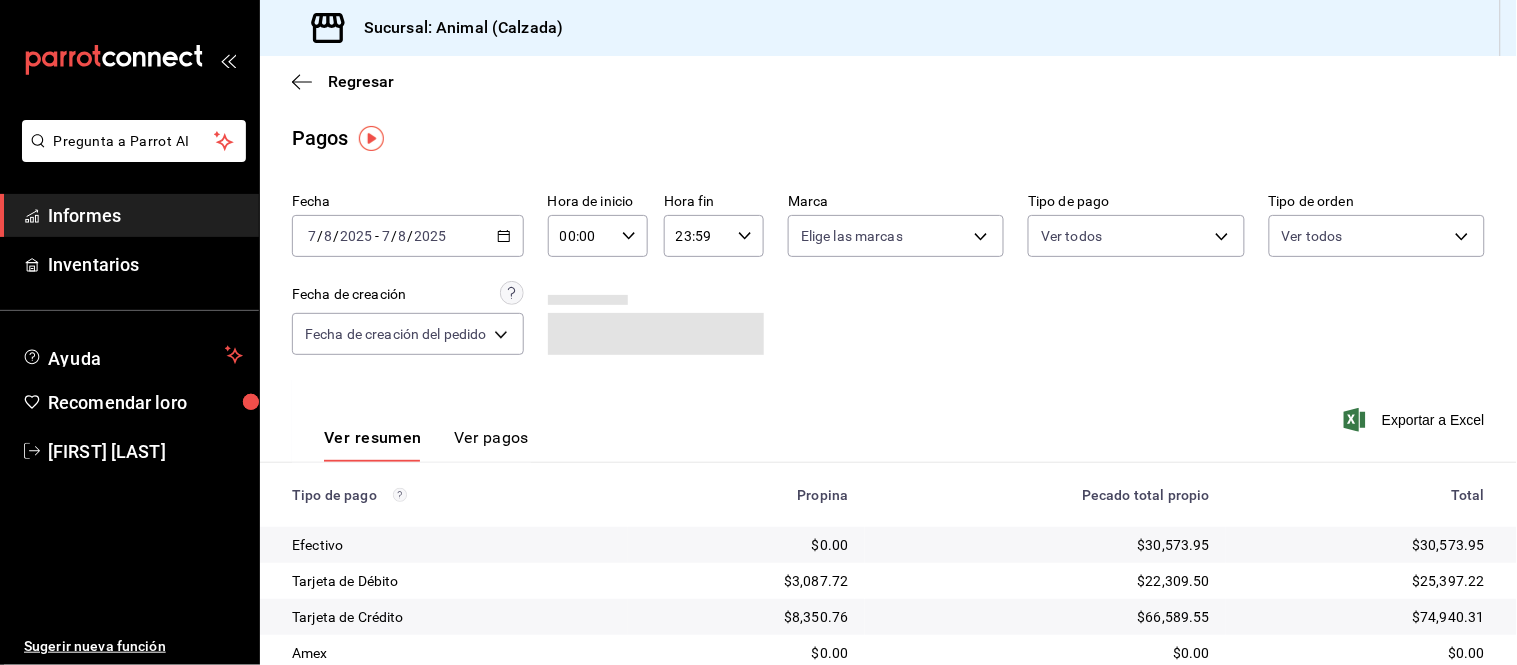 click on "00:00 Hora de inicio" at bounding box center (598, 236) 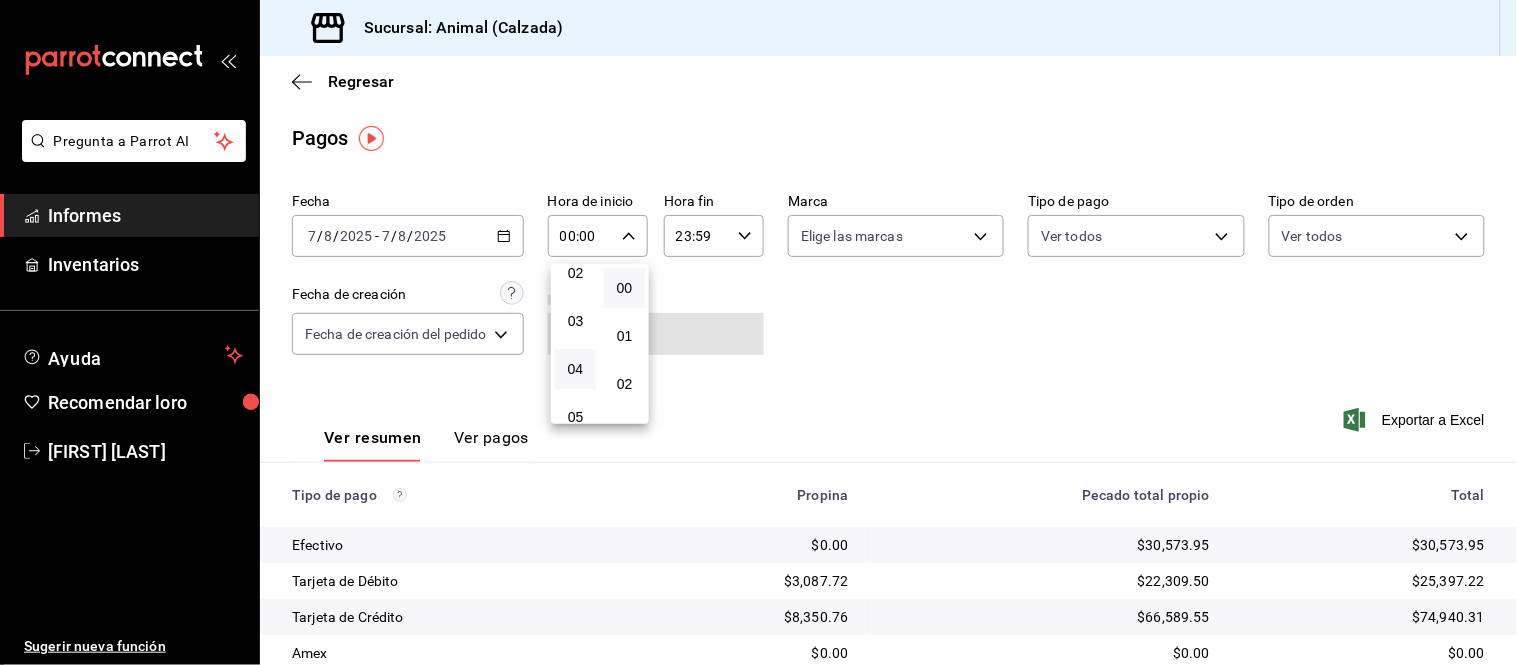 scroll, scrollTop: 222, scrollLeft: 0, axis: vertical 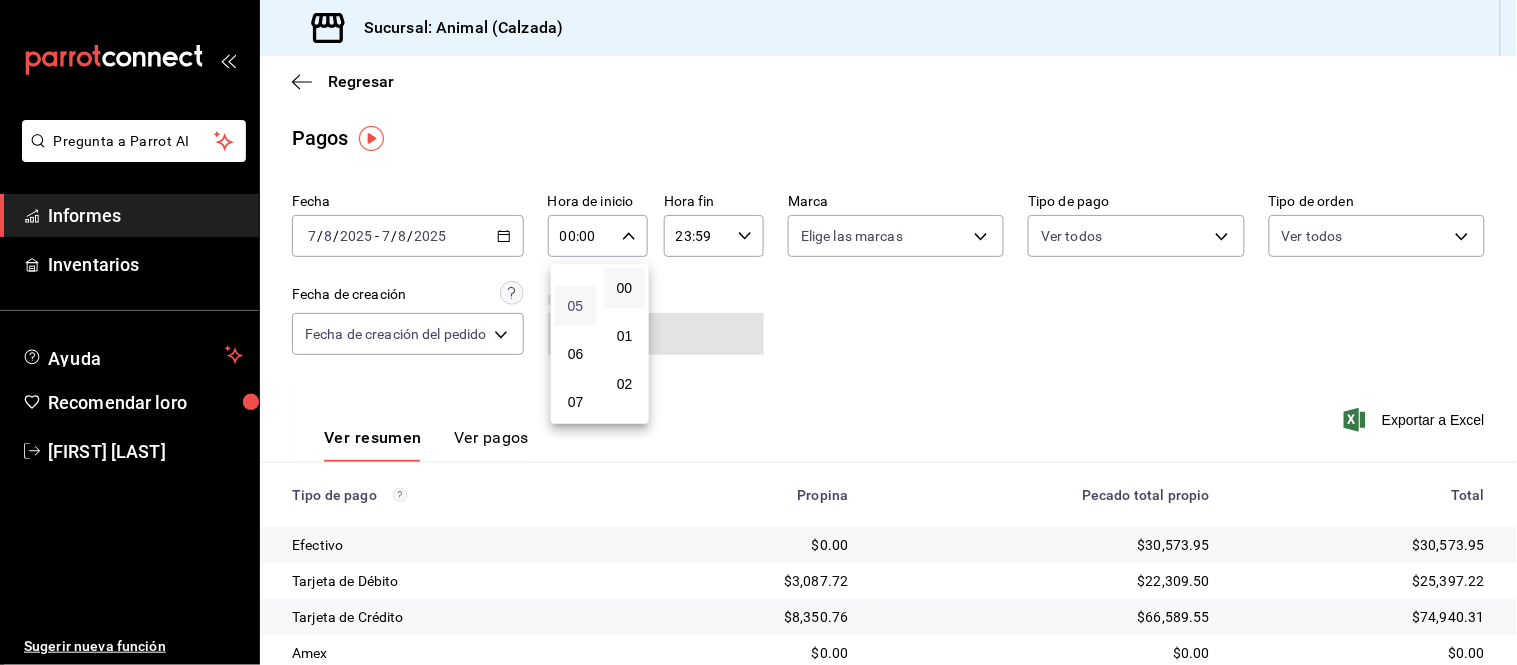 click on "05" at bounding box center (576, 306) 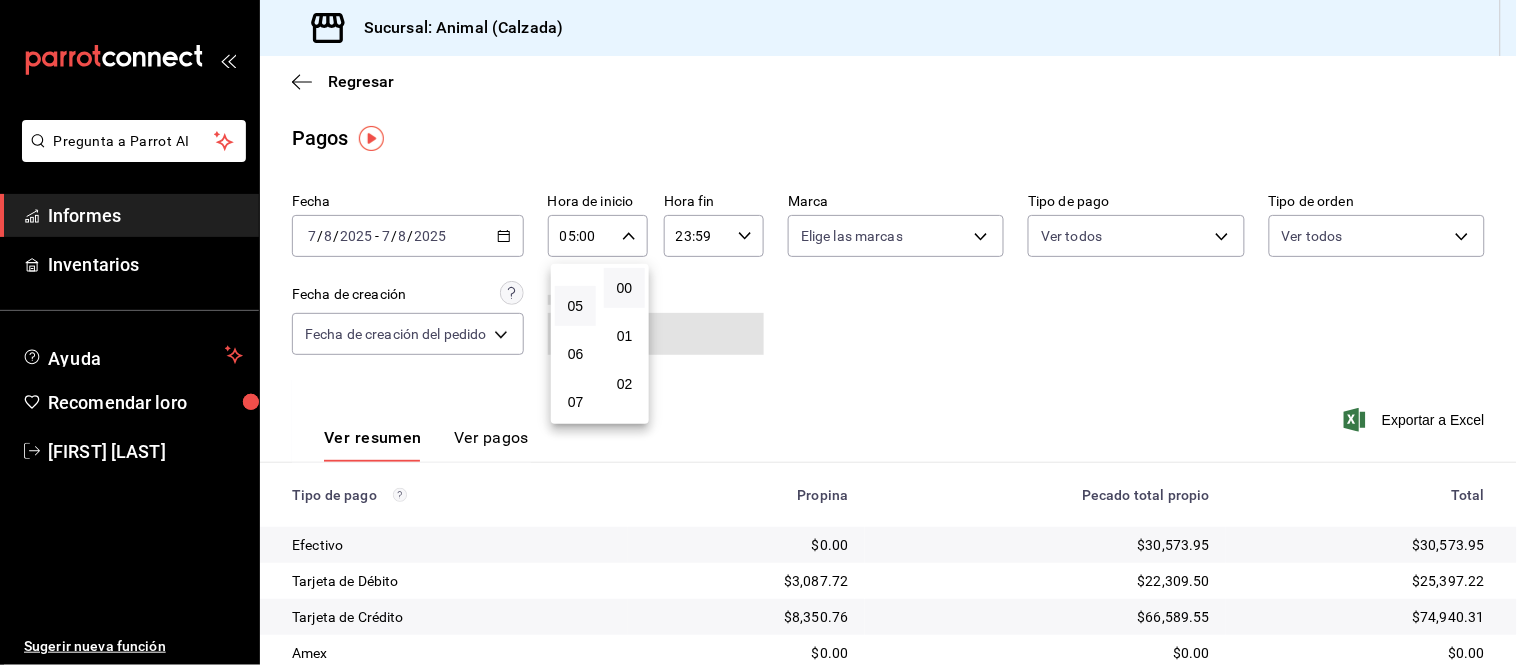 click at bounding box center [758, 332] 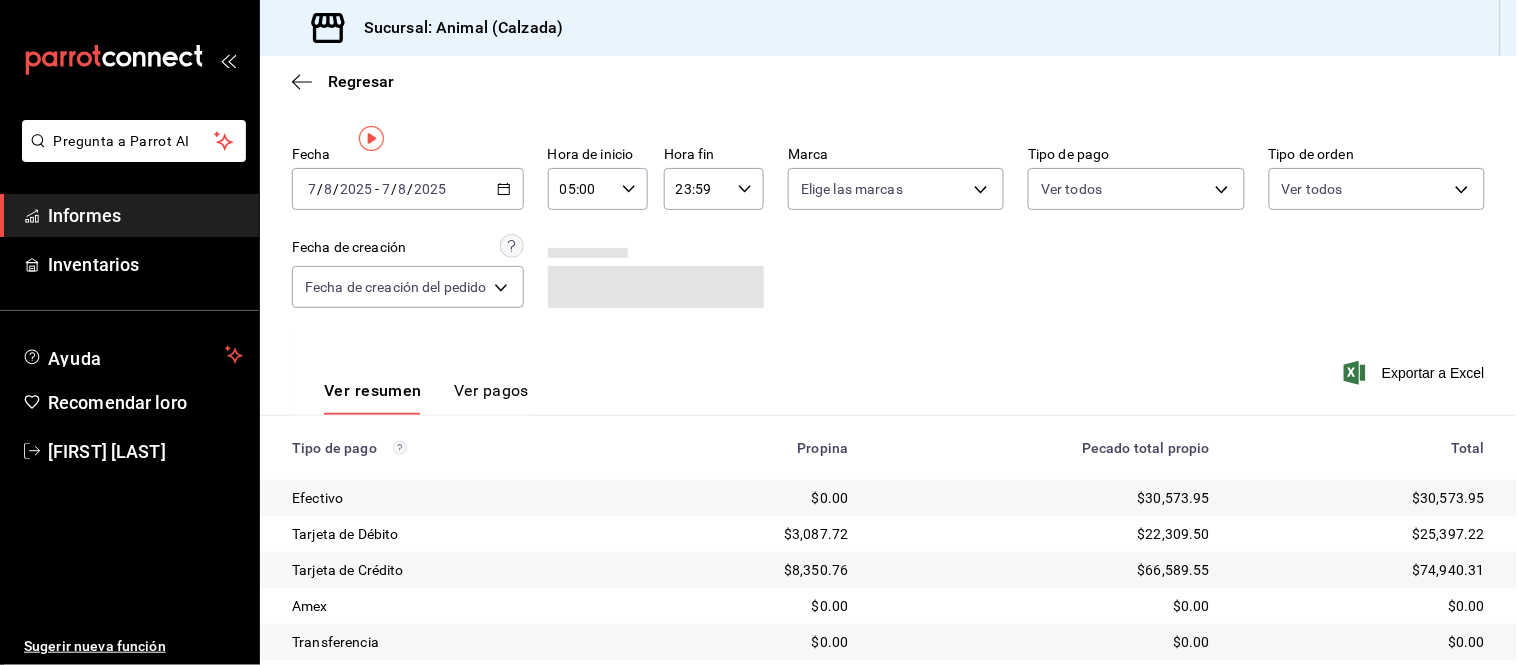 scroll, scrollTop: 0, scrollLeft: 0, axis: both 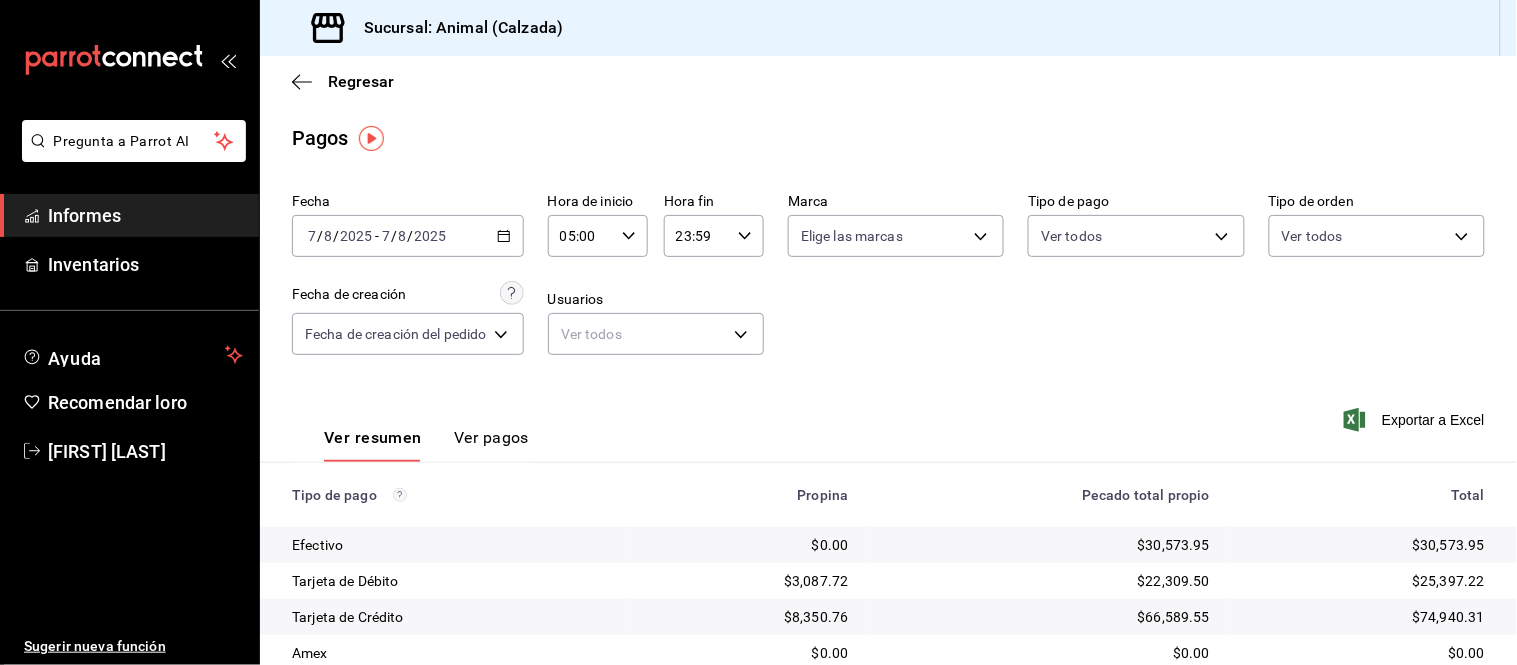 click on "Ver pagos" at bounding box center (491, 437) 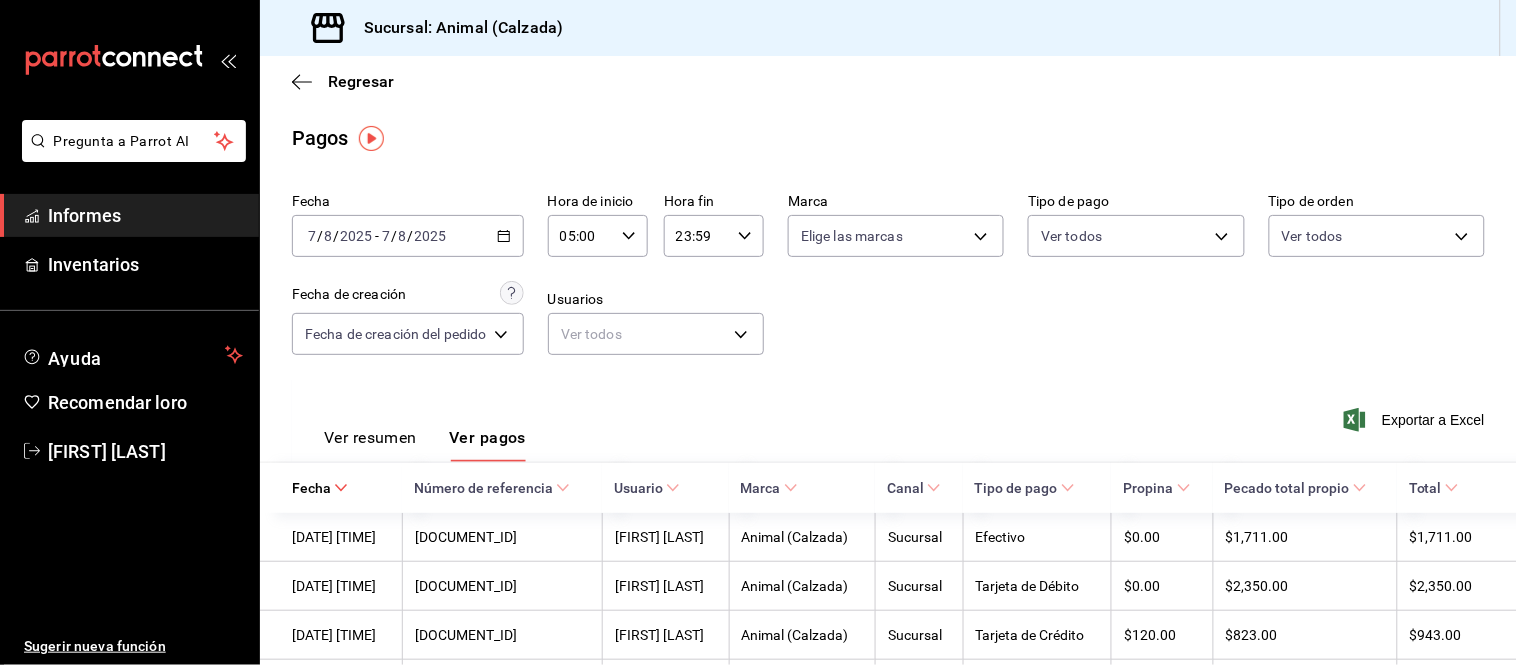 click on "Ver resumen" at bounding box center (370, 437) 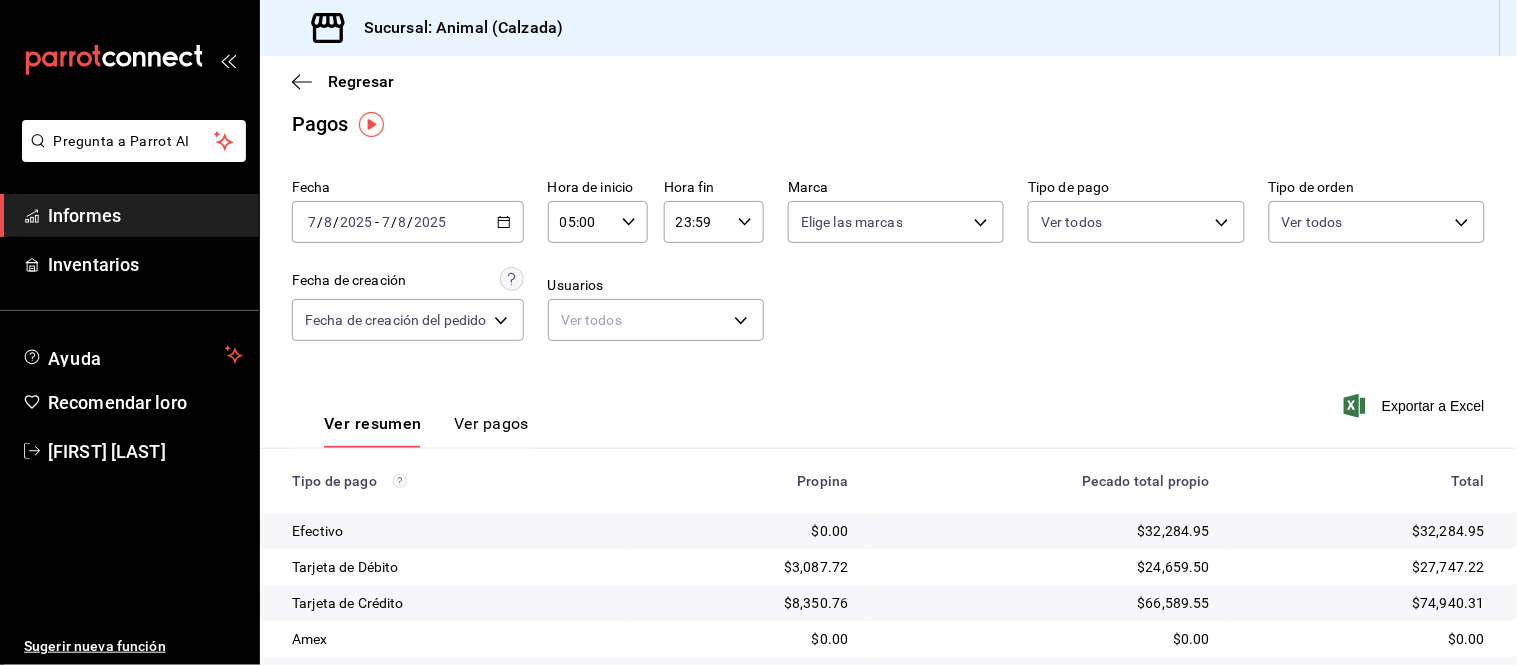 scroll, scrollTop: 0, scrollLeft: 0, axis: both 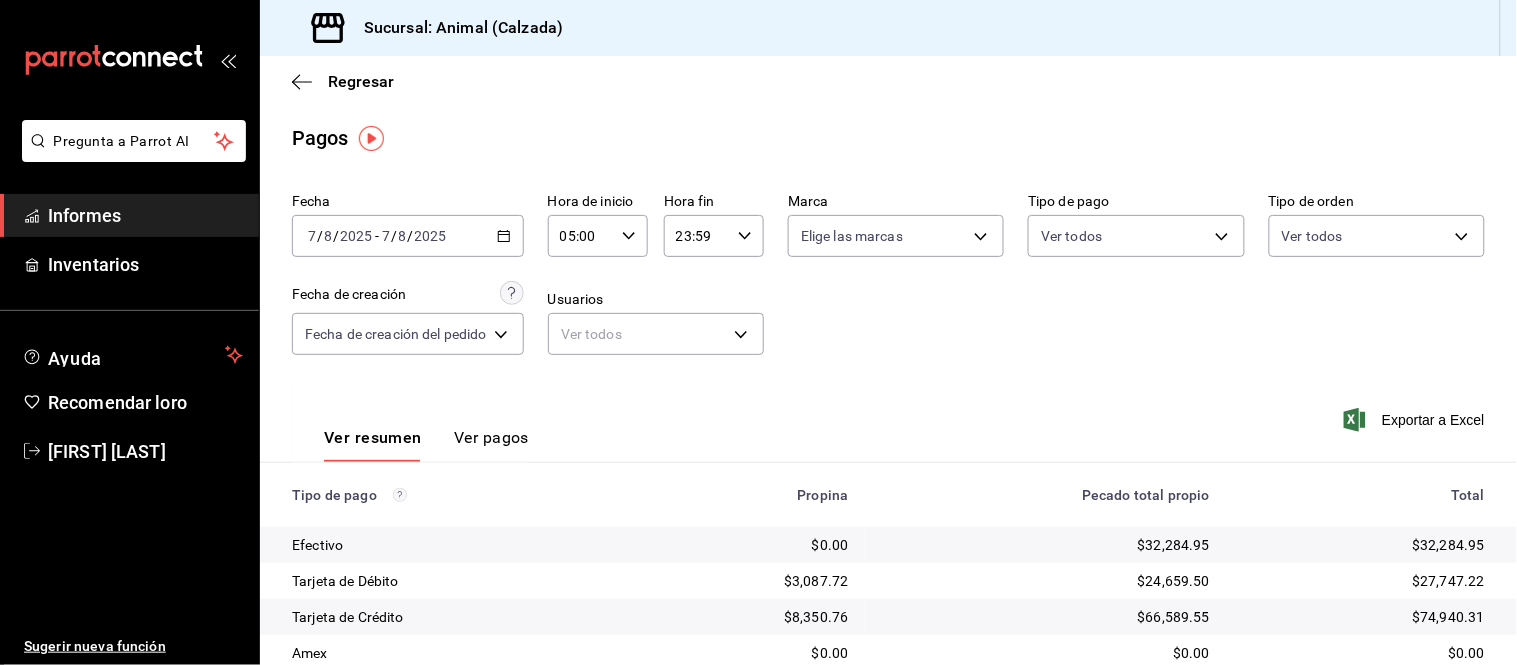 click on "Ver pagos" at bounding box center [491, 437] 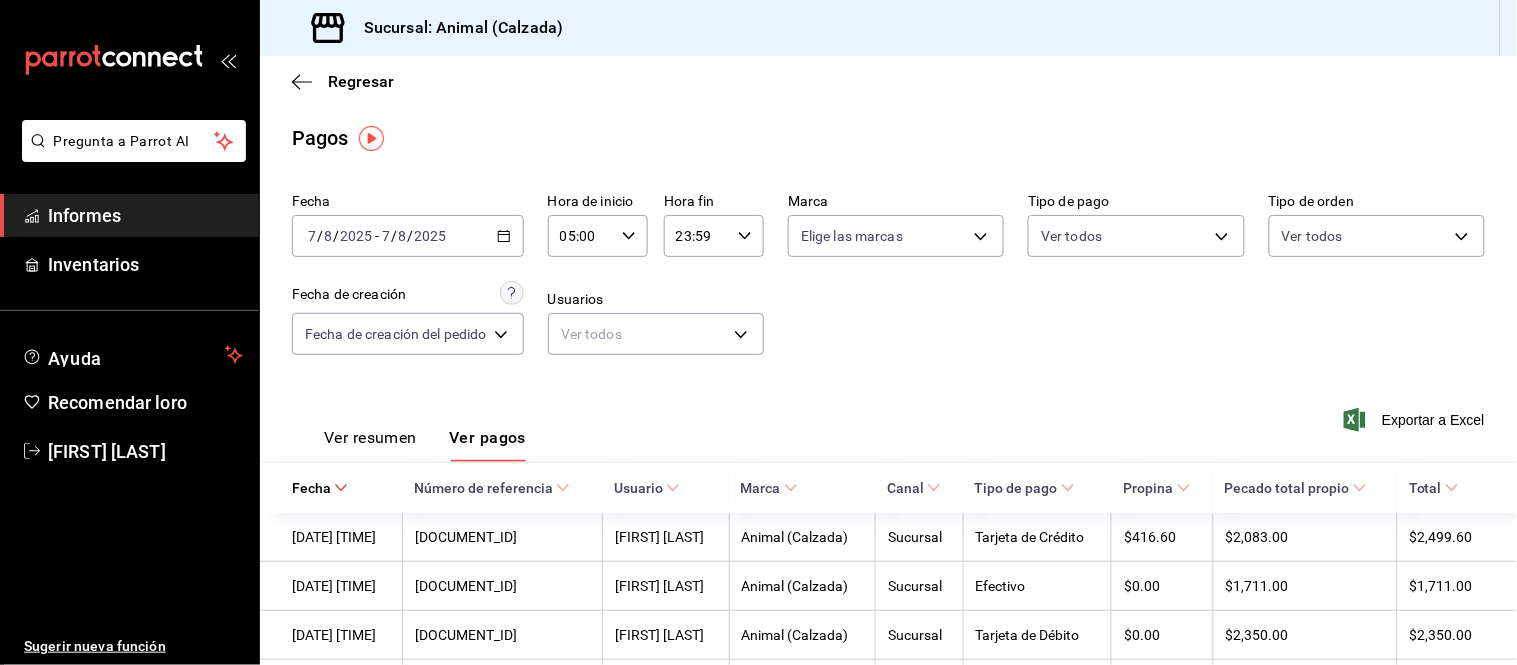 click on "Ver resumen" at bounding box center (370, 437) 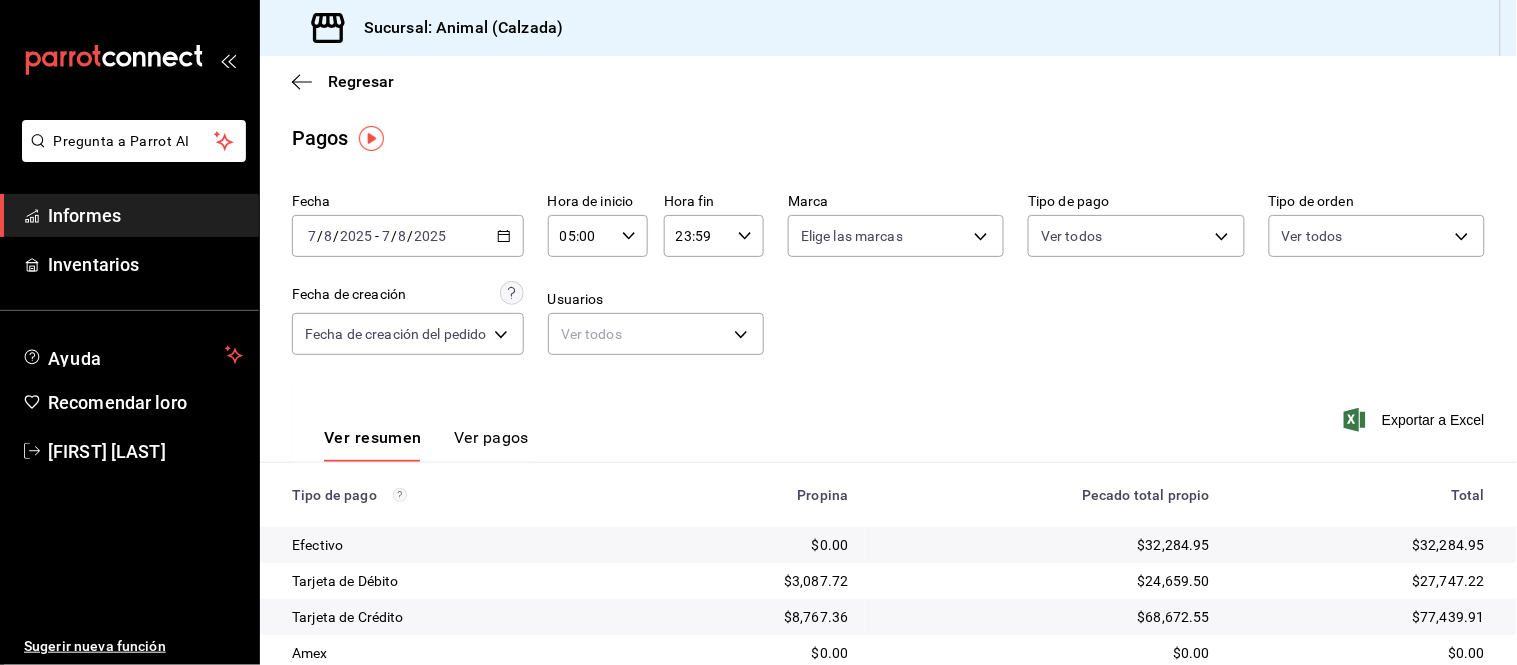 click on "Ver pagos" at bounding box center (491, 437) 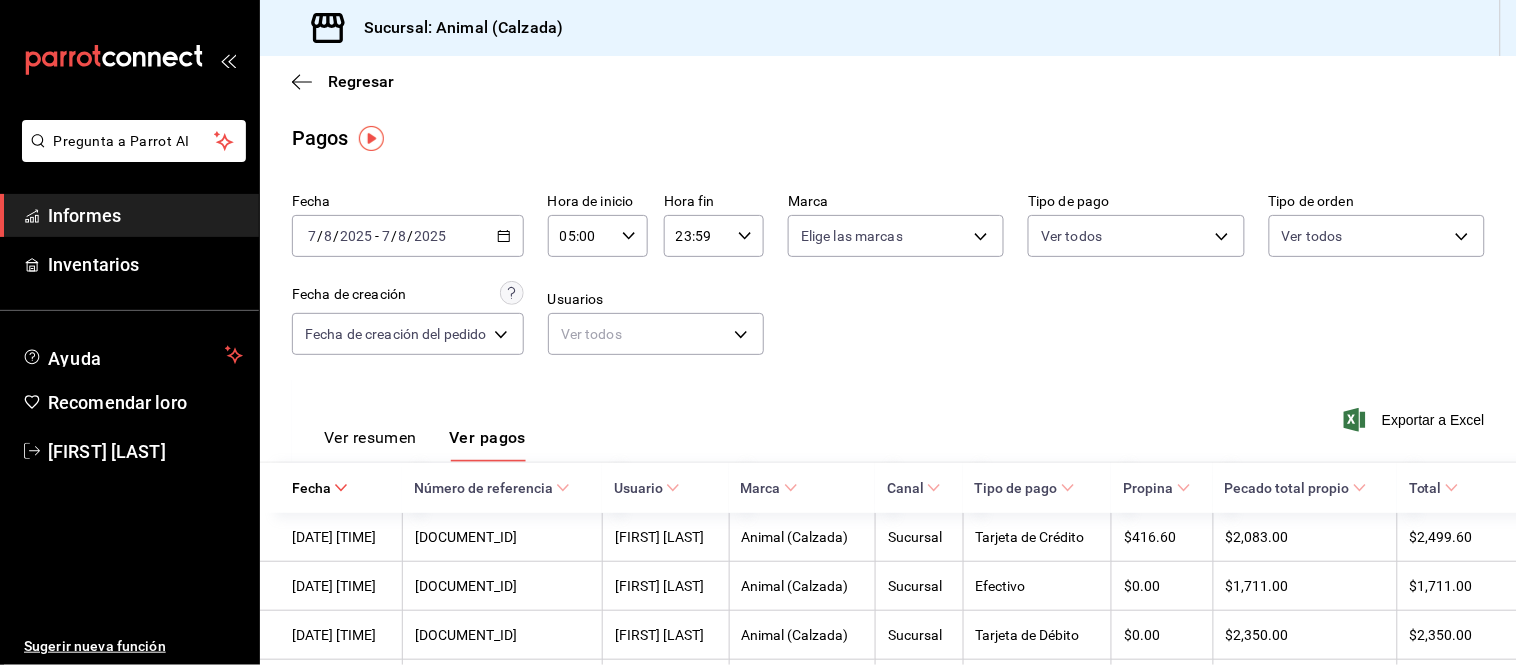 click on "Ver resumen" at bounding box center [370, 437] 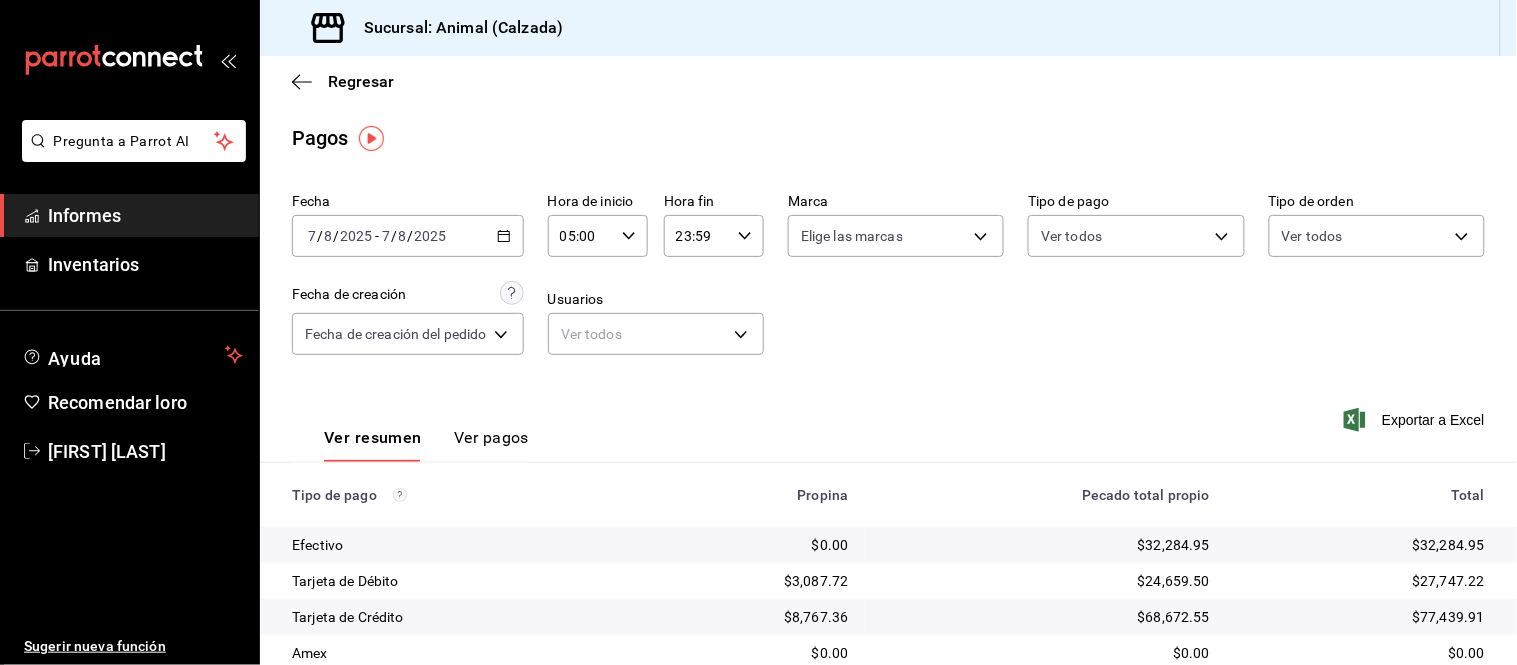 click on "Ver pagos" at bounding box center [491, 437] 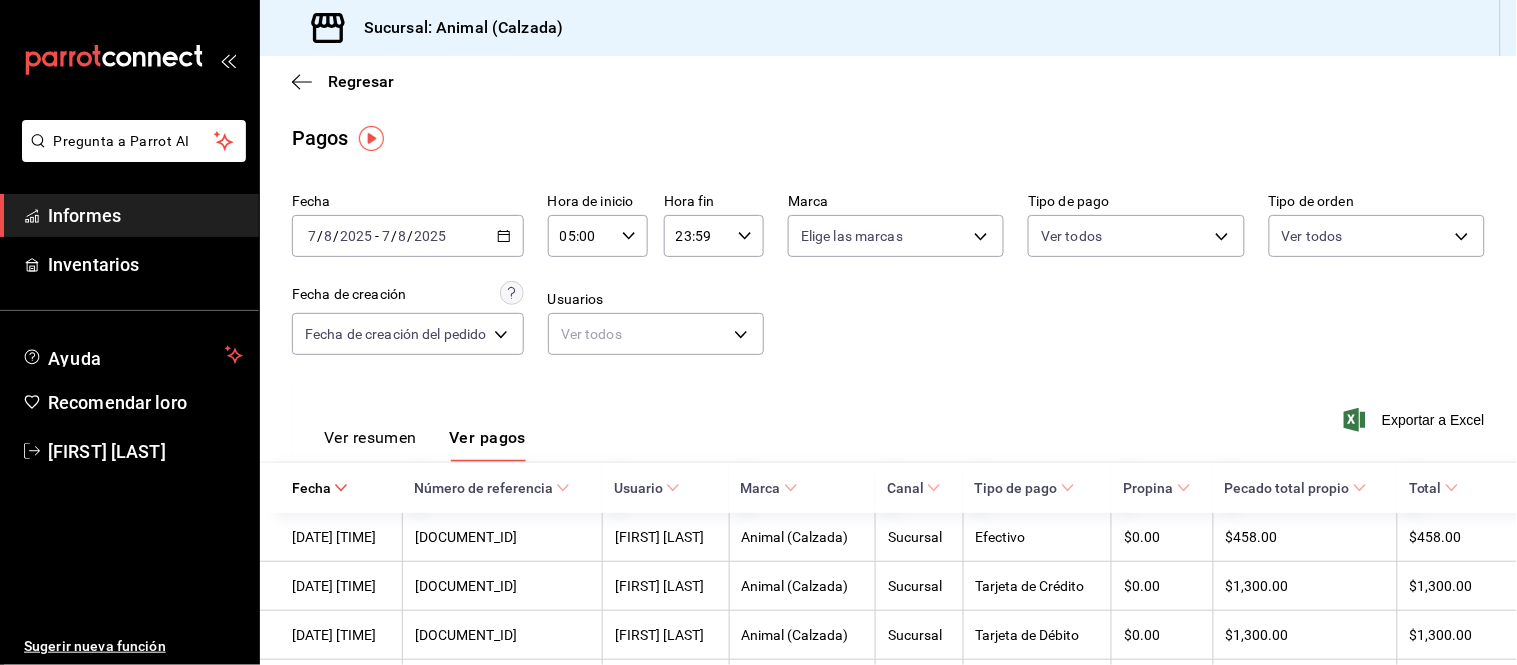 click on "Ver resumen" at bounding box center (370, 437) 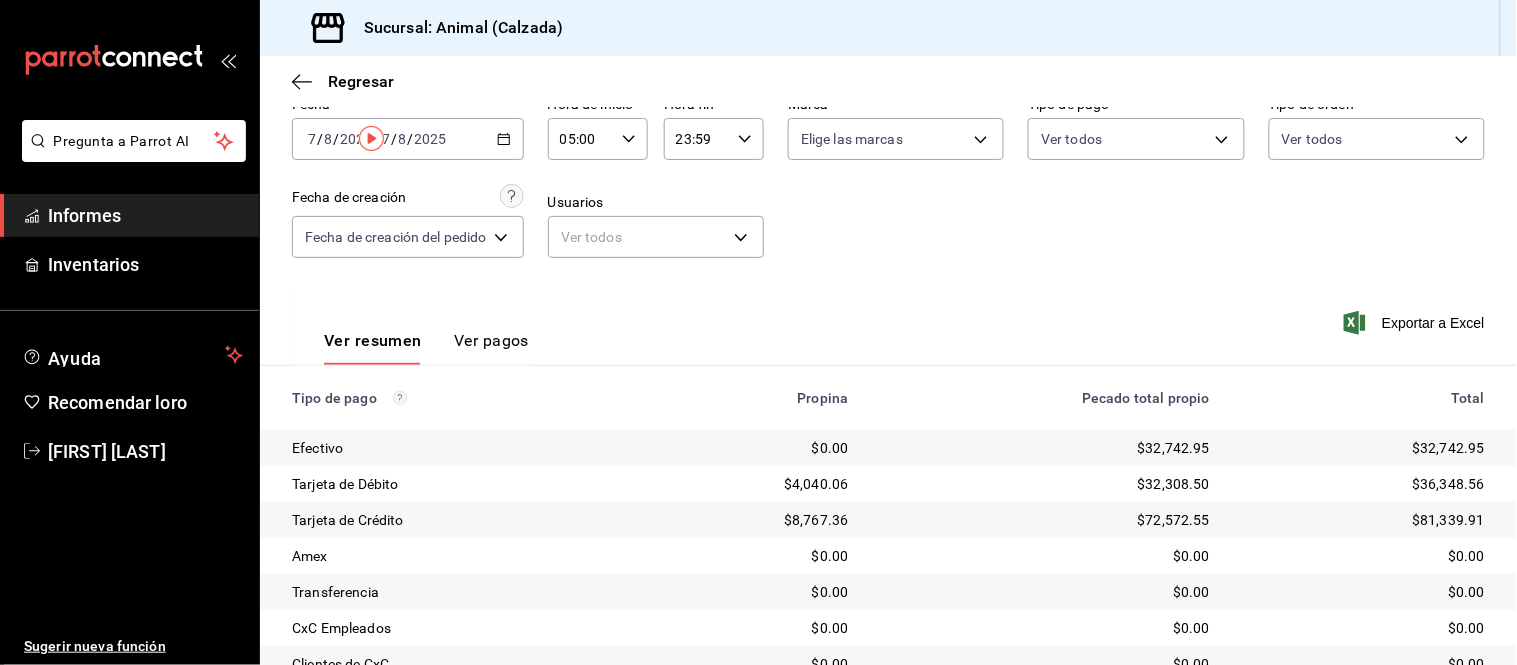 scroll, scrollTop: 0, scrollLeft: 0, axis: both 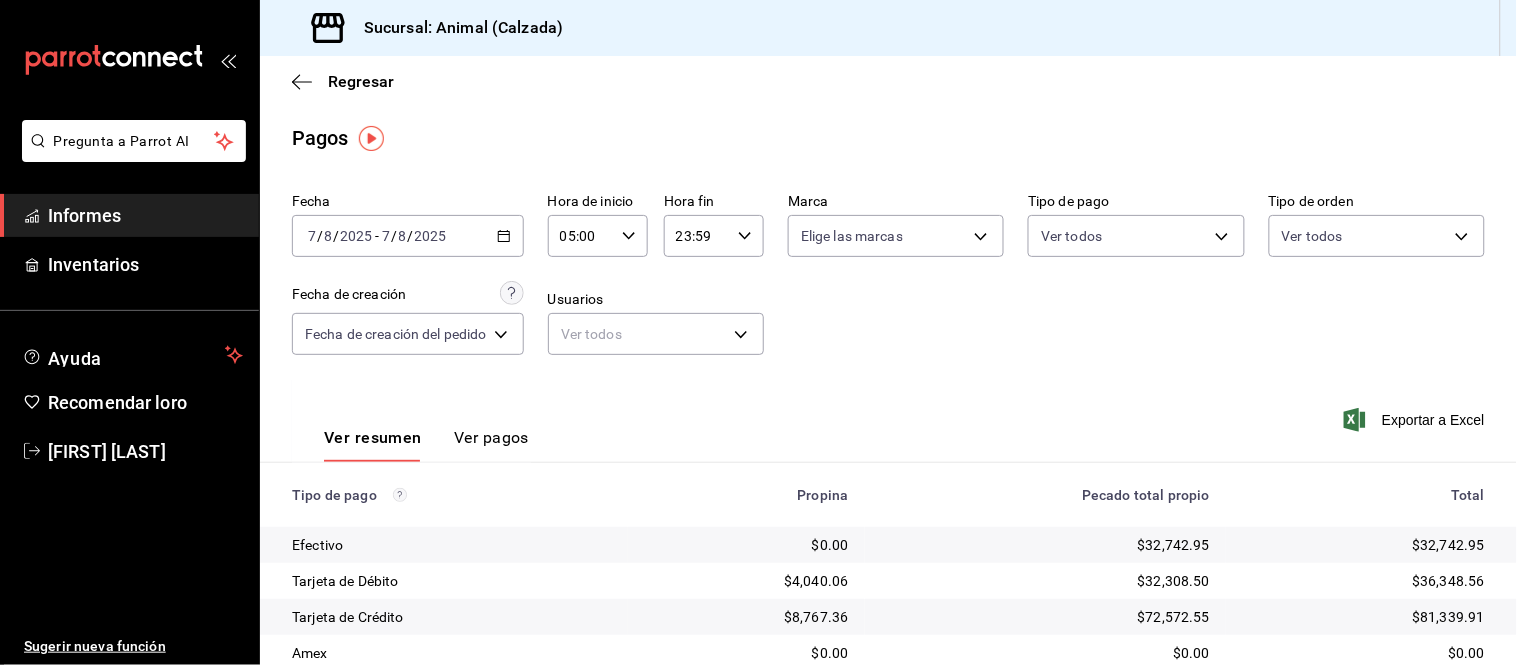 click 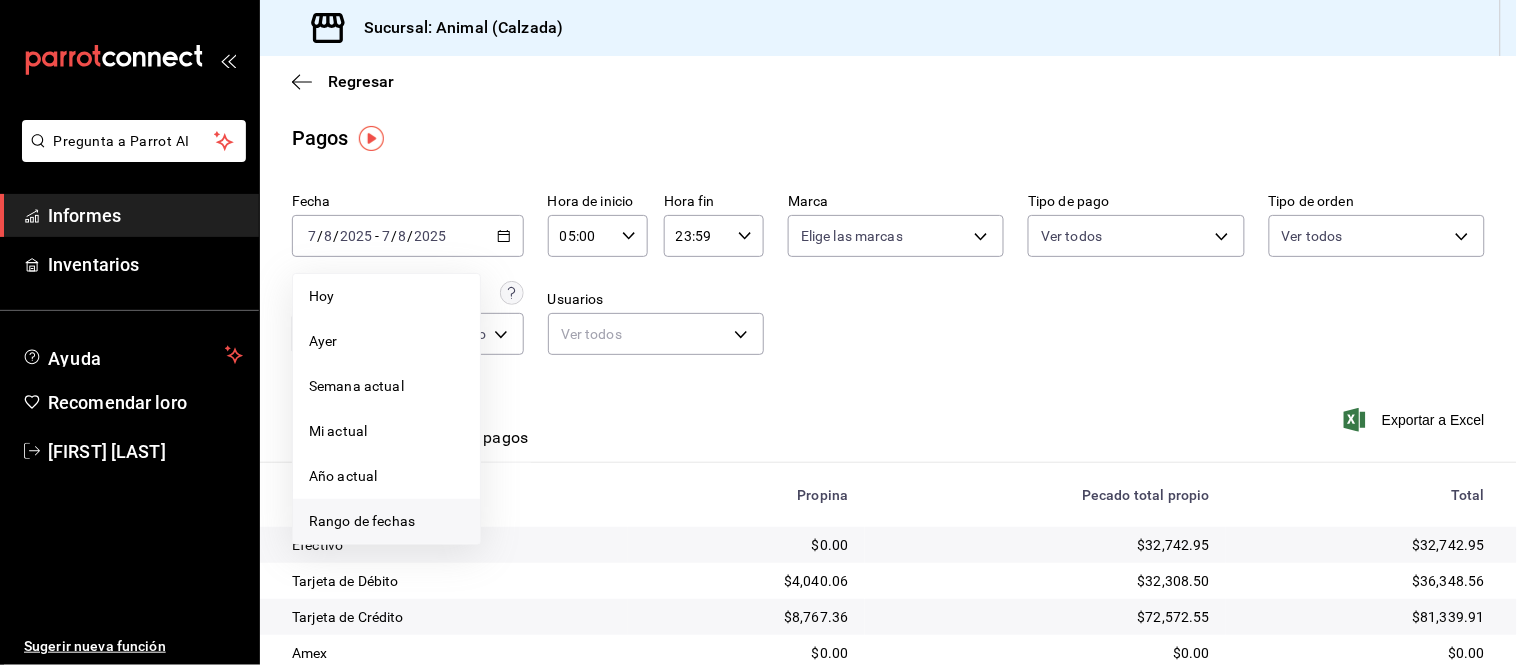 click on "Rango de fechas" at bounding box center (386, 521) 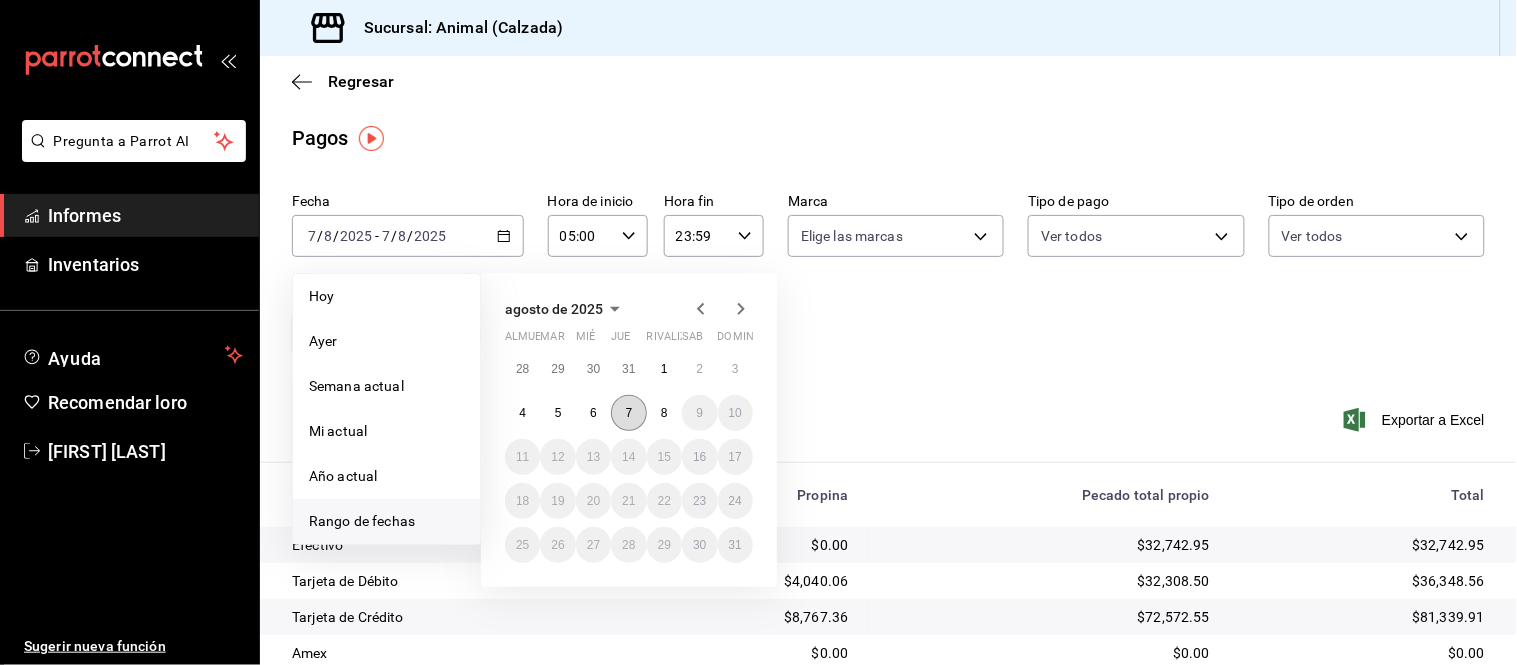 click on "7" at bounding box center (628, 413) 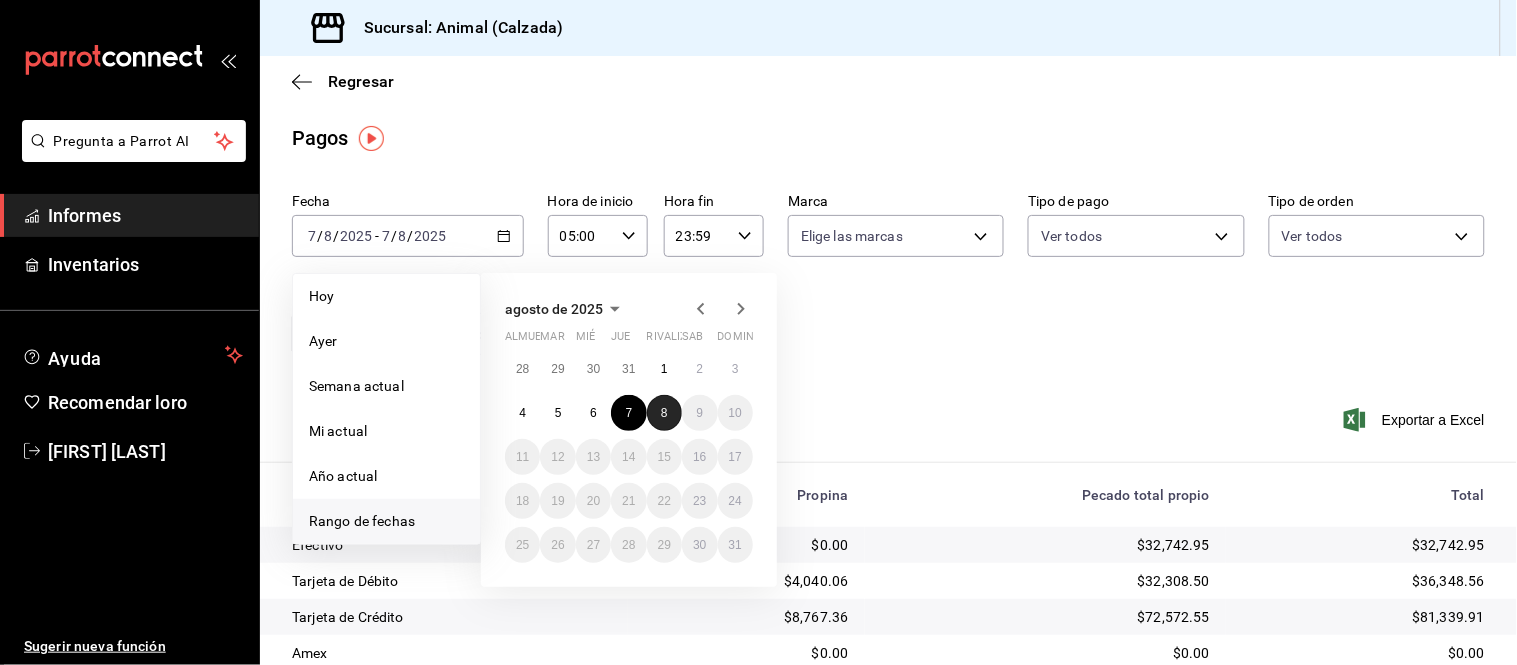 click on "8" at bounding box center [664, 413] 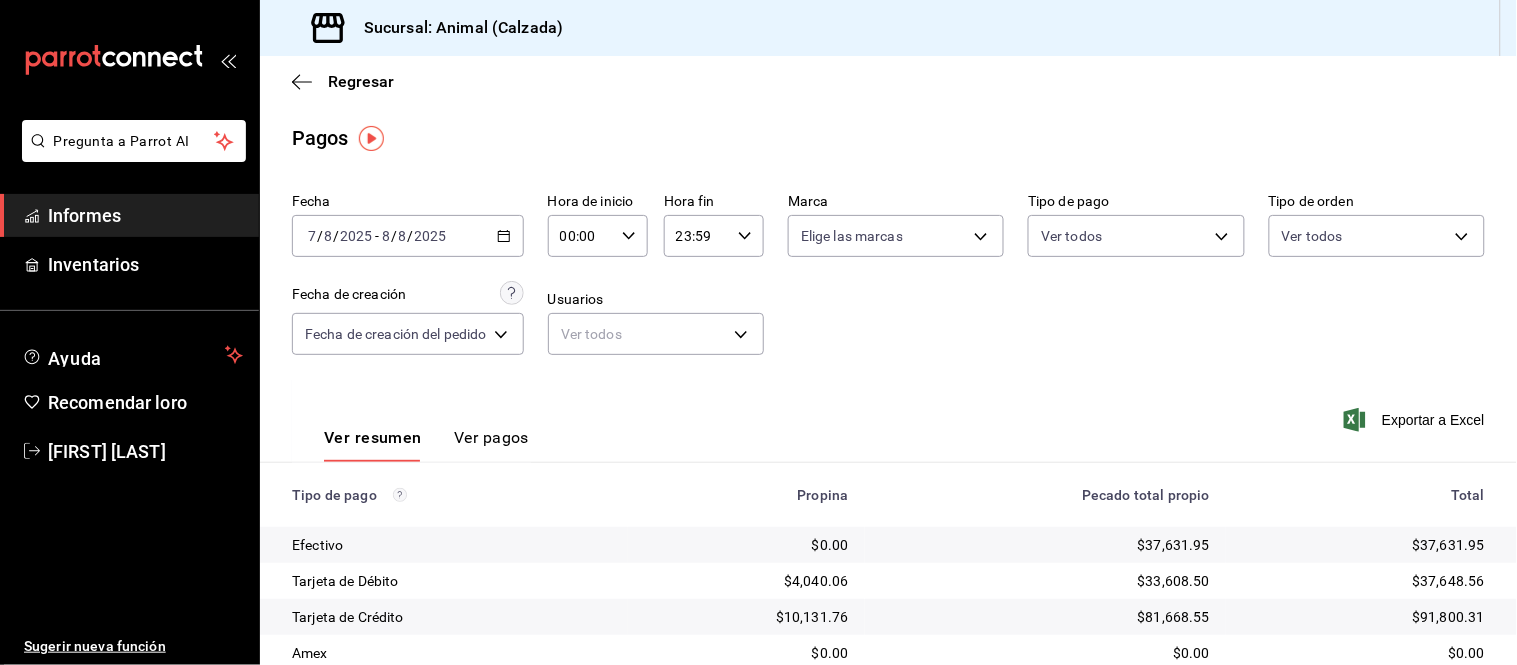 click on "Regresar Pagos Fecha 2025-08-07 7 / 8 / 2025 - 2025-08-08 8 / 8 / 2025 Hora de inicio 00:00 Hora de inicio Hora fin 23:59 Hora fin Marca Elige las marcas Tipo de pago Ver todos Tipo de orden Ver todos Fecha de creación   Fecha de creación del pedido ORDER Usuarios Ver todos null Ver resumen Ver pagos Exportar a Excel Tipo de pago   Propina Pecado total propio Total Efectivo $0.00 $37,631.95 $37,631.95 Tarjeta de Débito $4,040.06 $33,608.50 $37,648.56 Tarjeta de Crédito $10,131.76 $81,668.55 $91,800.31 Amex $0.00 $0.00 $0.00 Transferencia $0.00 $0.00 $0.00 CxC Empleados $0.00 $0.00 $0.00 Clientes de CxC $0.00 $0.00 $0.00 Pagar $0.00 $0.00 $0.00 Total $14,171.82 $152,909.00 $167,080.82" at bounding box center (888, 469) 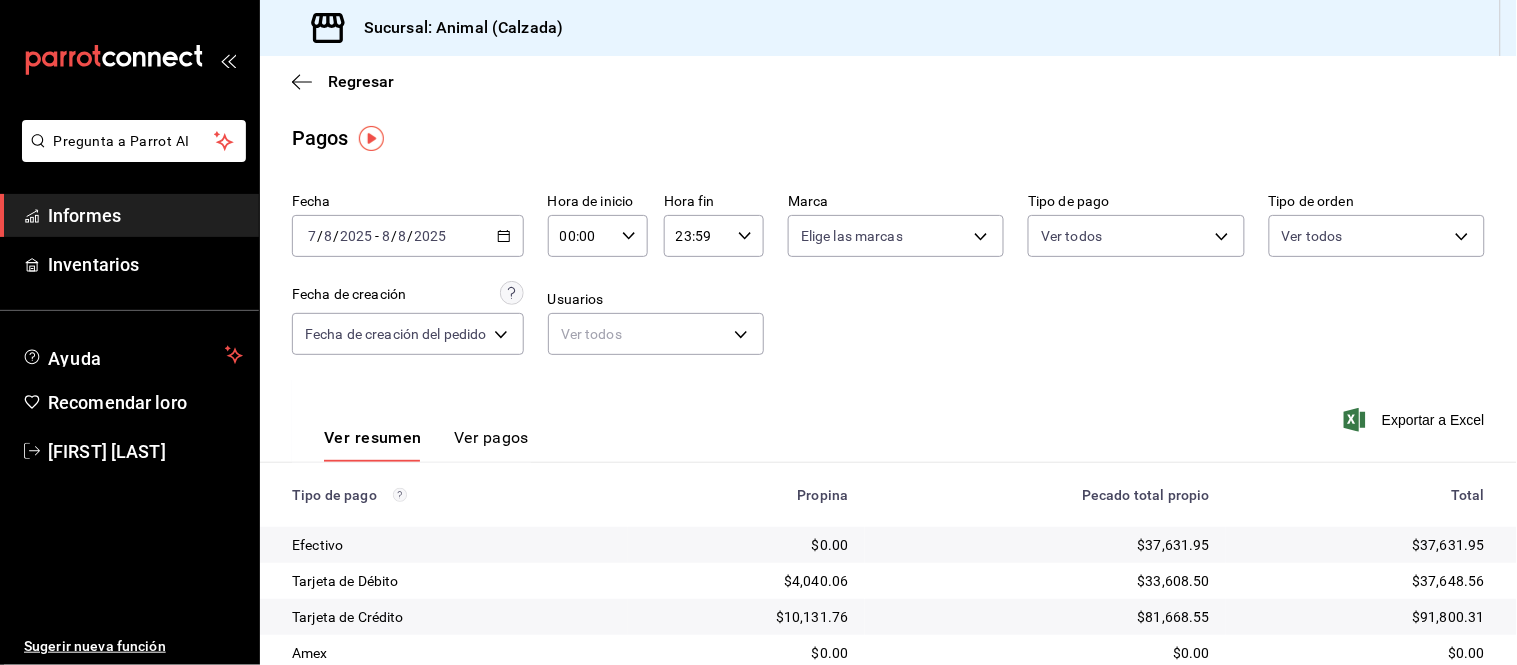 click on "00:00 Hora de inicio" at bounding box center (598, 236) 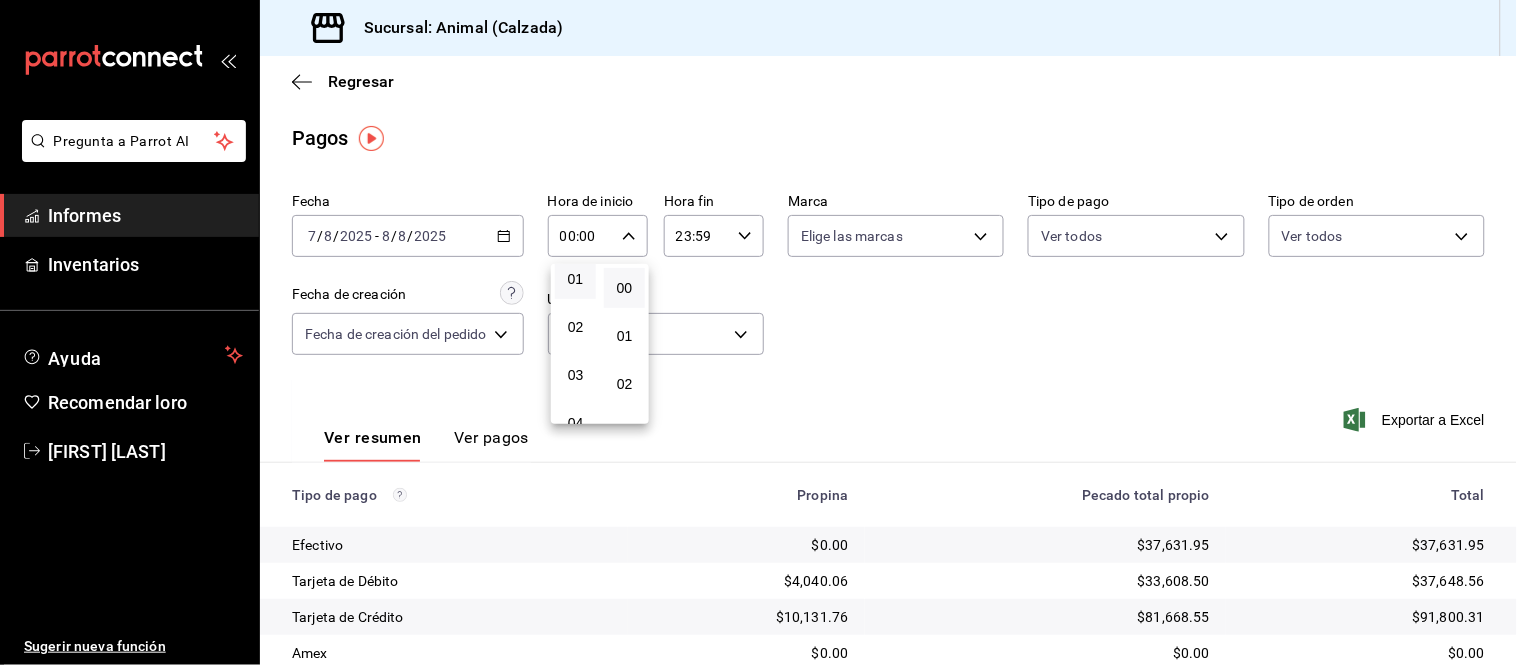 scroll, scrollTop: 222, scrollLeft: 0, axis: vertical 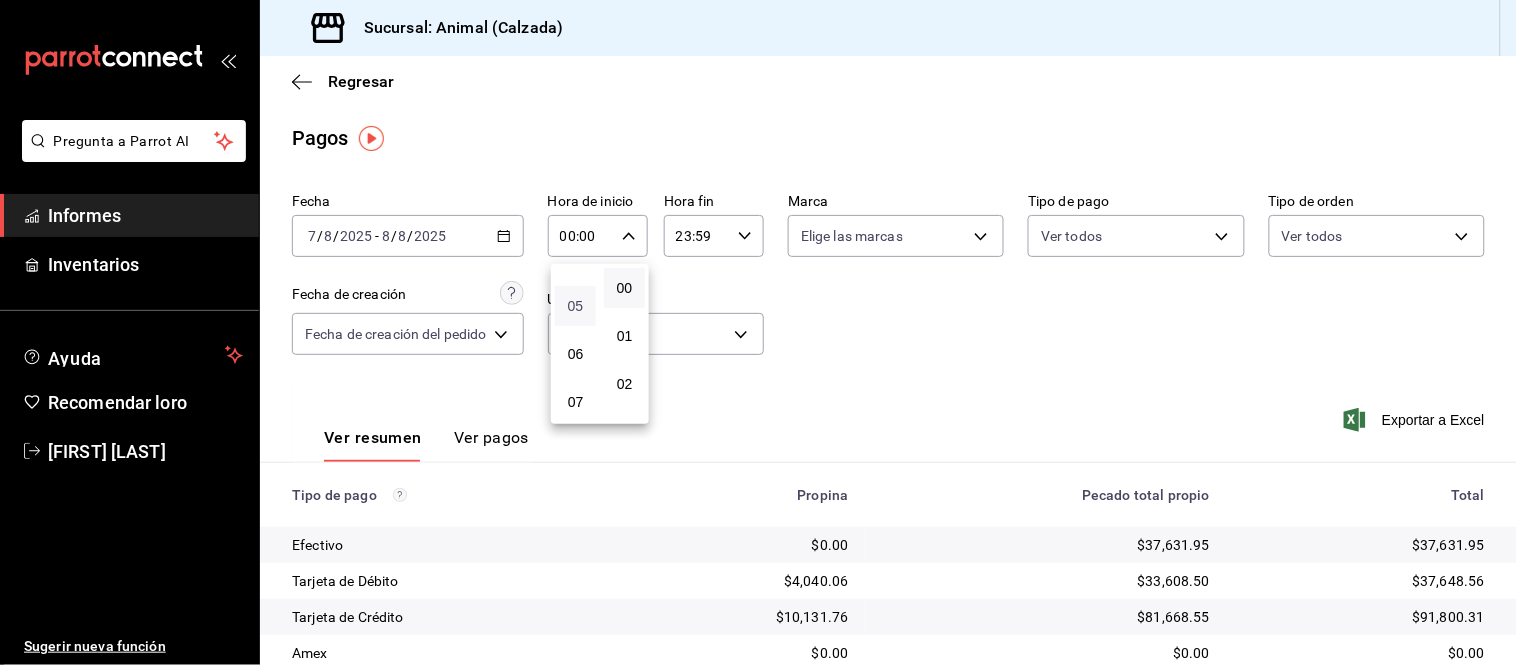 click on "05" at bounding box center [576, 306] 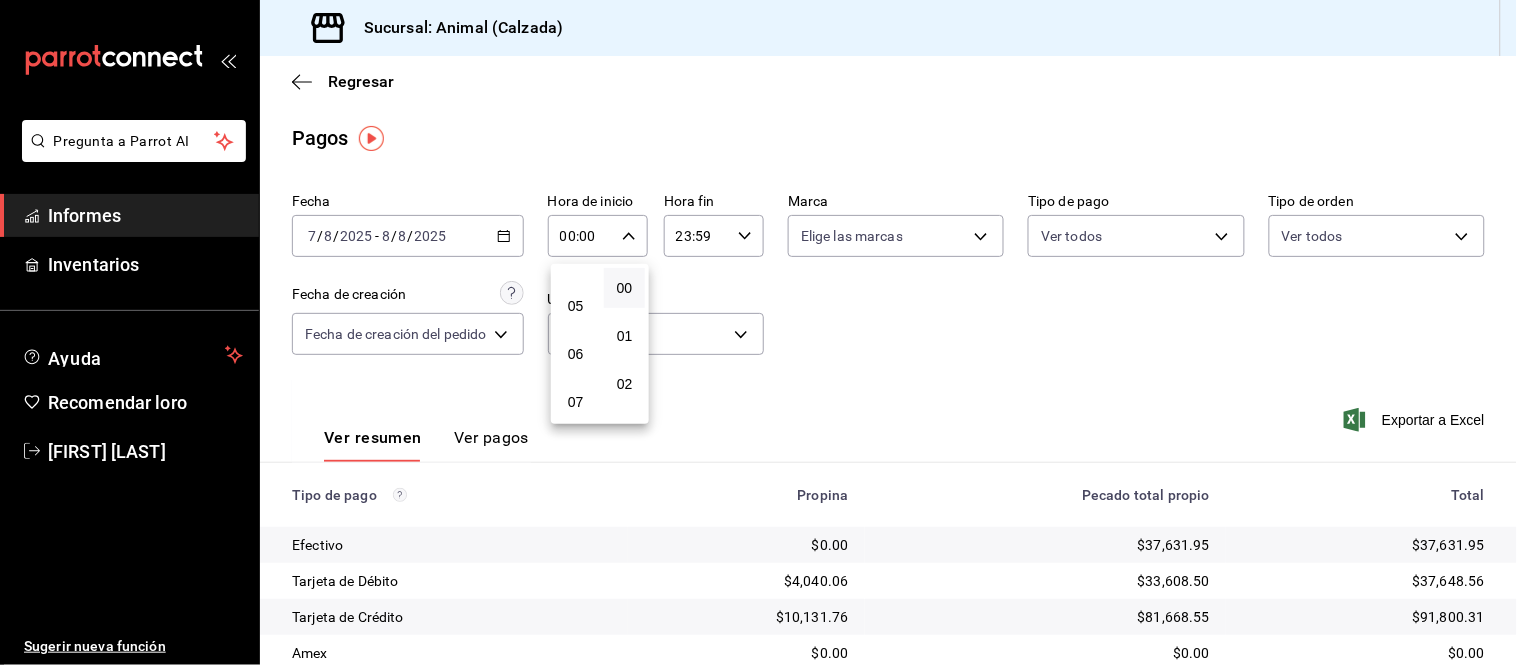 type on "05:00" 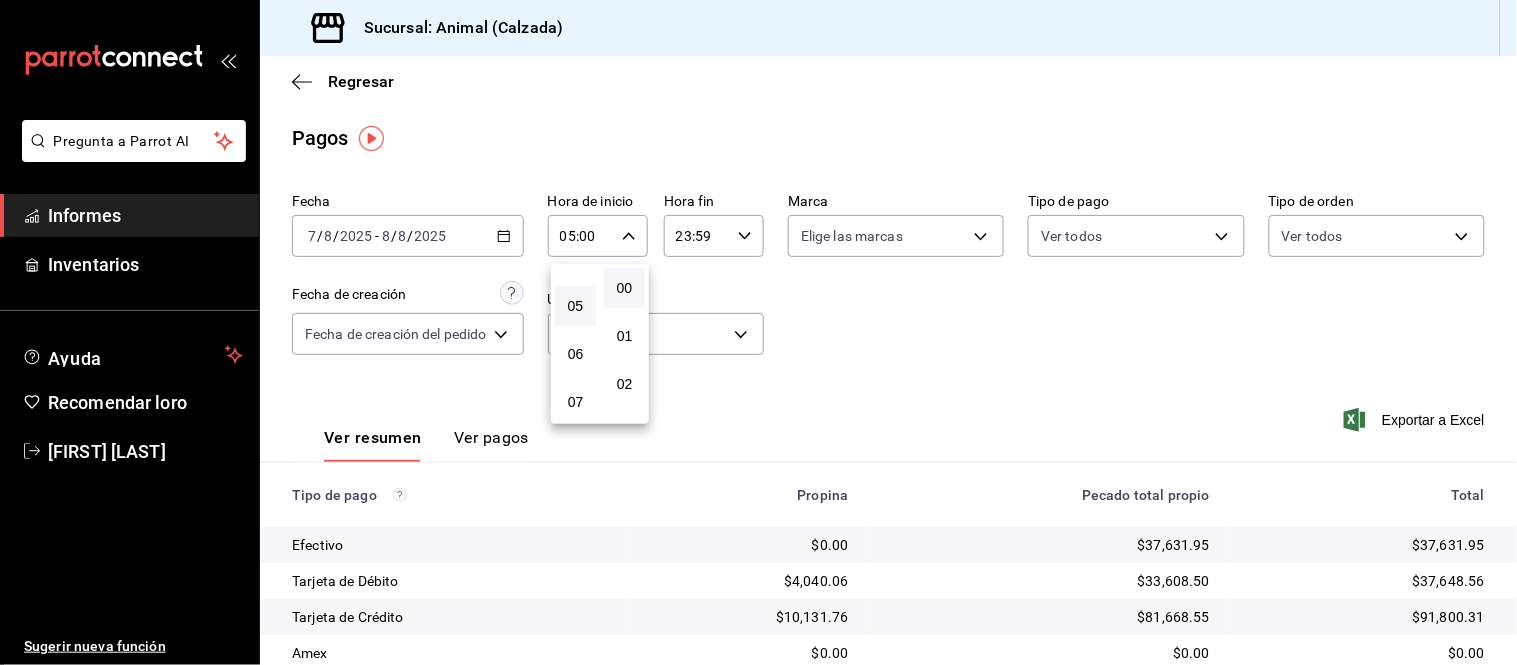 click at bounding box center [758, 332] 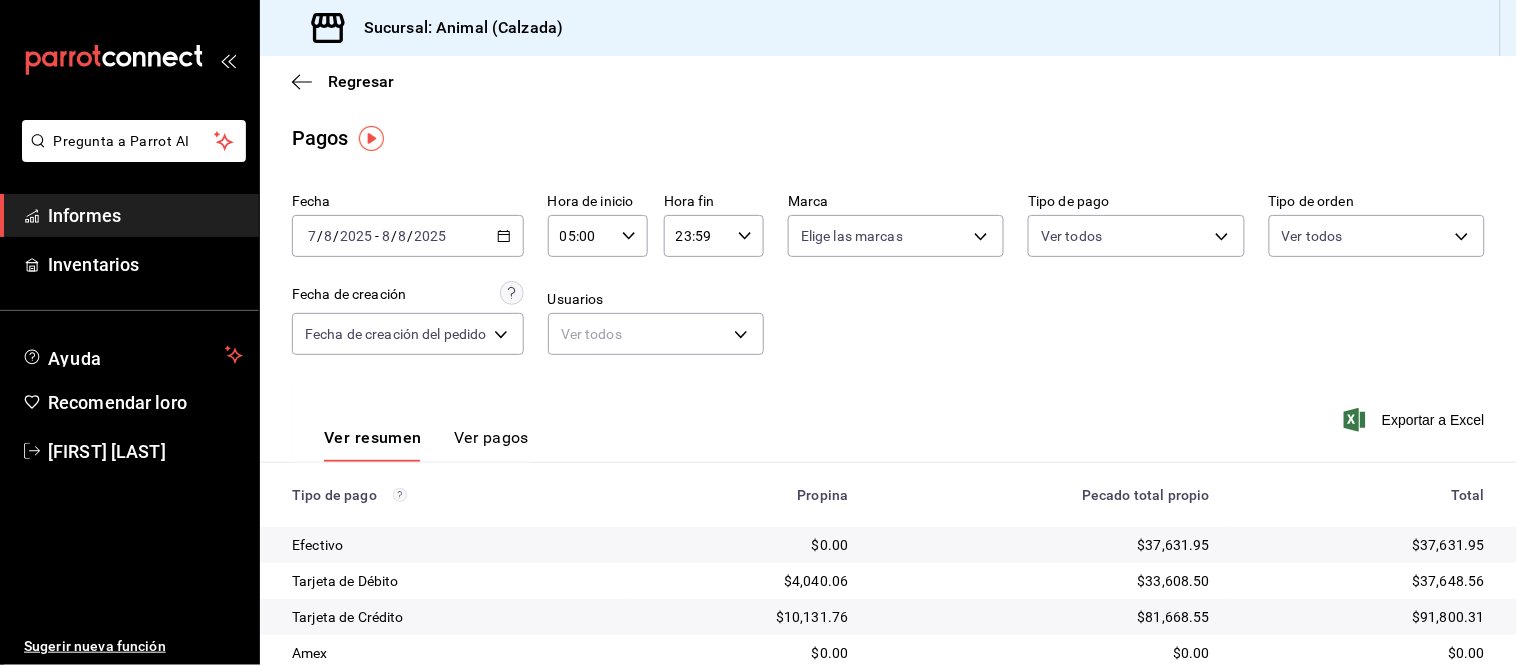 click on "Ver pagos" at bounding box center [491, 437] 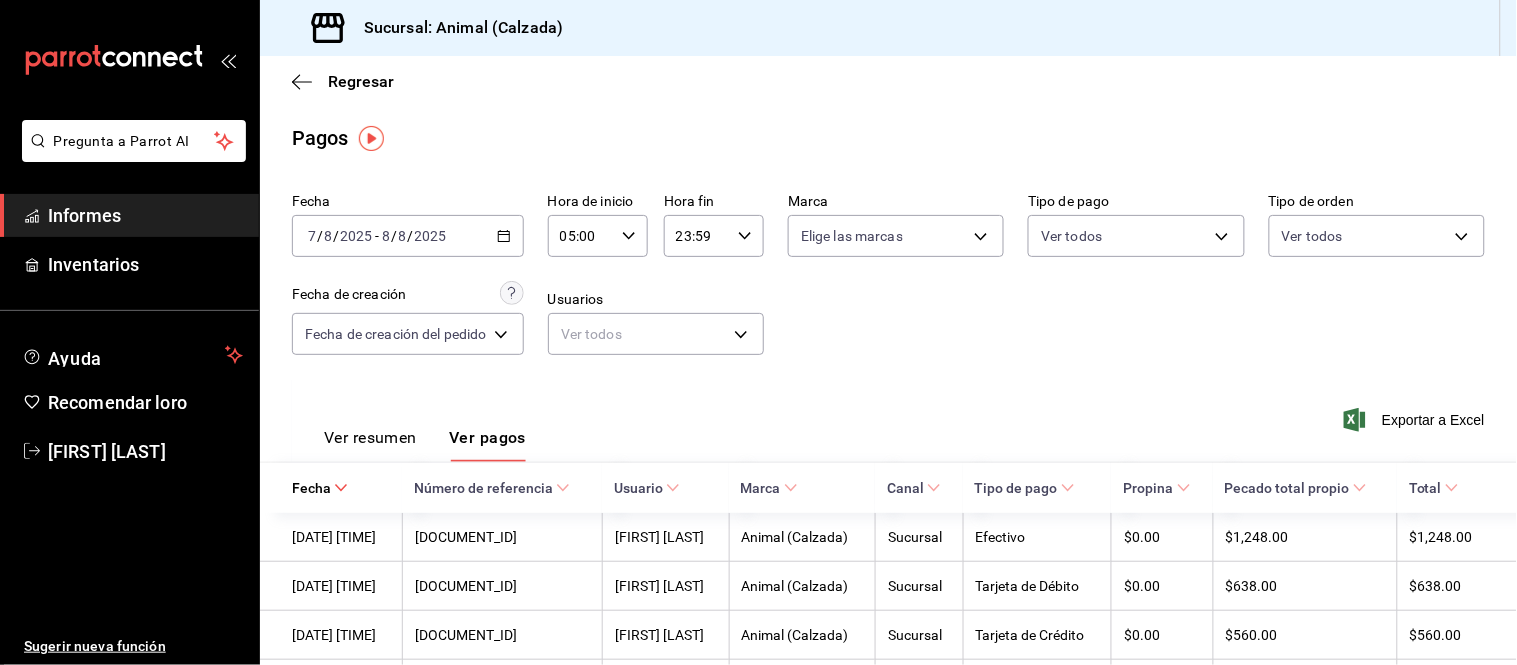 click on "Ver resumen" at bounding box center (370, 437) 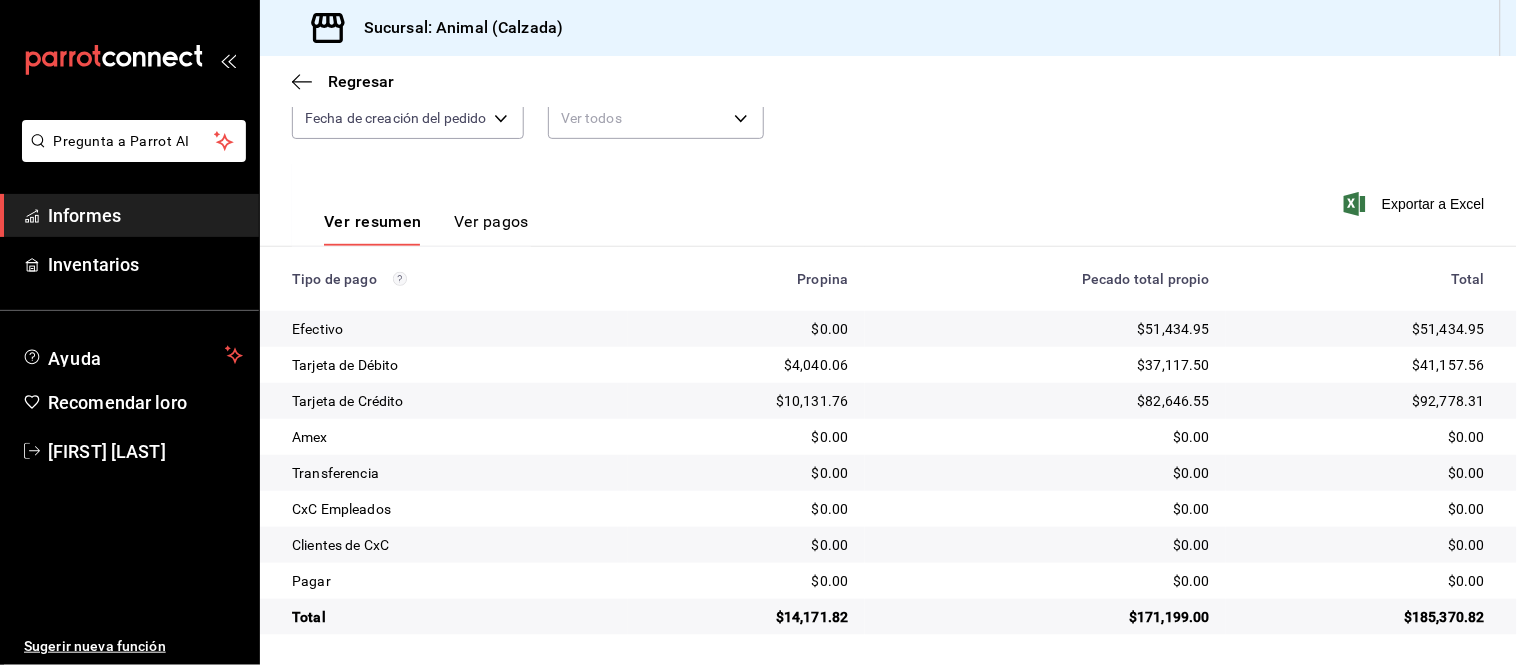 scroll, scrollTop: 218, scrollLeft: 0, axis: vertical 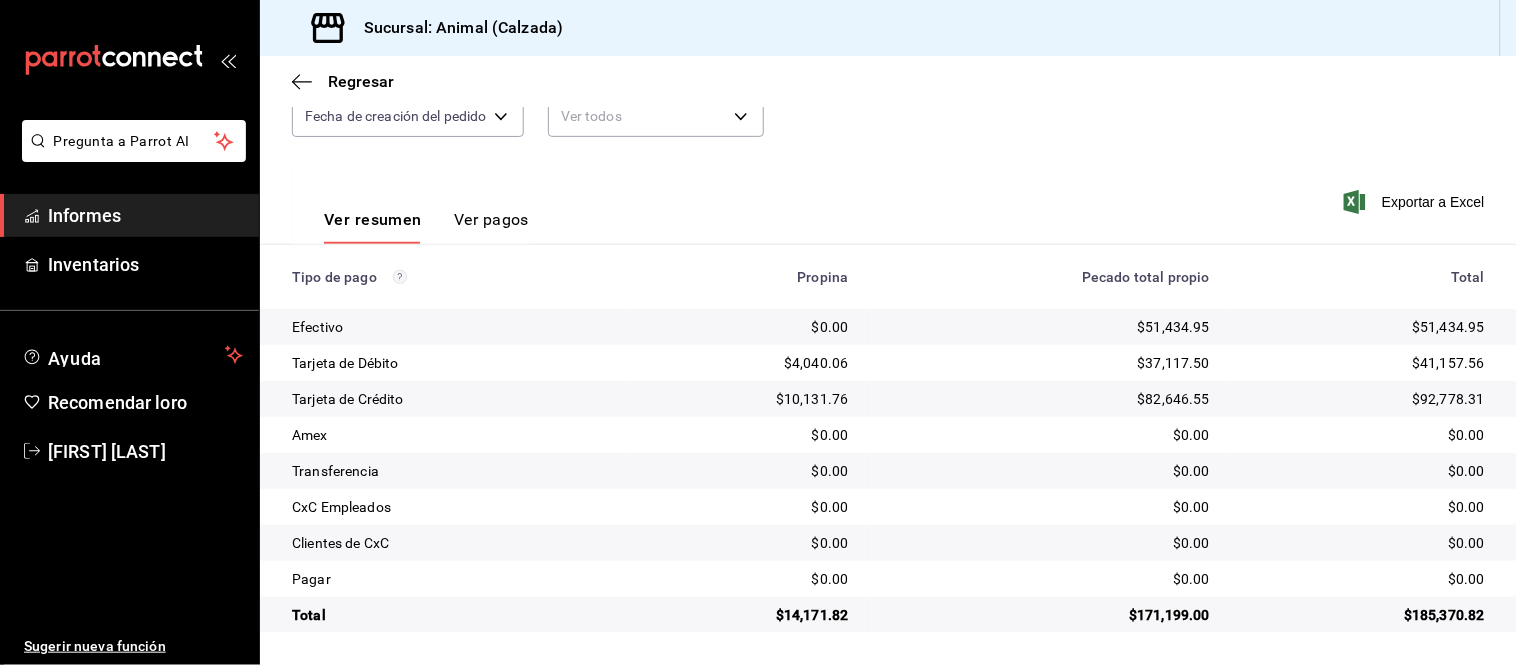click on "Ver pagos" at bounding box center (491, 219) 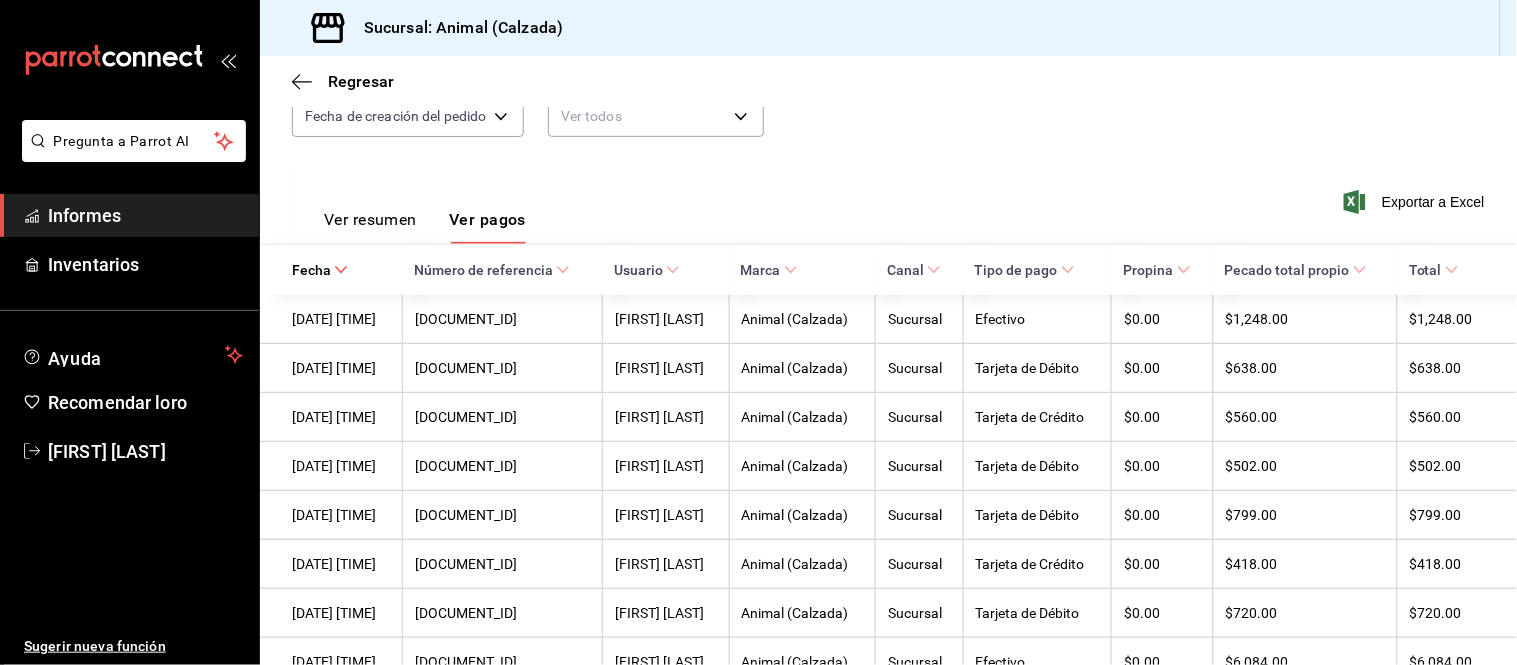 click on "Ver resumen" at bounding box center [370, 226] 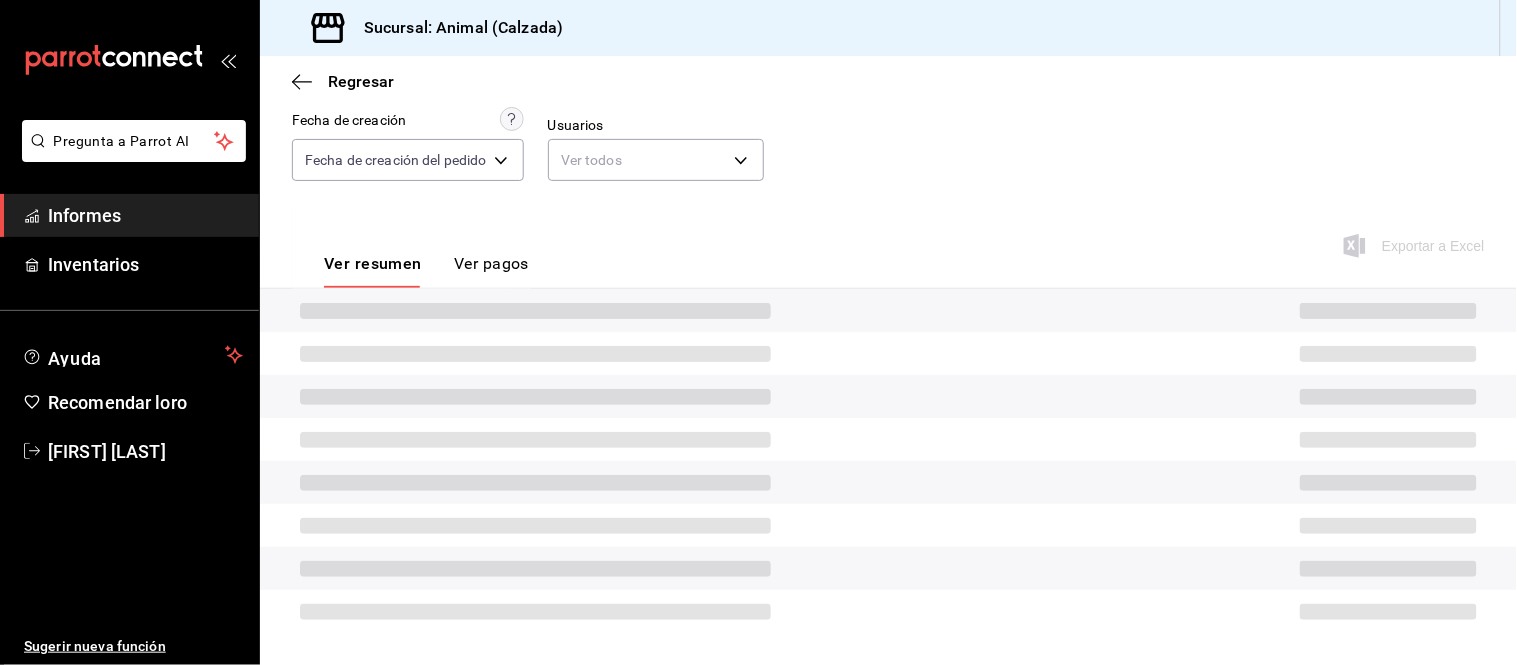 scroll, scrollTop: 218, scrollLeft: 0, axis: vertical 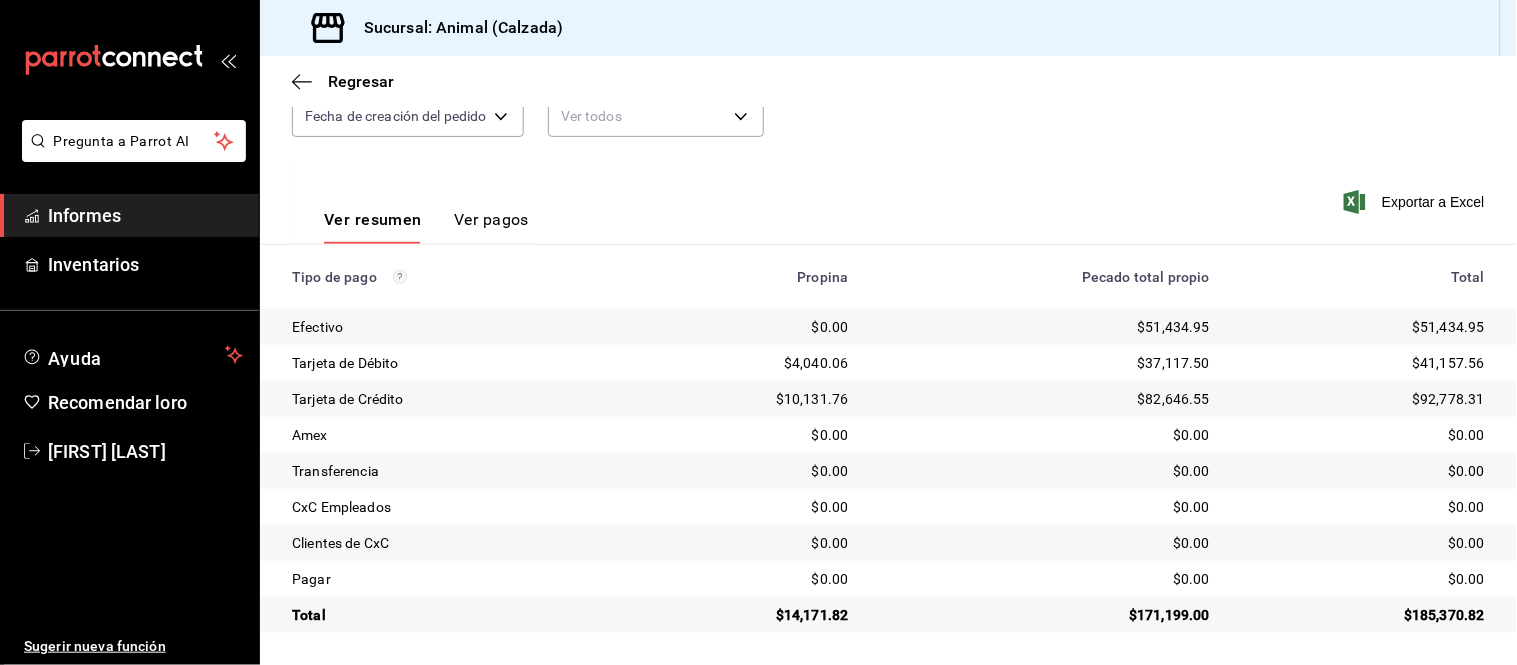 click on "Ver pagos" at bounding box center [491, 219] 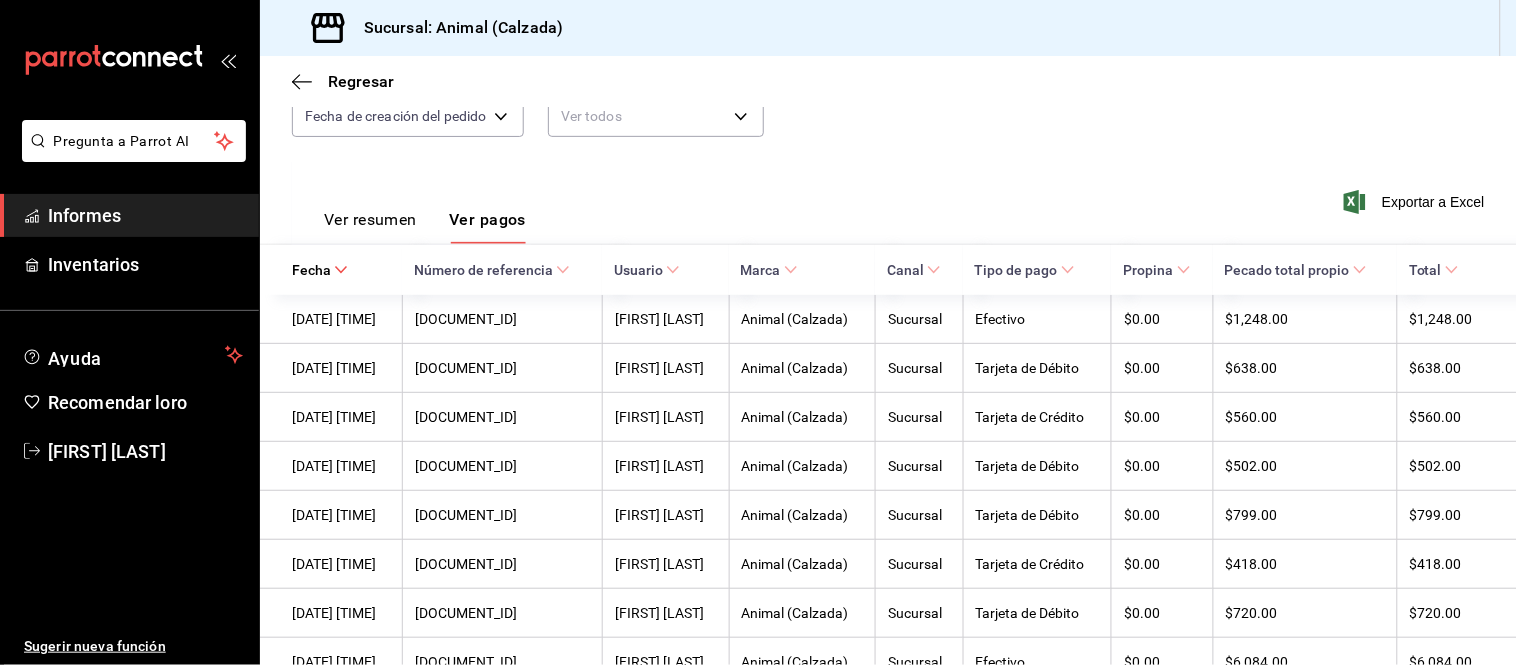 click on "Ver resumen" at bounding box center [370, 219] 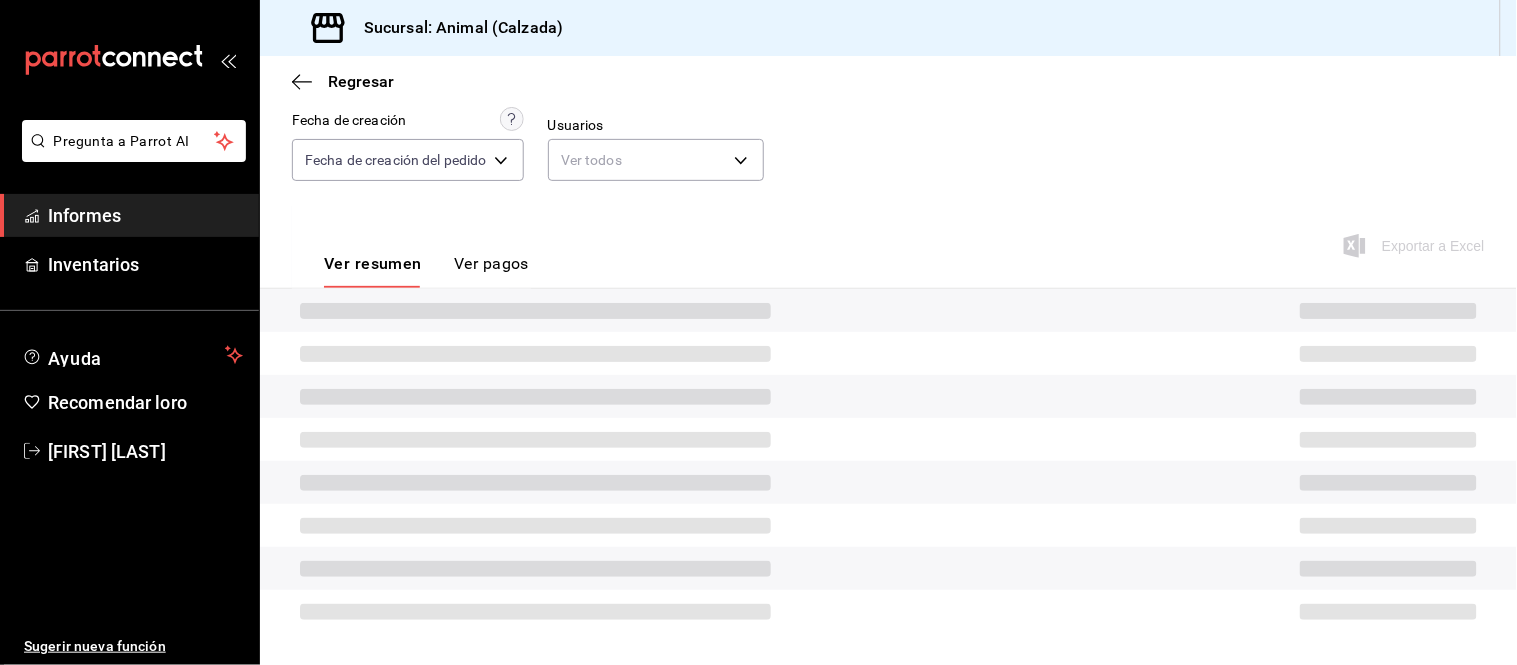 scroll, scrollTop: 218, scrollLeft: 0, axis: vertical 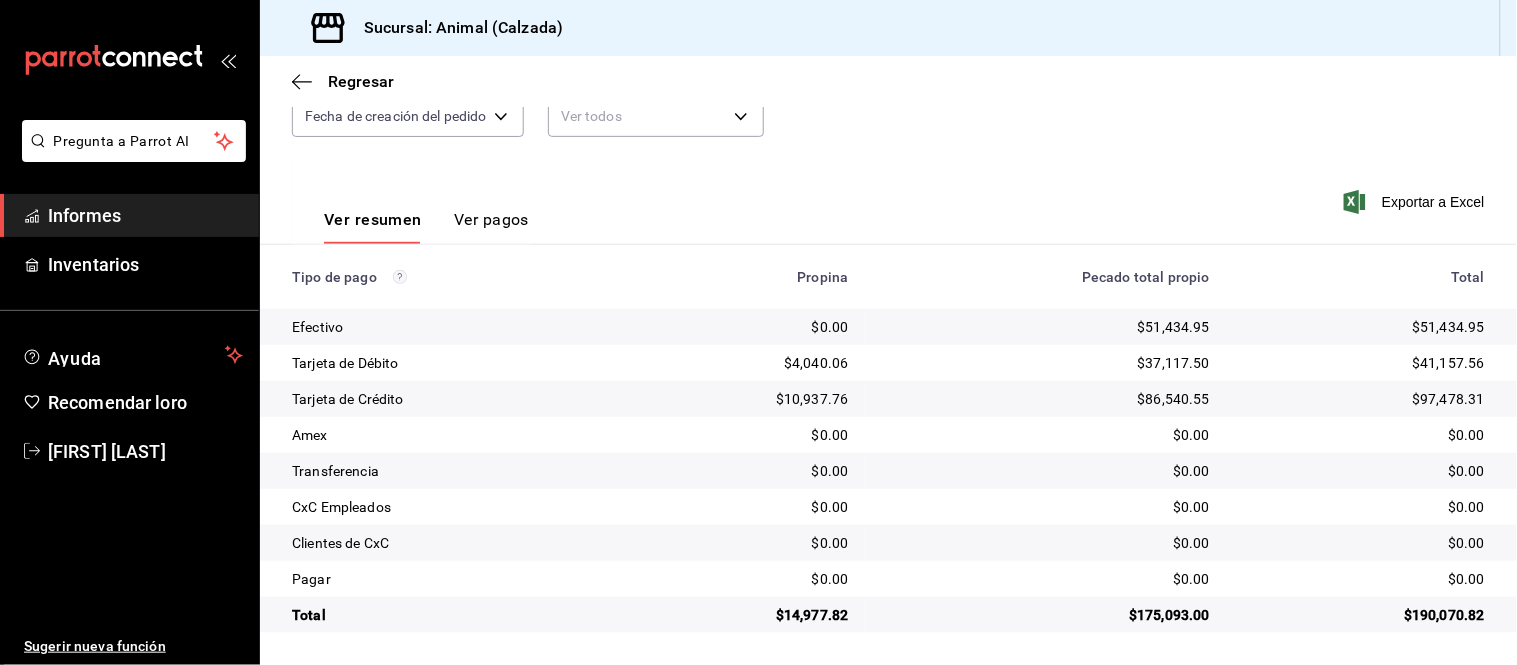click on "Ver pagos" at bounding box center [491, 219] 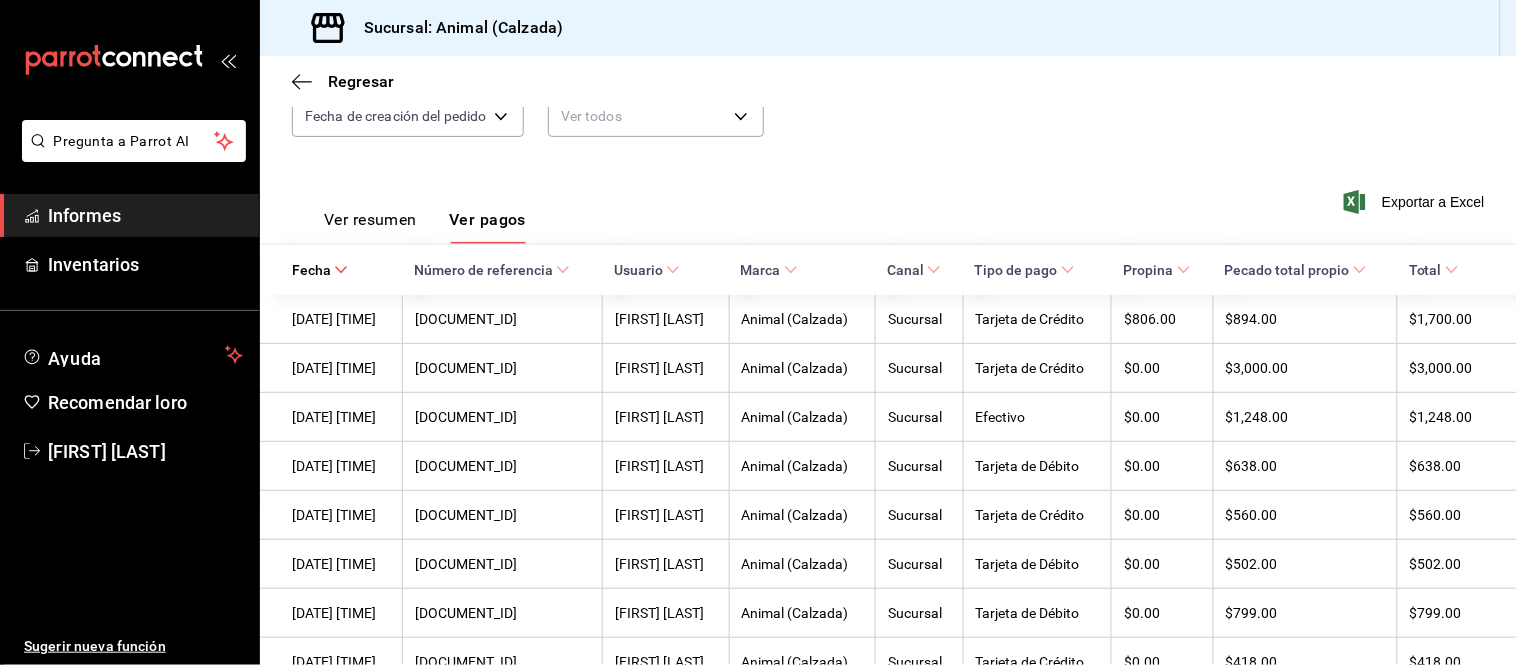 click on "Ver resumen" at bounding box center (370, 219) 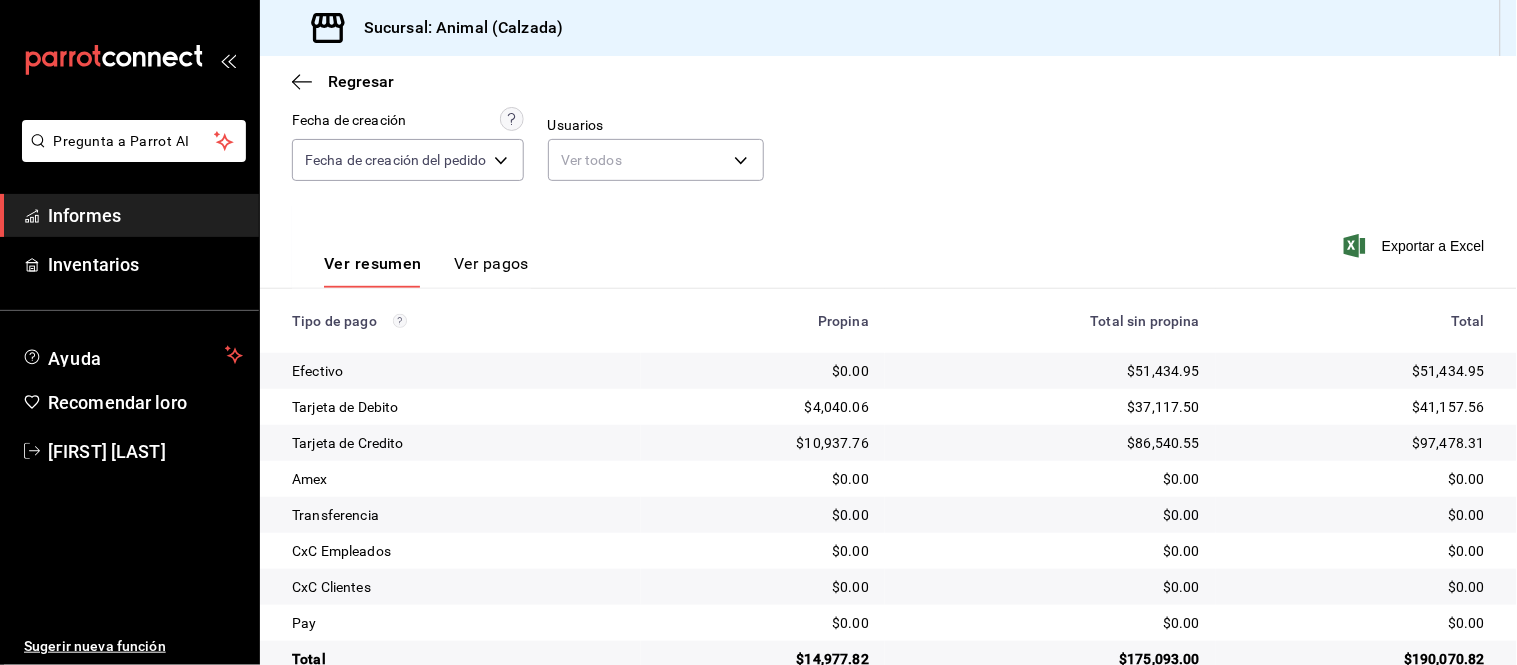 scroll, scrollTop: 218, scrollLeft: 0, axis: vertical 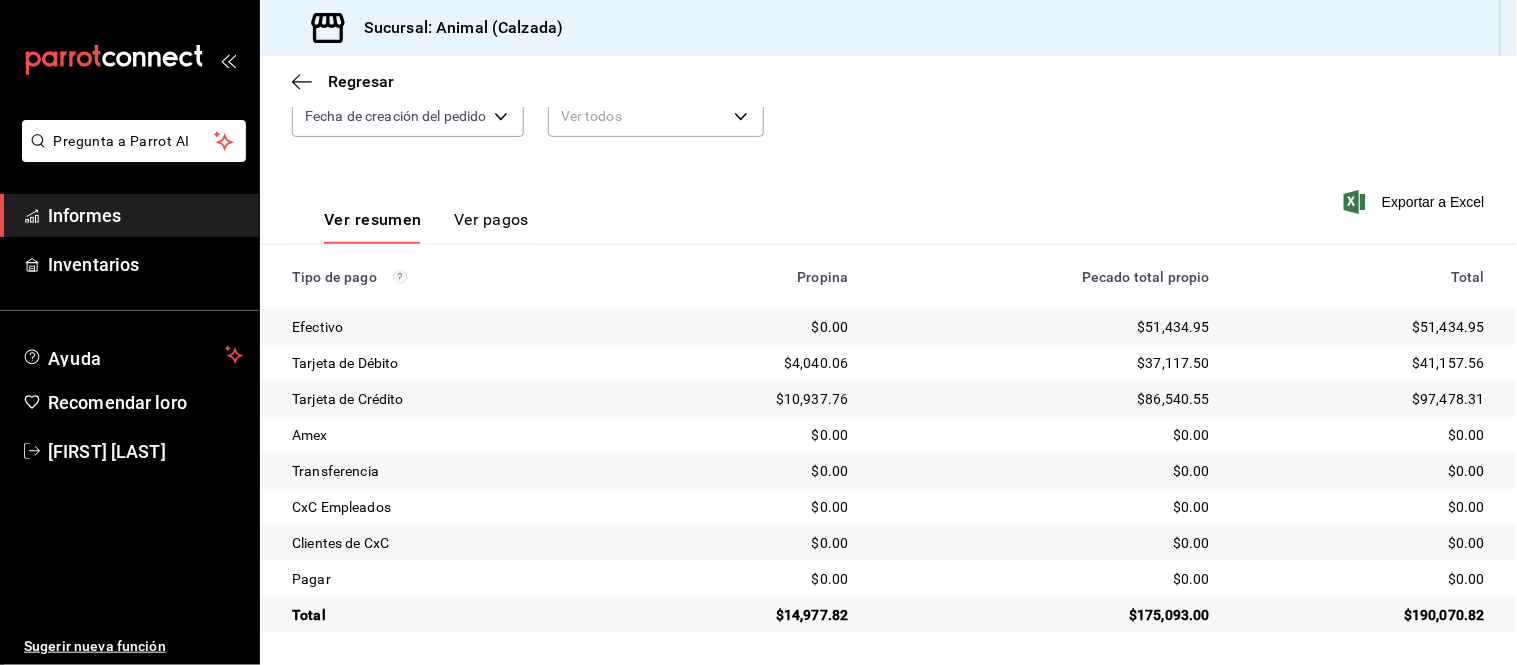 type 